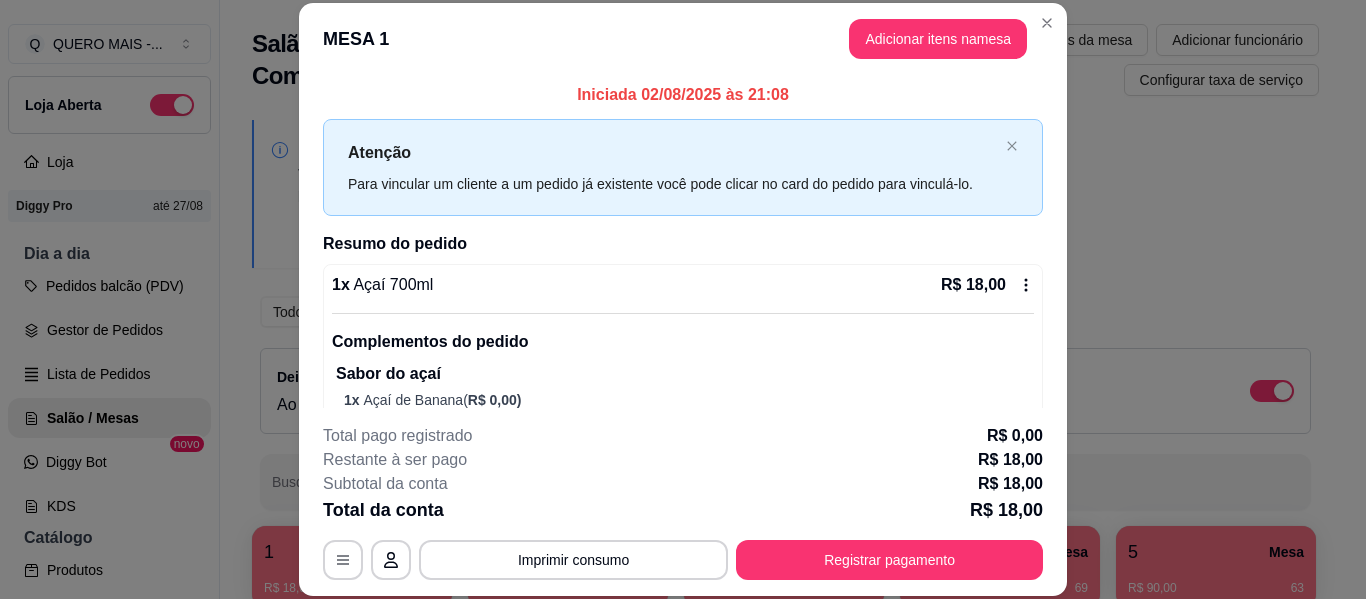 scroll, scrollTop: 0, scrollLeft: 0, axis: both 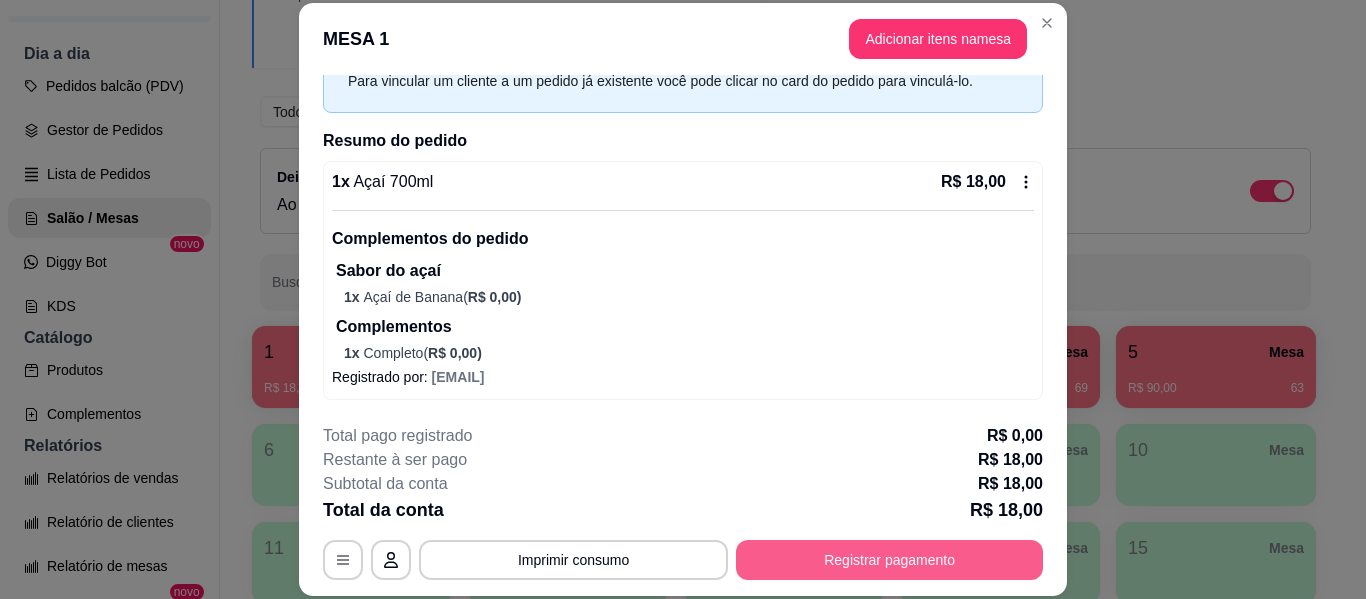 click on "Registrar pagamento" at bounding box center (889, 560) 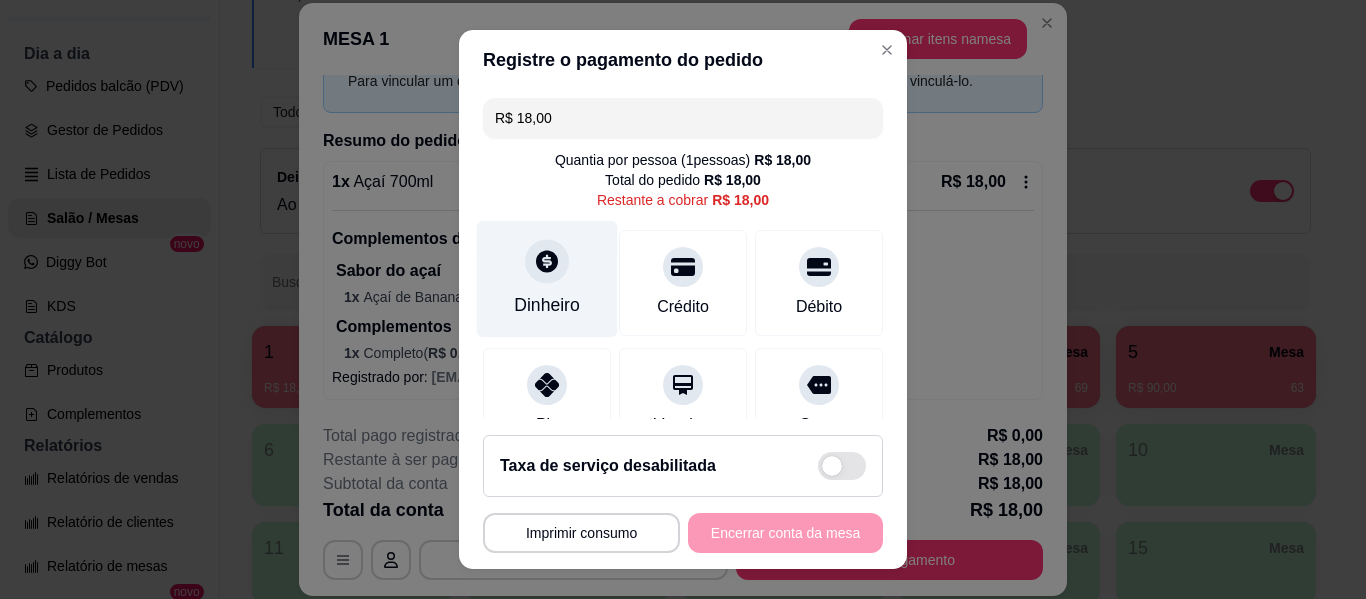 click at bounding box center [547, 261] 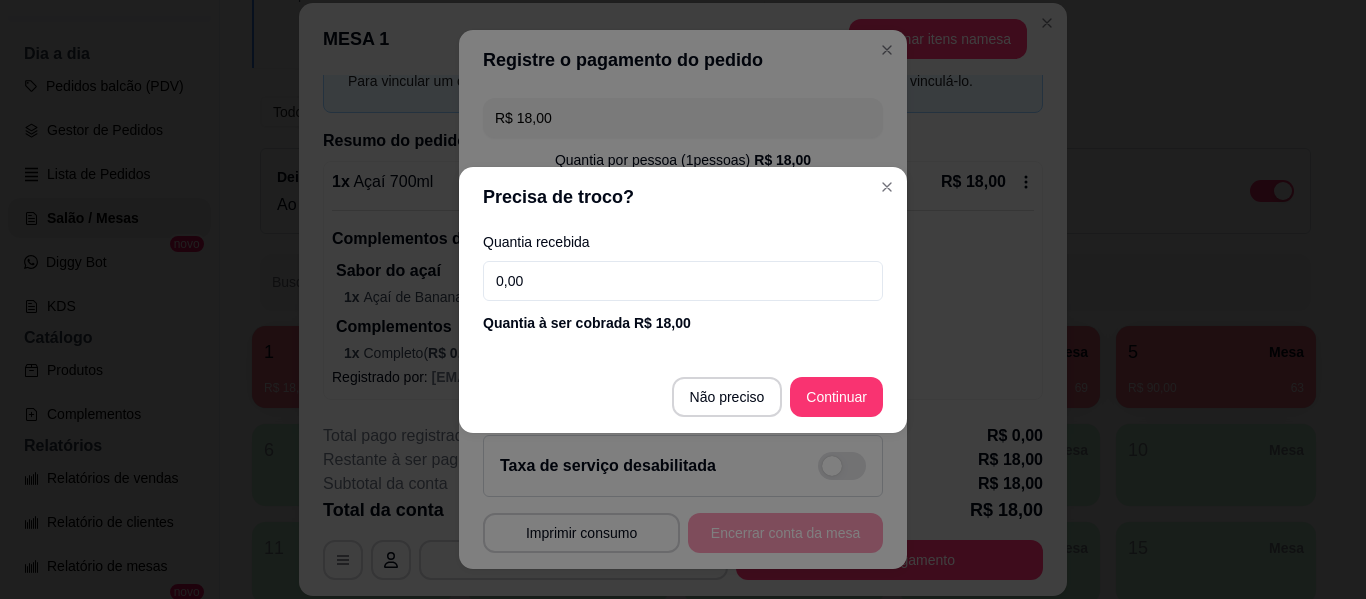 click on "0,00" at bounding box center [683, 281] 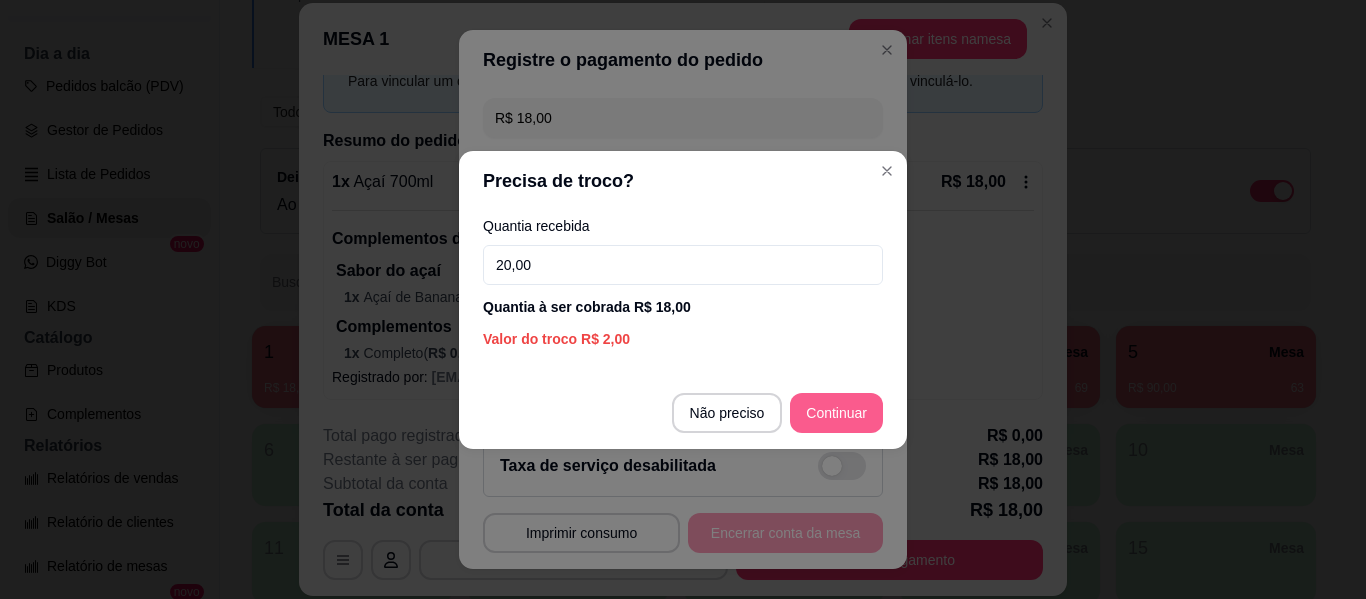 type on "20,00" 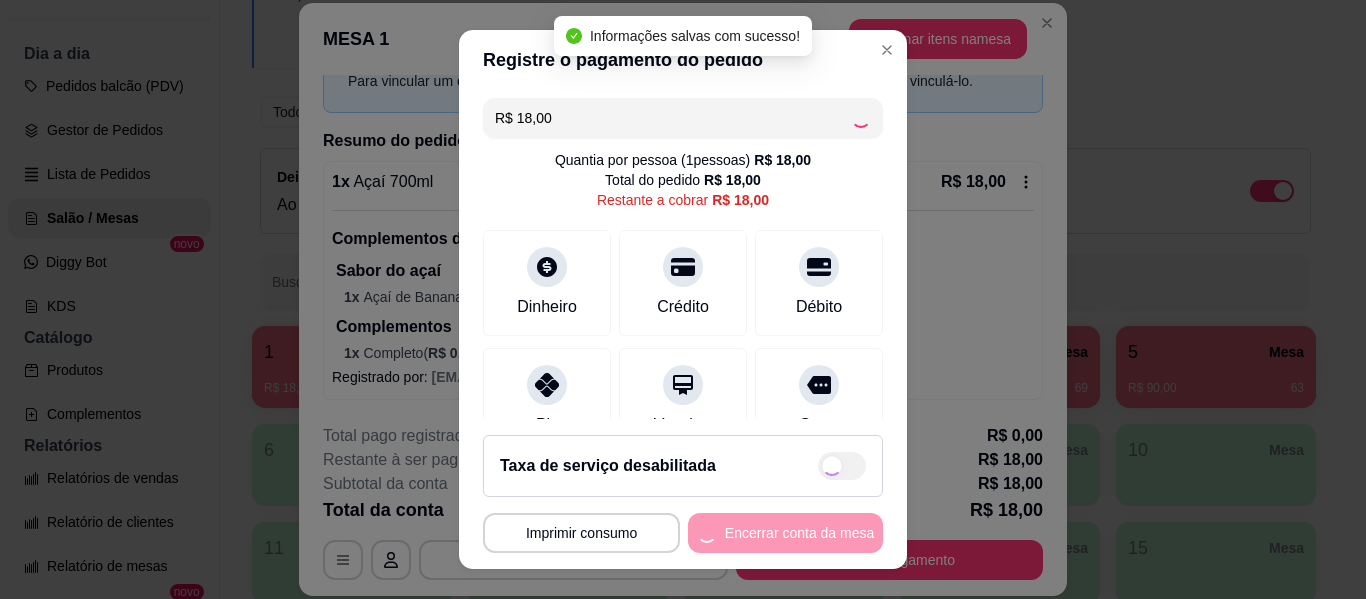 type on "R$ 0,00" 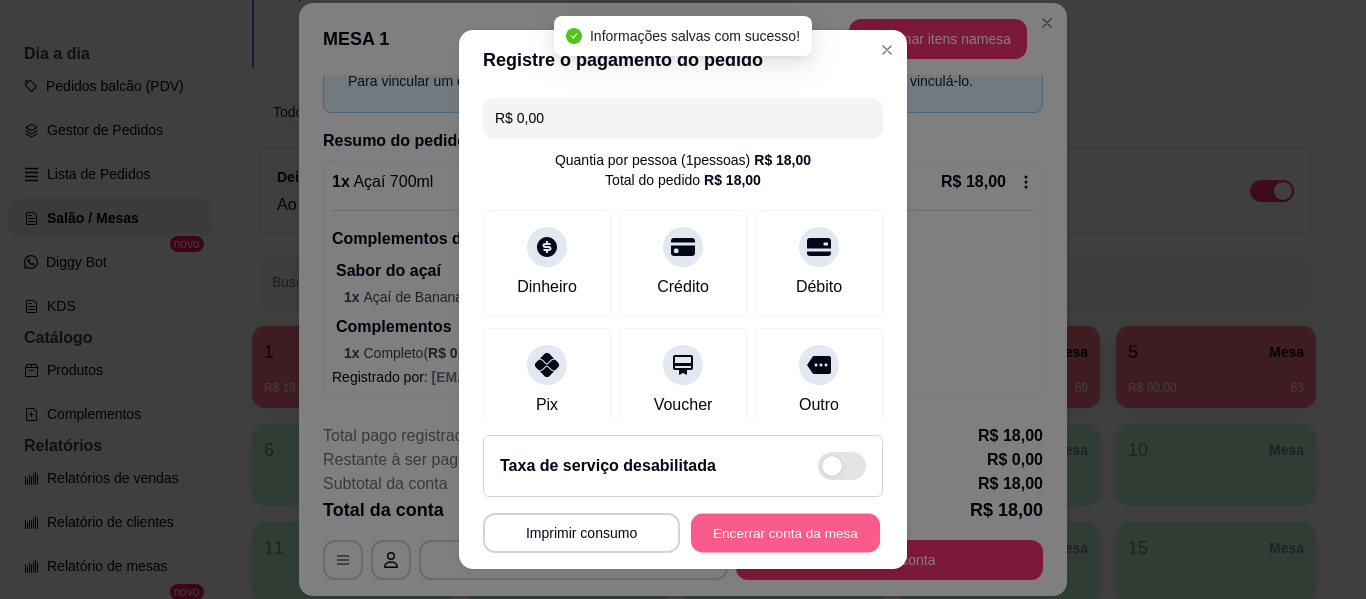 click on "Encerrar conta da mesa" at bounding box center (785, 533) 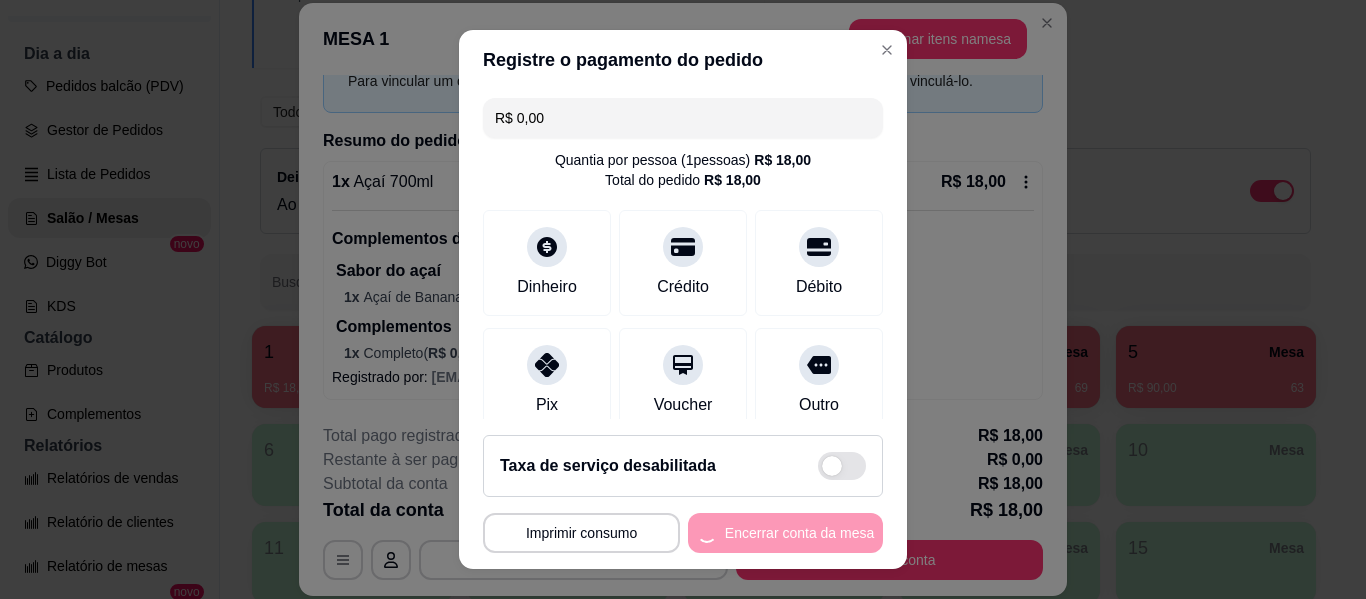 scroll, scrollTop: 0, scrollLeft: 0, axis: both 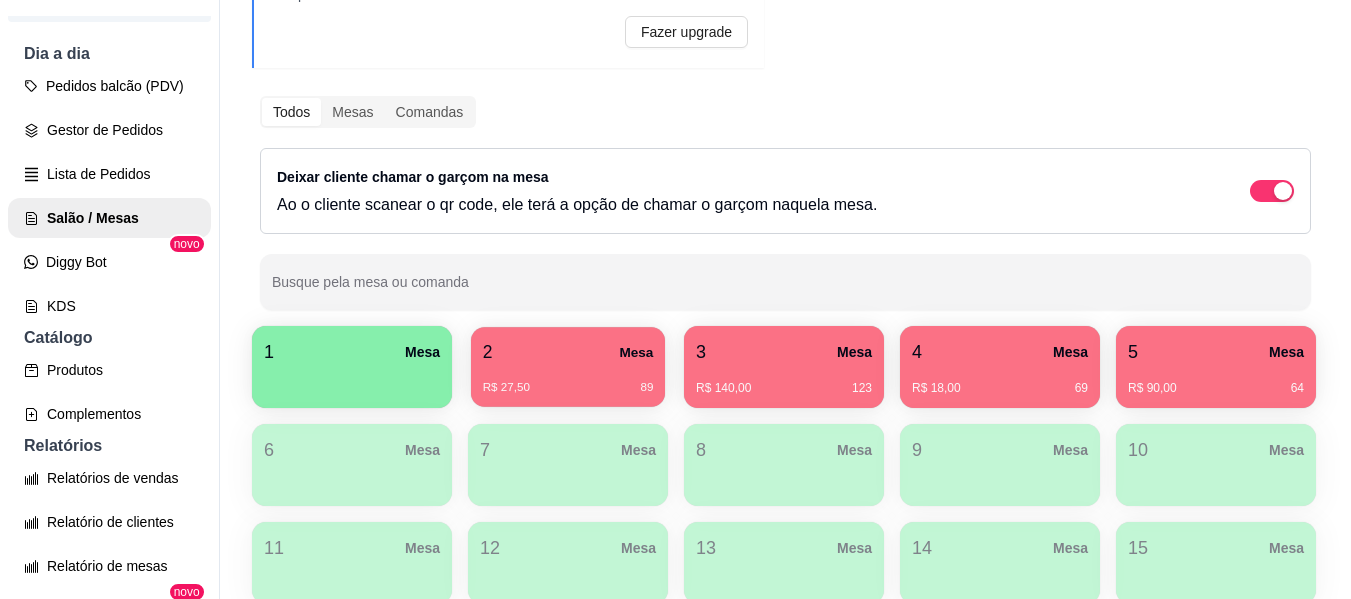 click on "R$ 27,50 89" at bounding box center [568, 388] 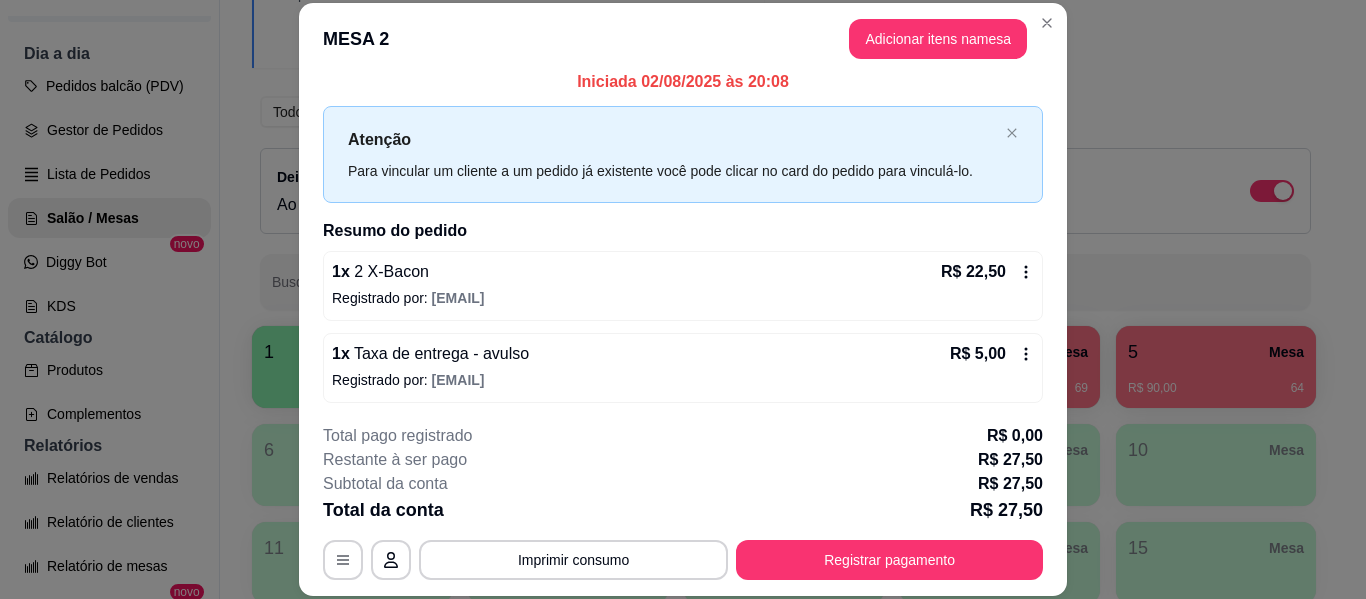scroll, scrollTop: 16, scrollLeft: 0, axis: vertical 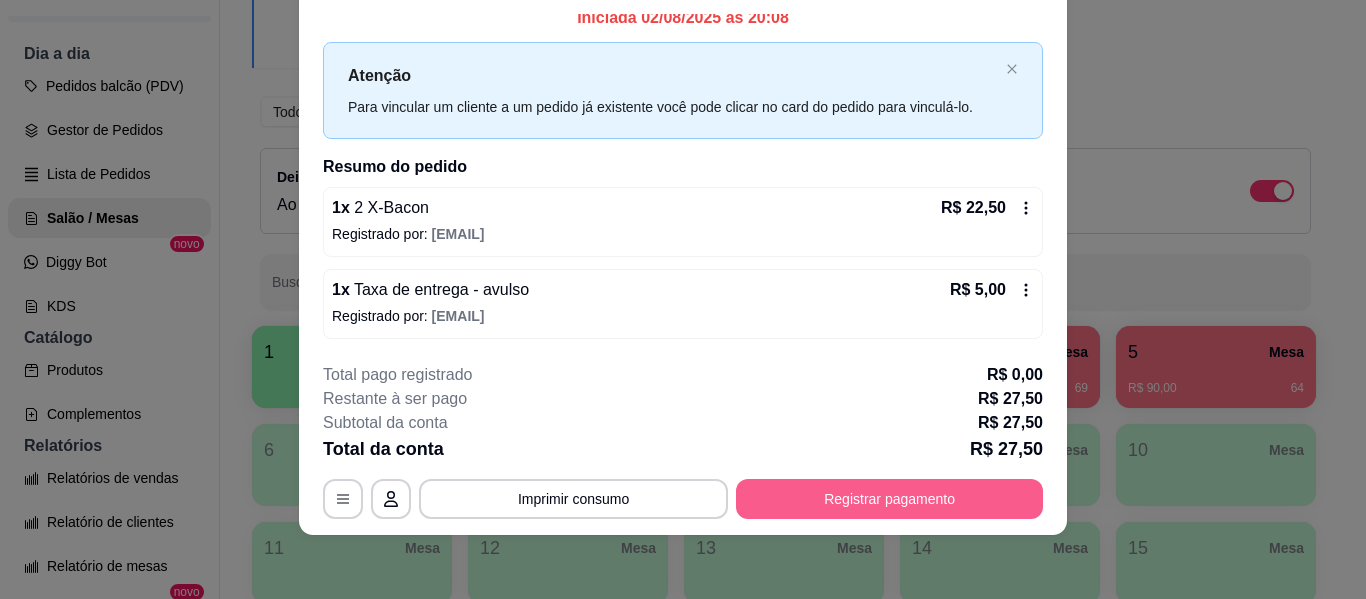 click on "Registrar pagamento" at bounding box center [889, 499] 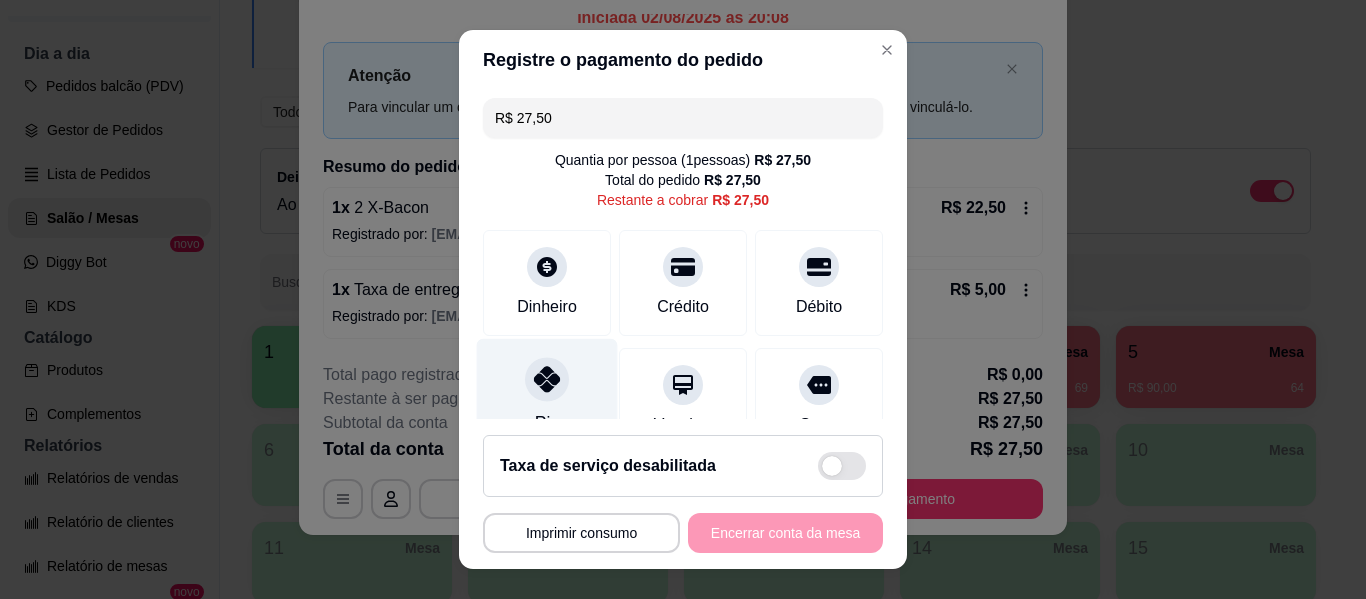 click 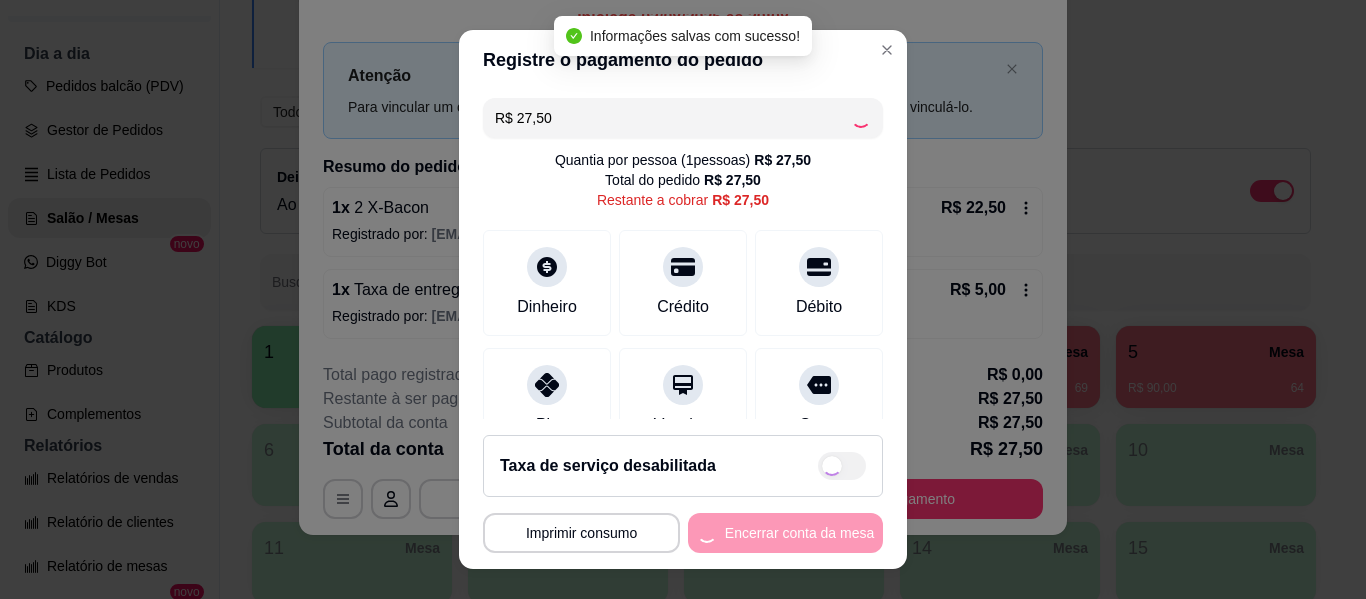 type on "R$ 0,00" 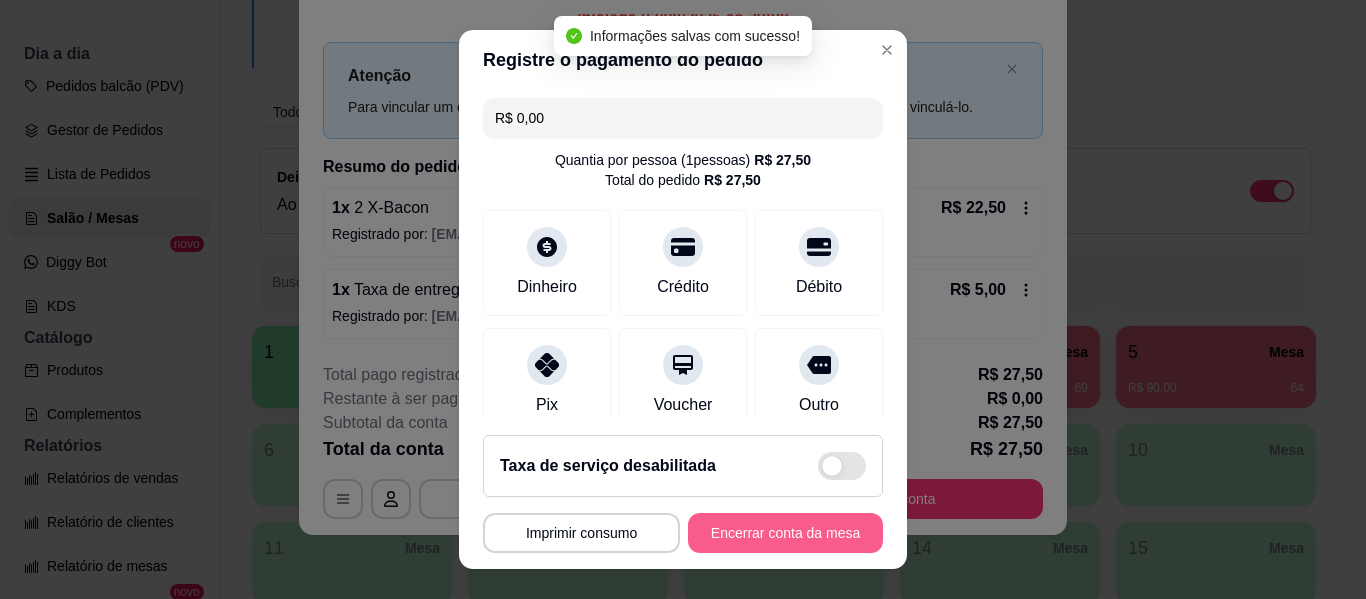 click on "Encerrar conta da mesa" at bounding box center (785, 533) 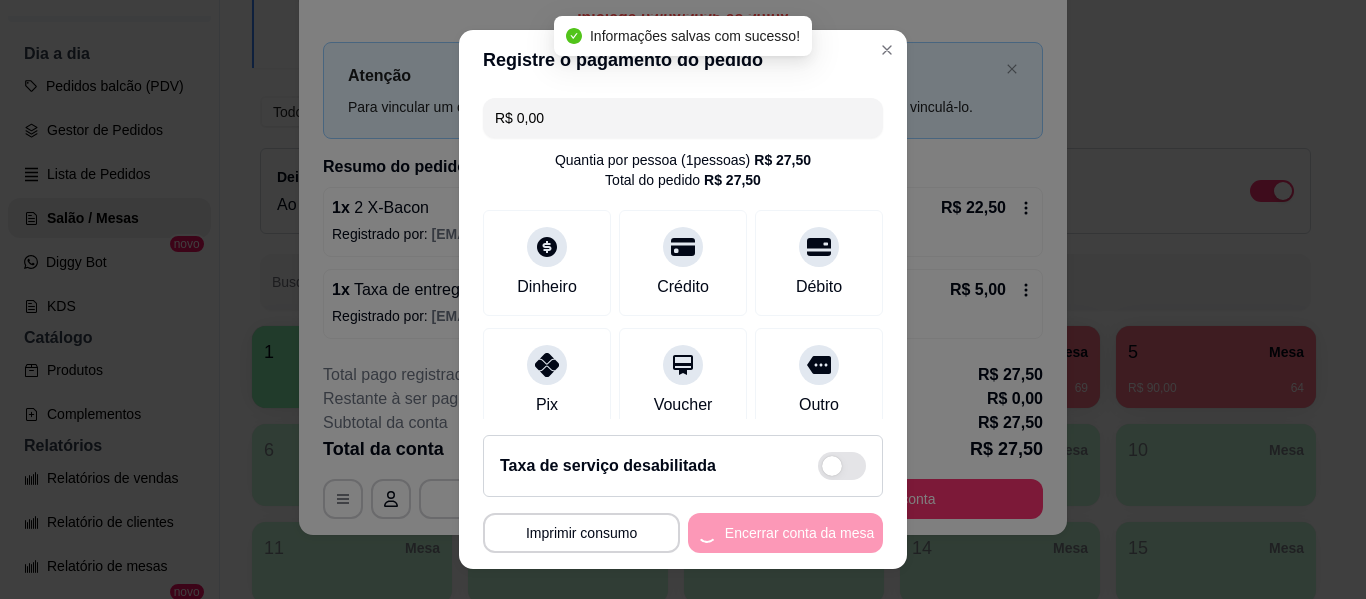 scroll, scrollTop: 0, scrollLeft: 0, axis: both 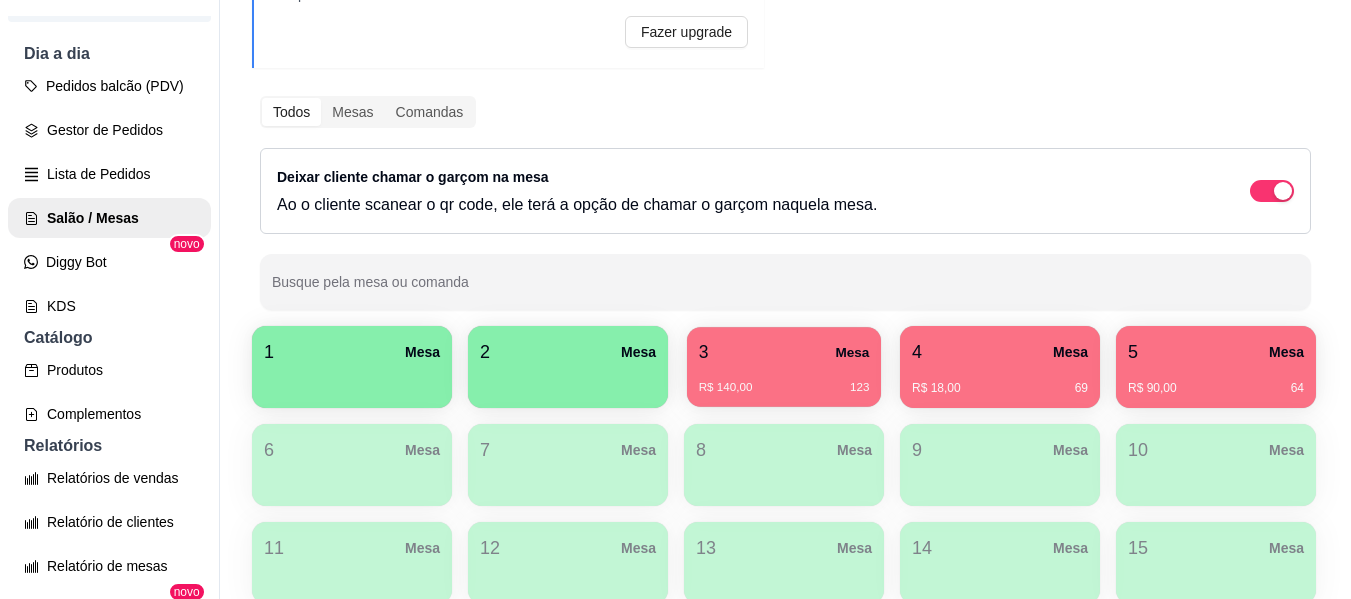 click on "R$ 140,00 123" at bounding box center (784, 380) 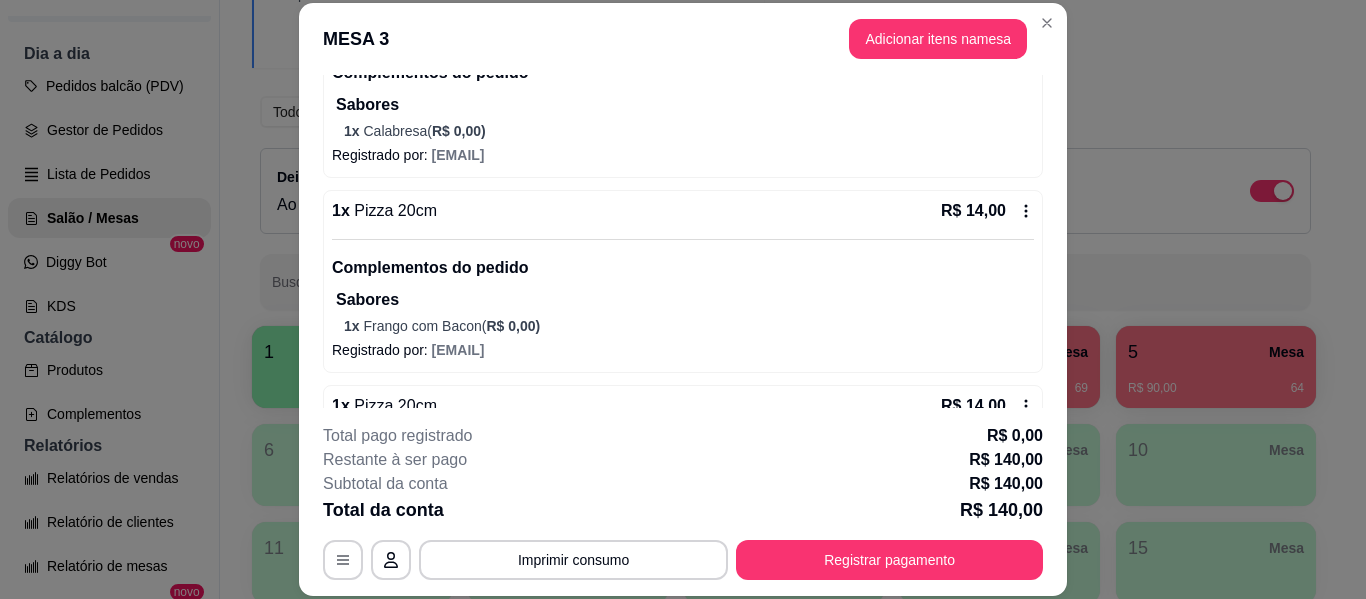 scroll, scrollTop: 500, scrollLeft: 0, axis: vertical 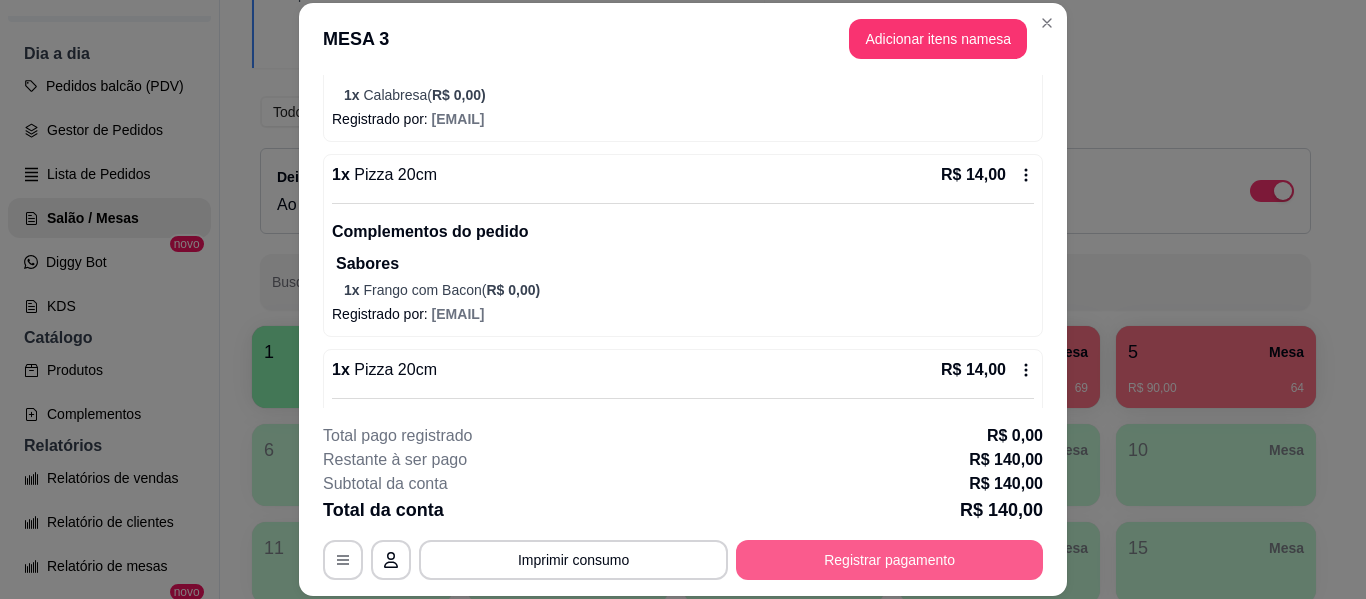 click on "Registrar pagamento" at bounding box center [889, 560] 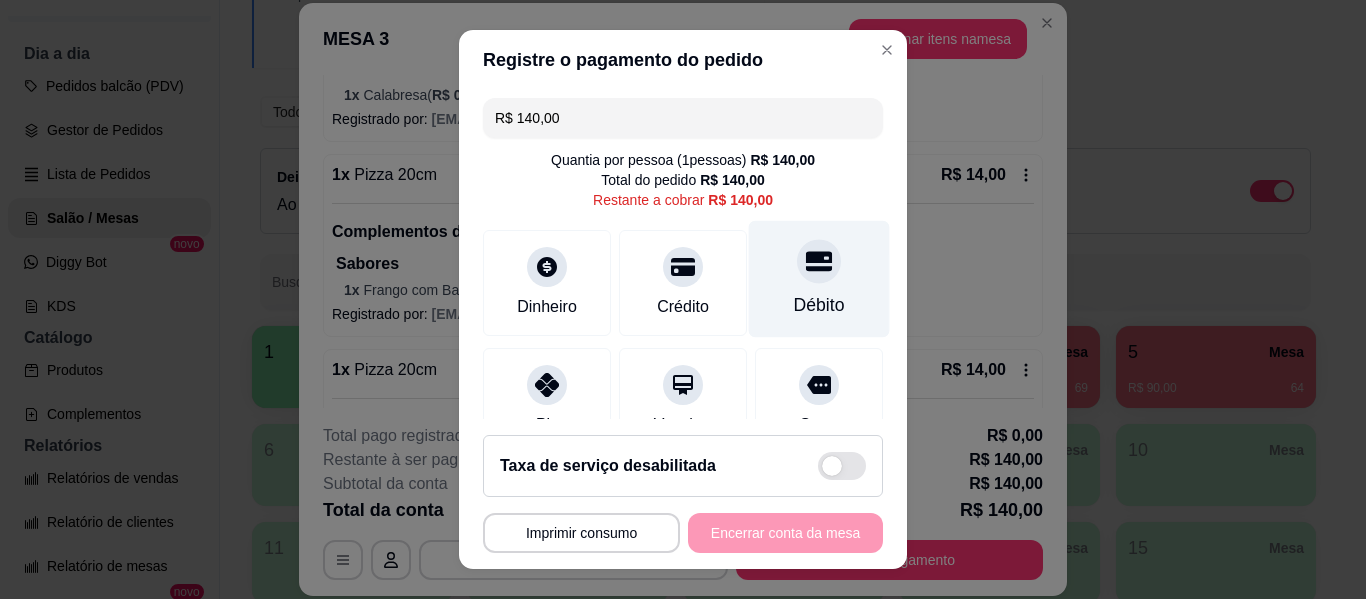 click at bounding box center (819, 261) 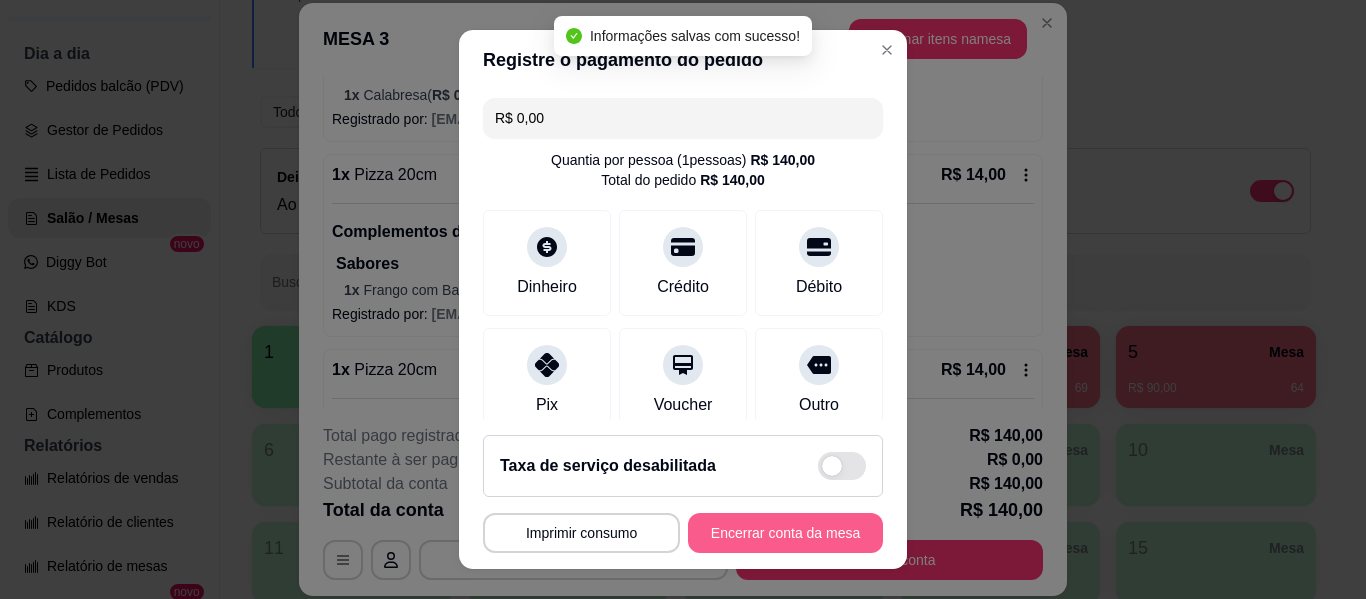 type on "R$ 0,00" 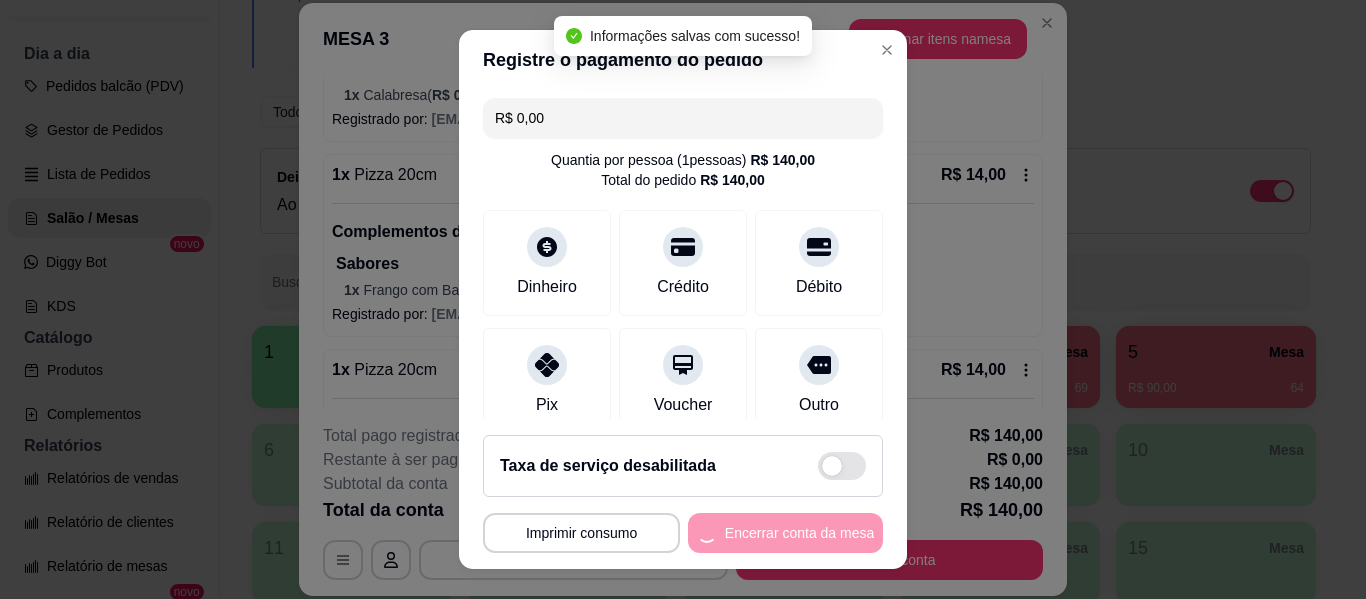 scroll, scrollTop: 0, scrollLeft: 0, axis: both 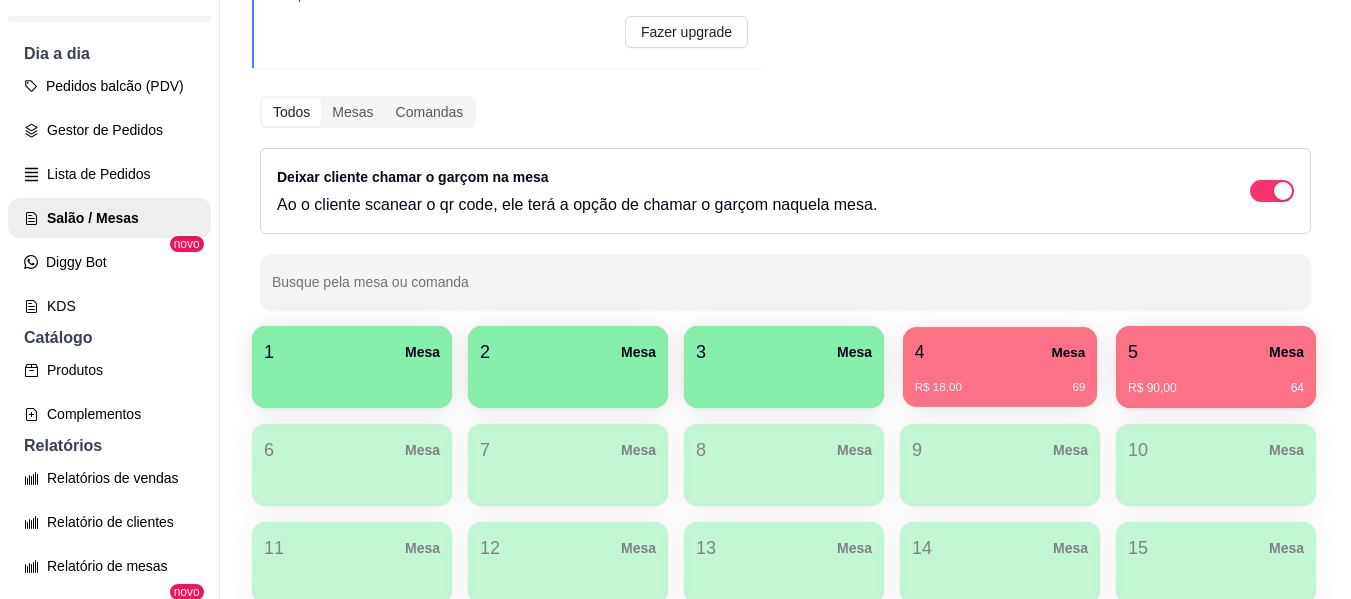 click on "4 Mesa" at bounding box center (1000, 352) 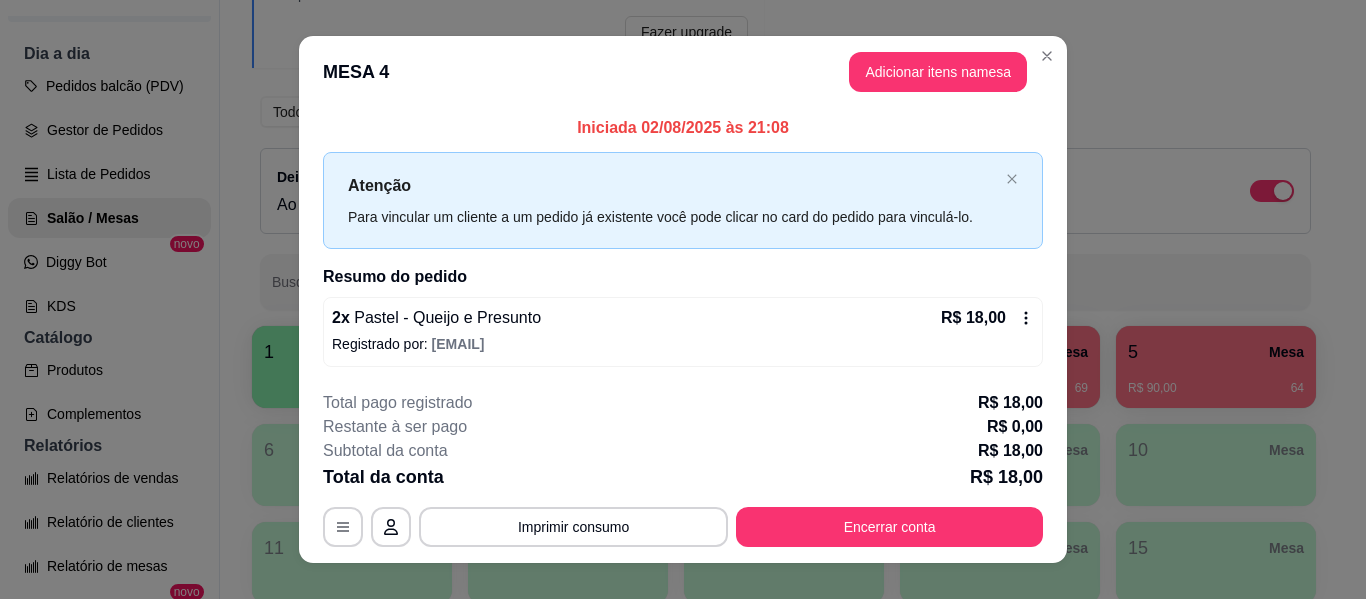 scroll, scrollTop: 28, scrollLeft: 0, axis: vertical 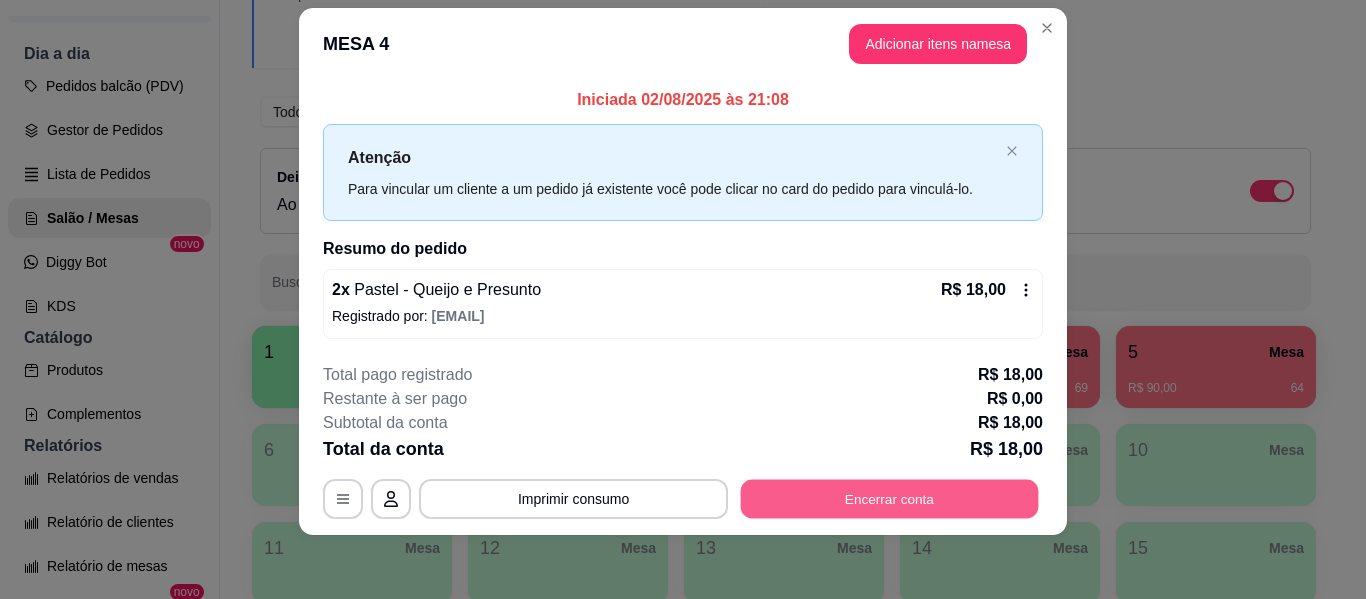 click on "Encerrar conta" at bounding box center (890, 499) 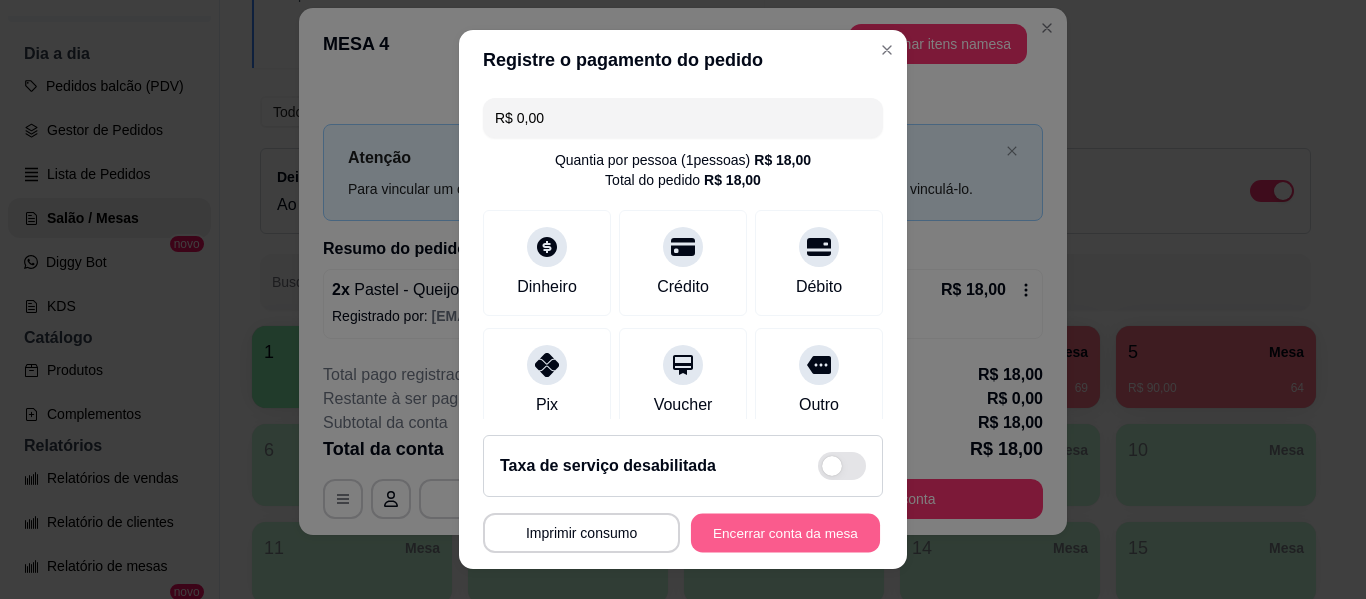 click on "Encerrar conta da mesa" at bounding box center [785, 533] 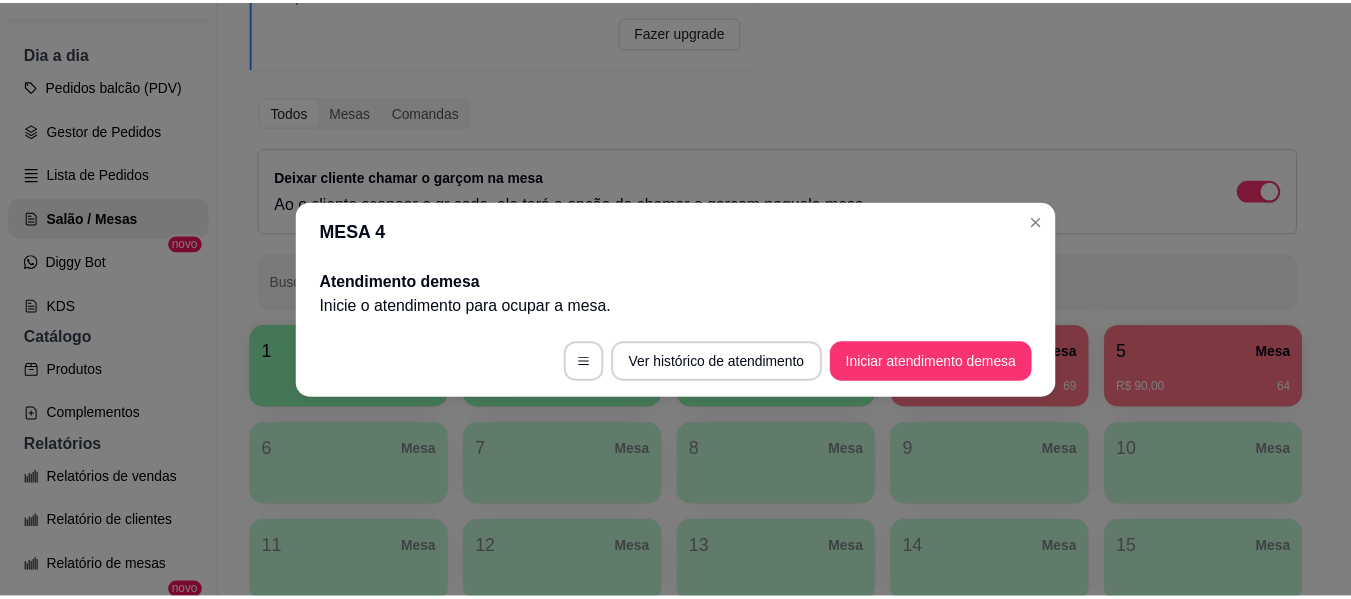 scroll, scrollTop: 0, scrollLeft: 0, axis: both 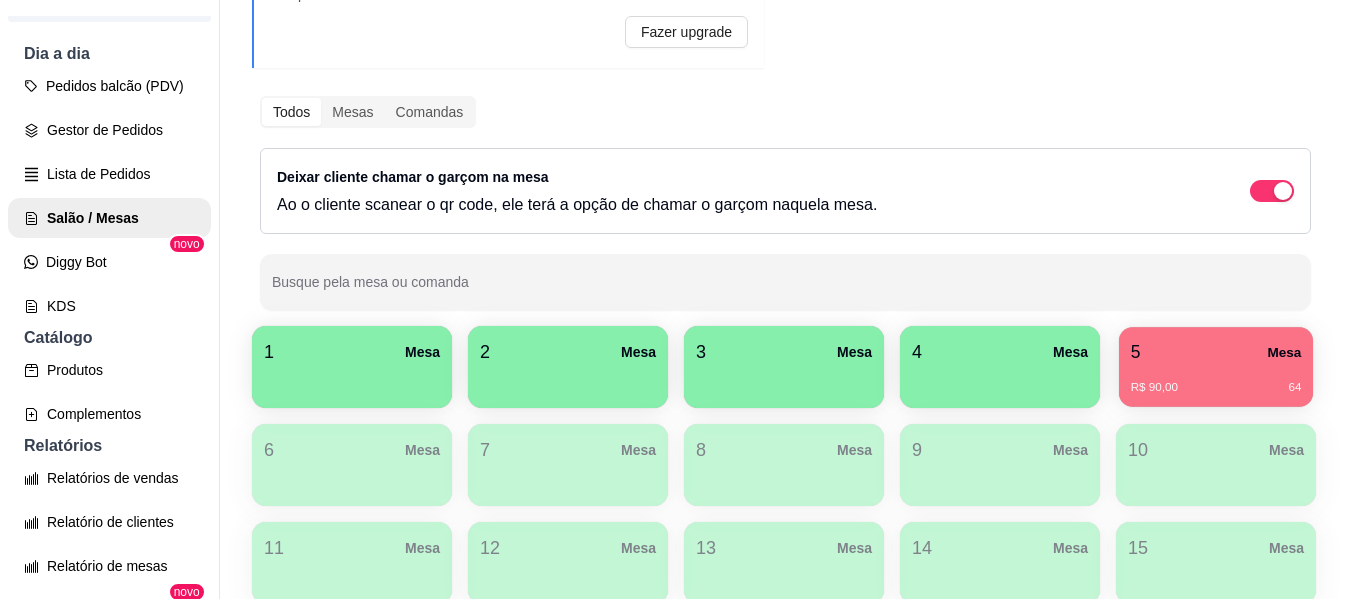 click on "R$ 90,00 64" at bounding box center [1216, 388] 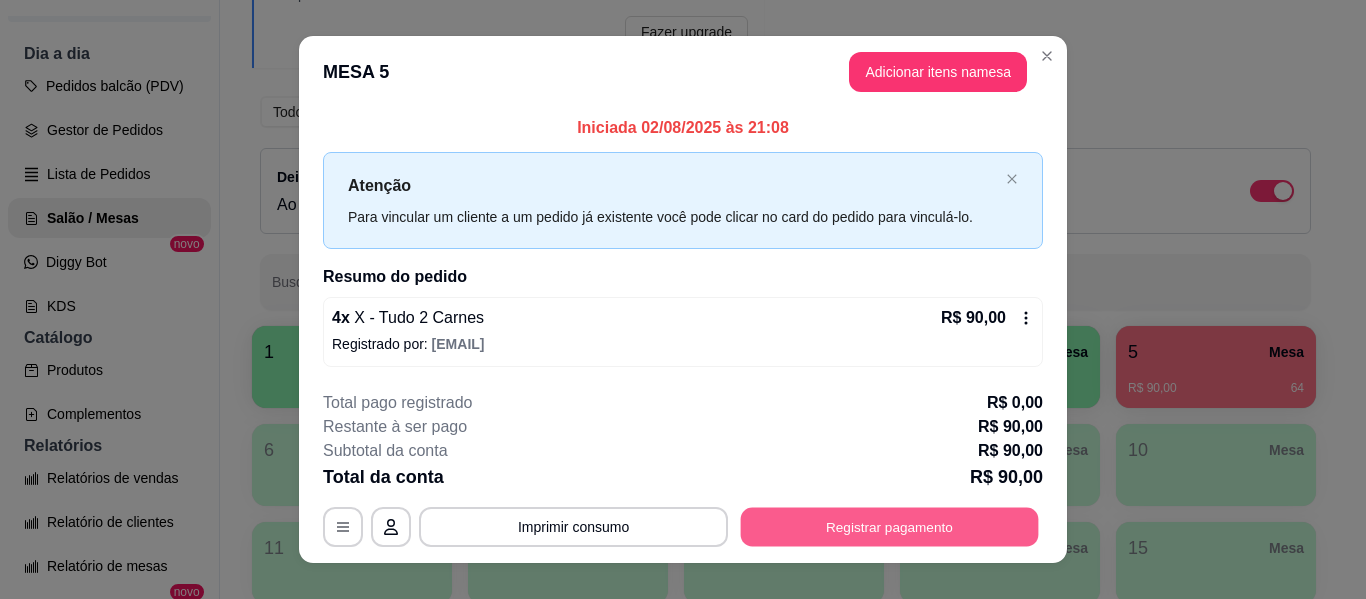 click on "Registrar pagamento" at bounding box center [890, 527] 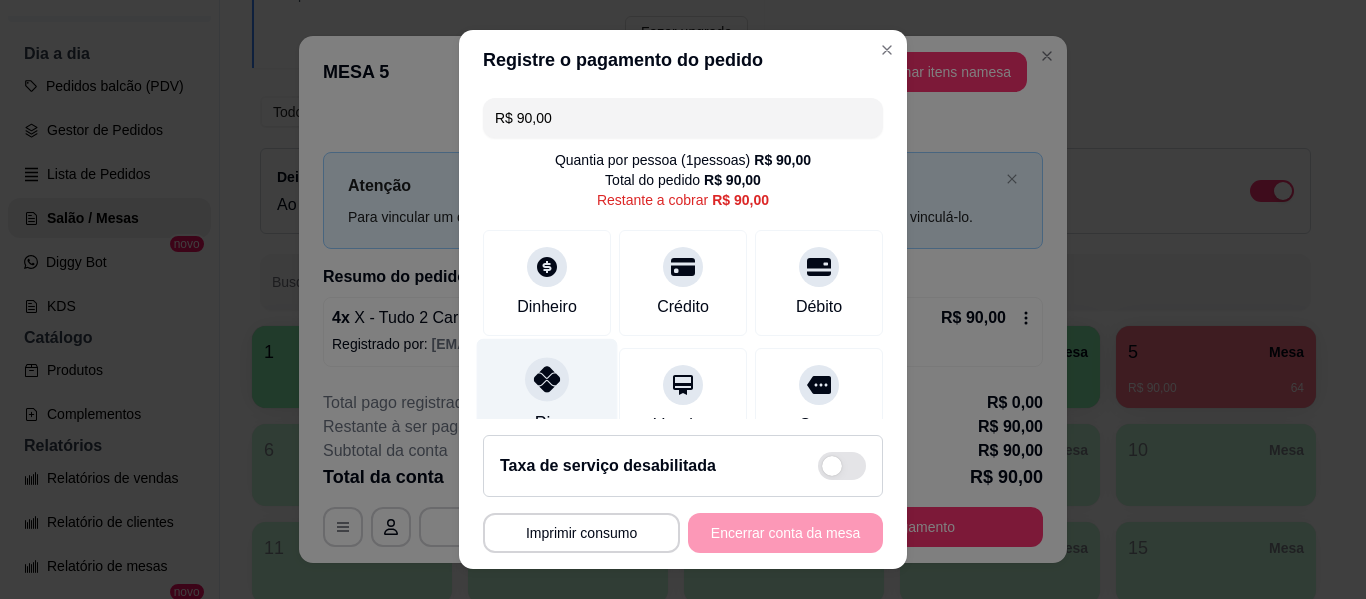 click at bounding box center [547, 379] 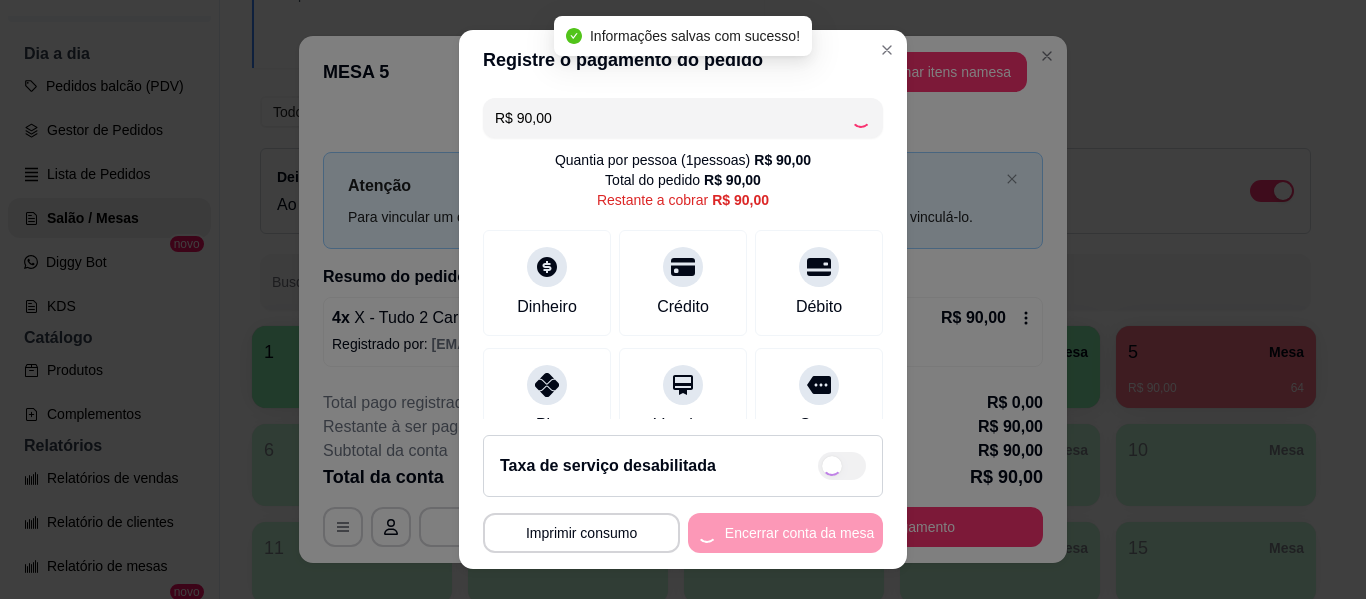 type on "R$ 0,00" 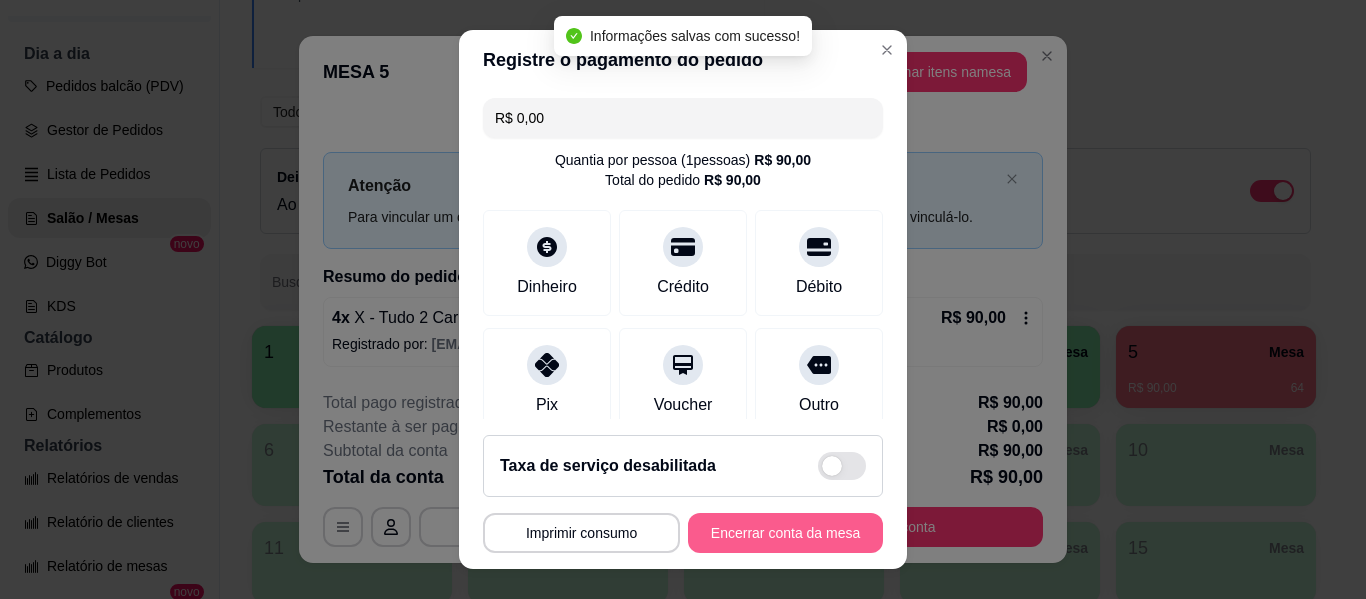 click on "Encerrar conta da mesa" at bounding box center (785, 533) 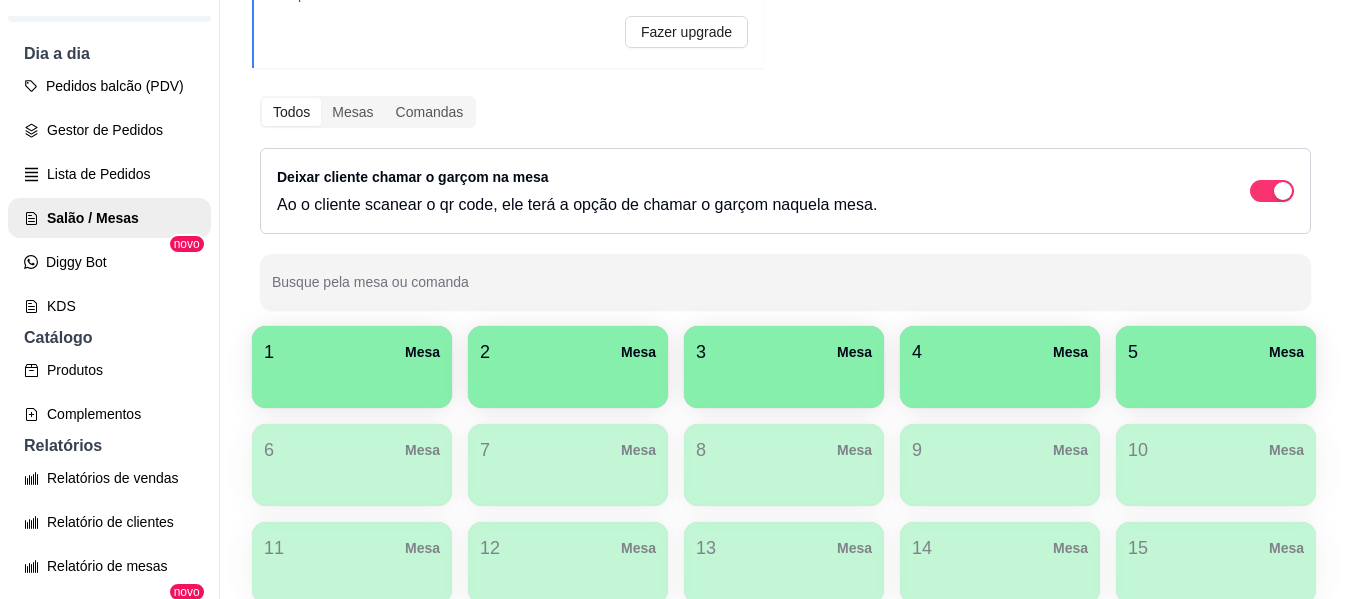 click on "Pedidos balcão (PDV) Gestor de Pedidos Lista de Pedidos Salão / Mesas Diggy Bot novo KDS" at bounding box center [109, 196] 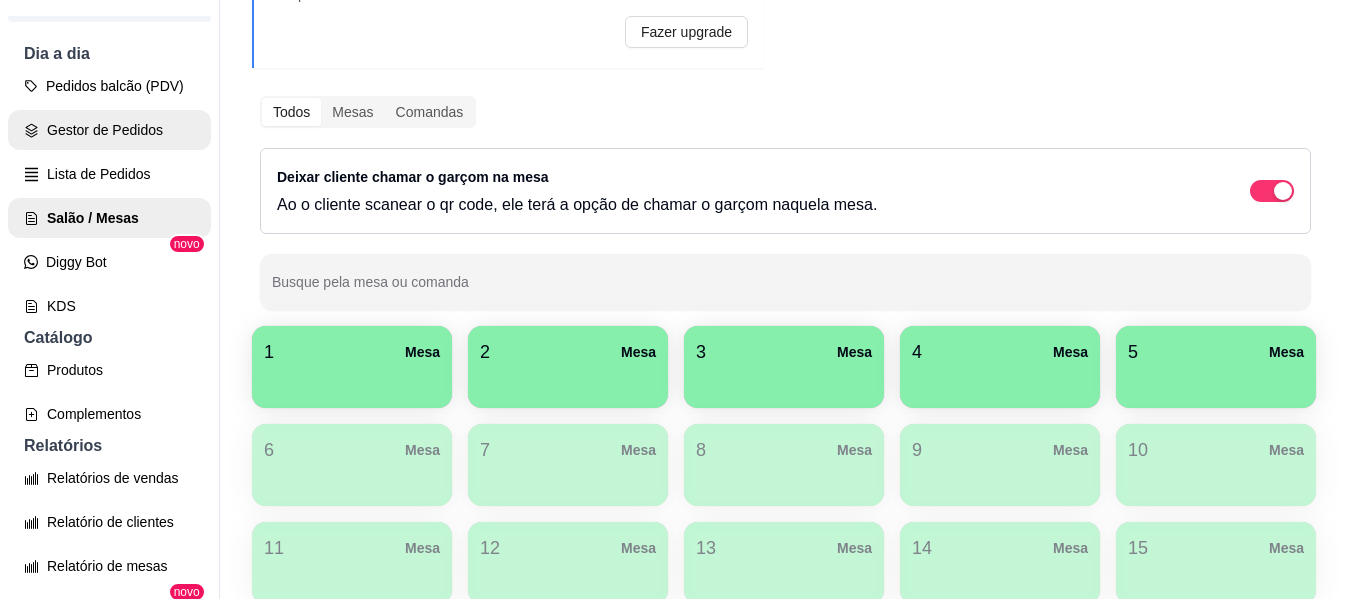 click on "Gestor de Pedidos" at bounding box center [109, 130] 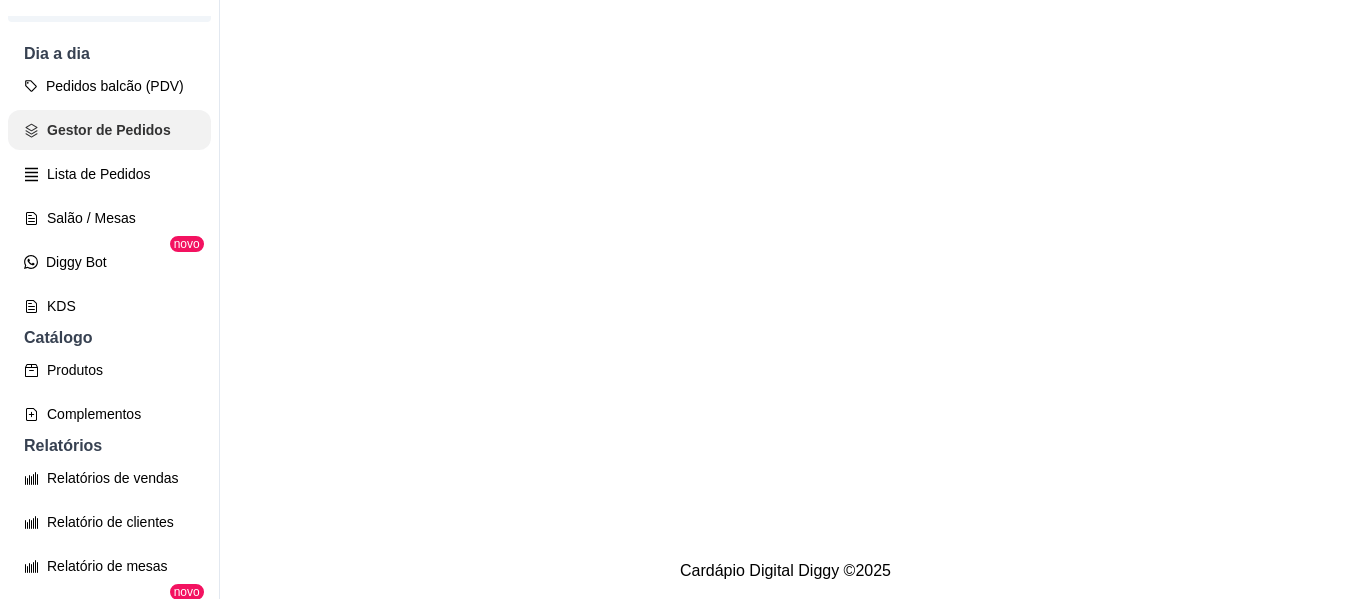 scroll, scrollTop: 0, scrollLeft: 0, axis: both 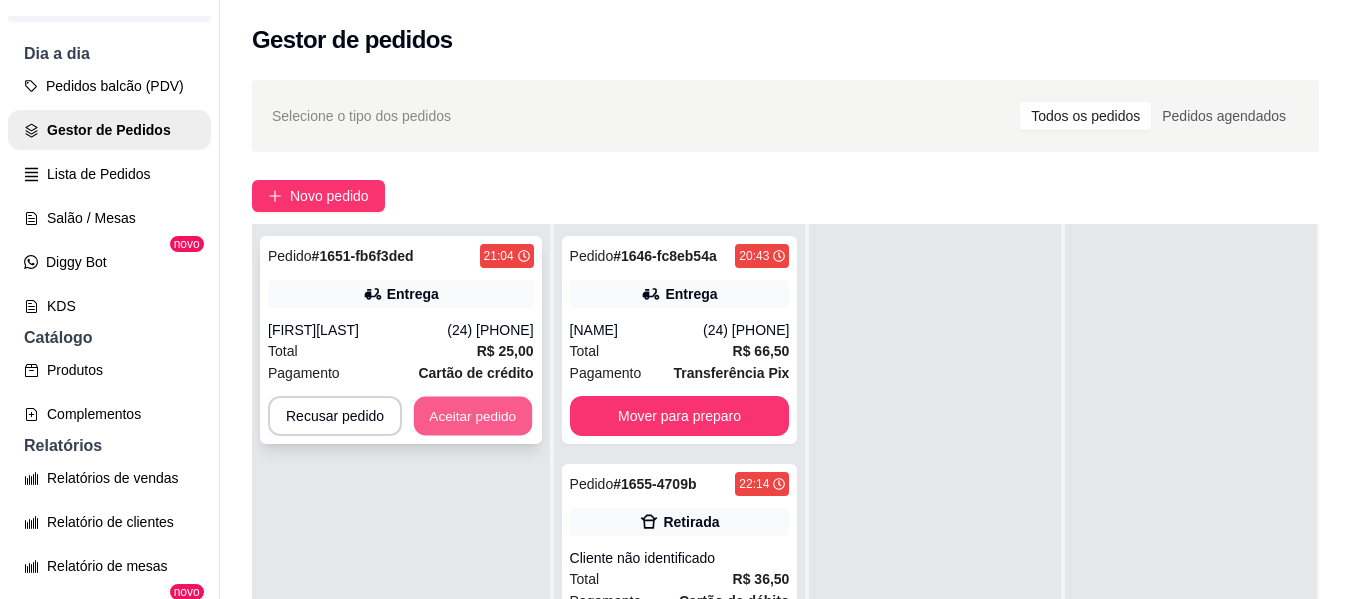 click on "Aceitar pedido" at bounding box center (473, 416) 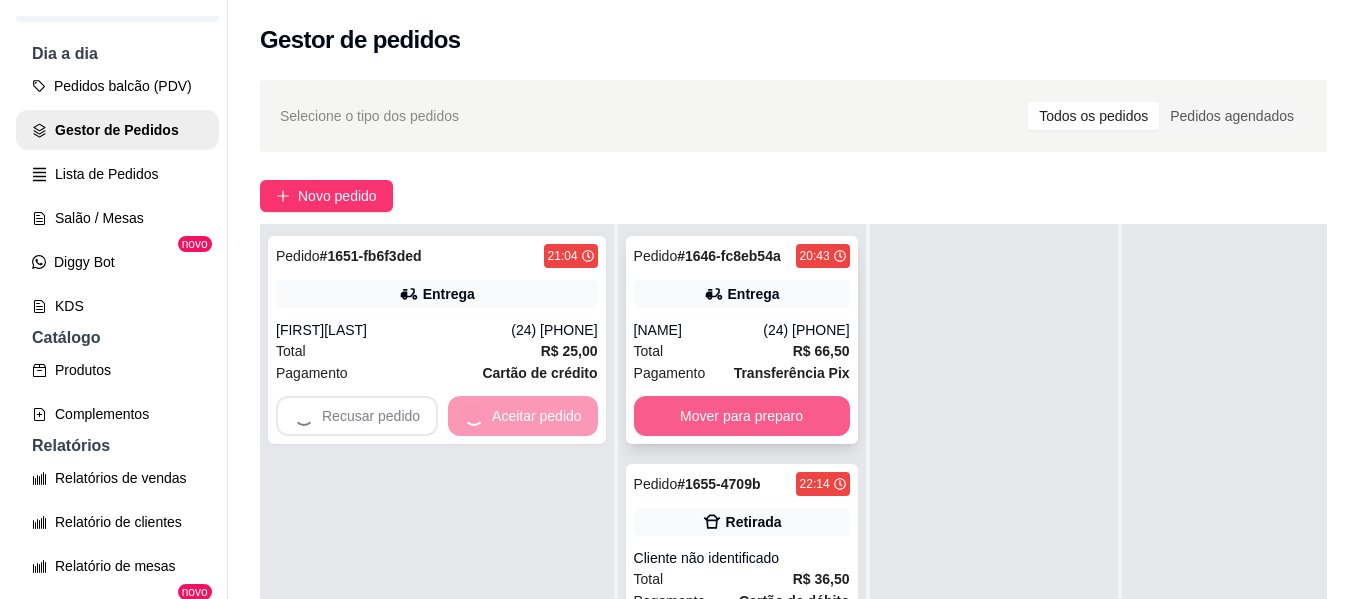 scroll, scrollTop: 56, scrollLeft: 0, axis: vertical 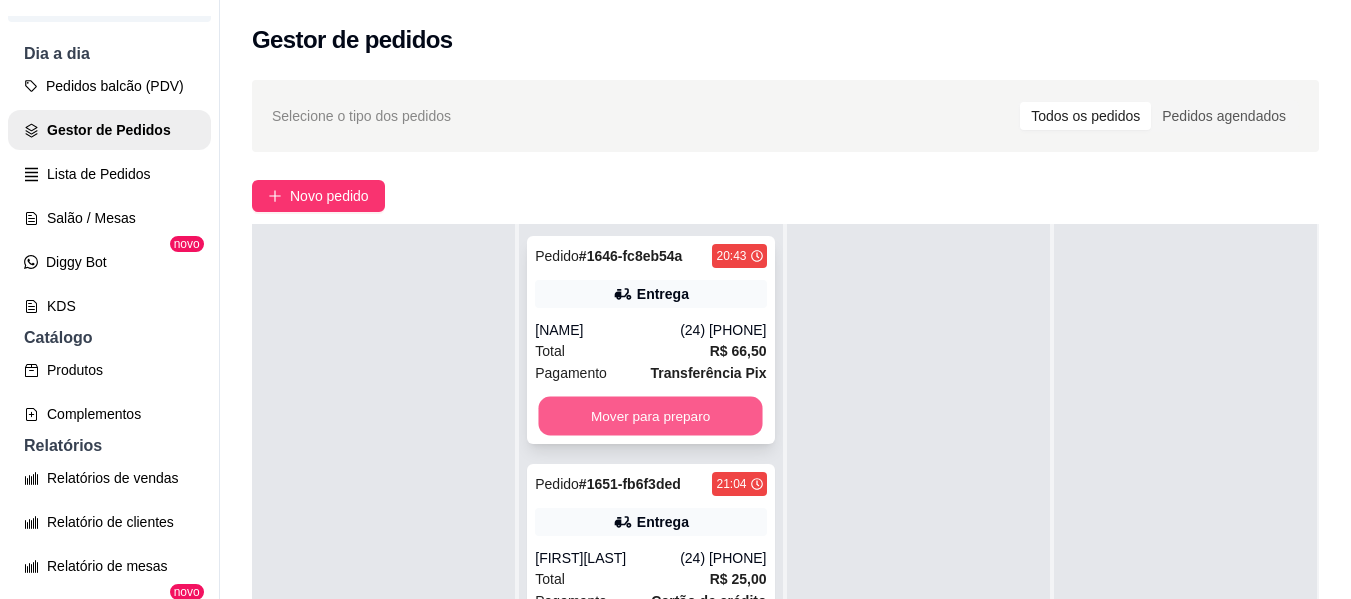 click on "Mover para preparo" at bounding box center (651, 416) 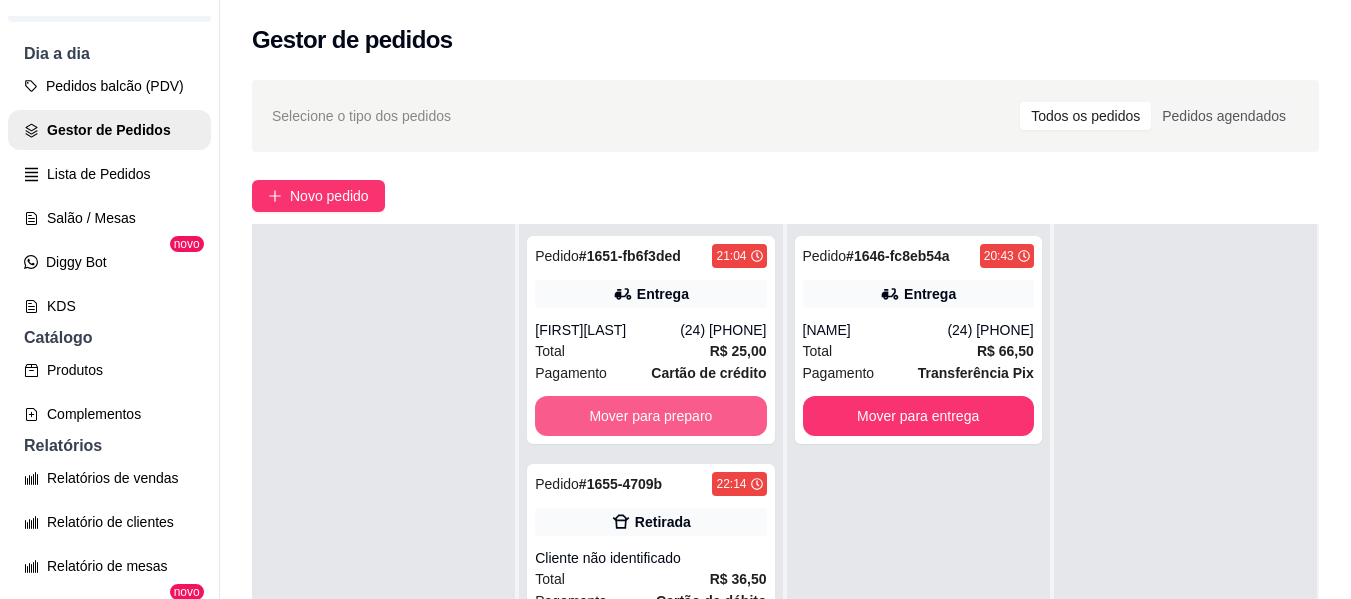 click on "Mover para preparo" at bounding box center [650, 416] 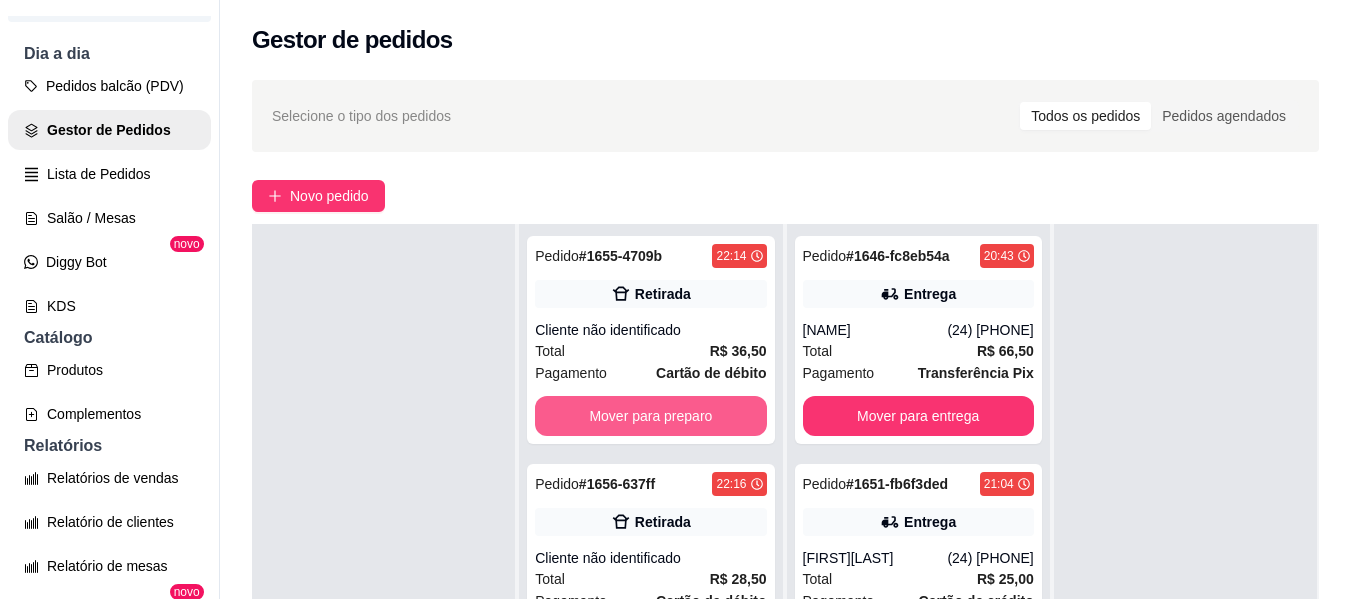 click on "Mover para preparo" at bounding box center (650, 416) 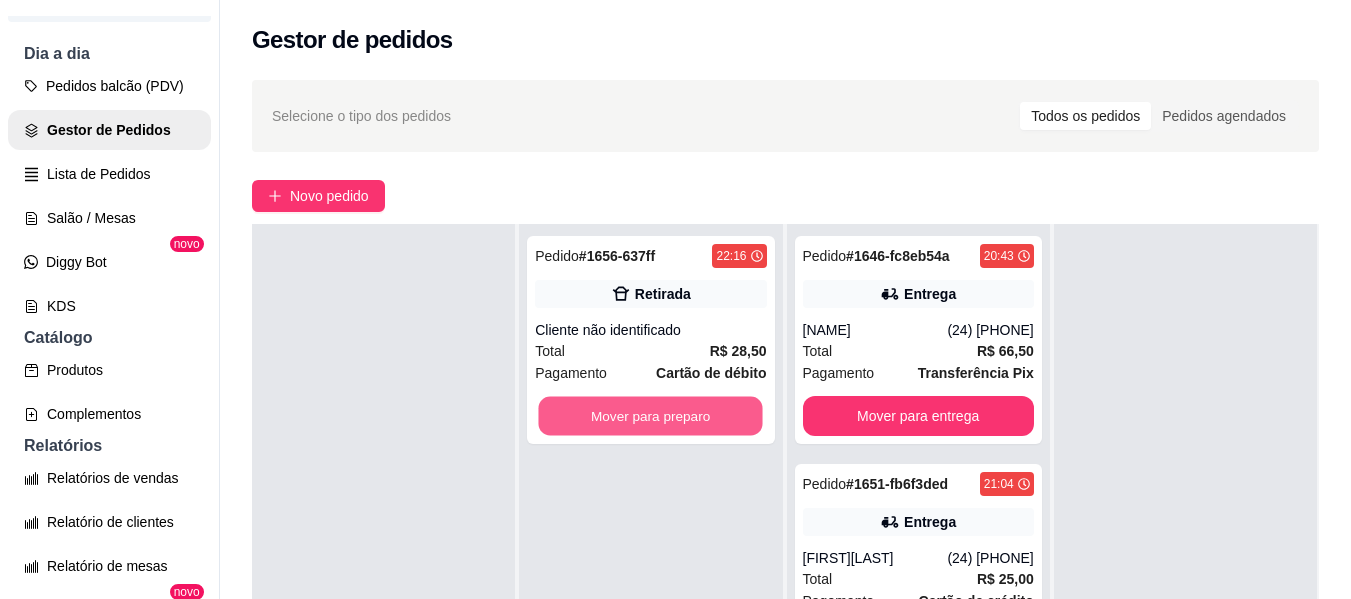 click on "Mover para preparo" at bounding box center (651, 416) 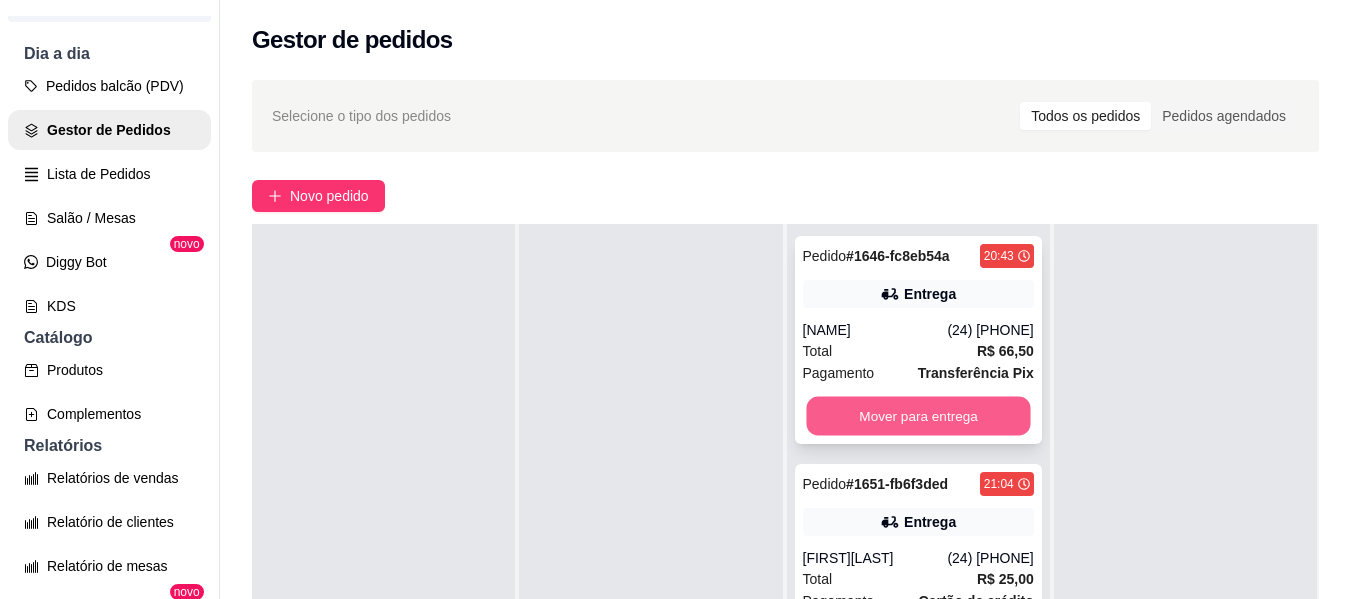 click on "Mover para entrega" at bounding box center [918, 416] 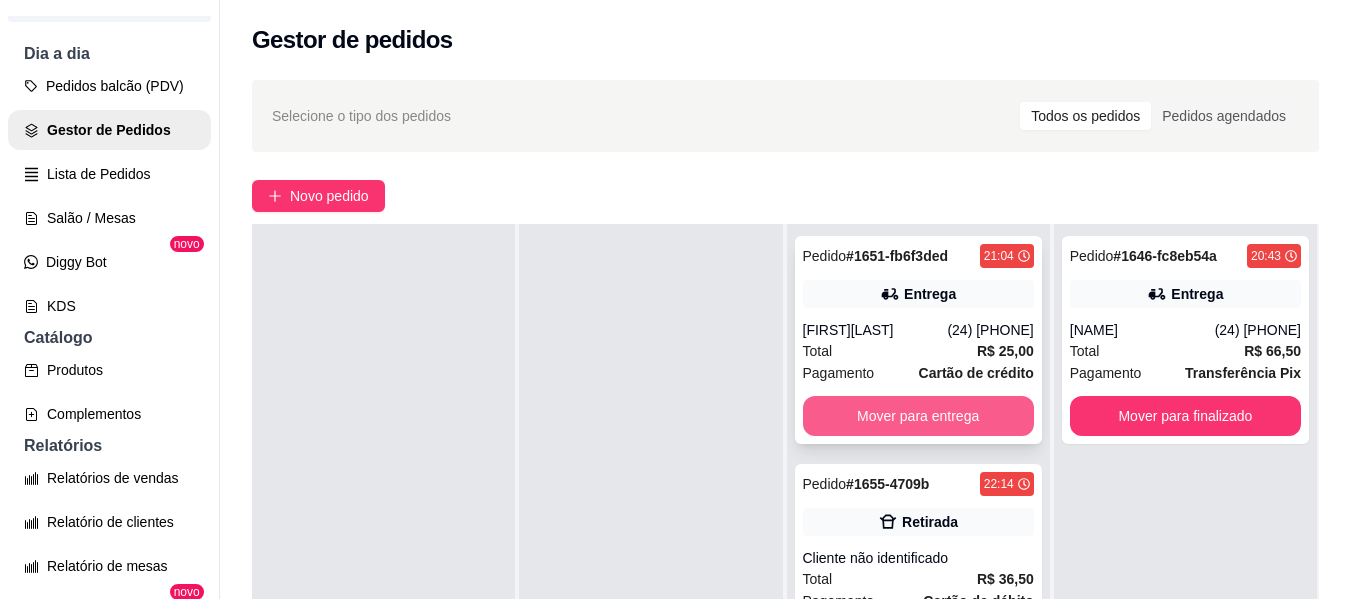 click on "Mover para entrega" at bounding box center [918, 416] 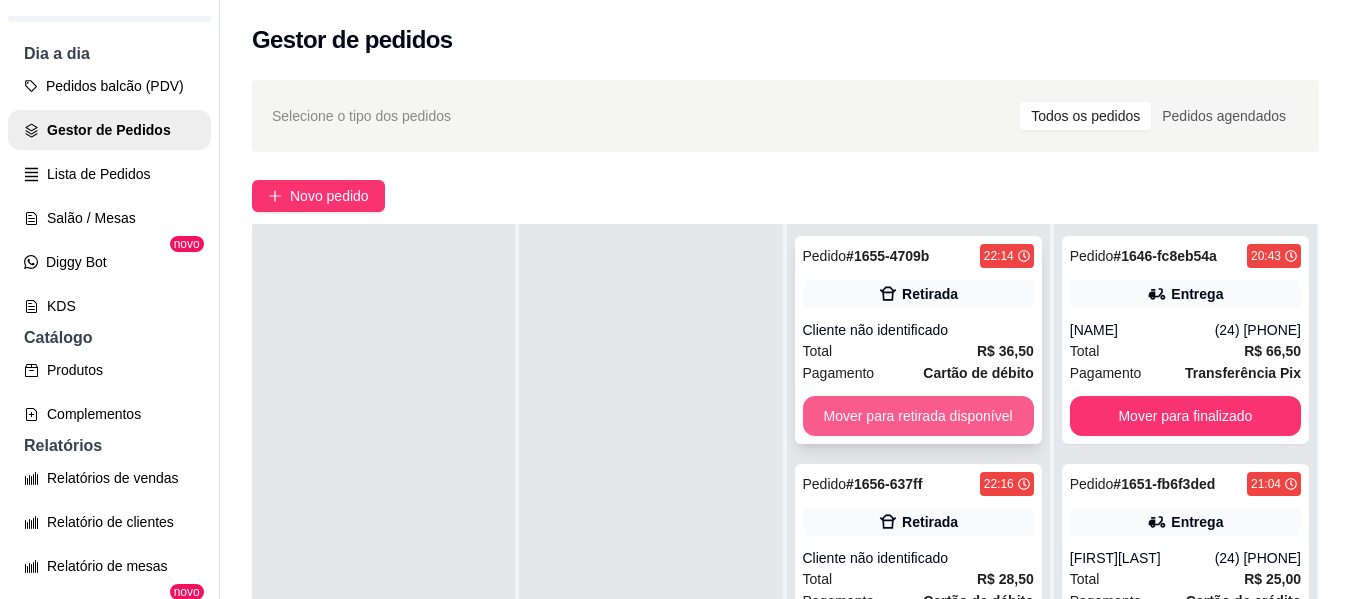 click on "Mover para retirada disponível" at bounding box center [918, 416] 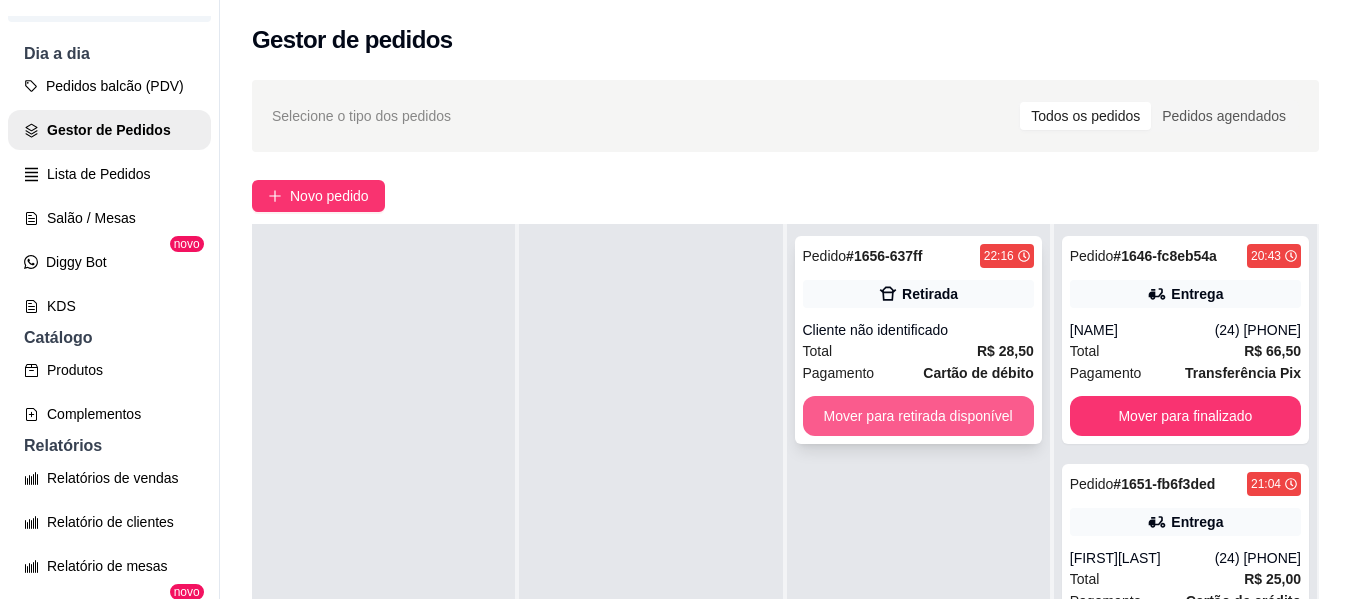 click on "Mover para retirada disponível" at bounding box center (918, 416) 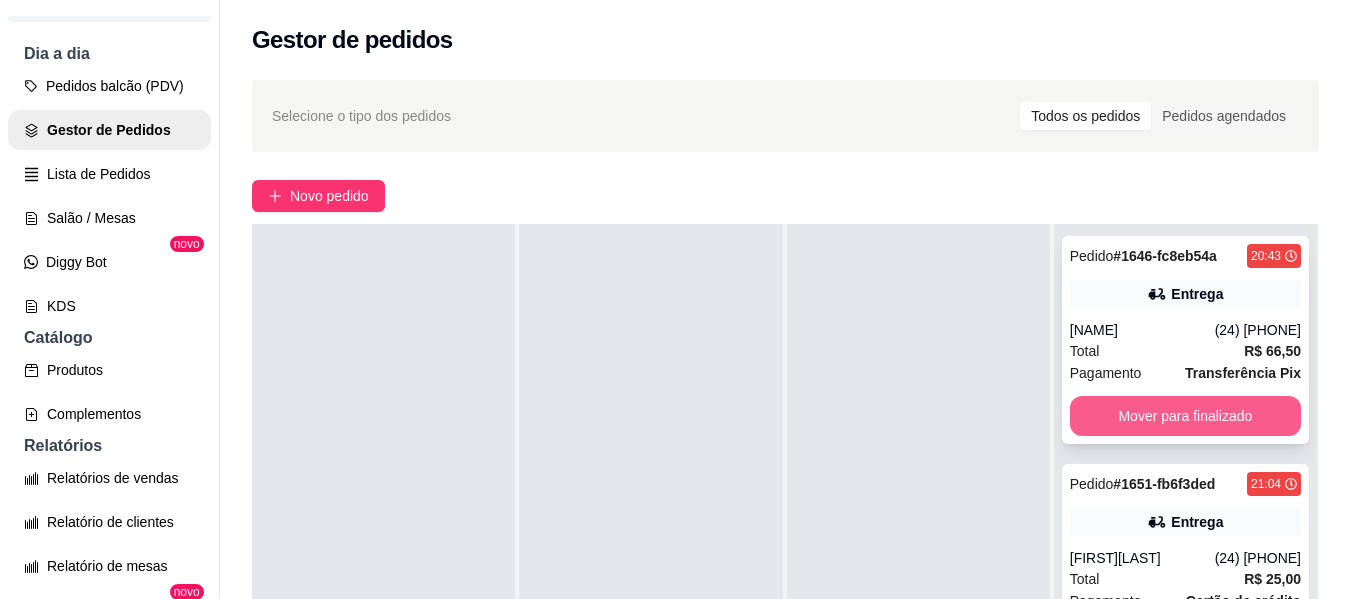 click on "Mover para finalizado" at bounding box center (1185, 416) 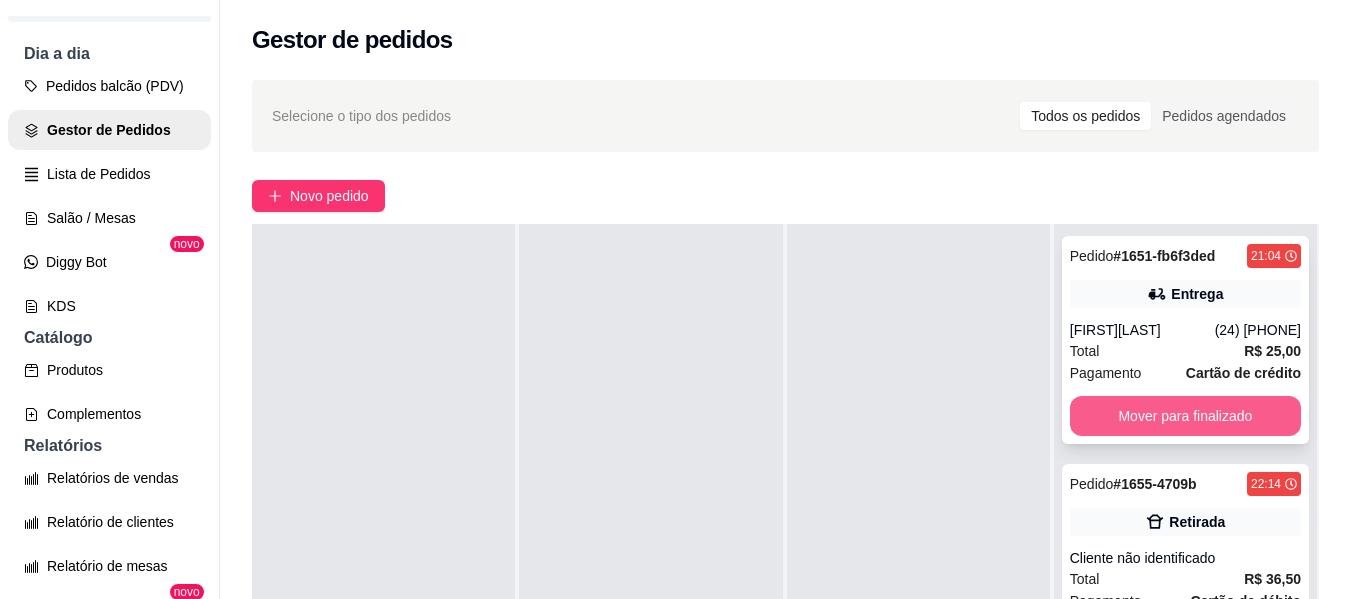 click on "Mover para finalizado" at bounding box center [1185, 416] 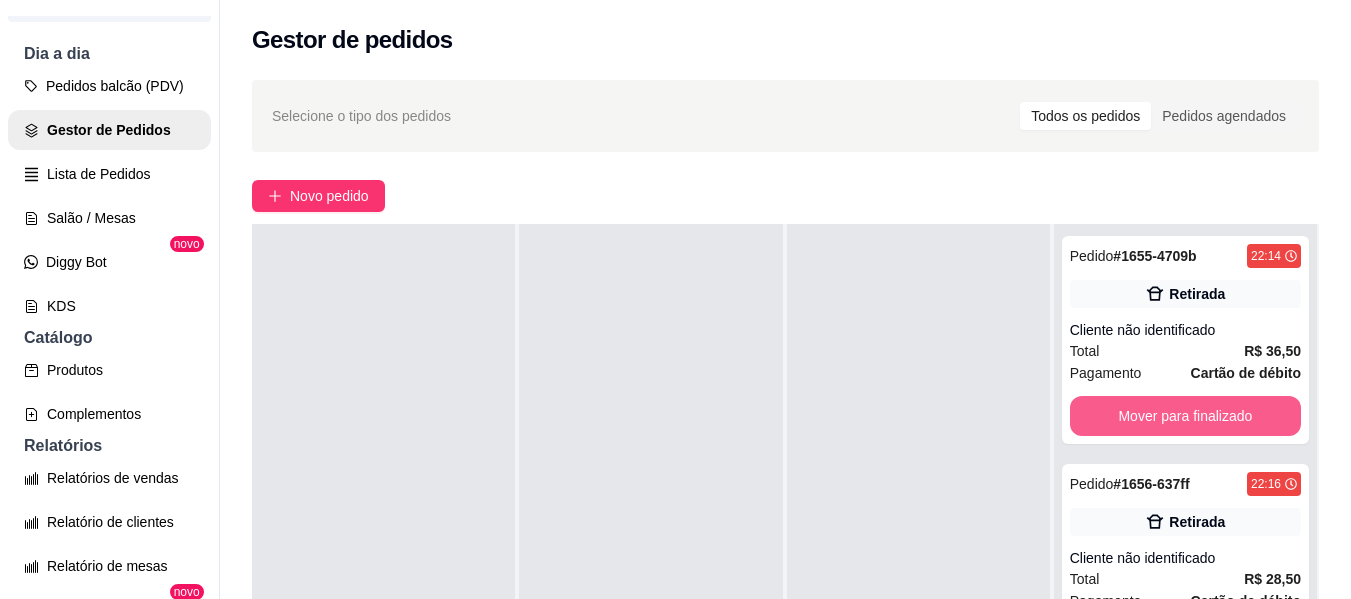 click on "Mover para finalizado" at bounding box center [1185, 416] 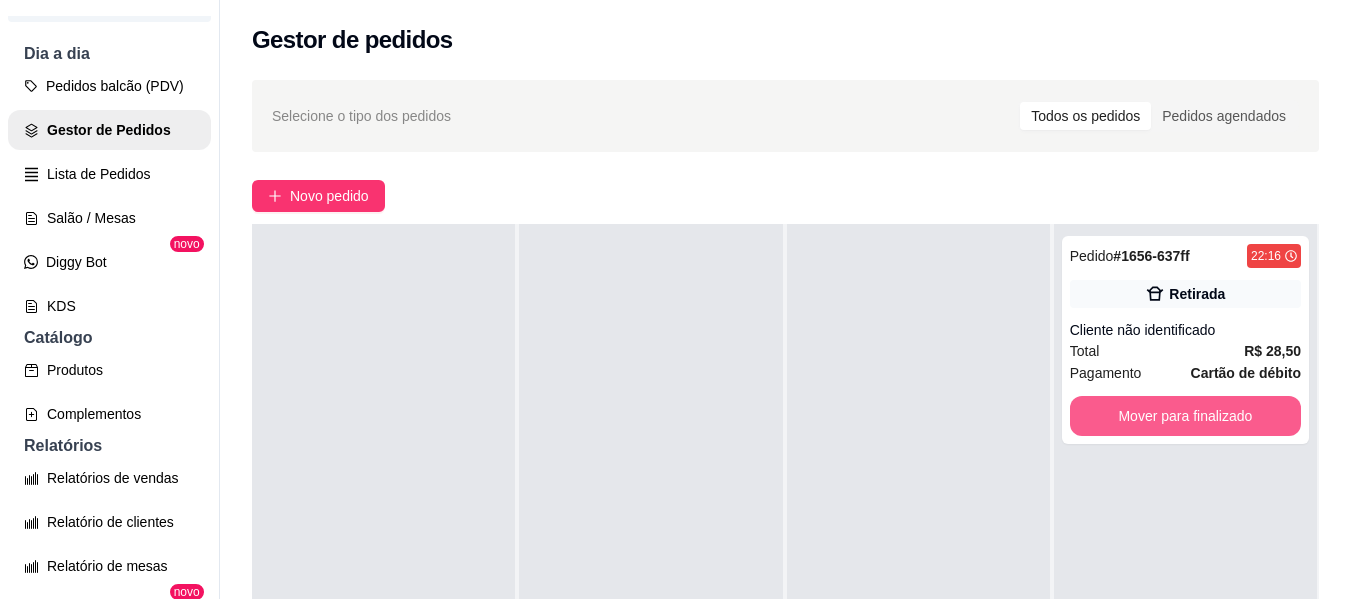 click on "Mover para finalizado" at bounding box center (1185, 416) 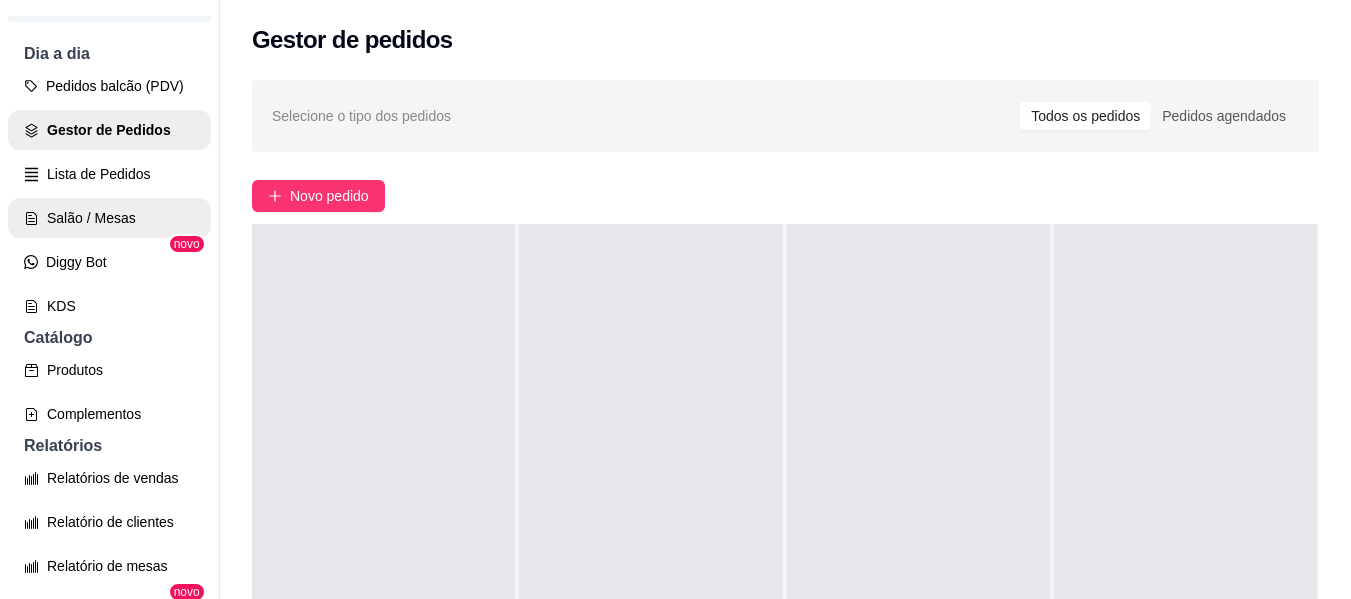 click on "Salão / Mesas" at bounding box center (109, 218) 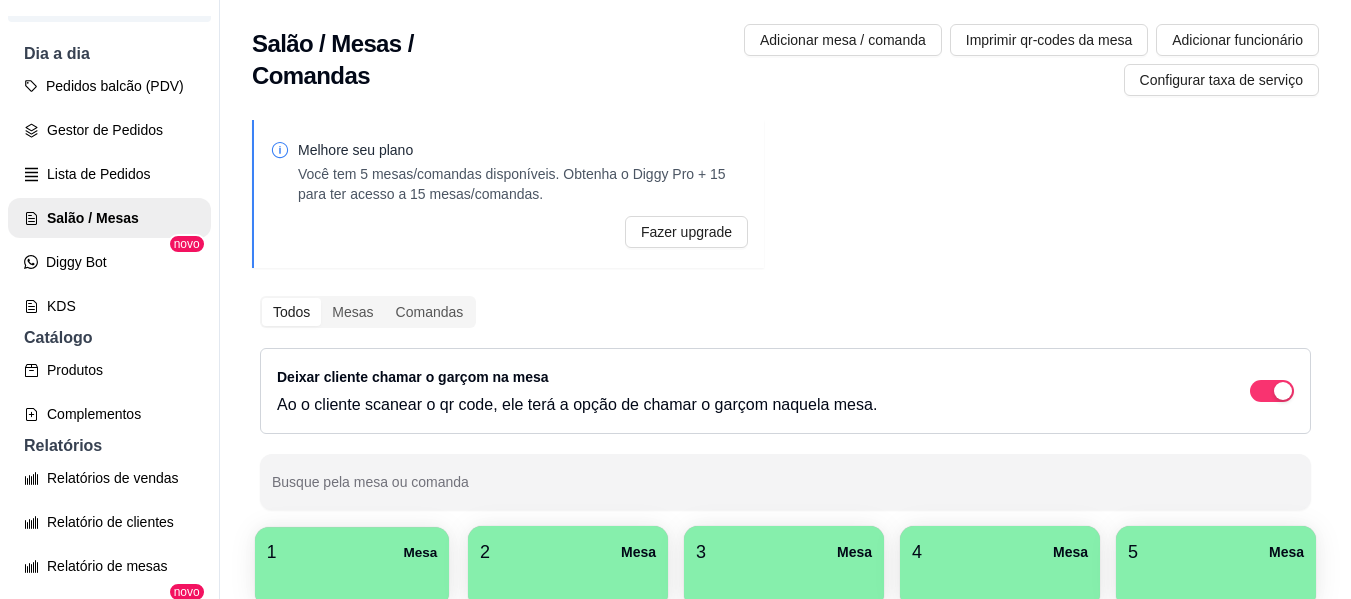 click on "1 Mesa" at bounding box center [352, 552] 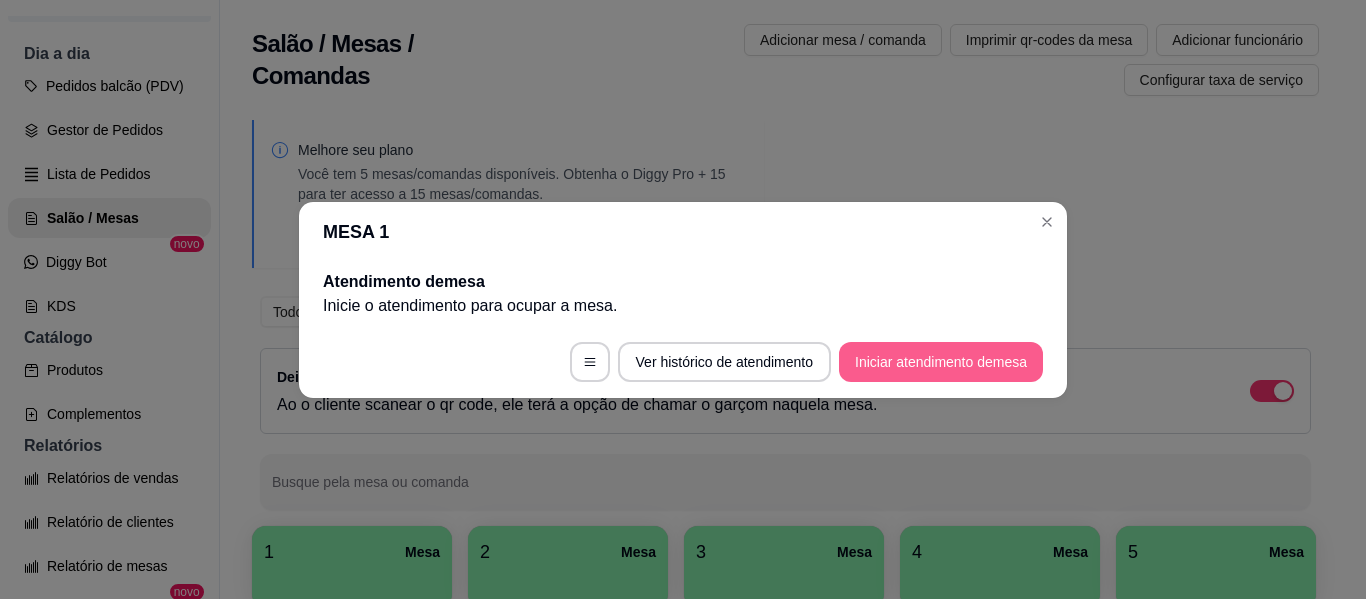 click on "Iniciar atendimento de  mesa" at bounding box center [941, 362] 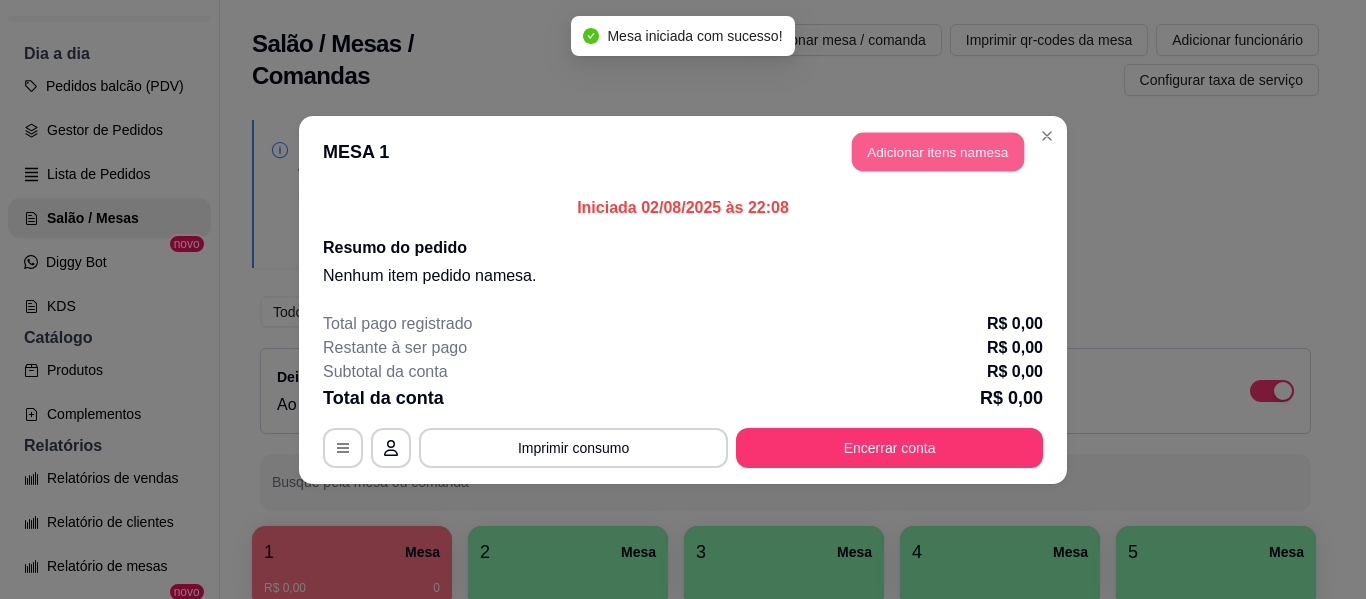 click on "Adicionar itens na  mesa" at bounding box center [938, 151] 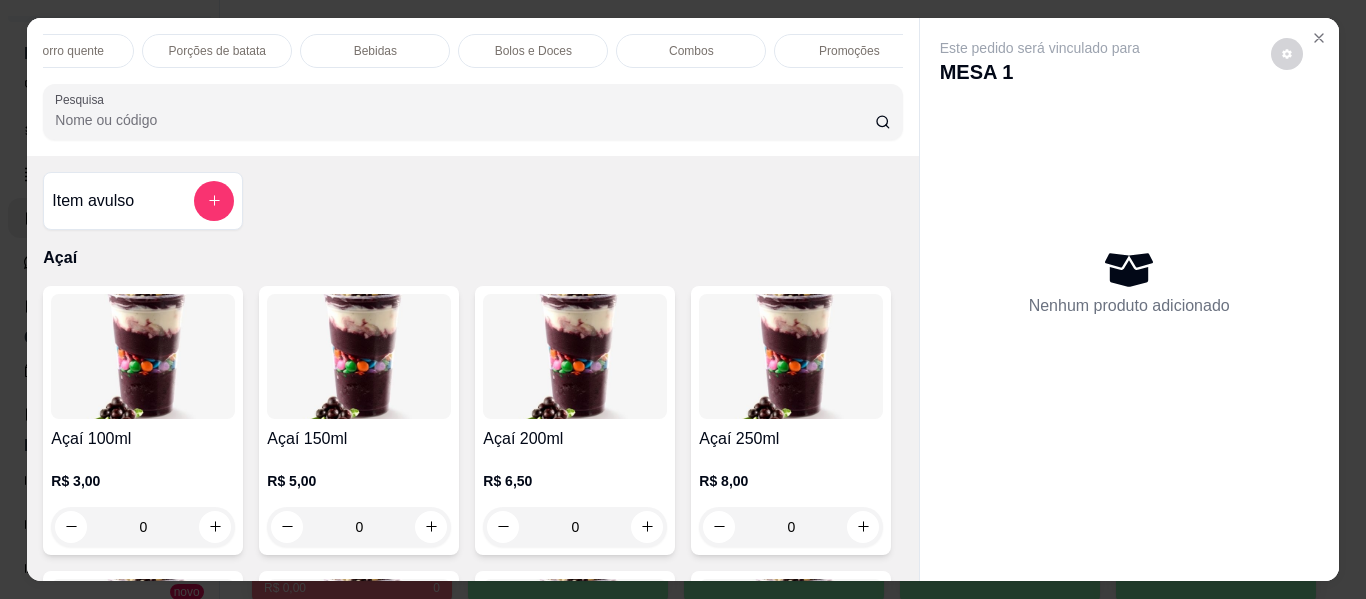 scroll, scrollTop: 0, scrollLeft: 1169, axis: horizontal 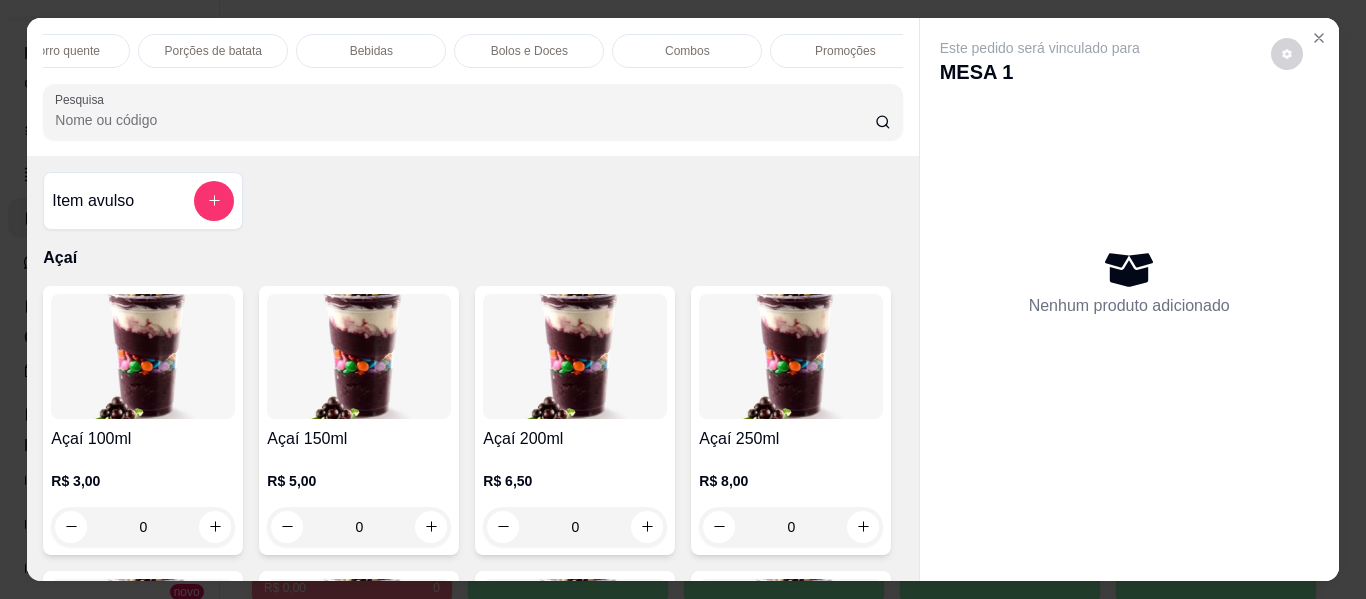 click on "Promoções" at bounding box center (845, 51) 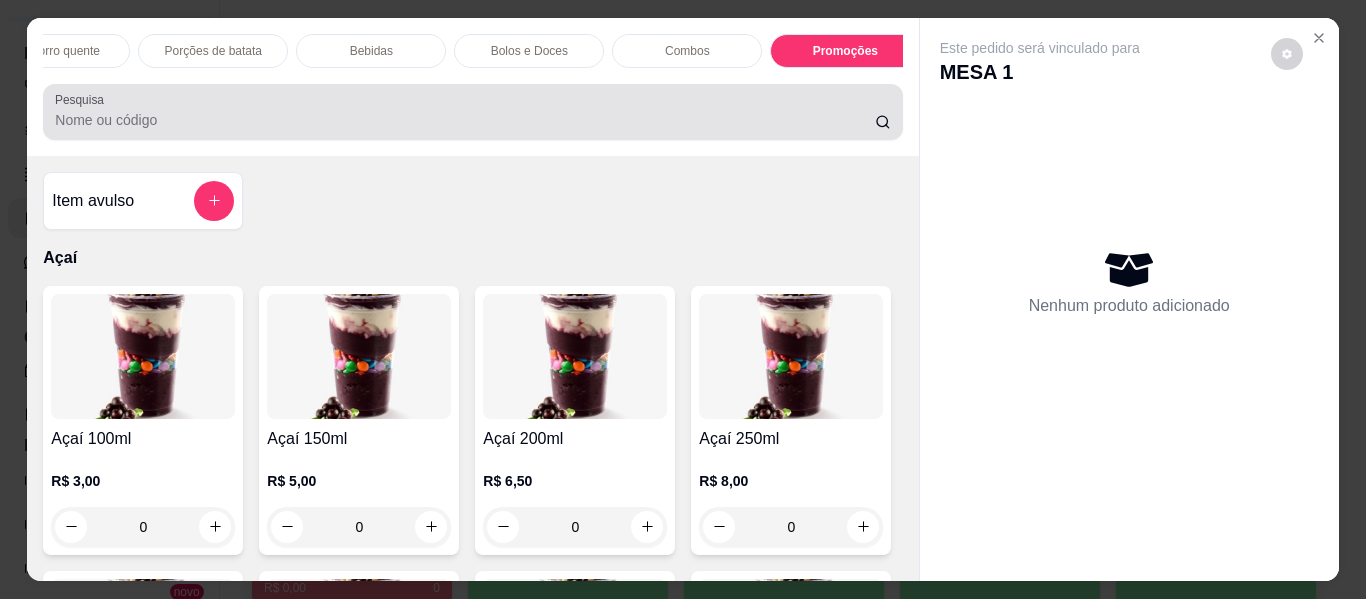 scroll, scrollTop: 7839, scrollLeft: 0, axis: vertical 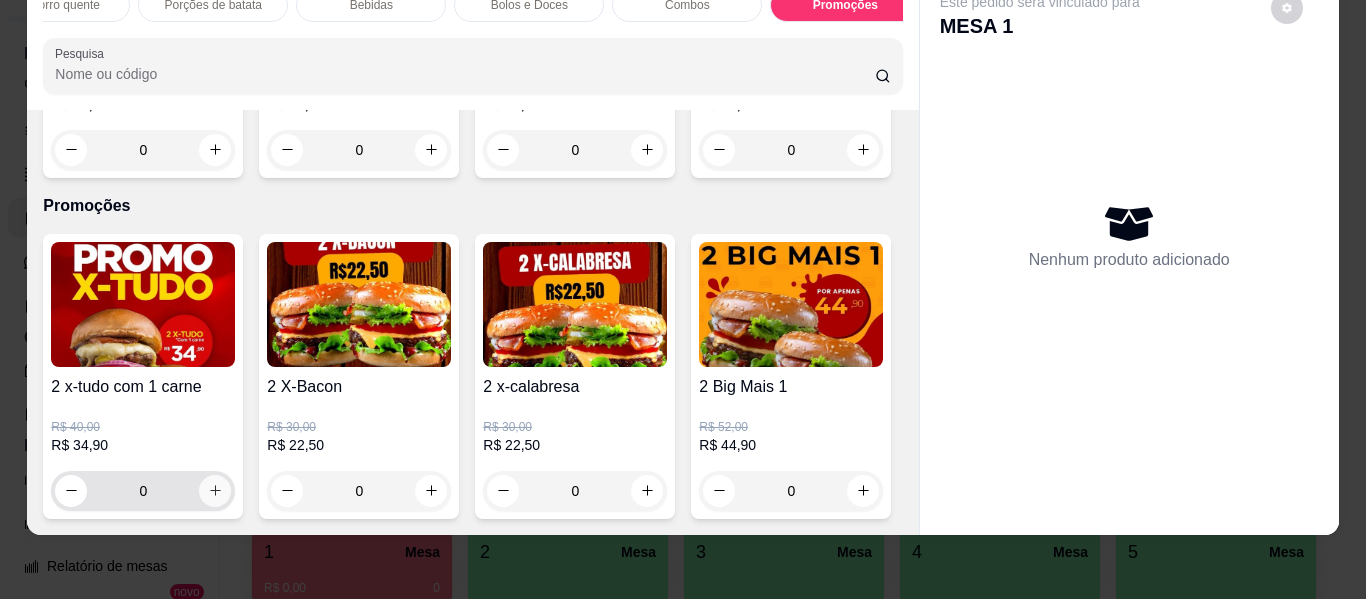 click 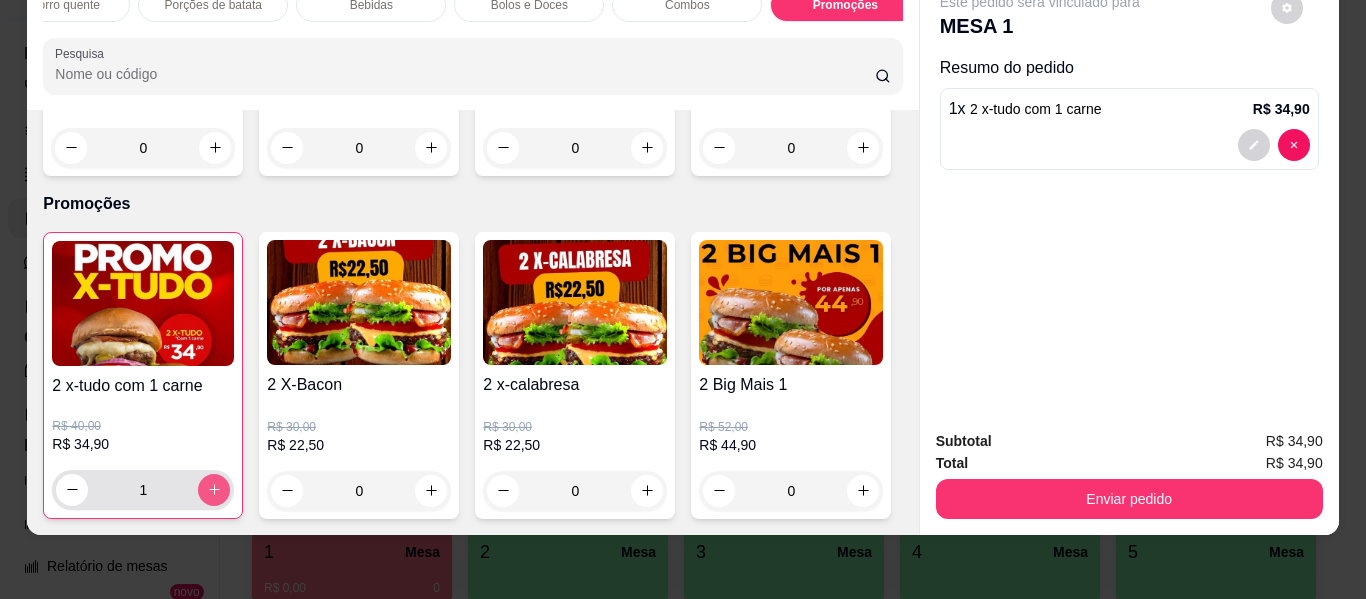 scroll, scrollTop: 7971, scrollLeft: 0, axis: vertical 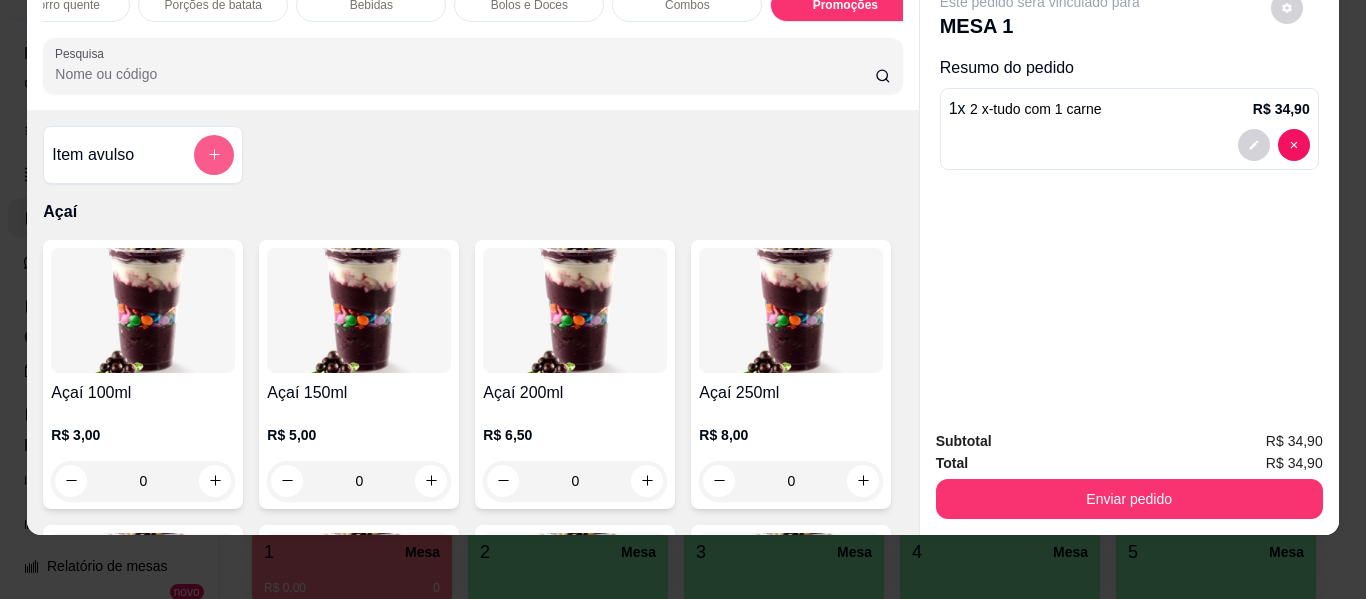 click 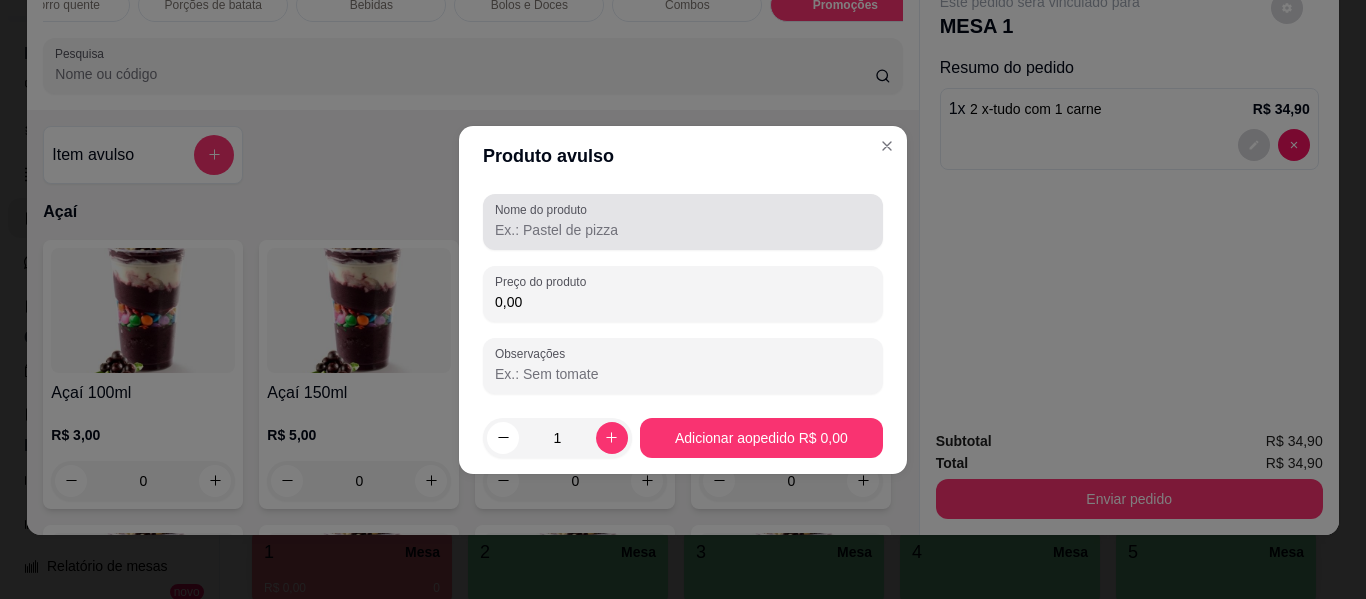 click on "Nome do produto" at bounding box center [683, 230] 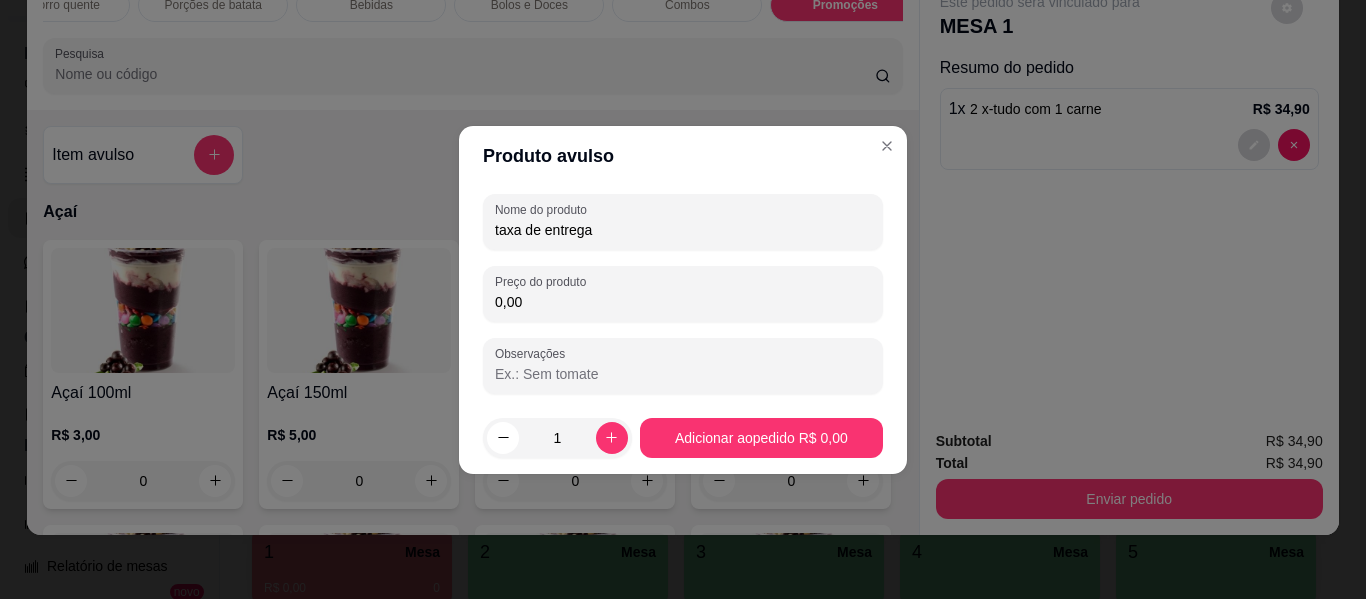 type on "taxa de entrega" 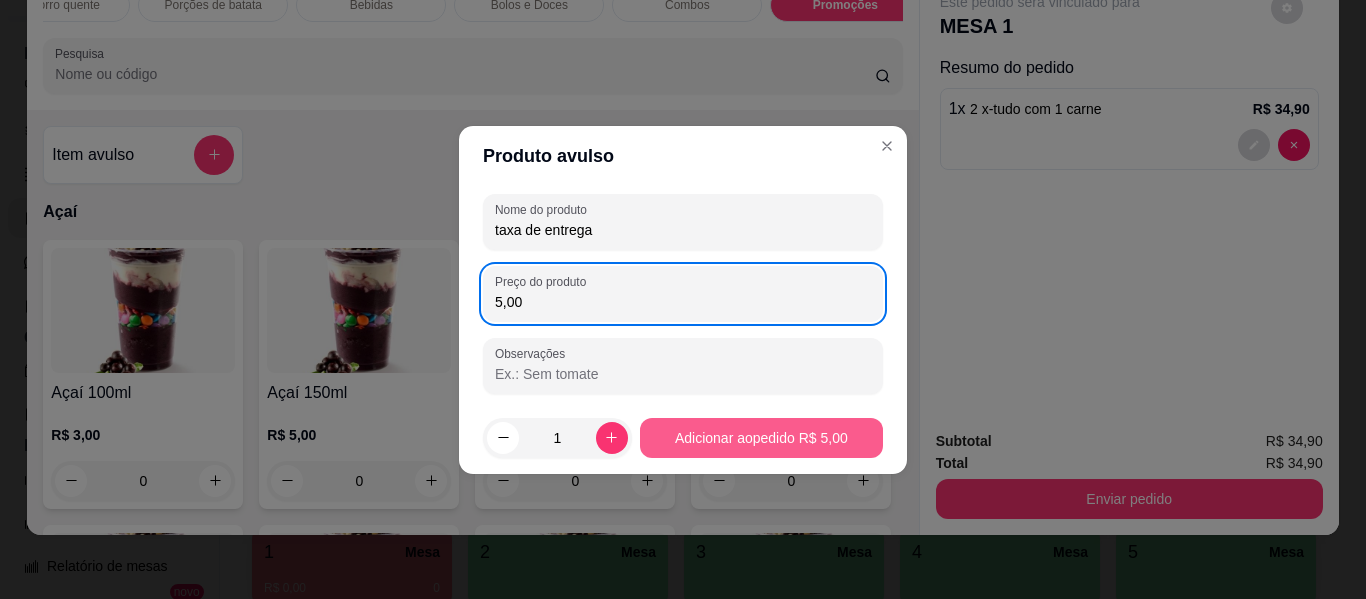 type on "5,00" 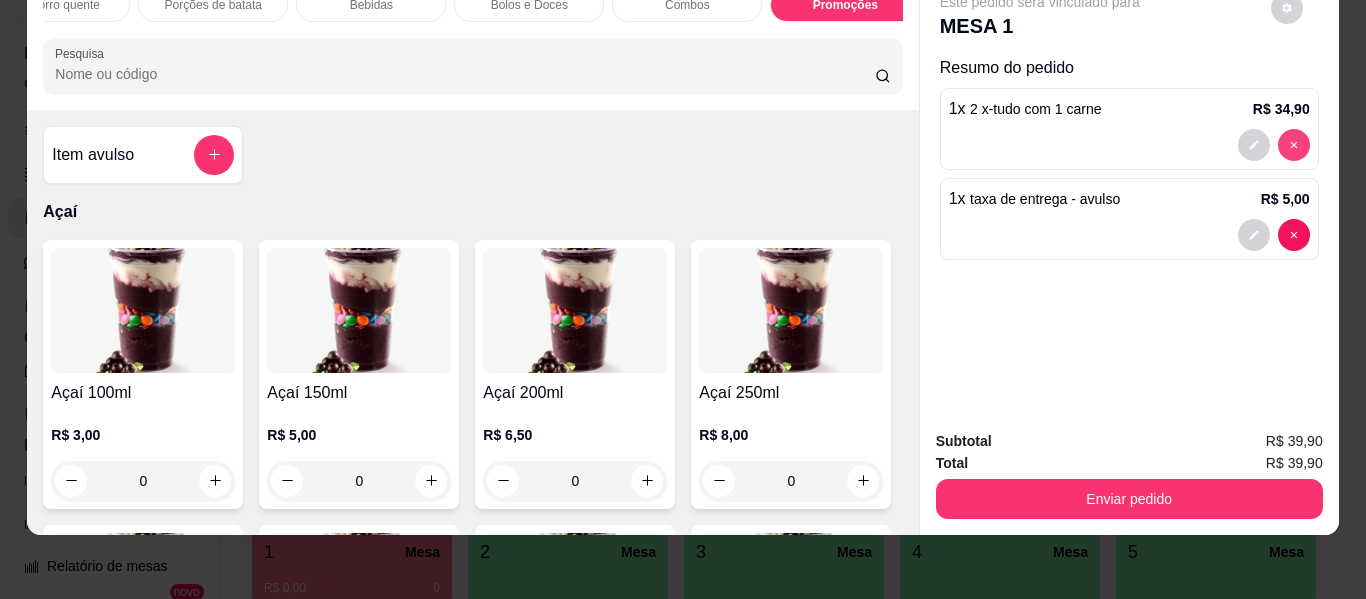 type on "0" 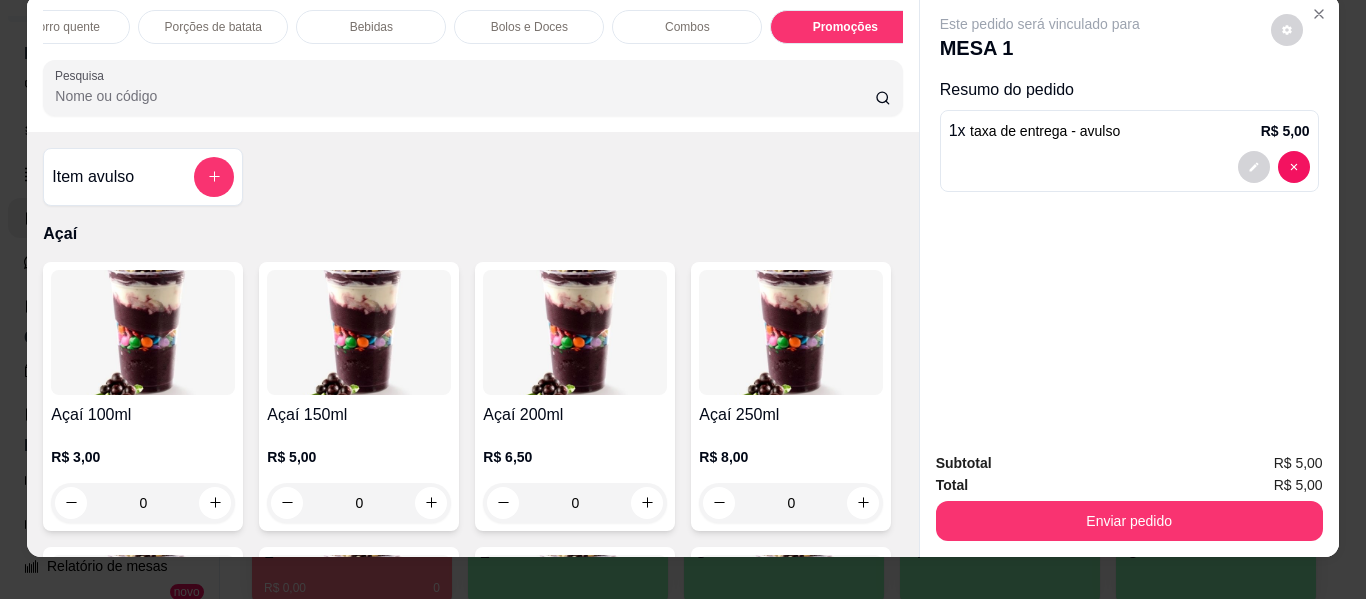scroll, scrollTop: 0, scrollLeft: 0, axis: both 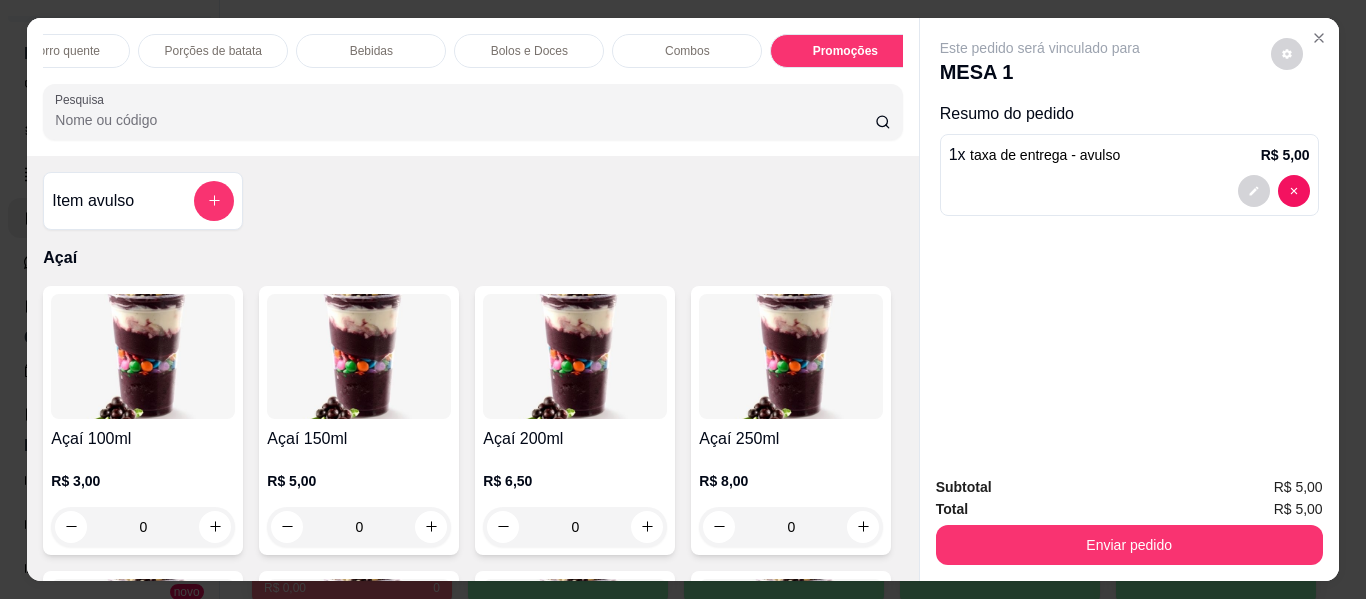 click on "Promoções" at bounding box center (845, 51) 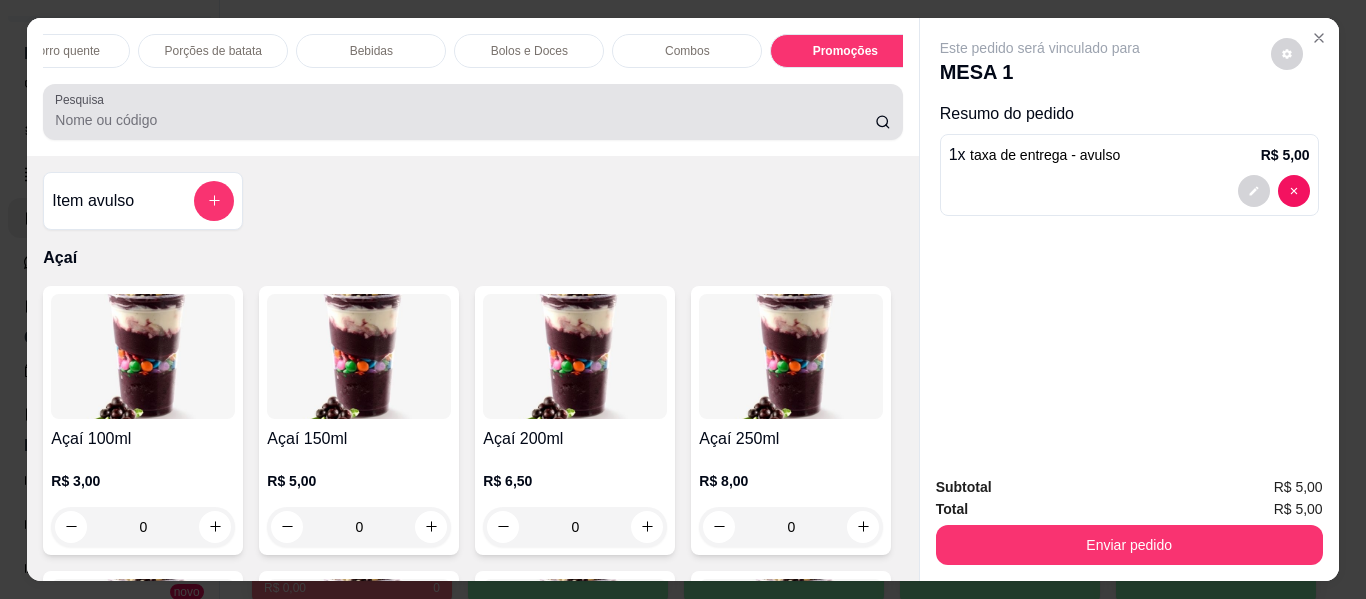 scroll, scrollTop: 7839, scrollLeft: 0, axis: vertical 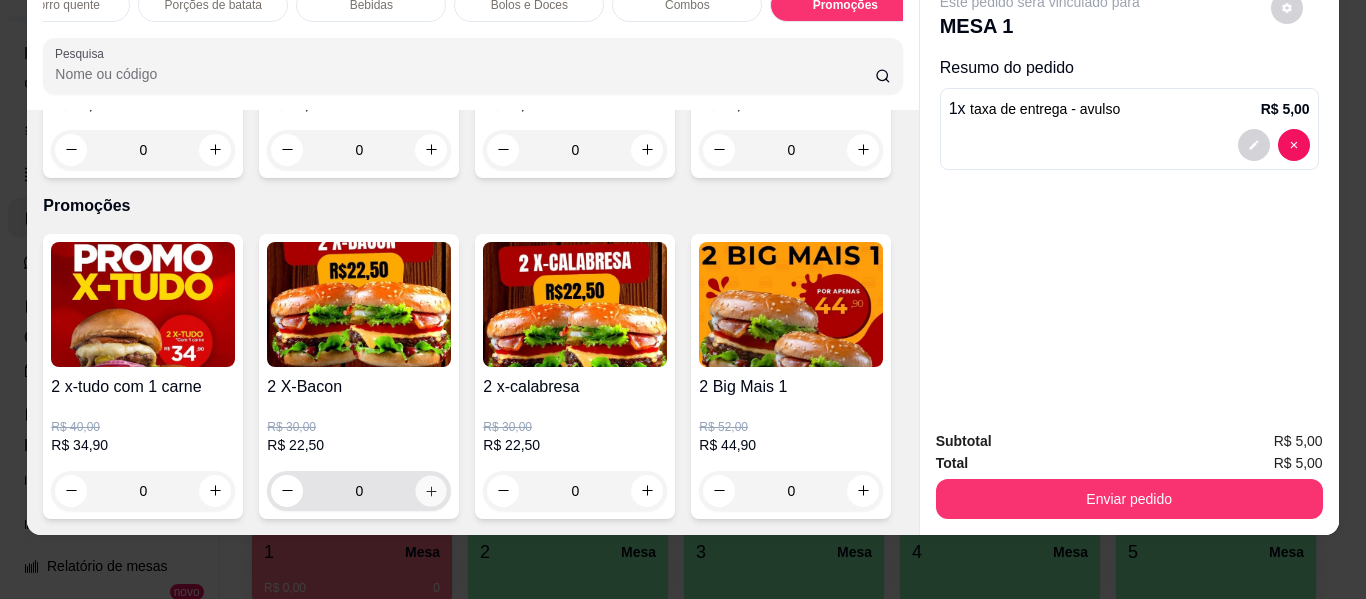 click 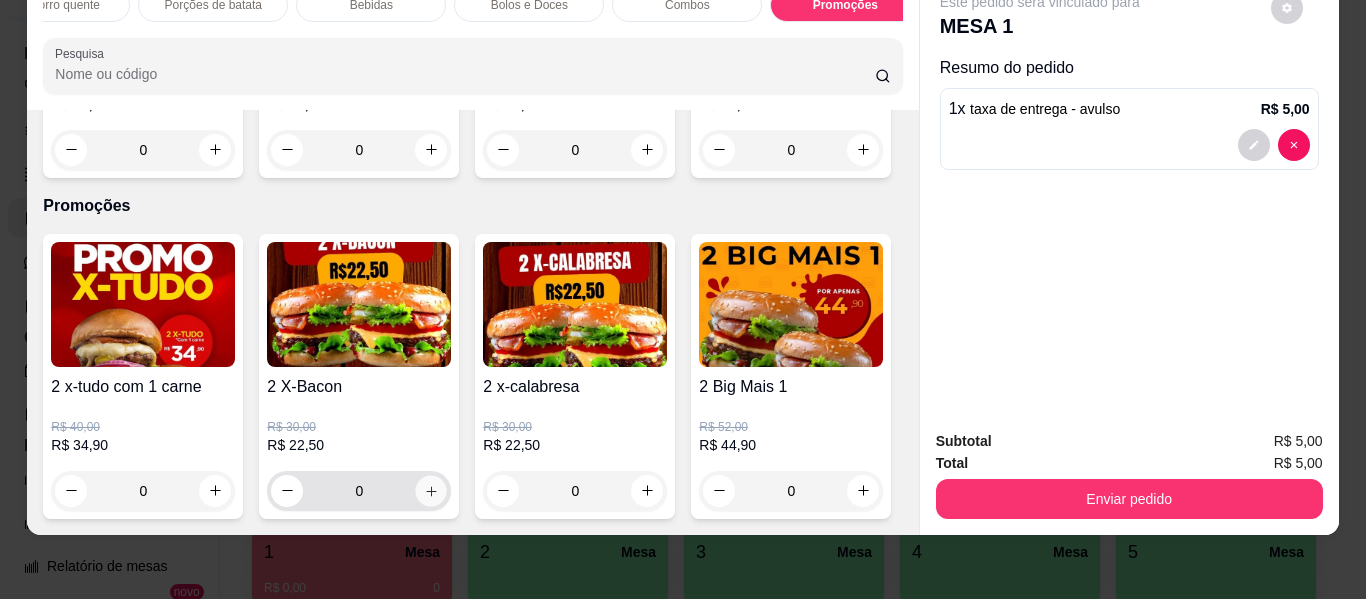 type on "1" 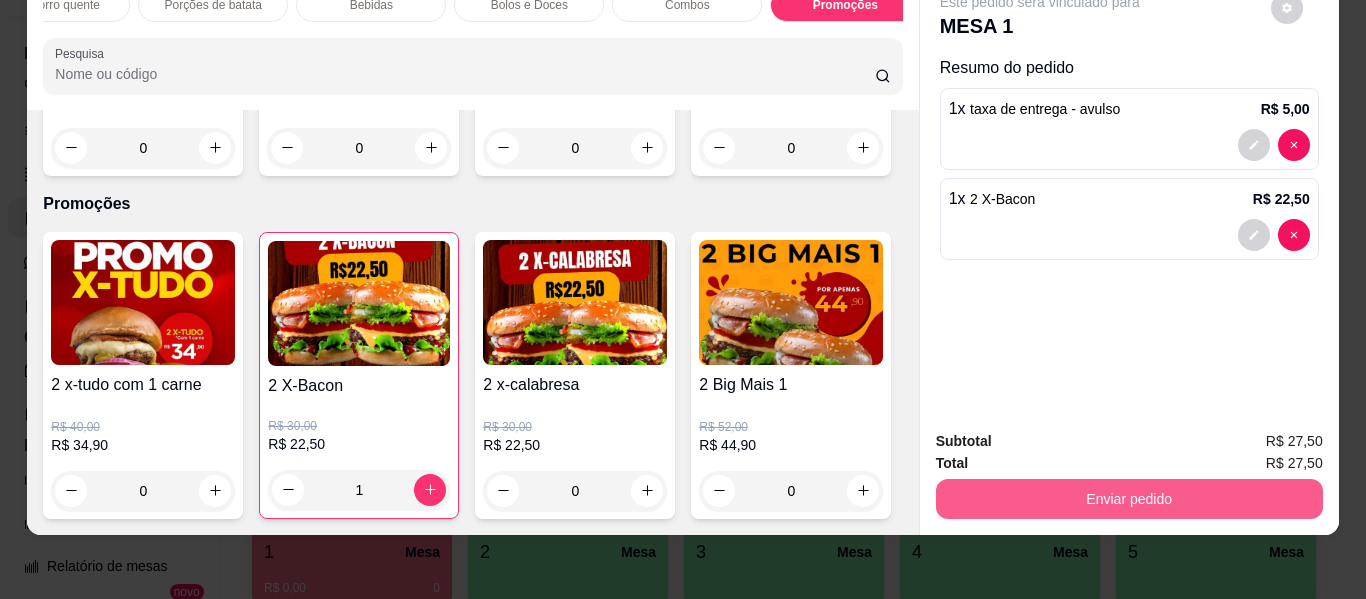 click on "Enviar pedido" at bounding box center [1129, 499] 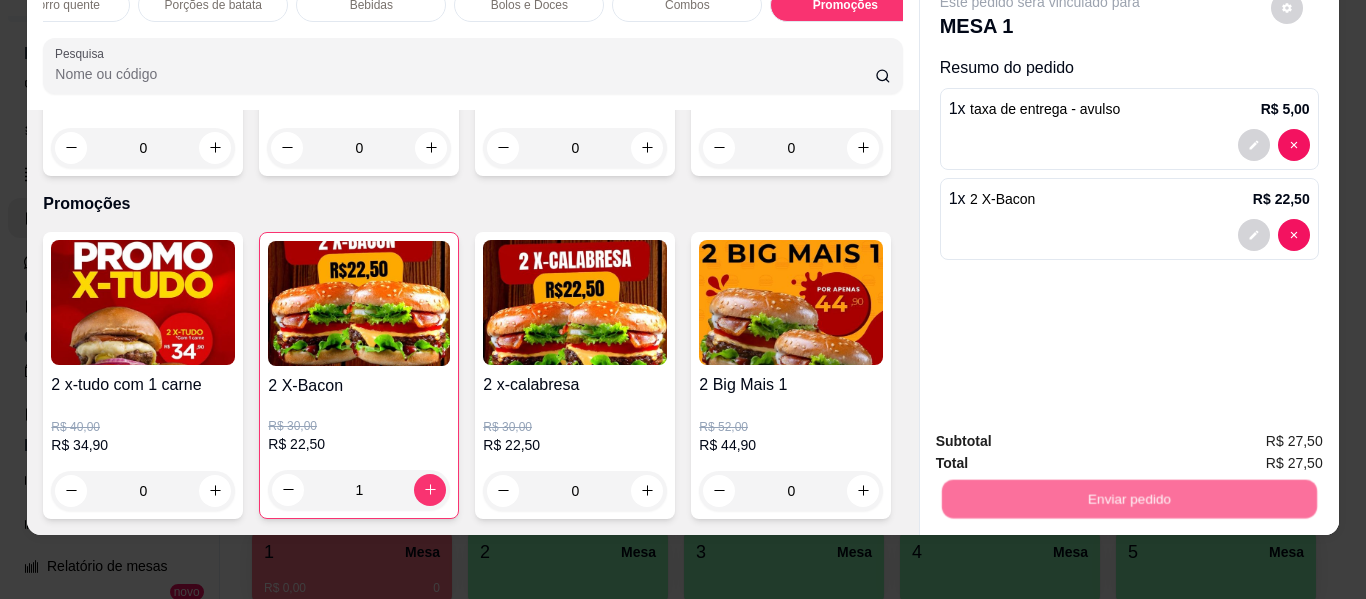 click on "Não registrar e enviar pedido" at bounding box center [1063, 434] 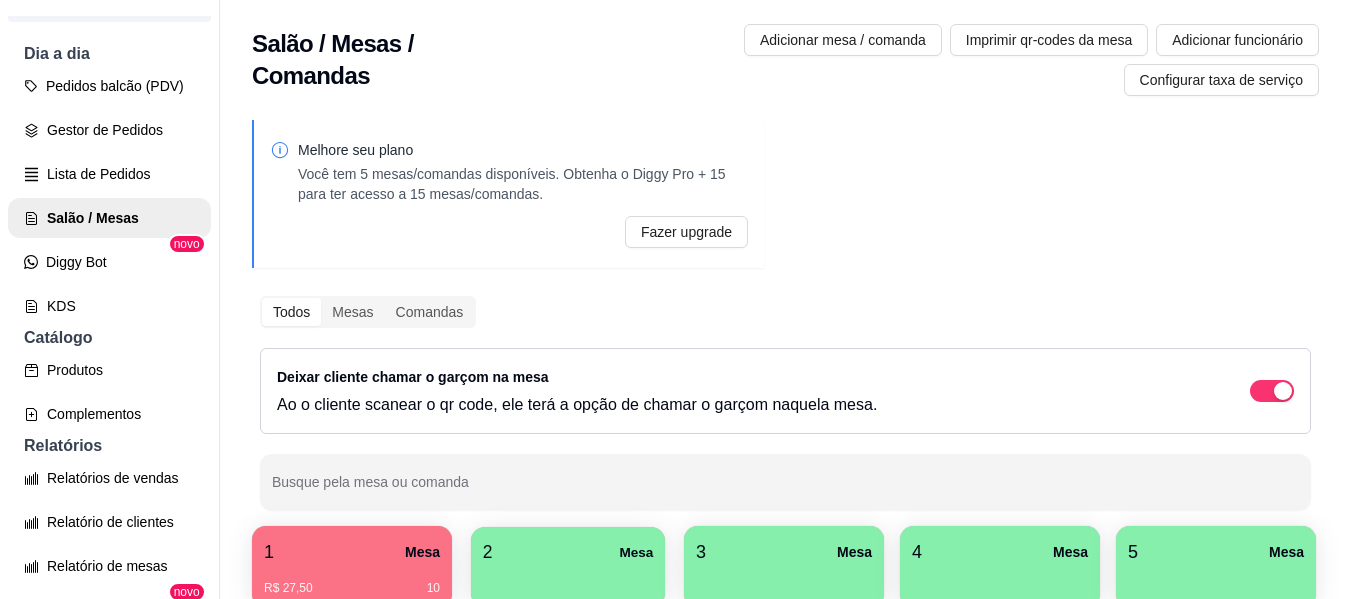 click at bounding box center (568, 580) 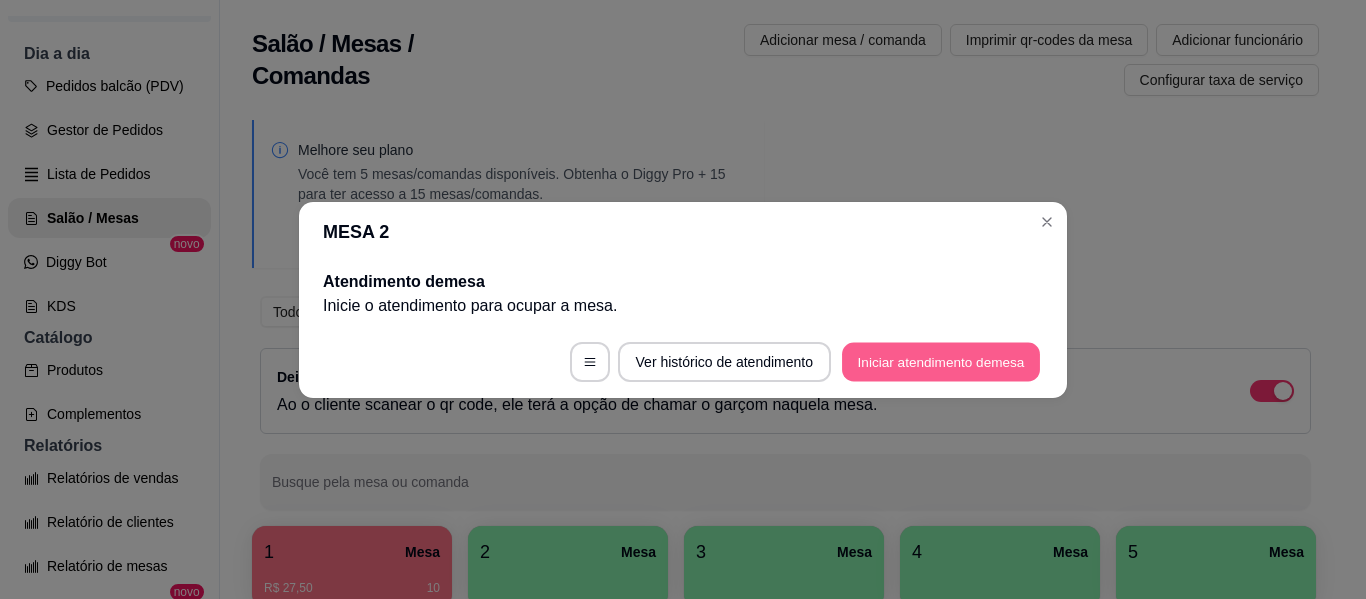 click on "Iniciar atendimento de  mesa" at bounding box center [941, 361] 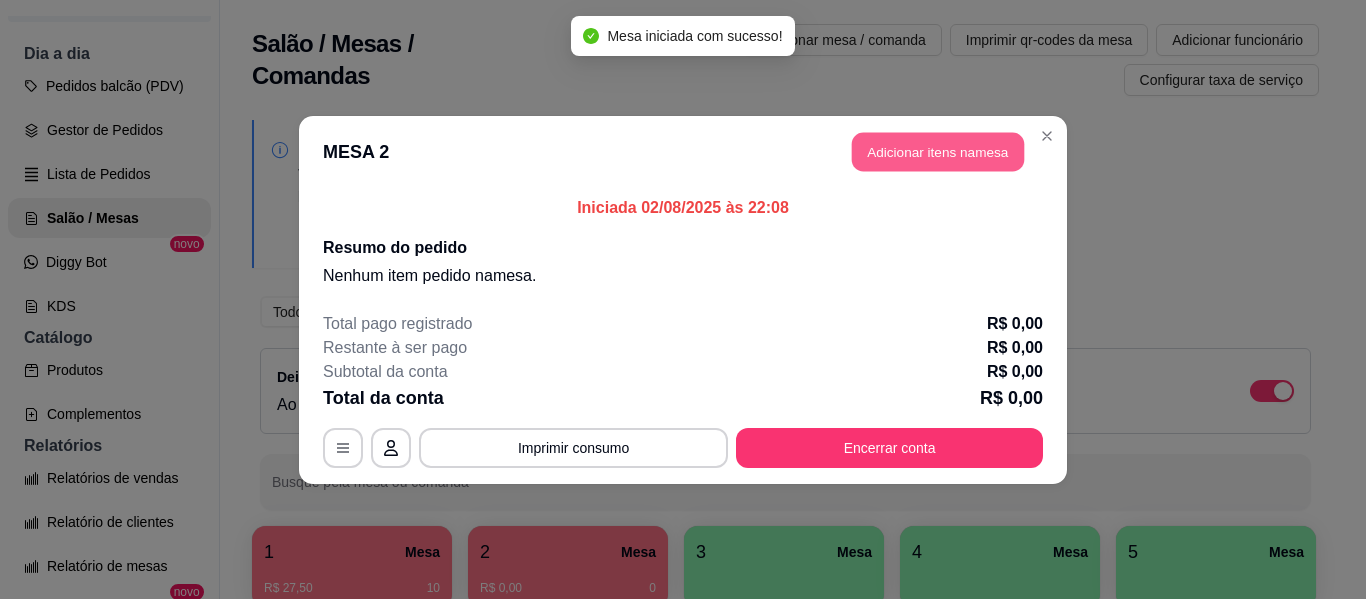 click on "Adicionar itens na  mesa" at bounding box center [938, 151] 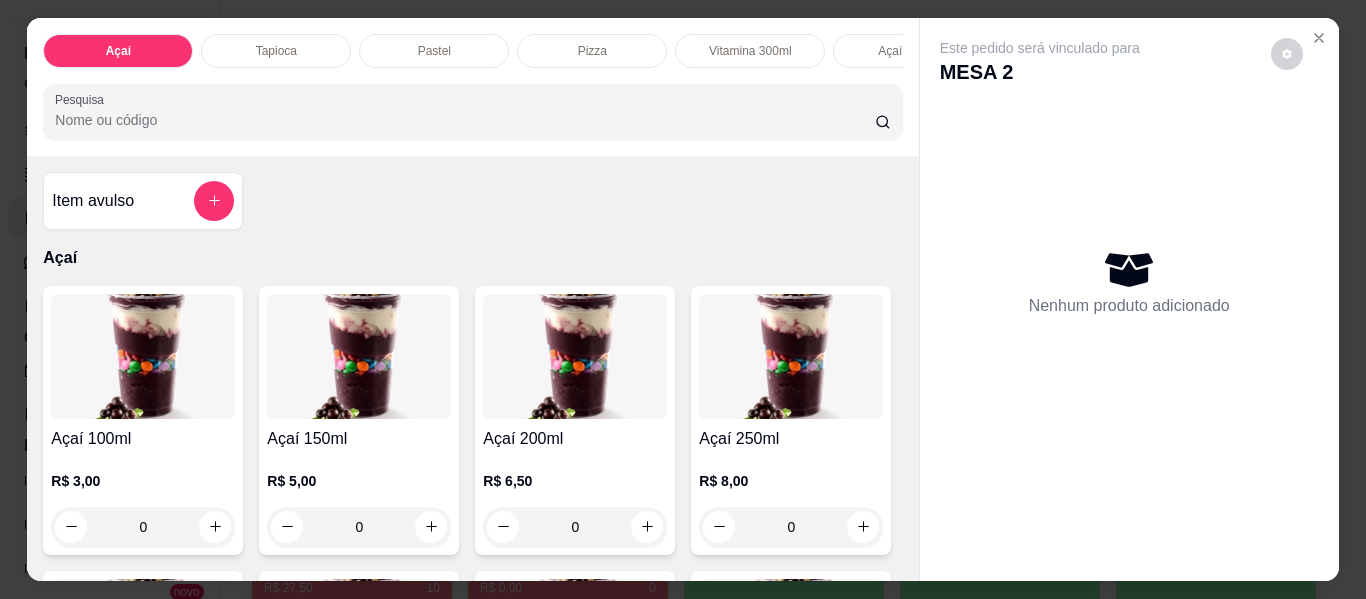 drag, startPoint x: 364, startPoint y: 56, endPoint x: 385, endPoint y: 65, distance: 22.847319 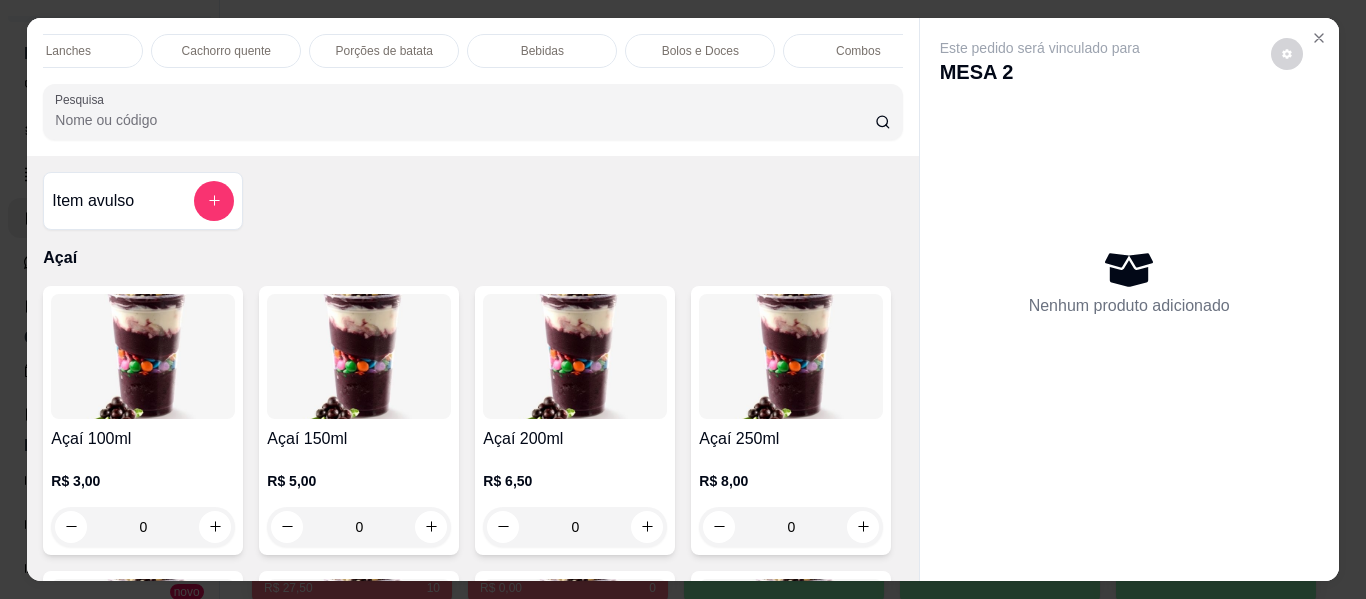 scroll, scrollTop: 0, scrollLeft: 1187, axis: horizontal 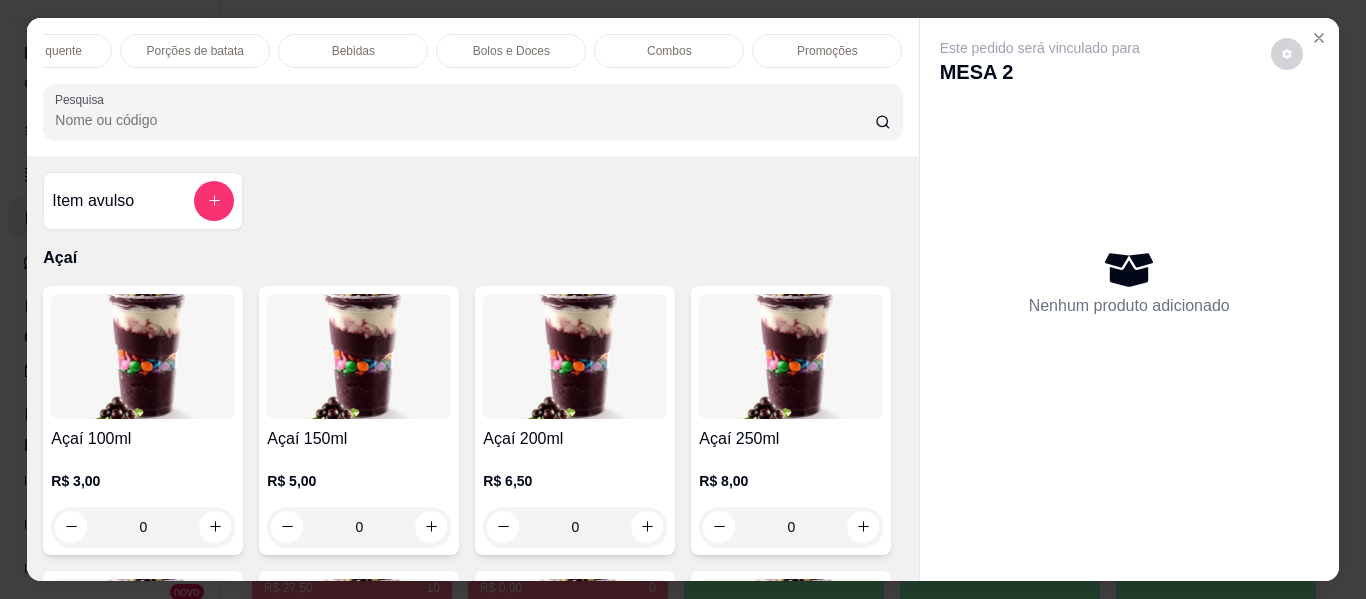 click on "Promoções" at bounding box center [827, 51] 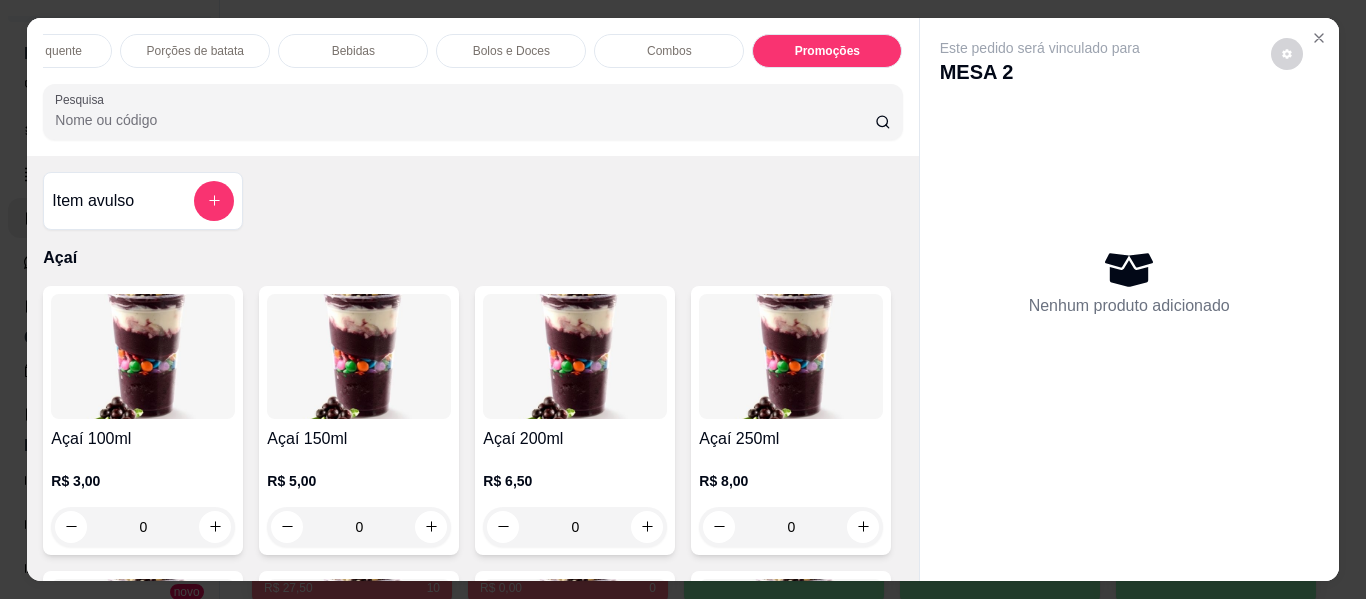 scroll, scrollTop: 7839, scrollLeft: 0, axis: vertical 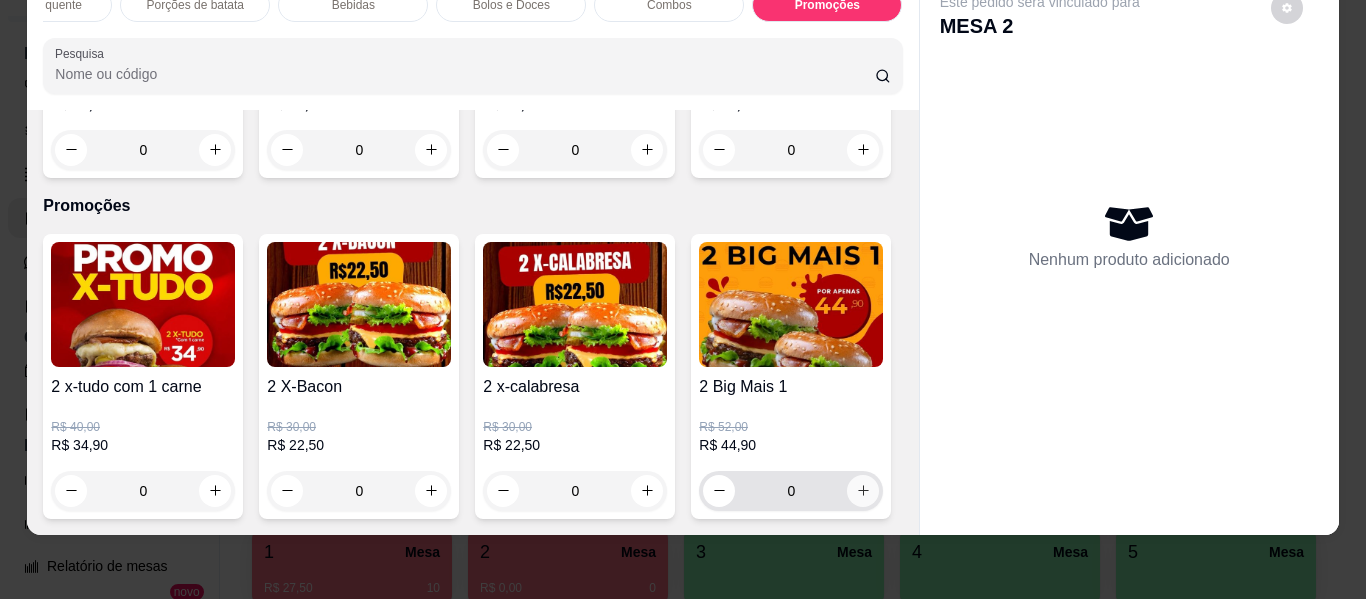 click 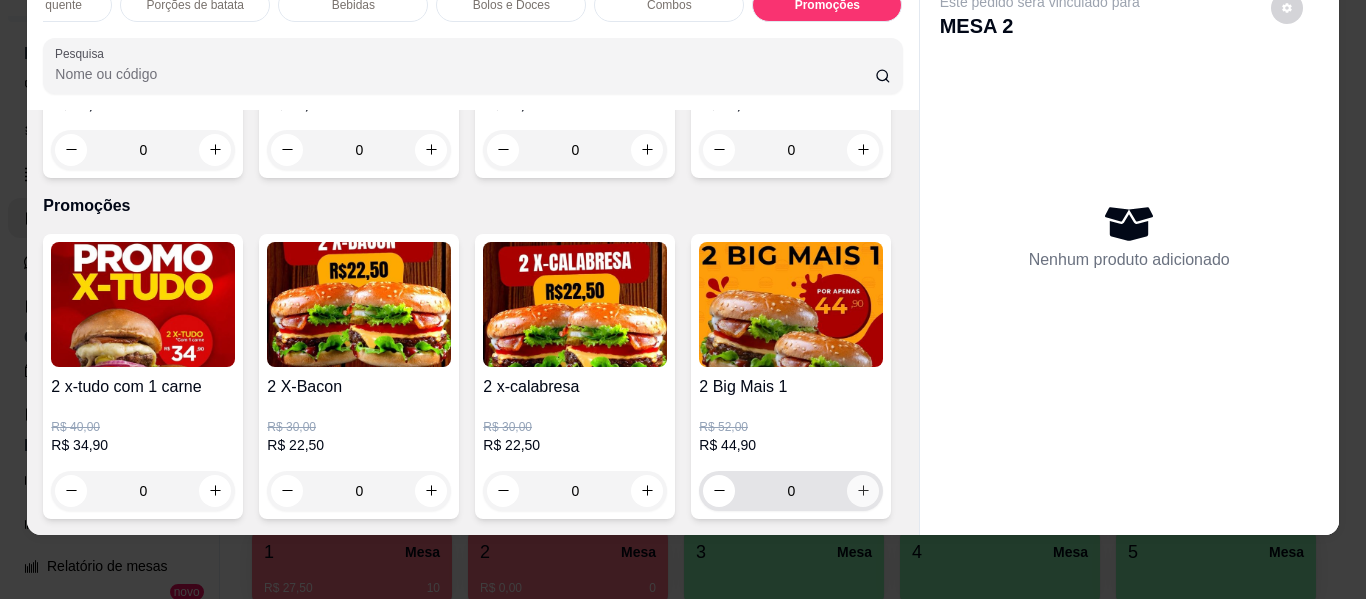 type on "1" 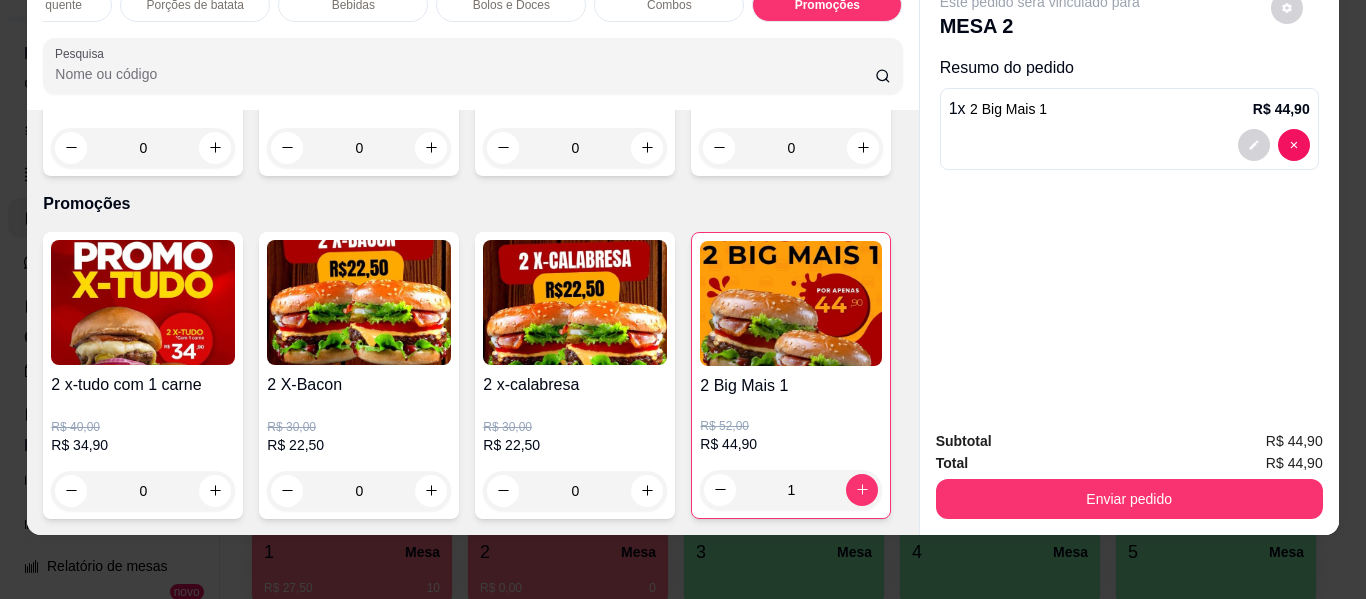 scroll, scrollTop: 0, scrollLeft: 0, axis: both 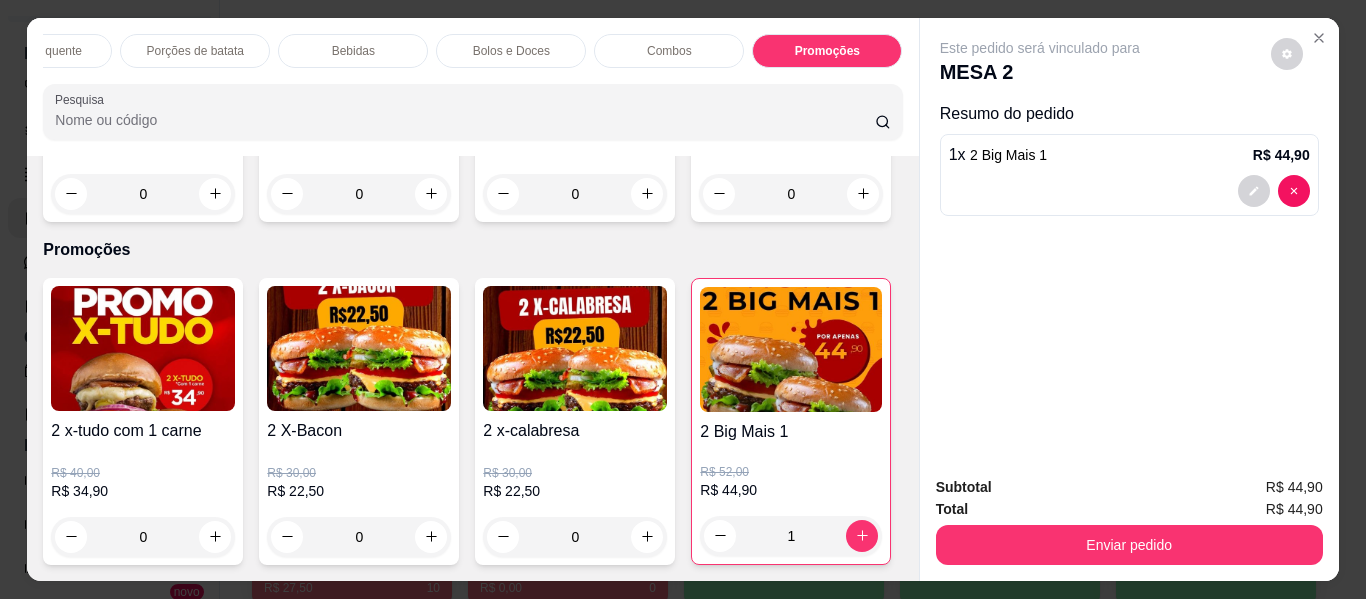 click on "Bebidas" at bounding box center [353, 51] 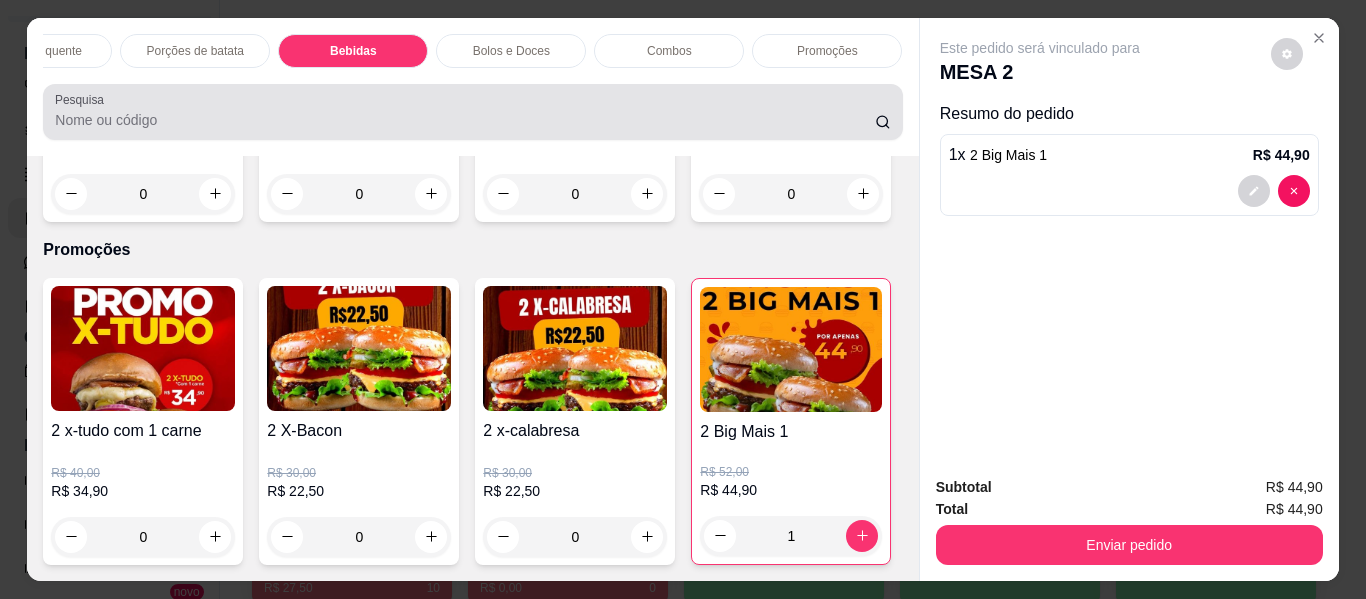scroll, scrollTop: 5391, scrollLeft: 0, axis: vertical 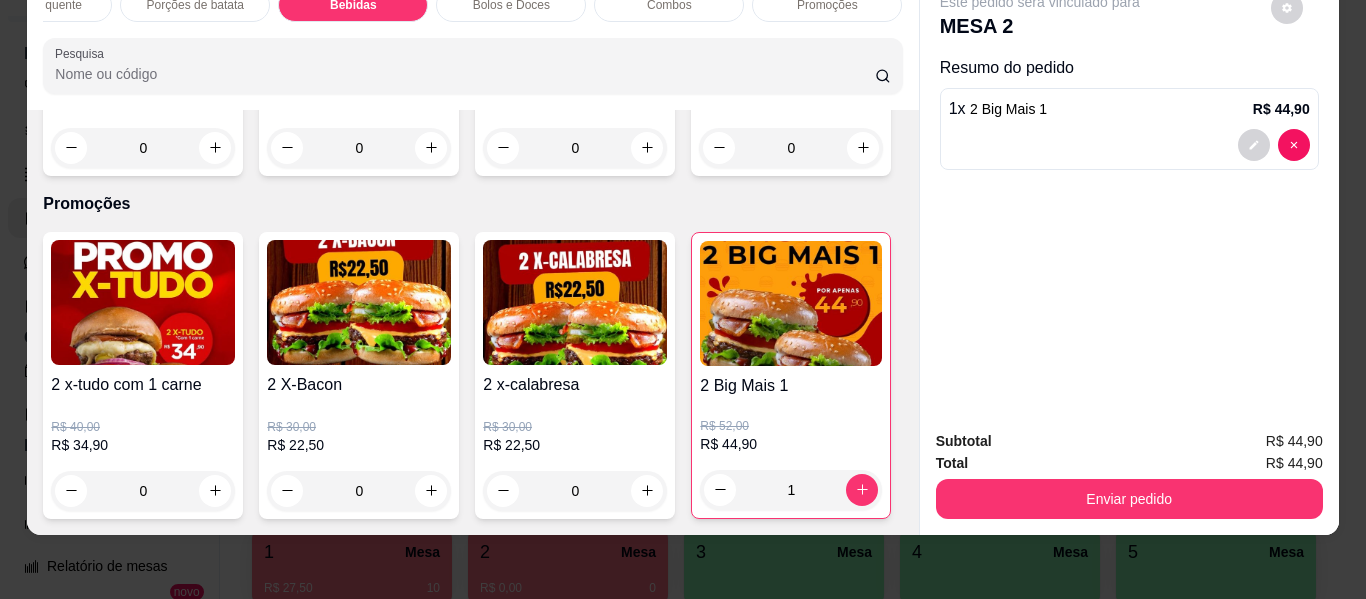 click 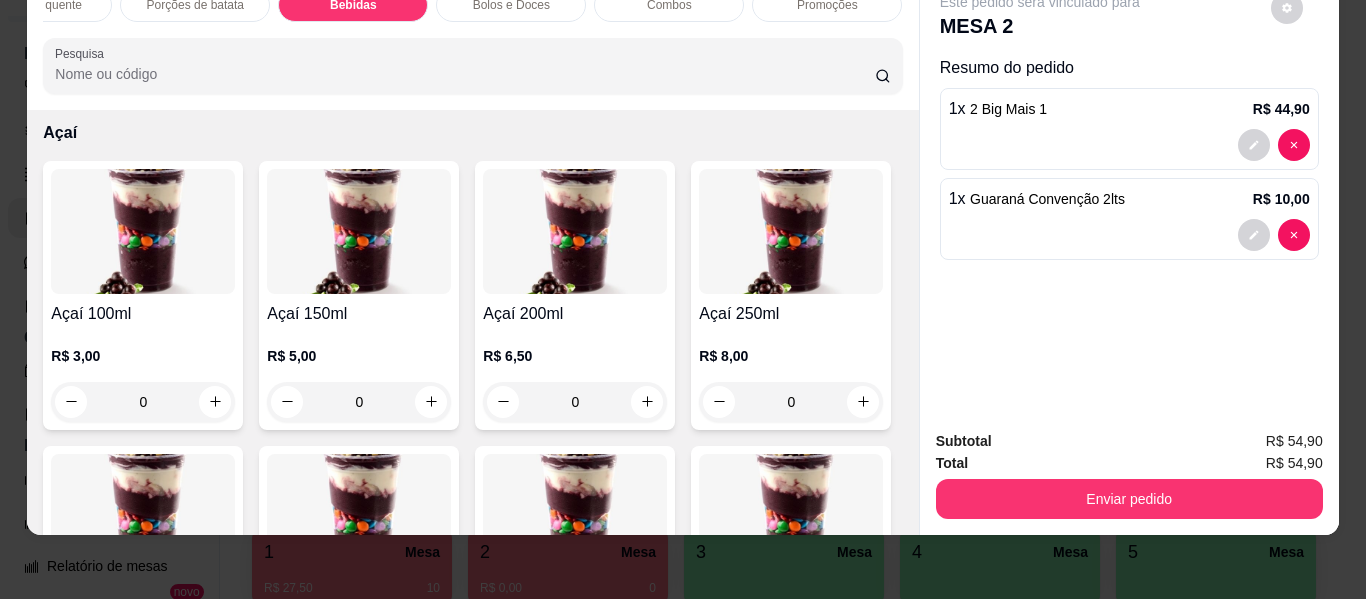 scroll, scrollTop: 100, scrollLeft: 0, axis: vertical 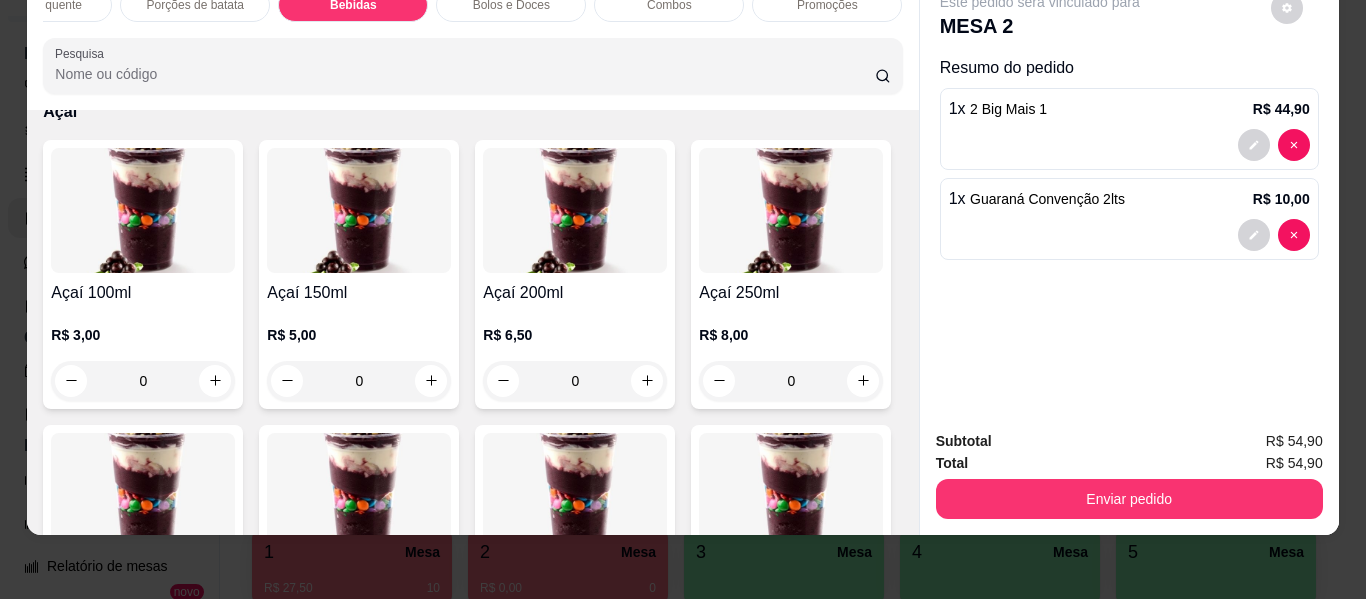 click on "0" at bounding box center [575, 381] 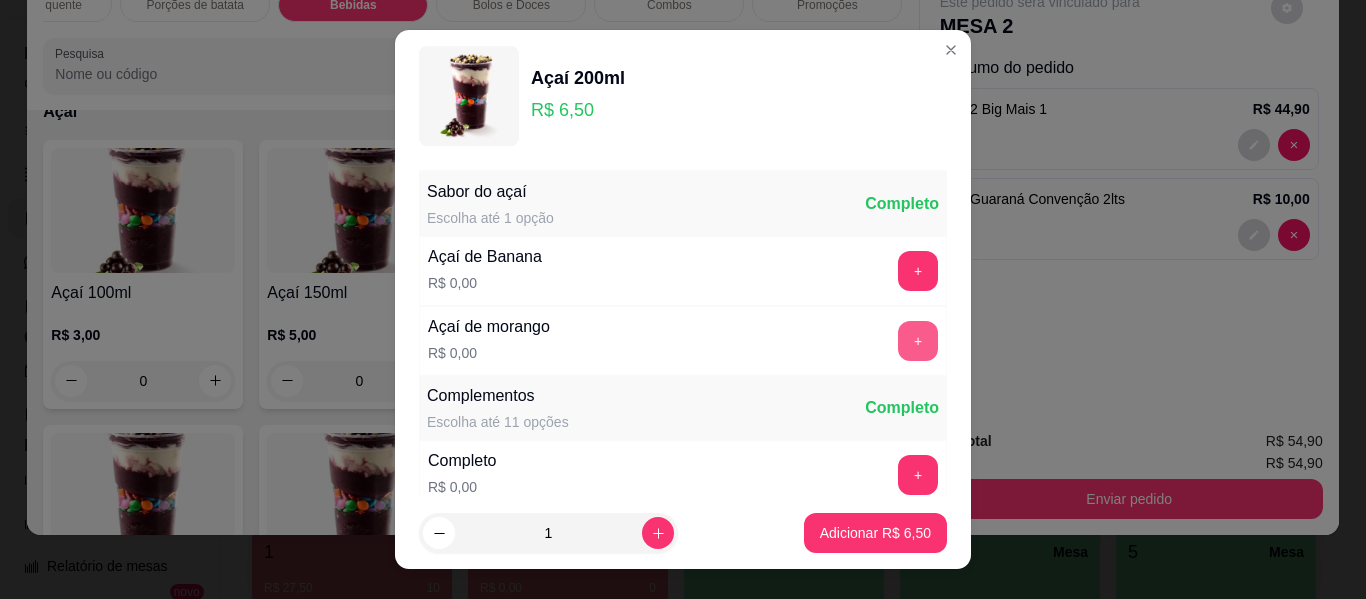 click on "+" at bounding box center (918, 341) 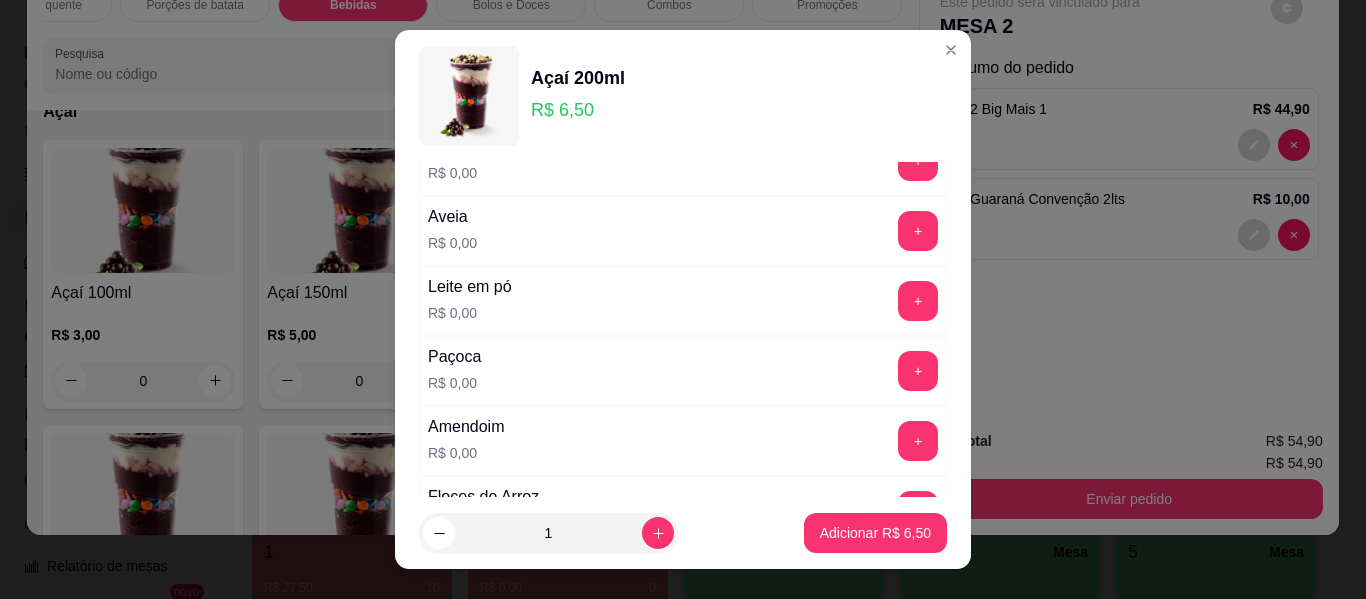 scroll, scrollTop: 500, scrollLeft: 0, axis: vertical 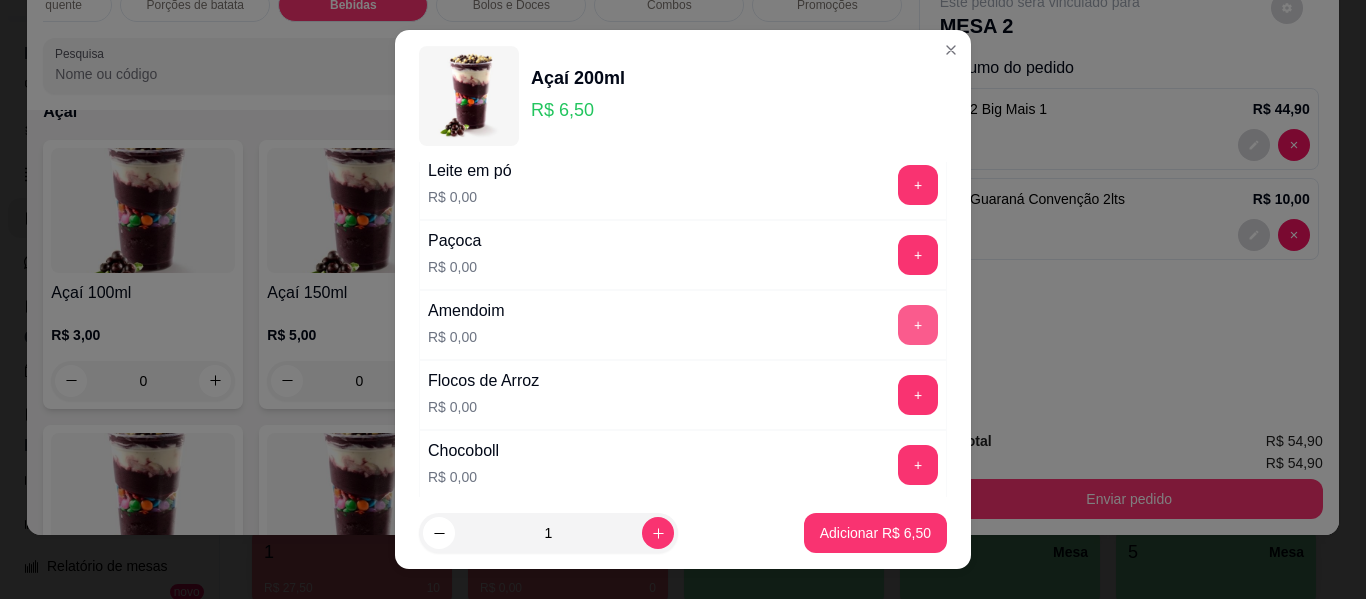 click on "+" at bounding box center [918, 325] 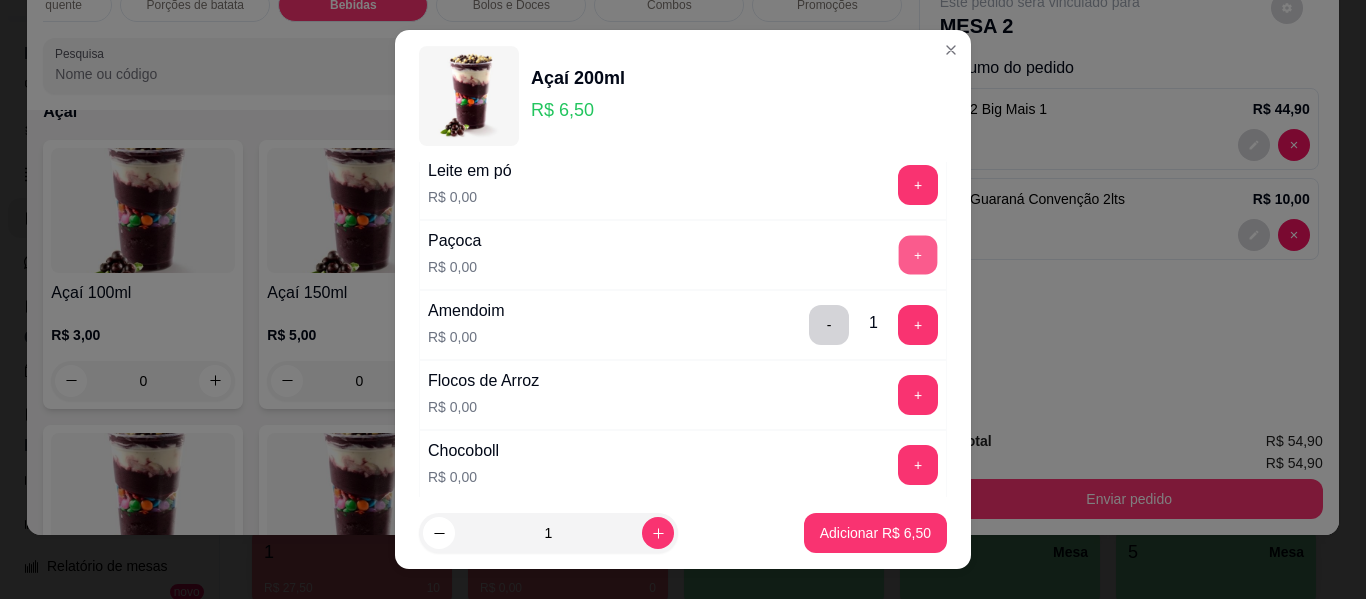 click on "+" at bounding box center [918, 255] 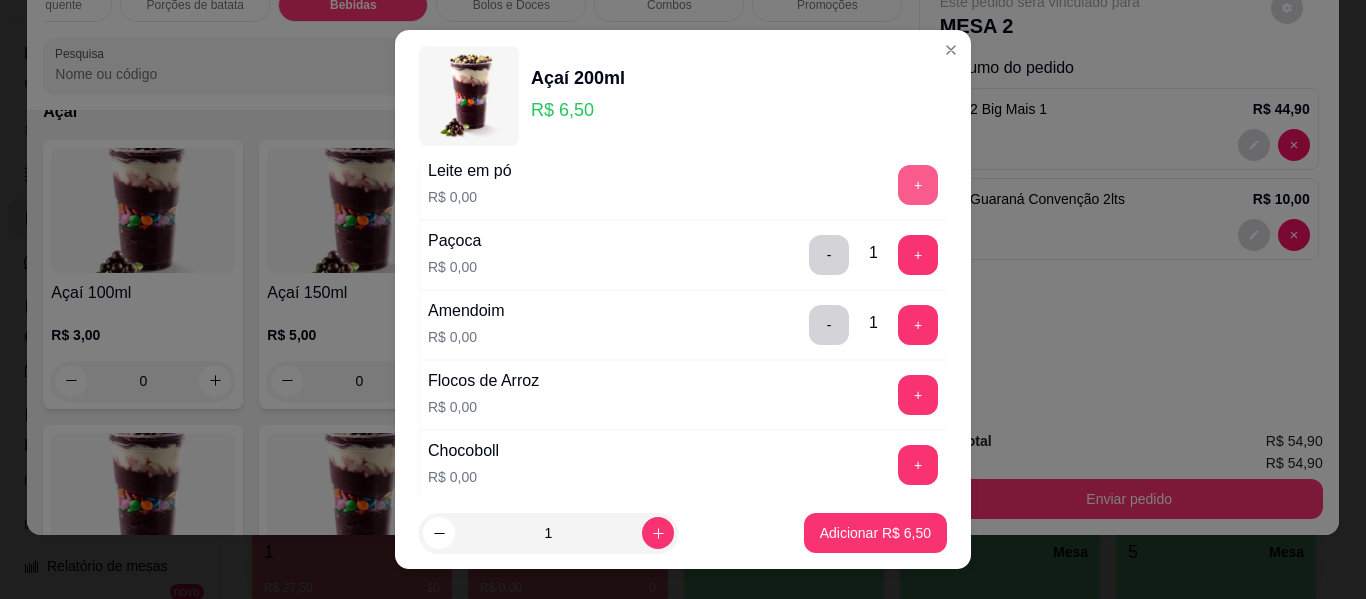 click on "+" at bounding box center (918, 185) 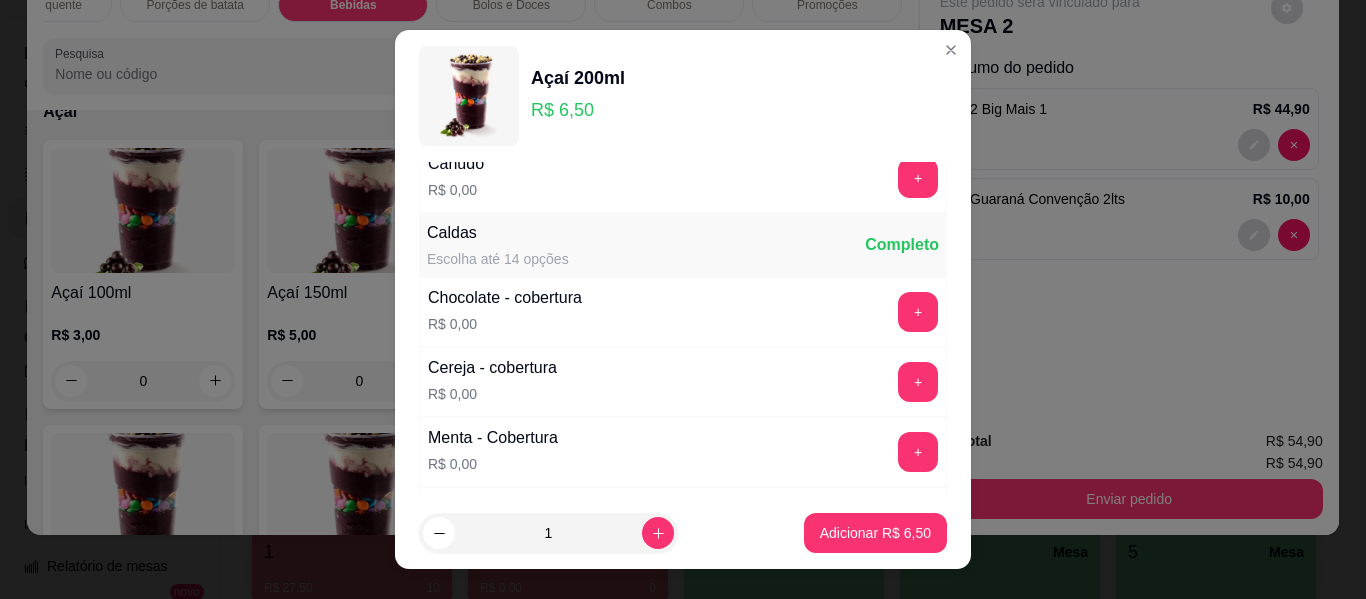 scroll, scrollTop: 1100, scrollLeft: 0, axis: vertical 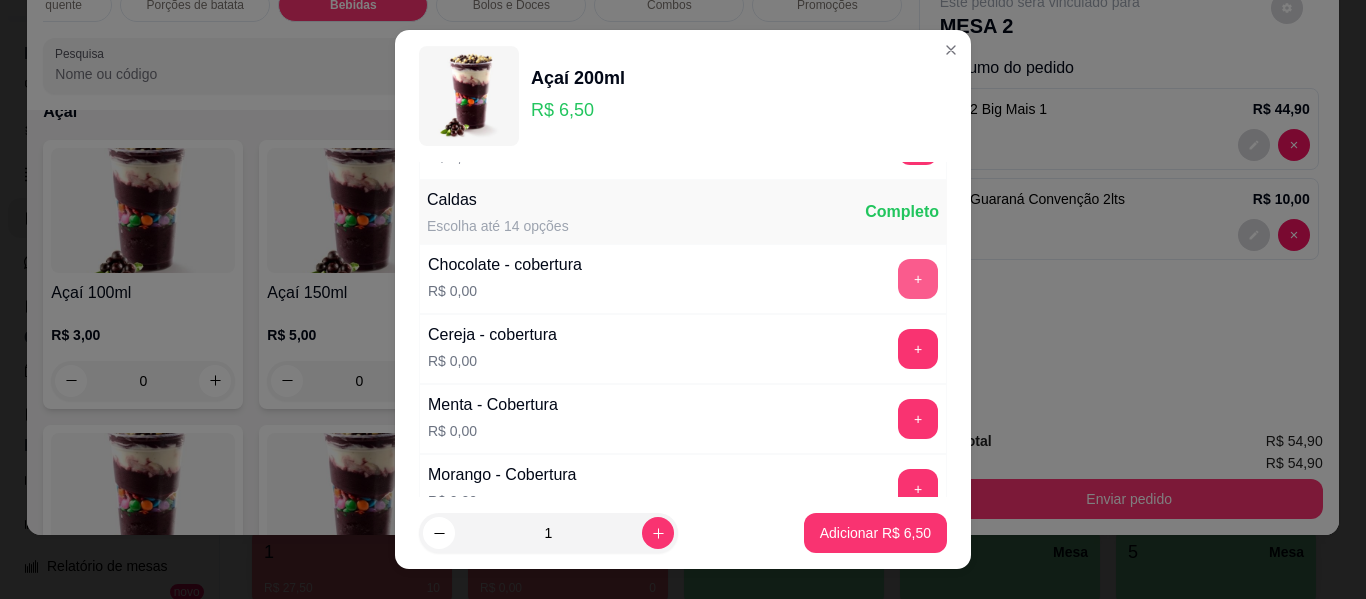 click on "+" at bounding box center [918, 279] 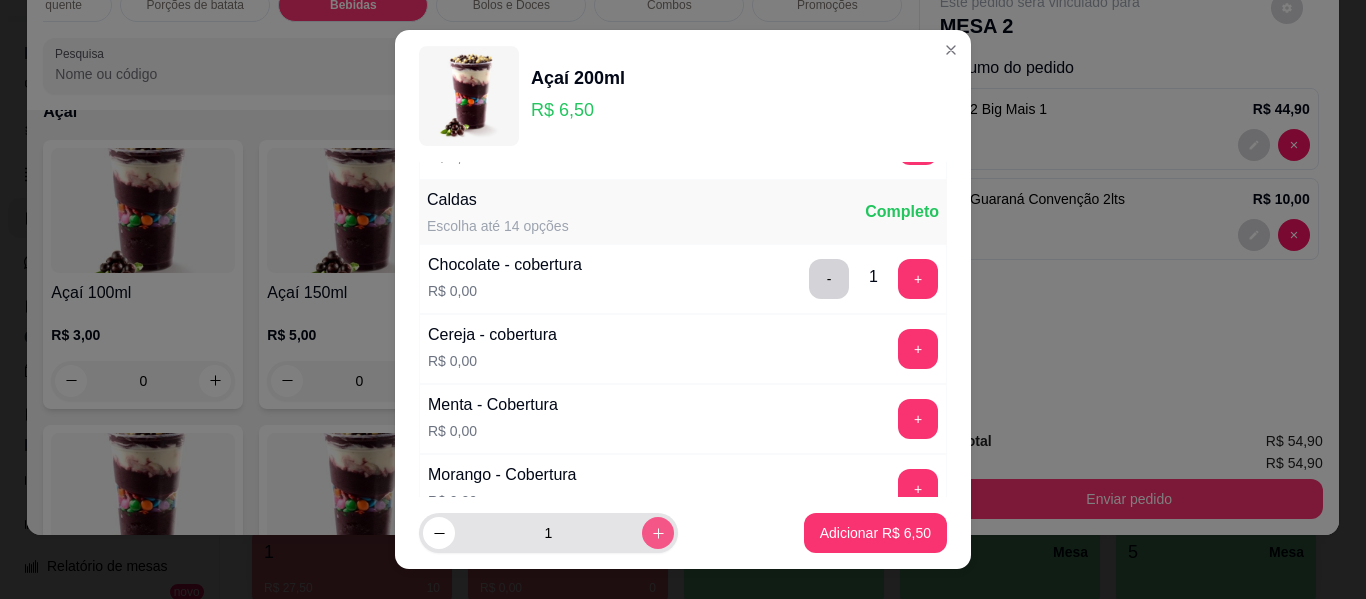click 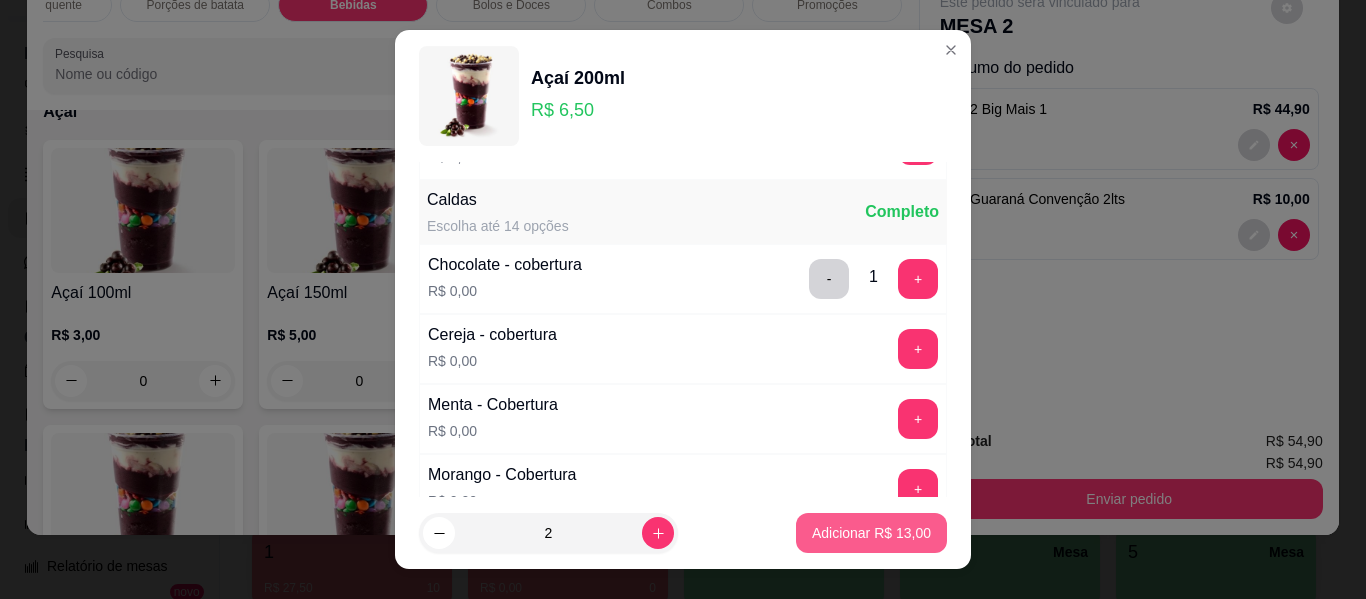 click on "Adicionar   R$ 13,00" at bounding box center [871, 533] 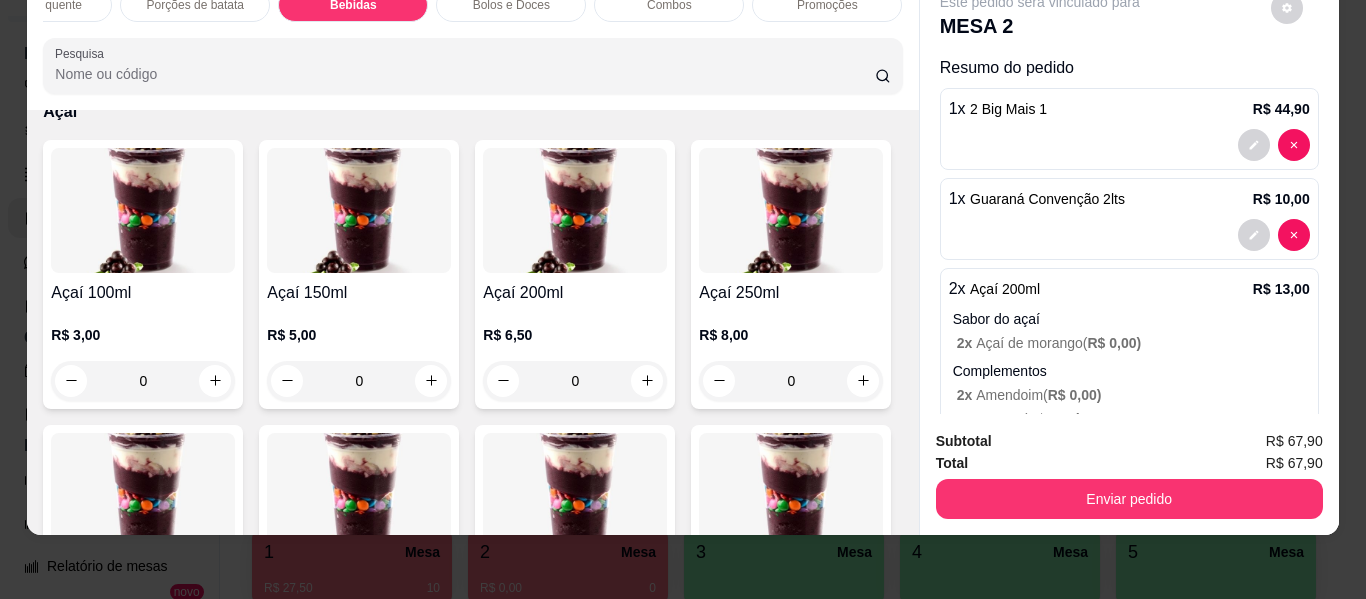 click on "0" at bounding box center [575, 381] 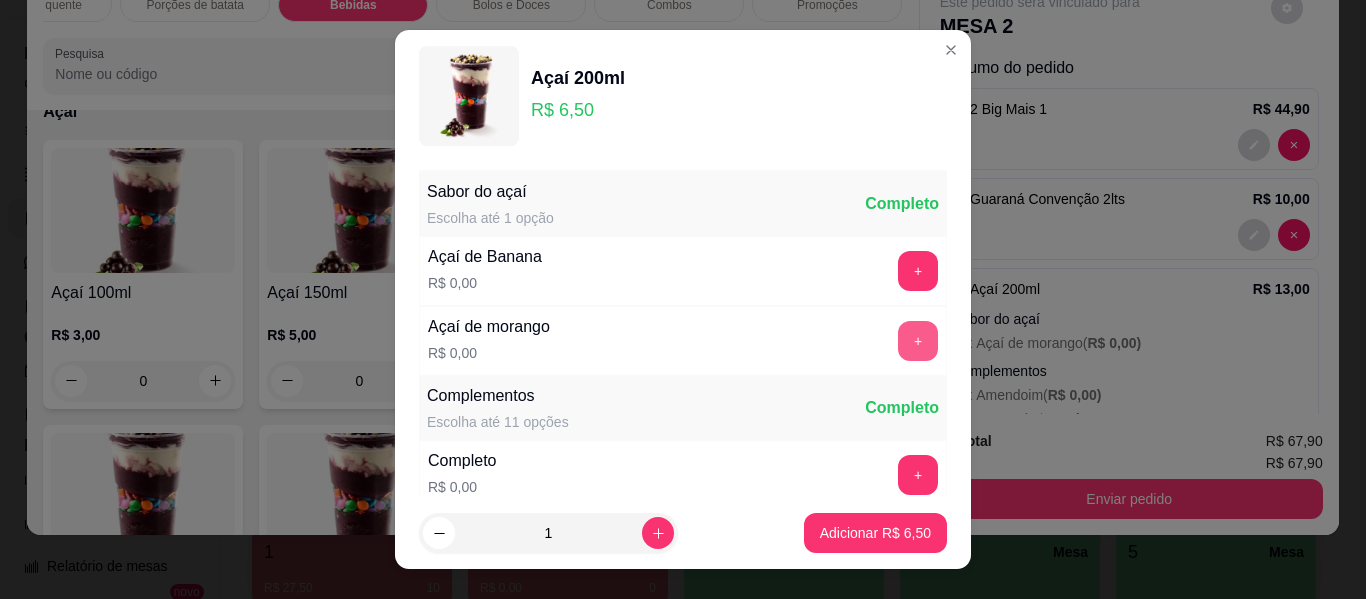 click on "+" at bounding box center (918, 341) 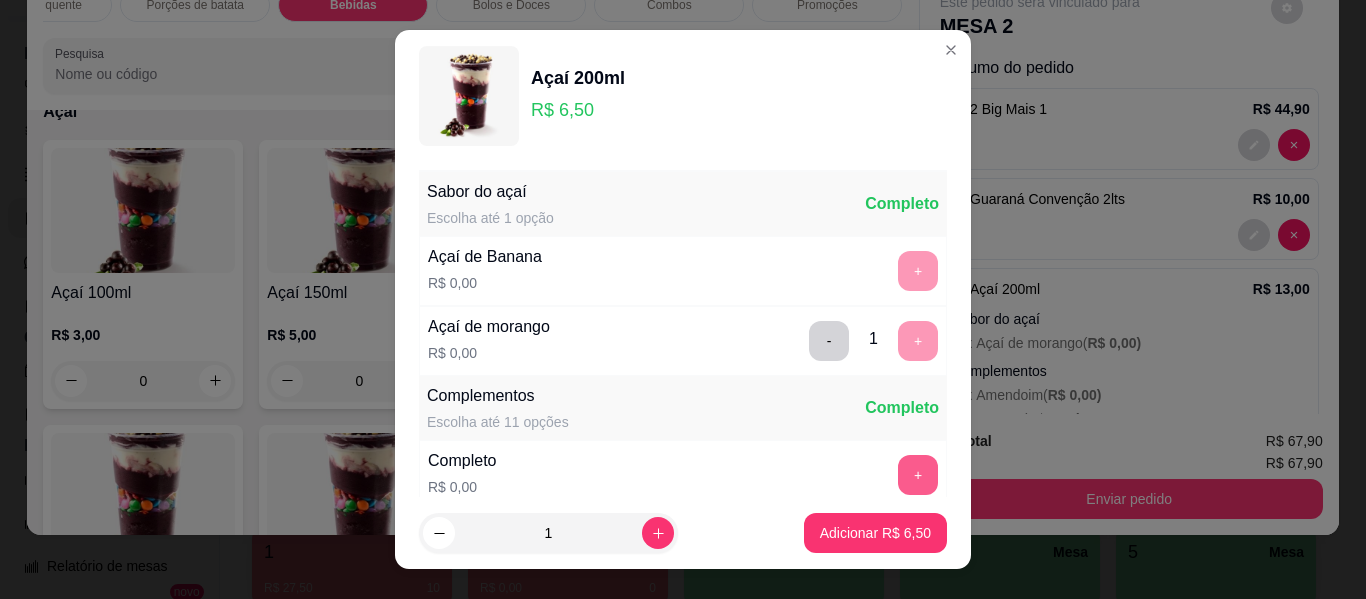 click on "+" at bounding box center (918, 475) 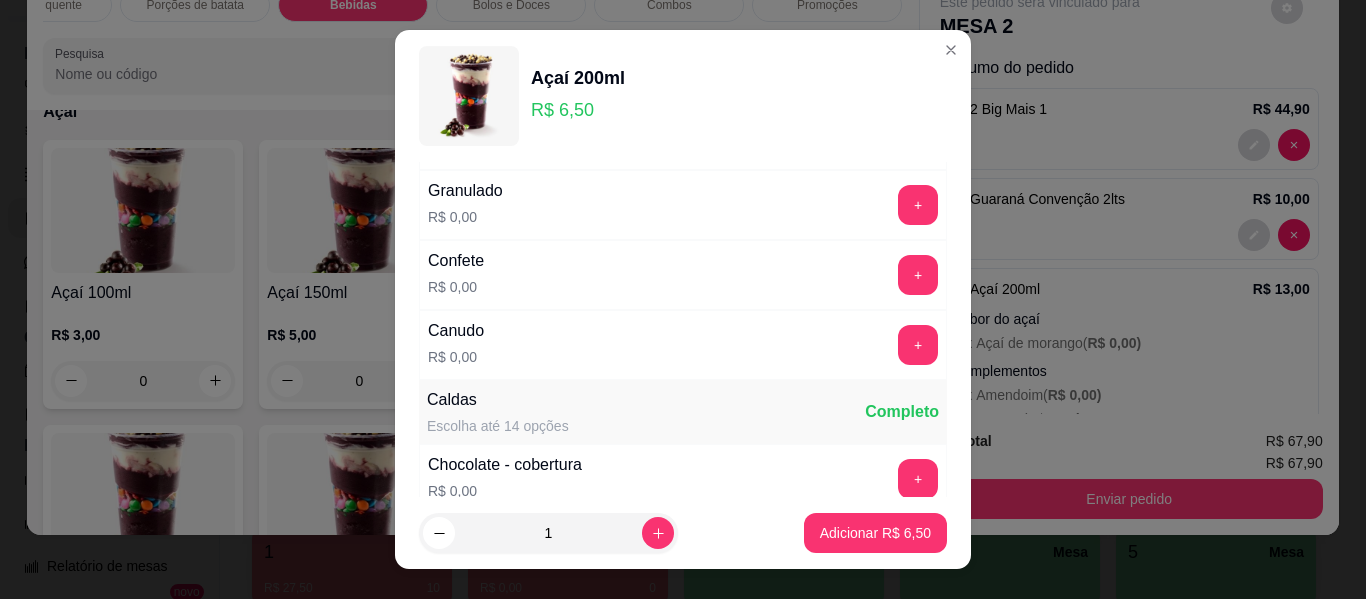scroll, scrollTop: 1000, scrollLeft: 0, axis: vertical 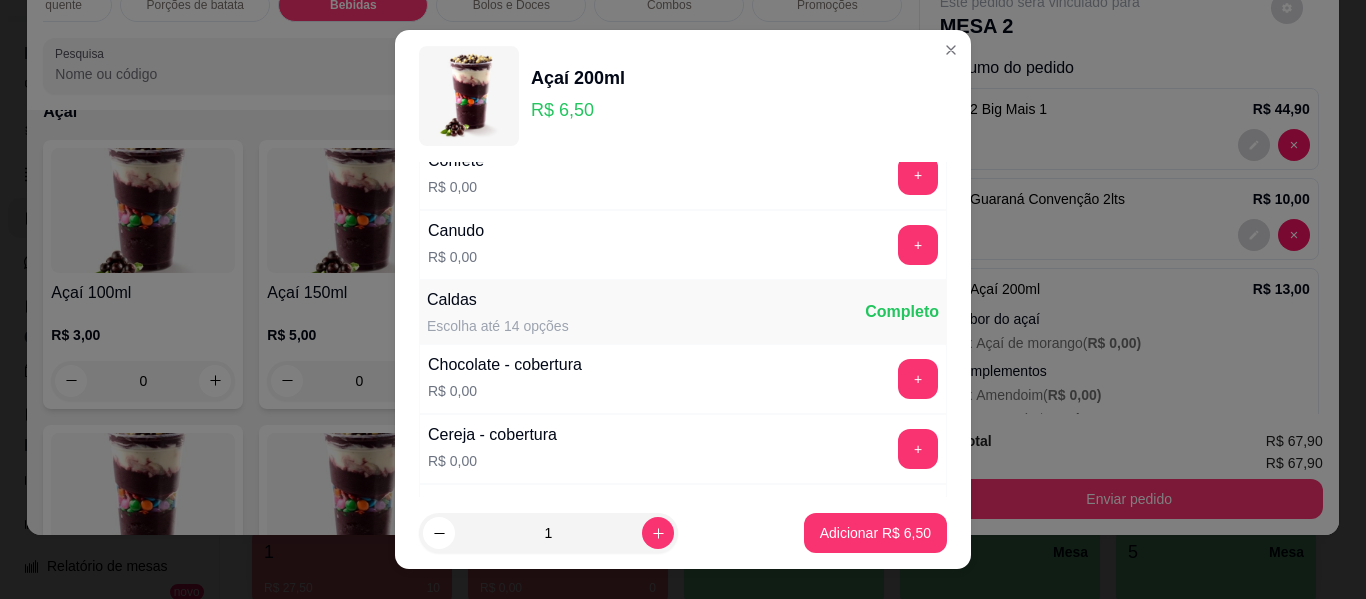 click on "+" at bounding box center (918, 379) 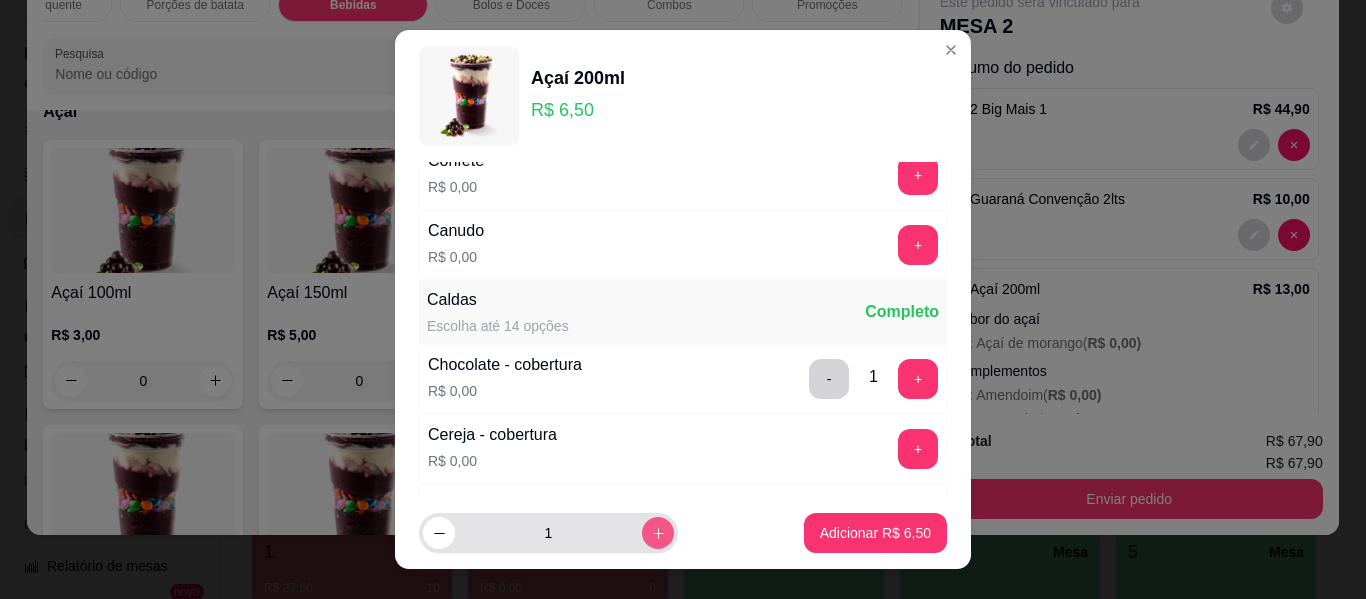 click 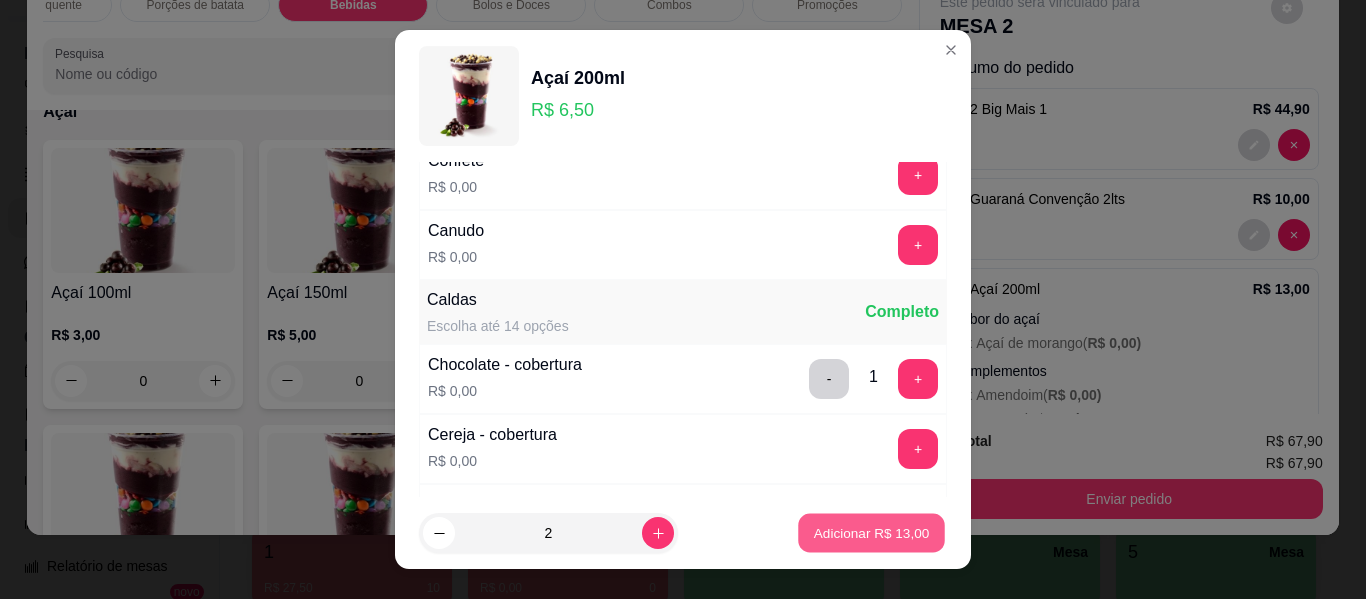 click on "Adicionar   R$ 13,00" at bounding box center [872, 532] 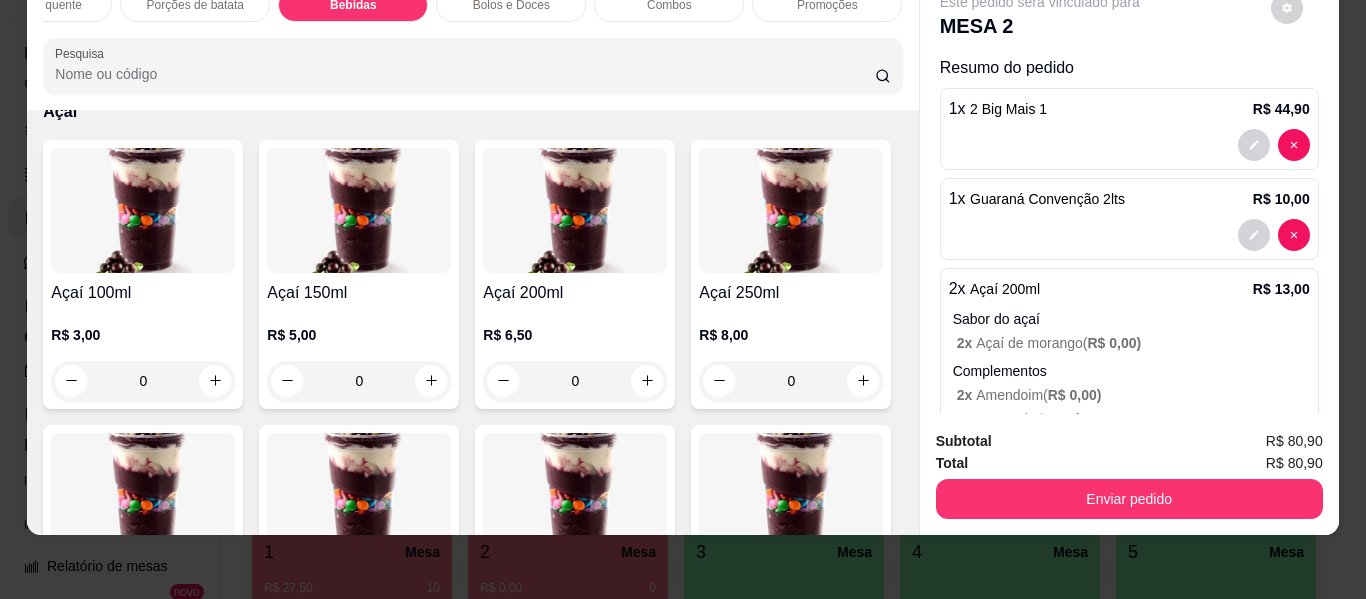 scroll, scrollTop: 0, scrollLeft: 0, axis: both 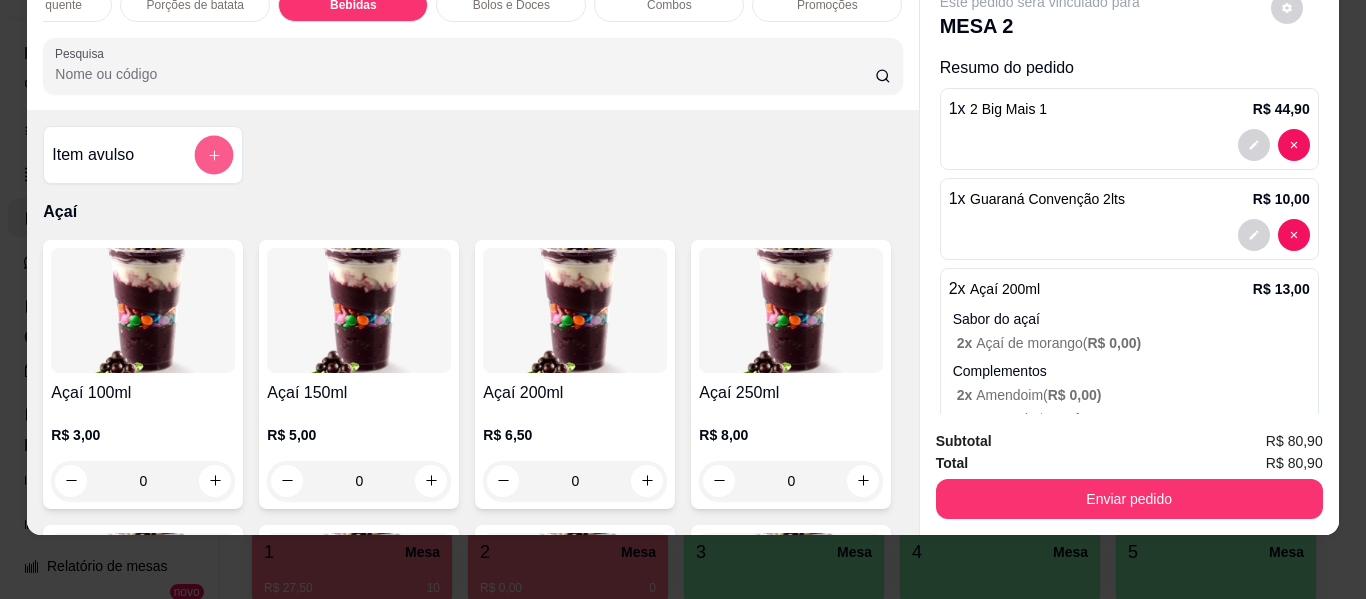 click at bounding box center [214, 155] 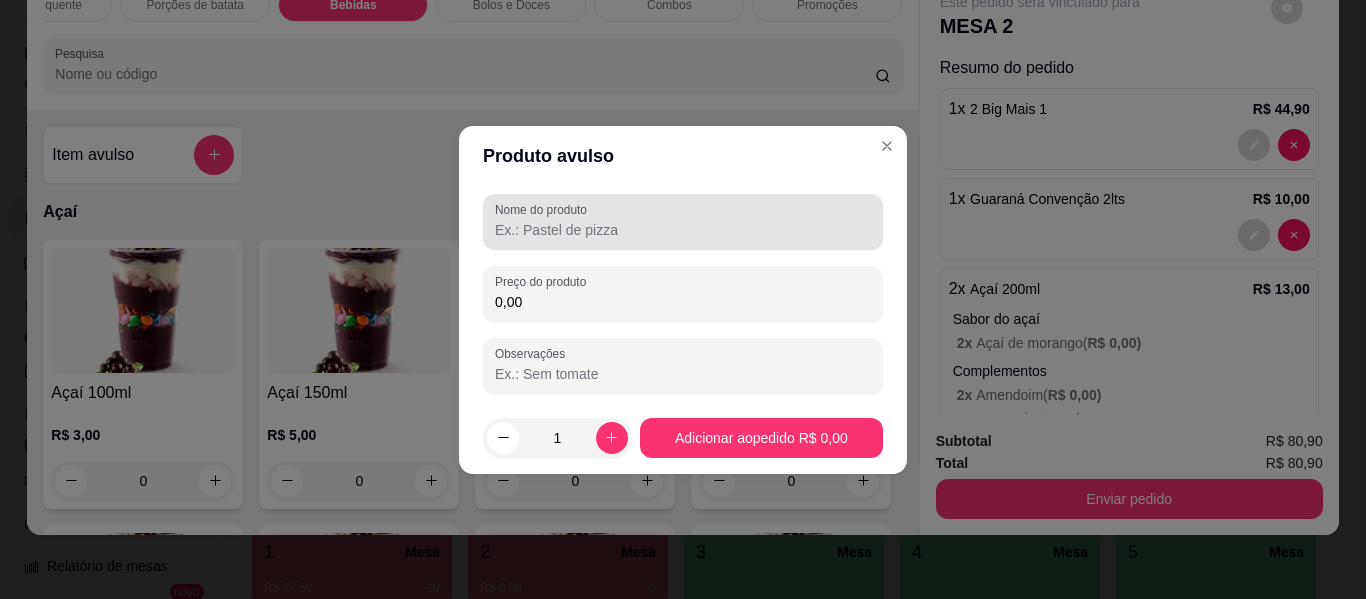 click on "Nome do produto" at bounding box center [683, 230] 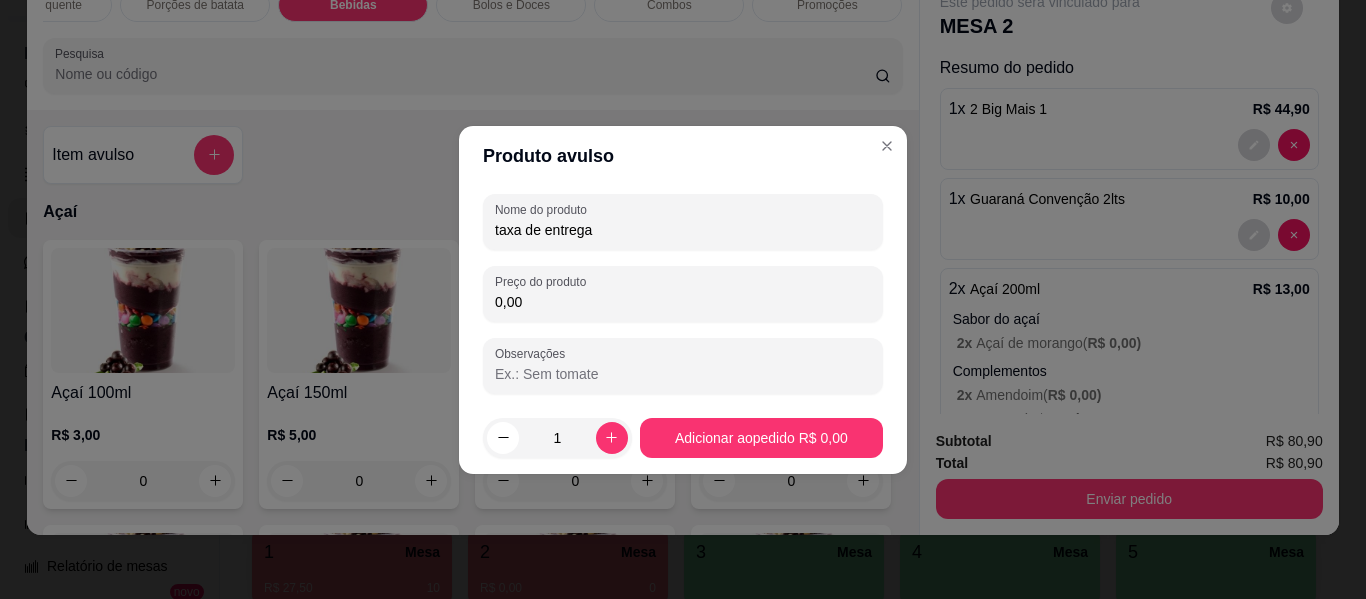 type on "taxa de entrega" 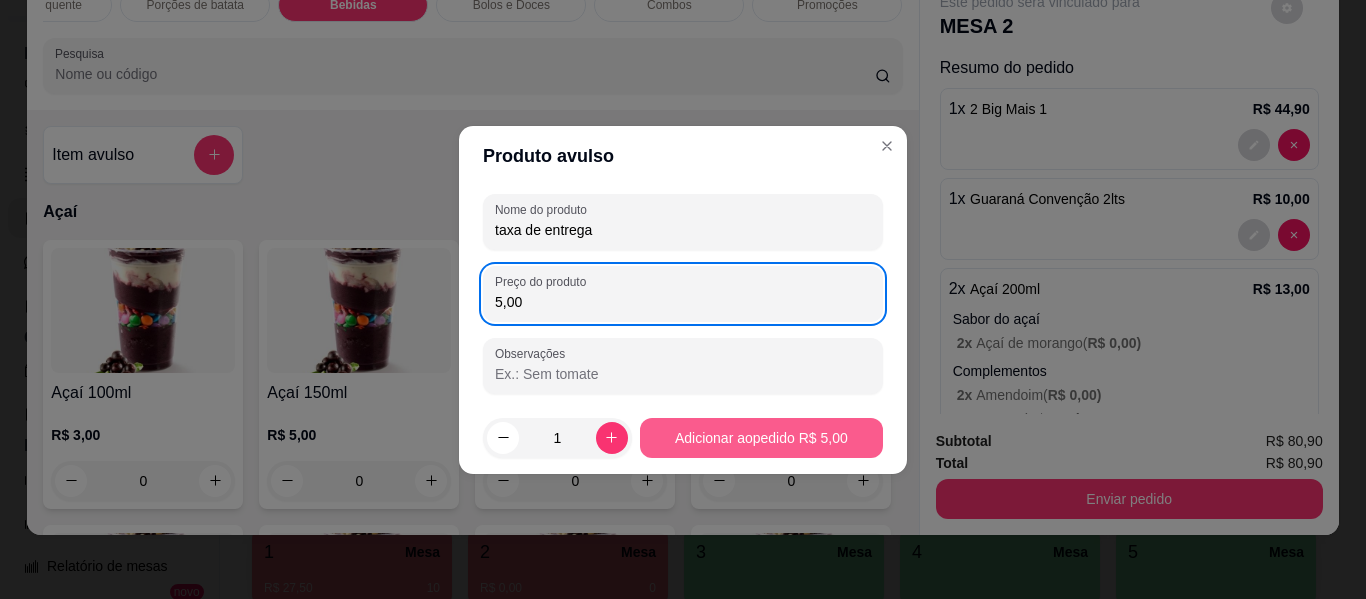 type on "5,00" 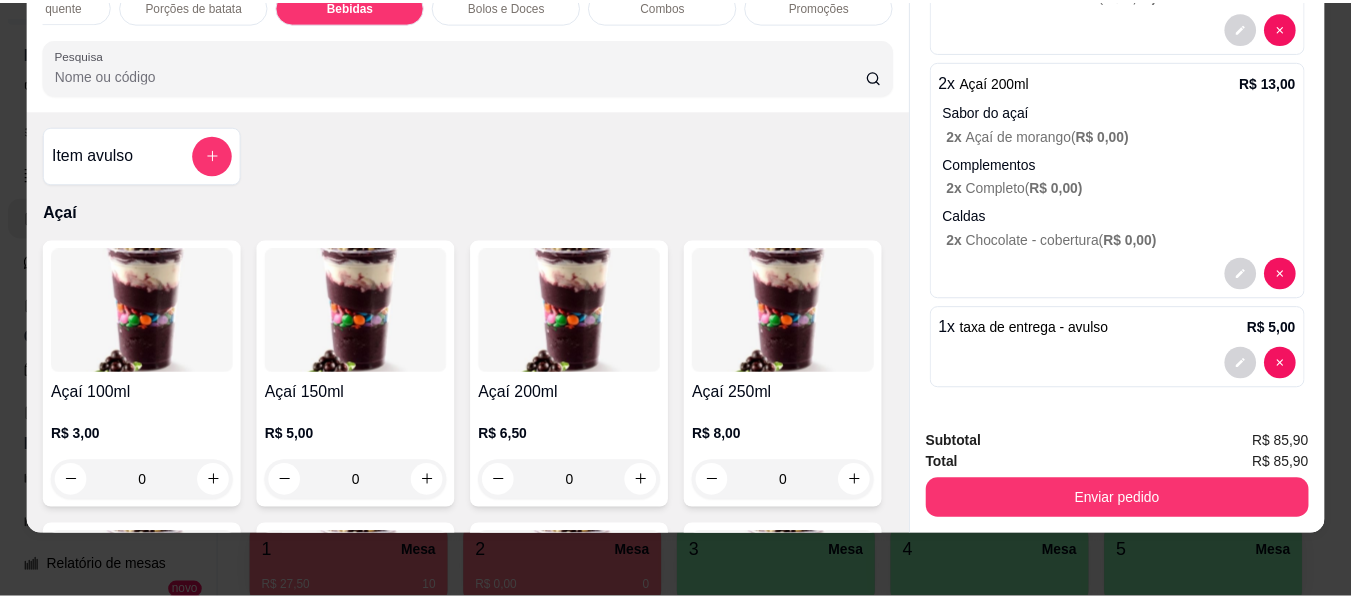scroll, scrollTop: 503, scrollLeft: 0, axis: vertical 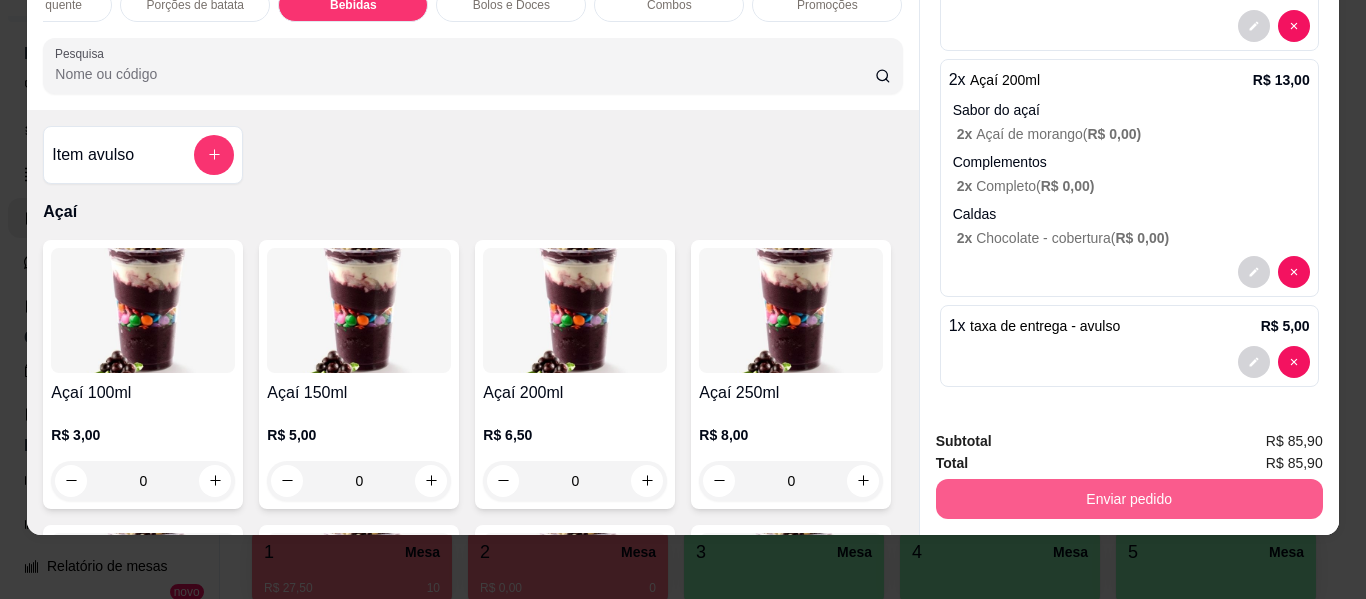 click on "Enviar pedido" at bounding box center [1129, 499] 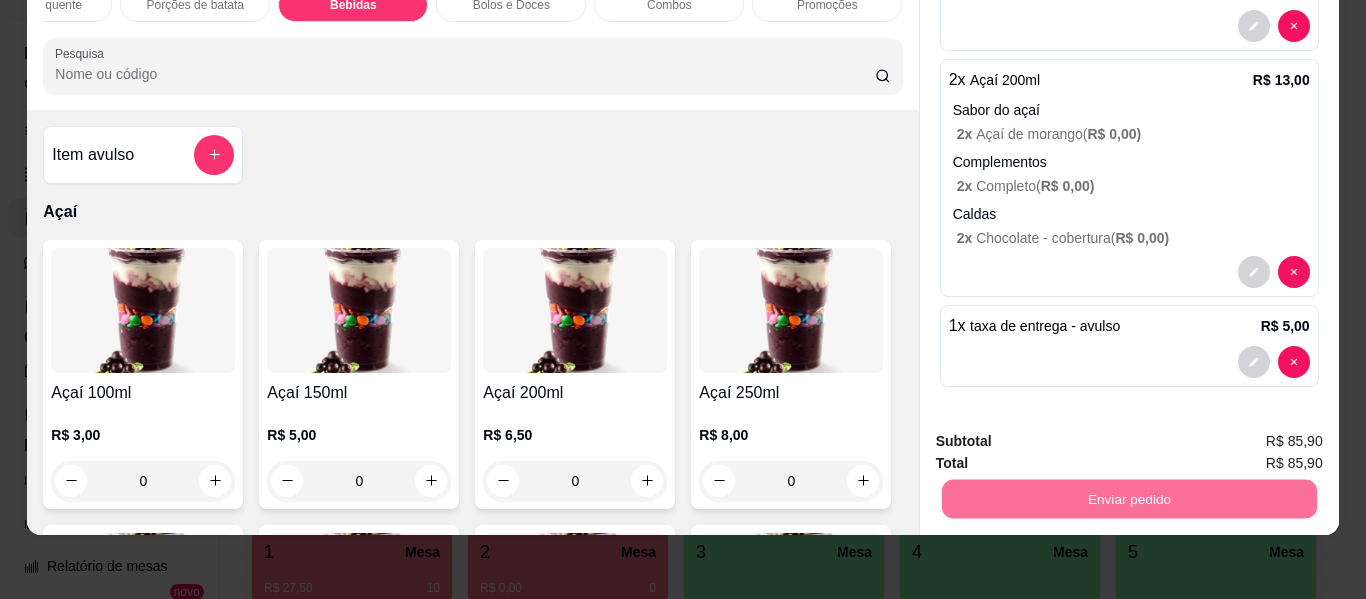 click on "Não registrar e enviar pedido" at bounding box center (1063, 435) 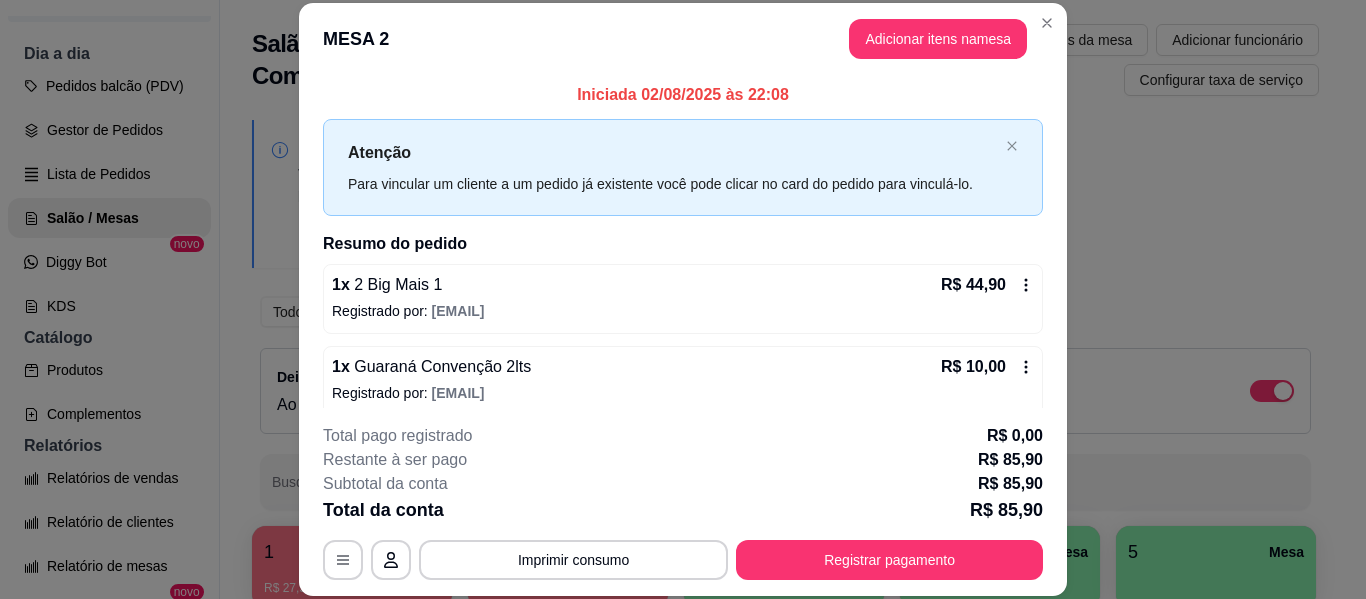 type 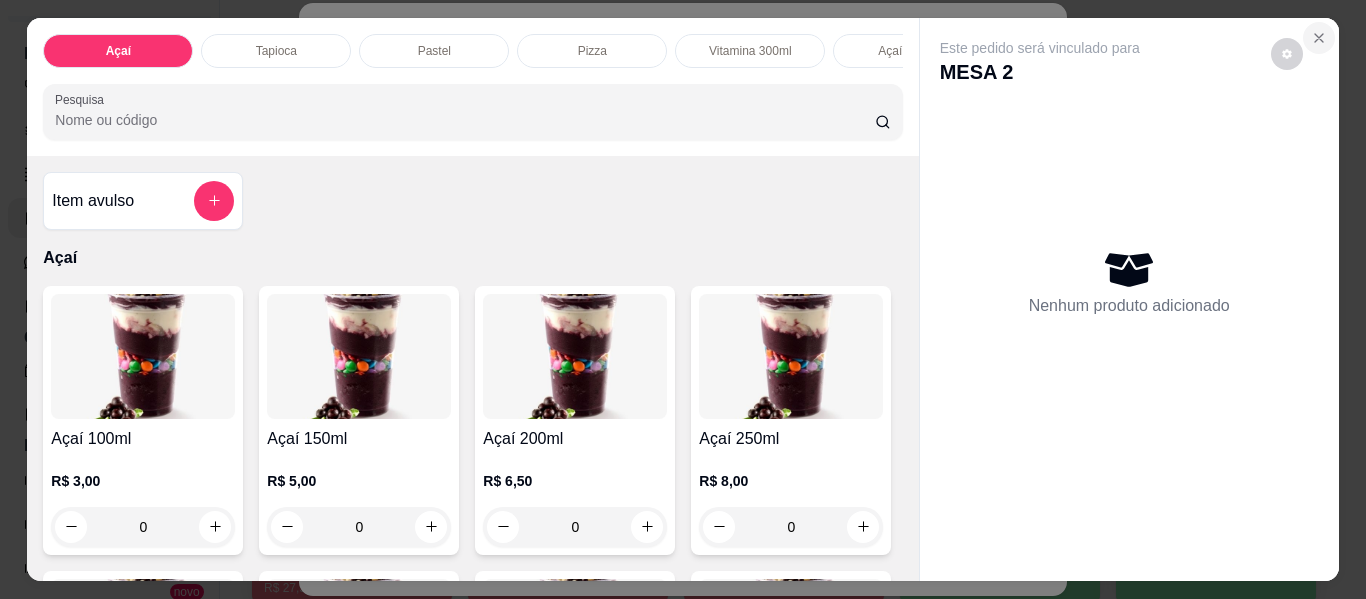 click 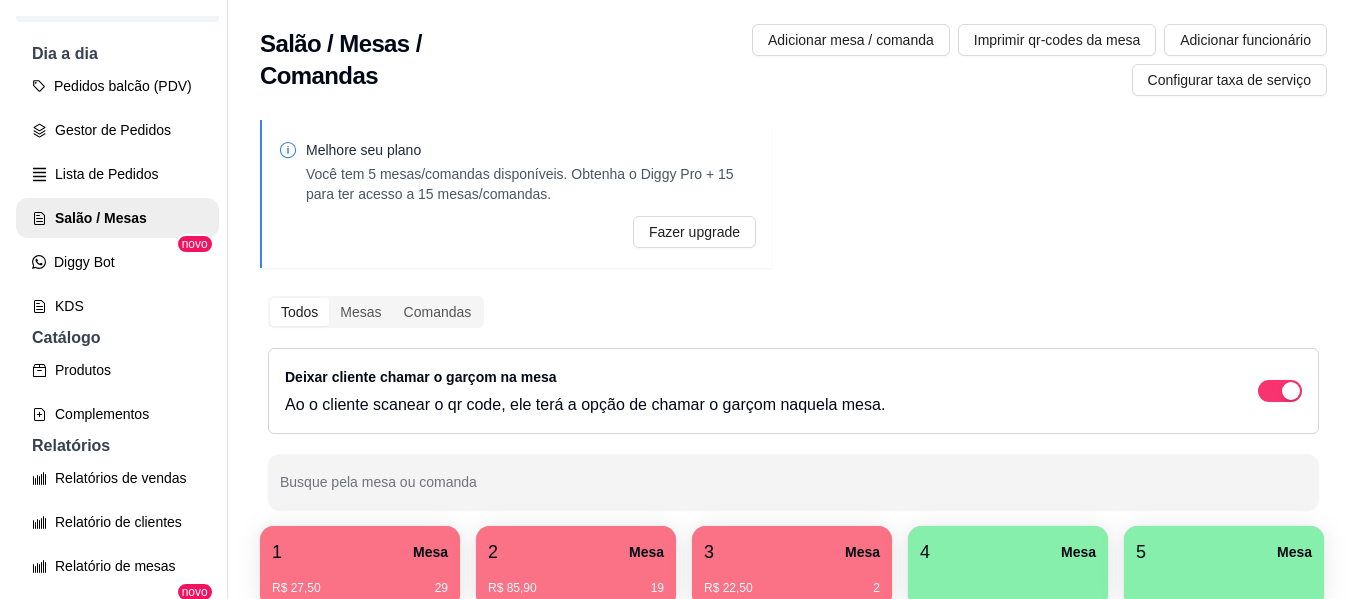 scroll, scrollTop: 398, scrollLeft: 0, axis: vertical 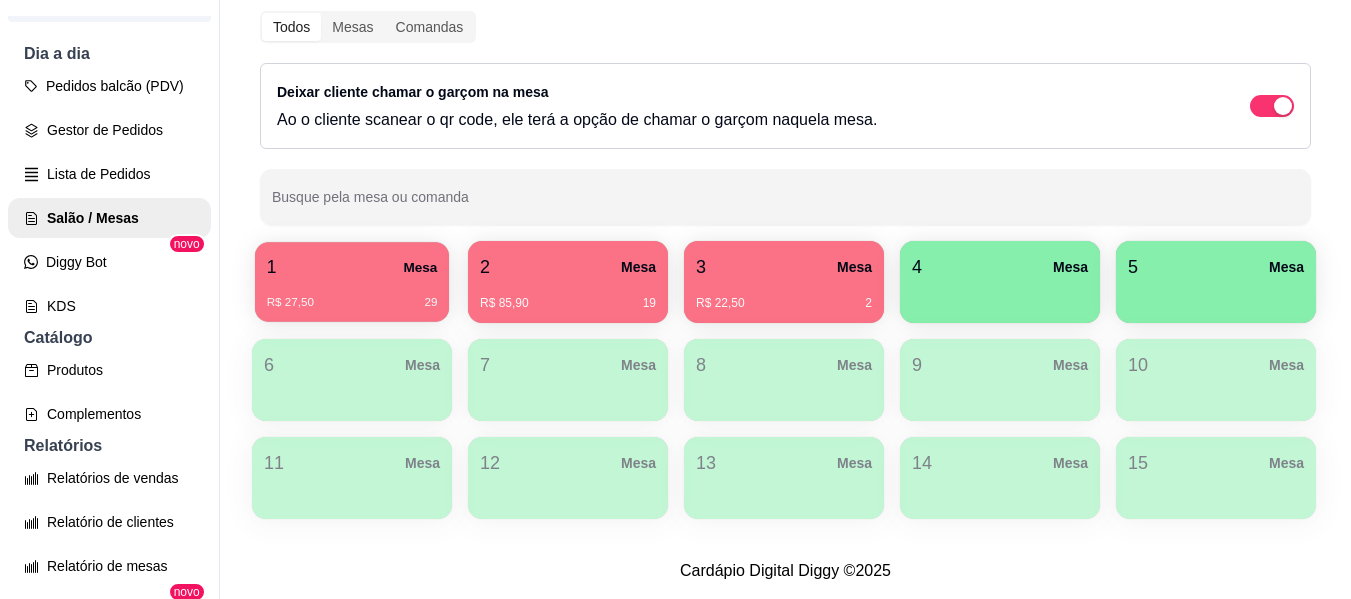 click on "R$ 27,50" at bounding box center [290, 303] 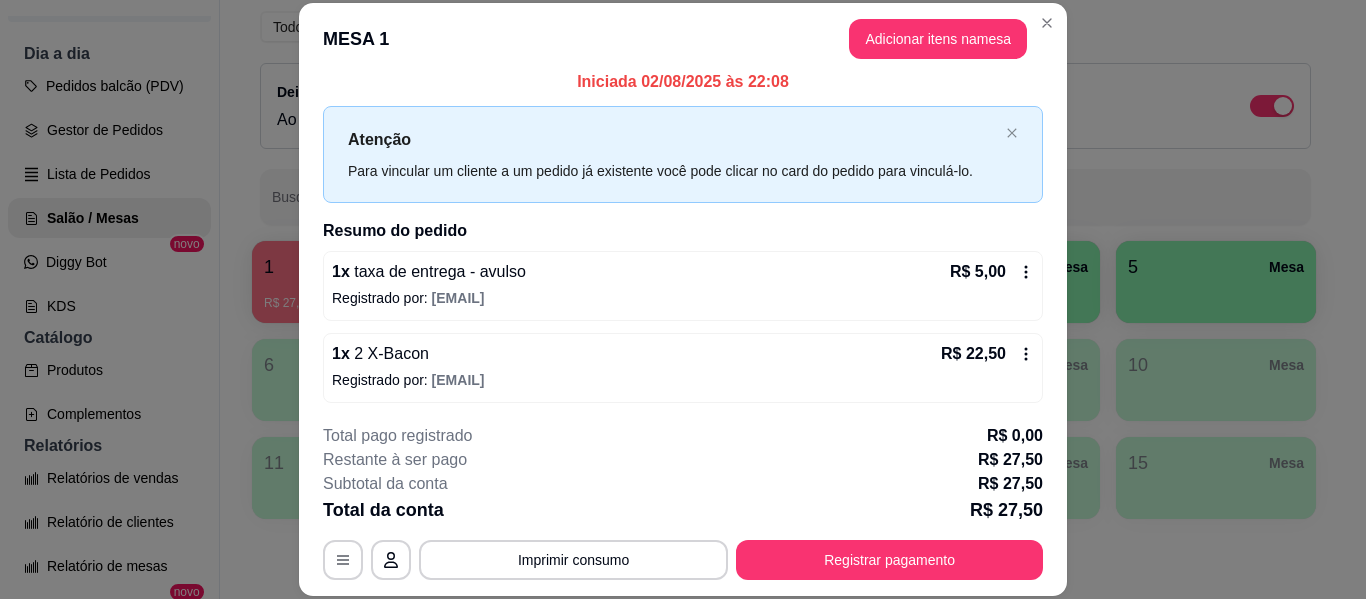 scroll, scrollTop: 16, scrollLeft: 0, axis: vertical 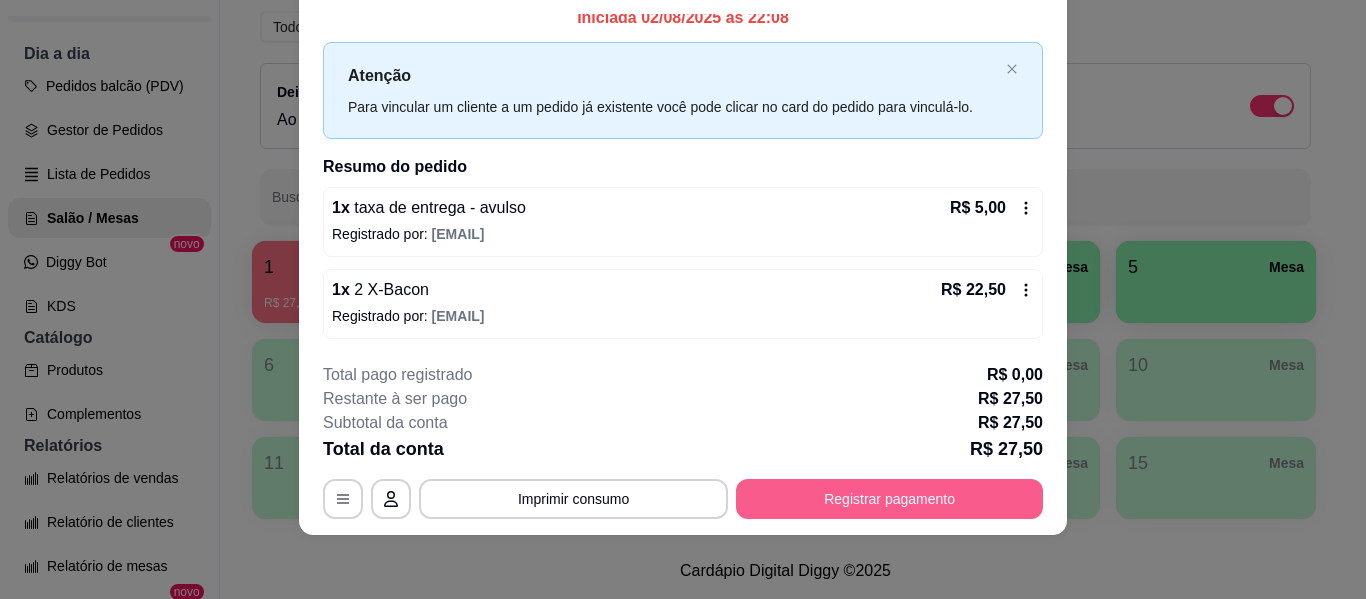 click on "Registrar pagamento" at bounding box center [889, 499] 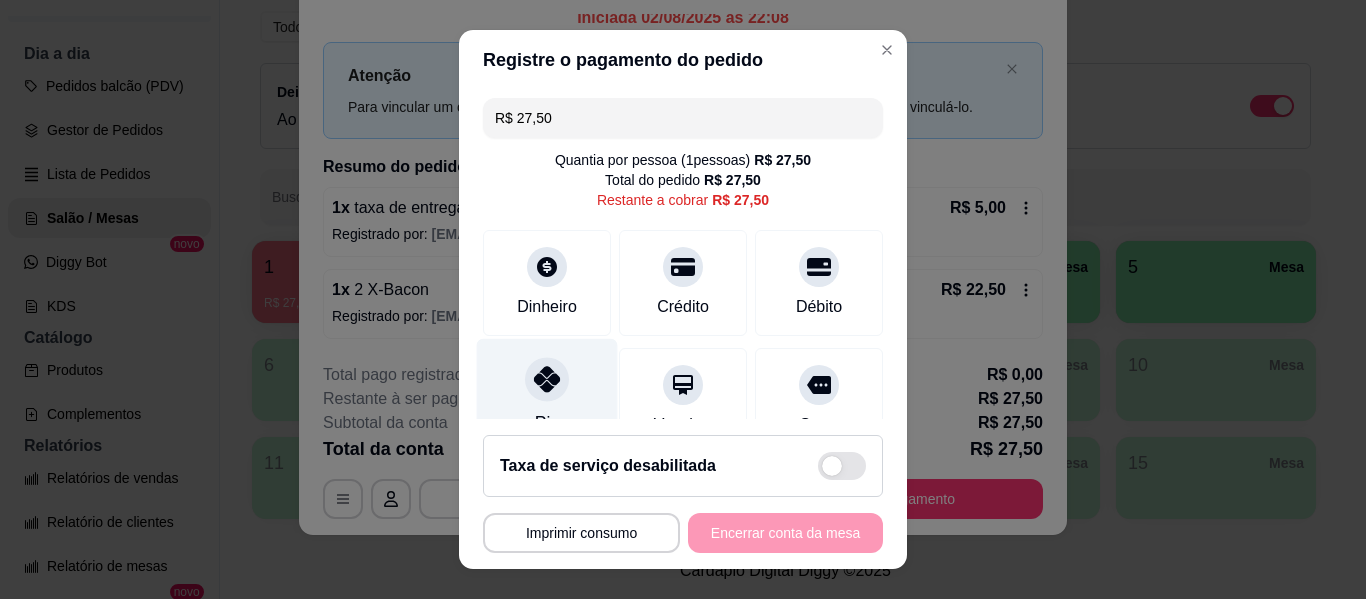 click 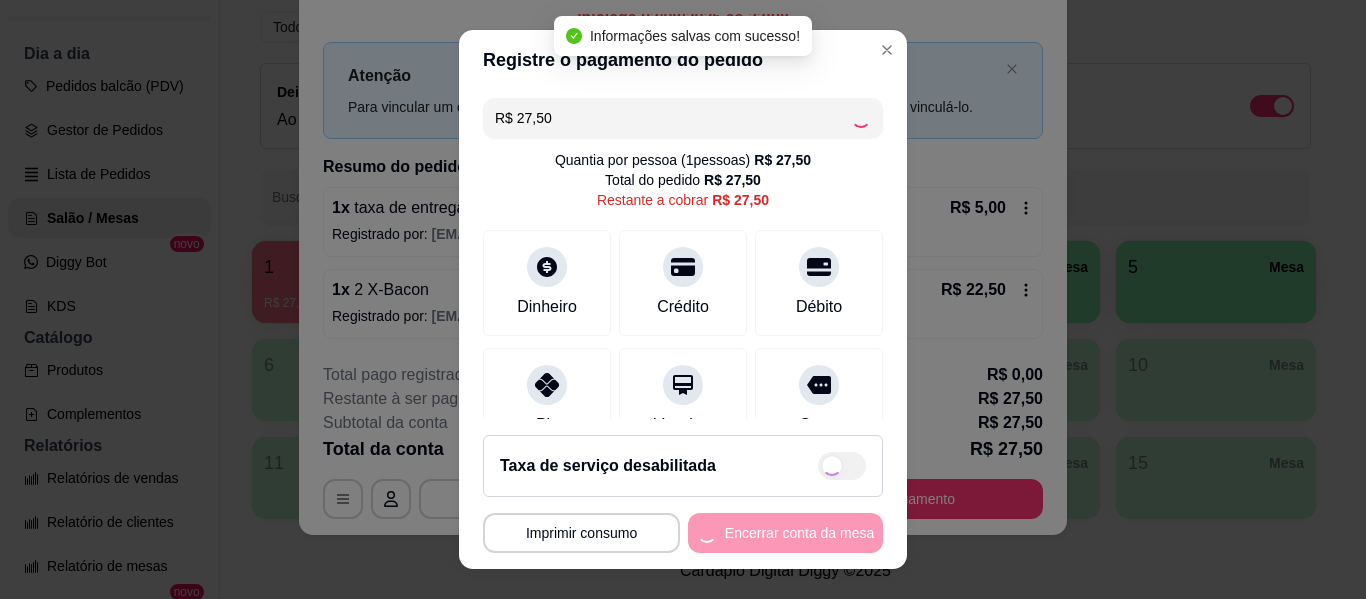 type on "R$ 0,00" 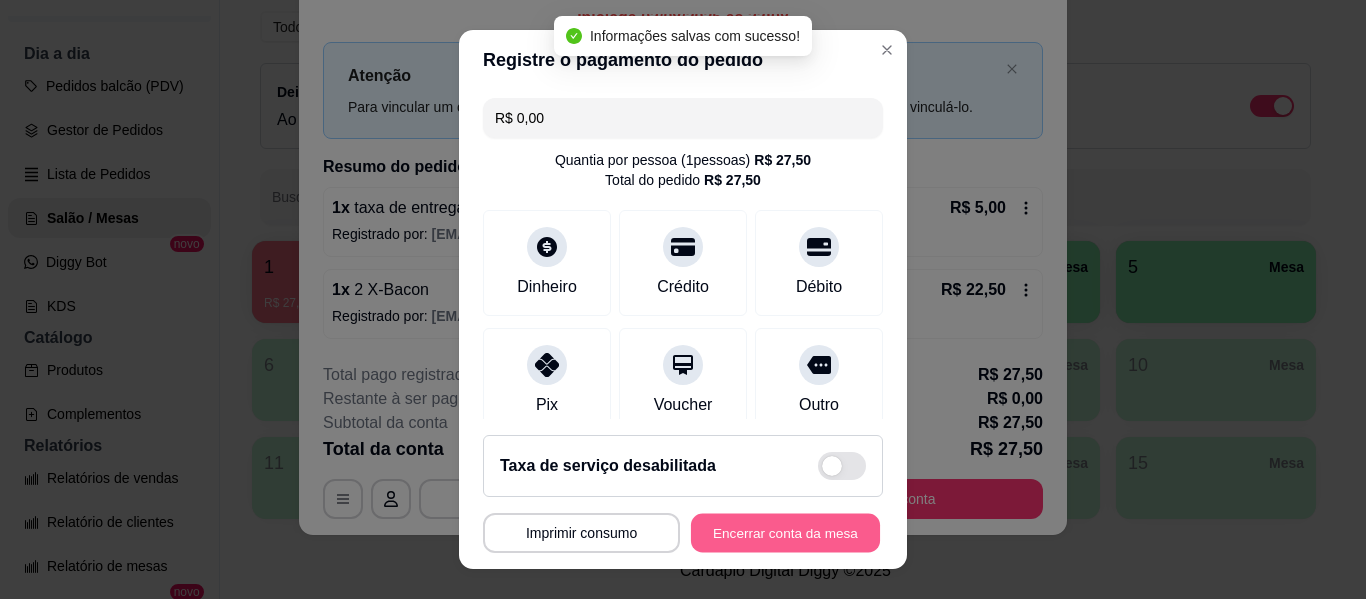 click on "Encerrar conta da mesa" at bounding box center [785, 533] 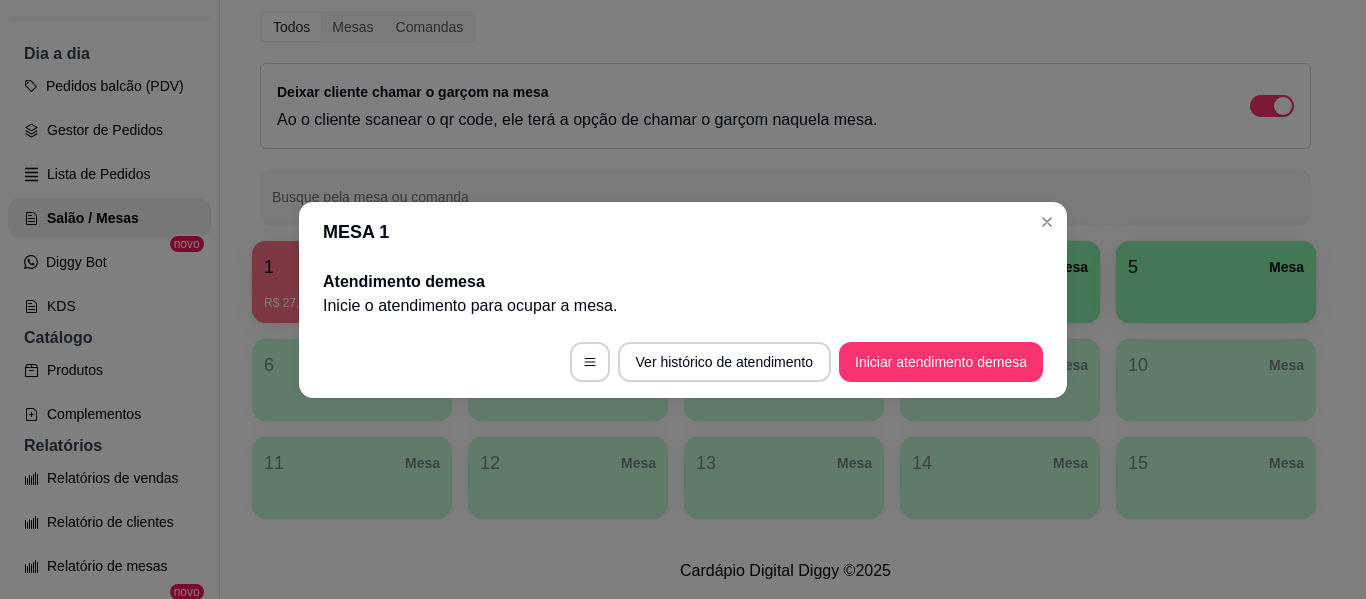 scroll, scrollTop: 0, scrollLeft: 0, axis: both 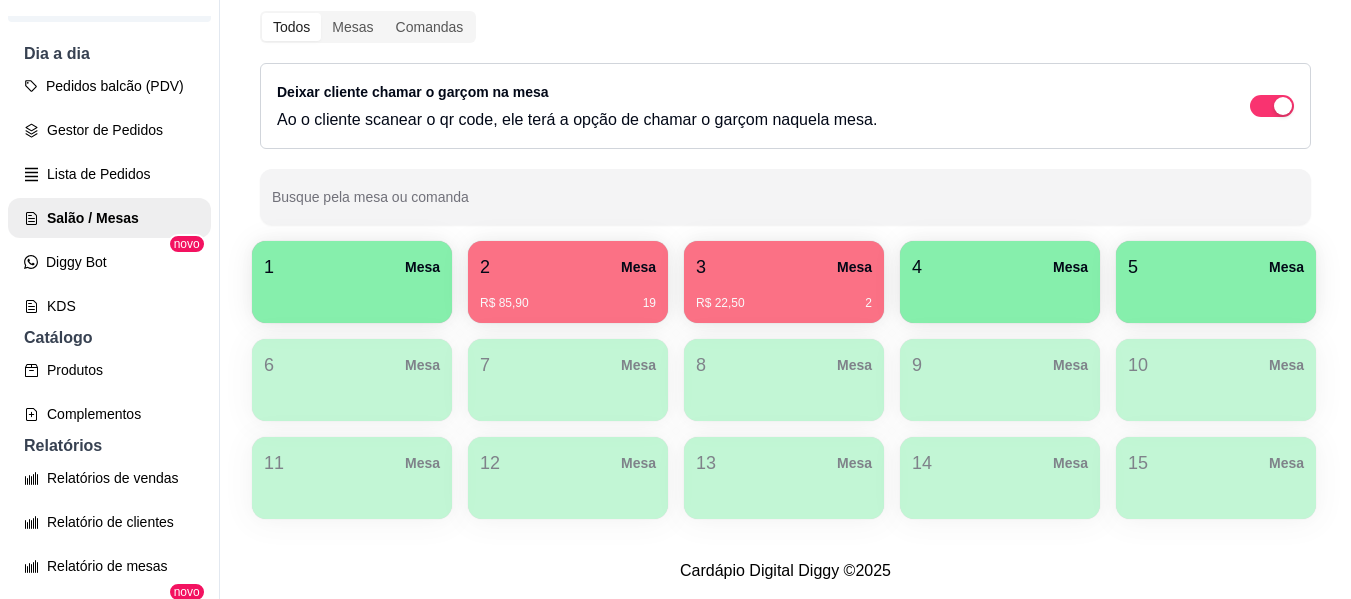 click at bounding box center (352, 296) 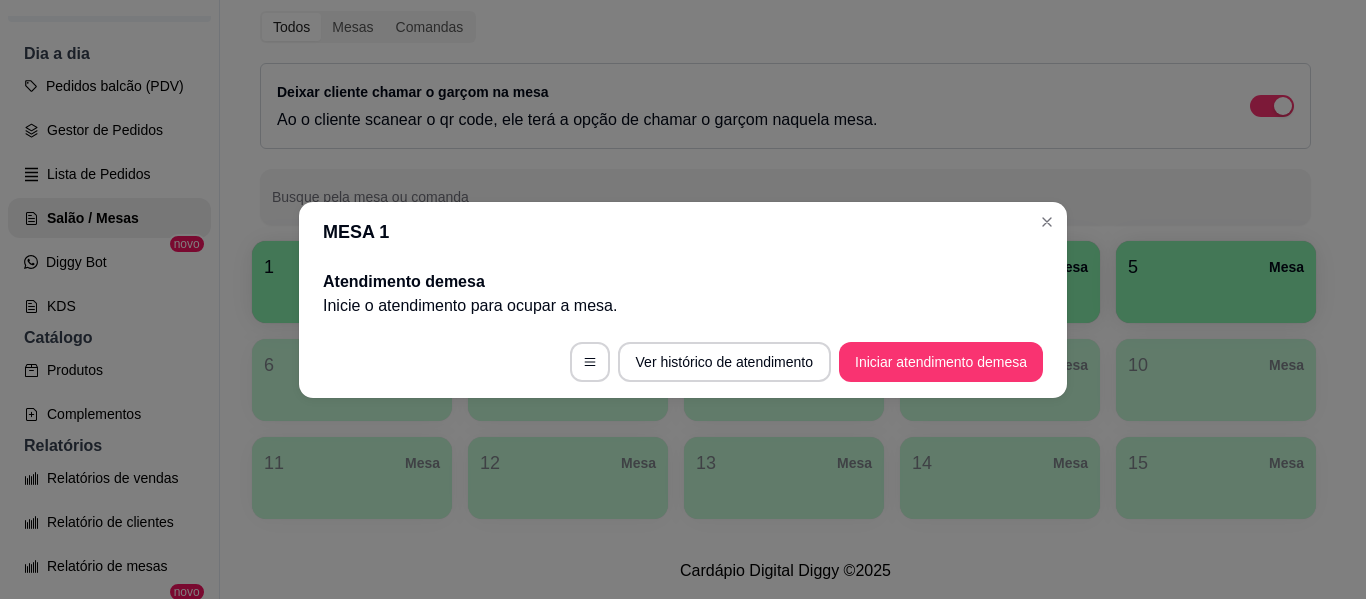 click on "Iniciar atendimento de  mesa" at bounding box center (941, 362) 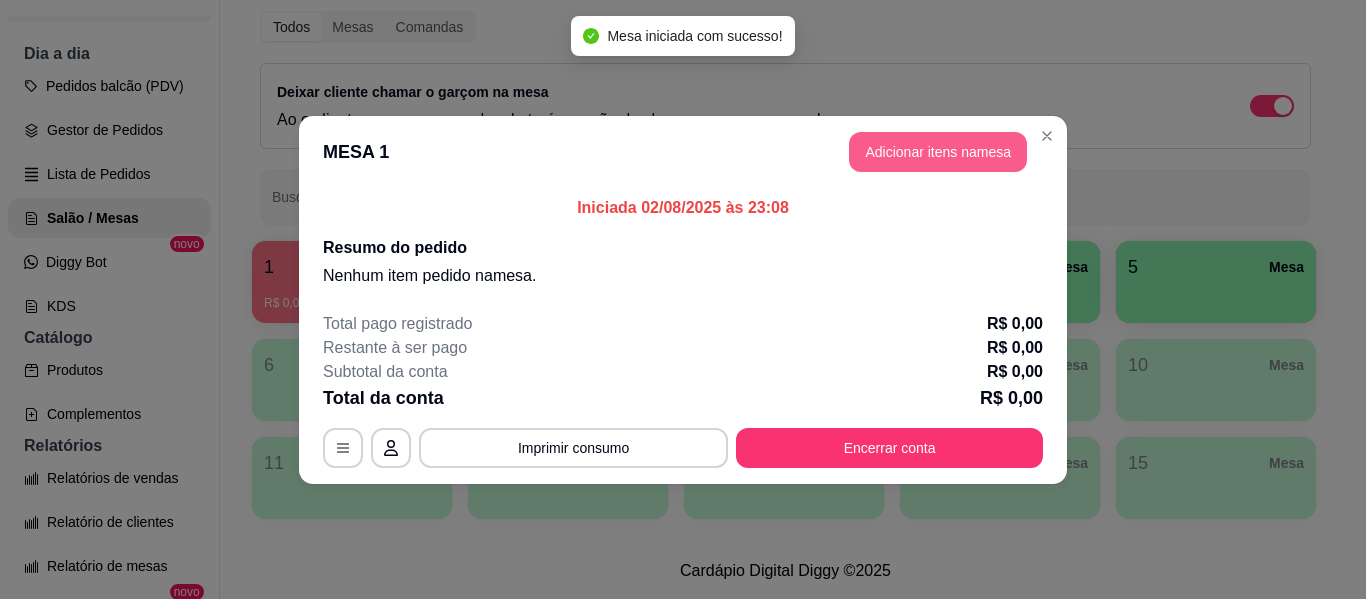 click on "Adicionar itens na  mesa" at bounding box center (938, 152) 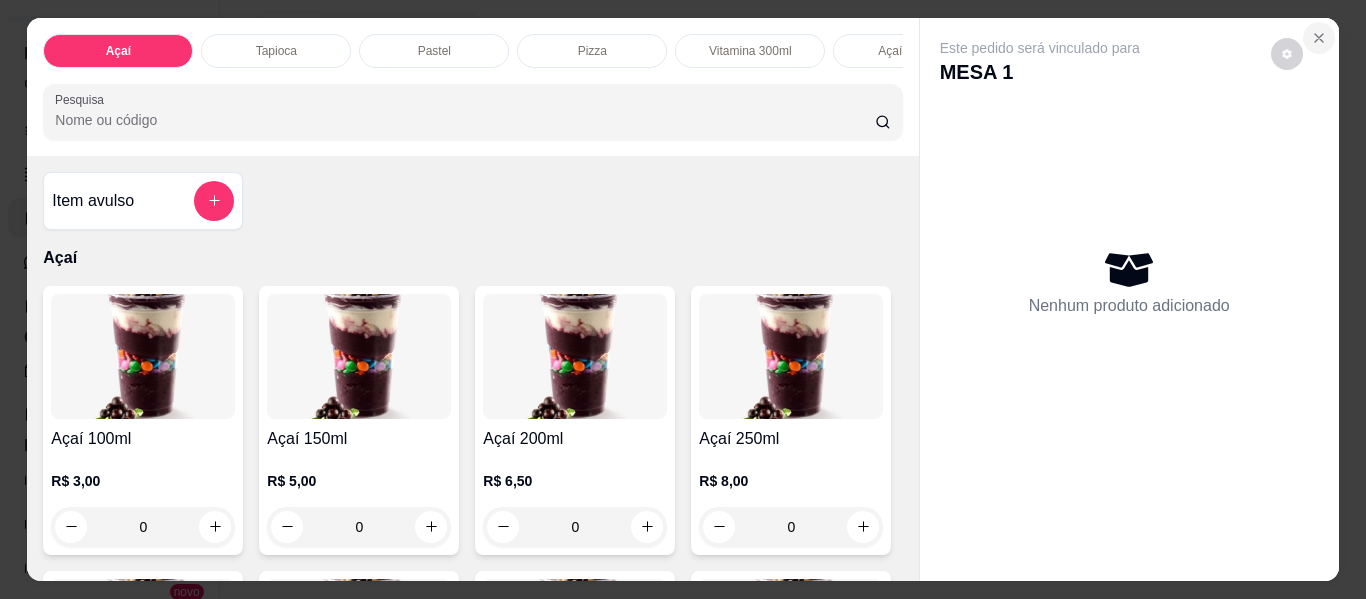 click 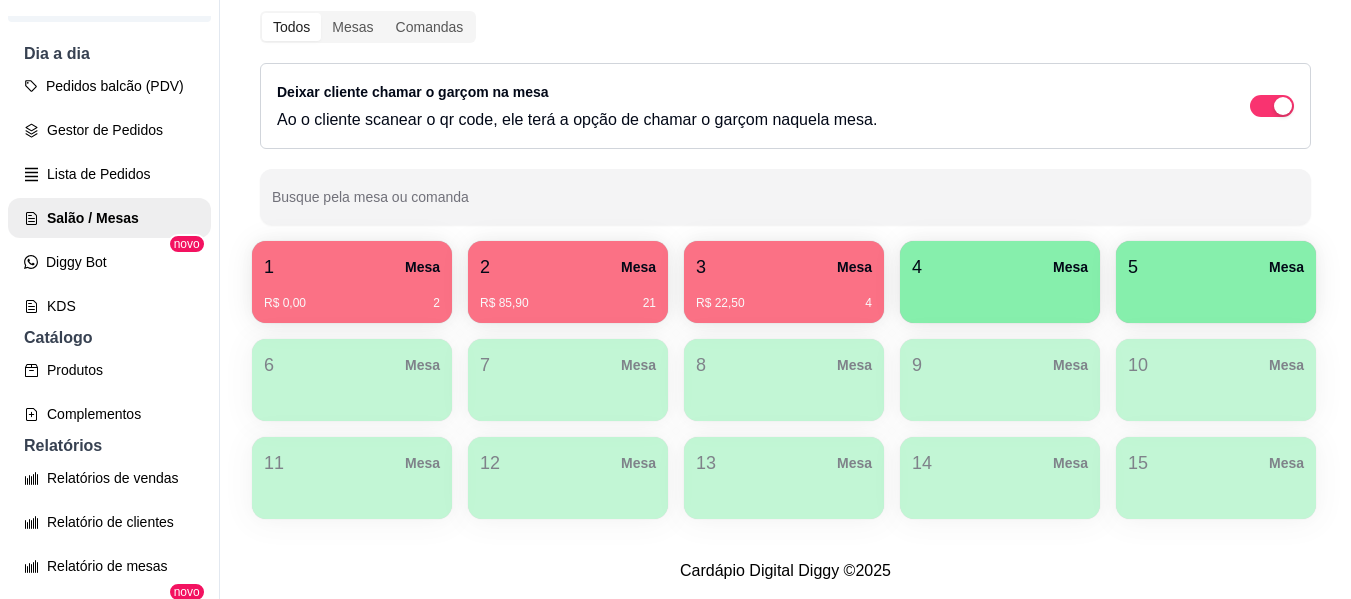 click on "R$ 22,50 4" at bounding box center [784, 296] 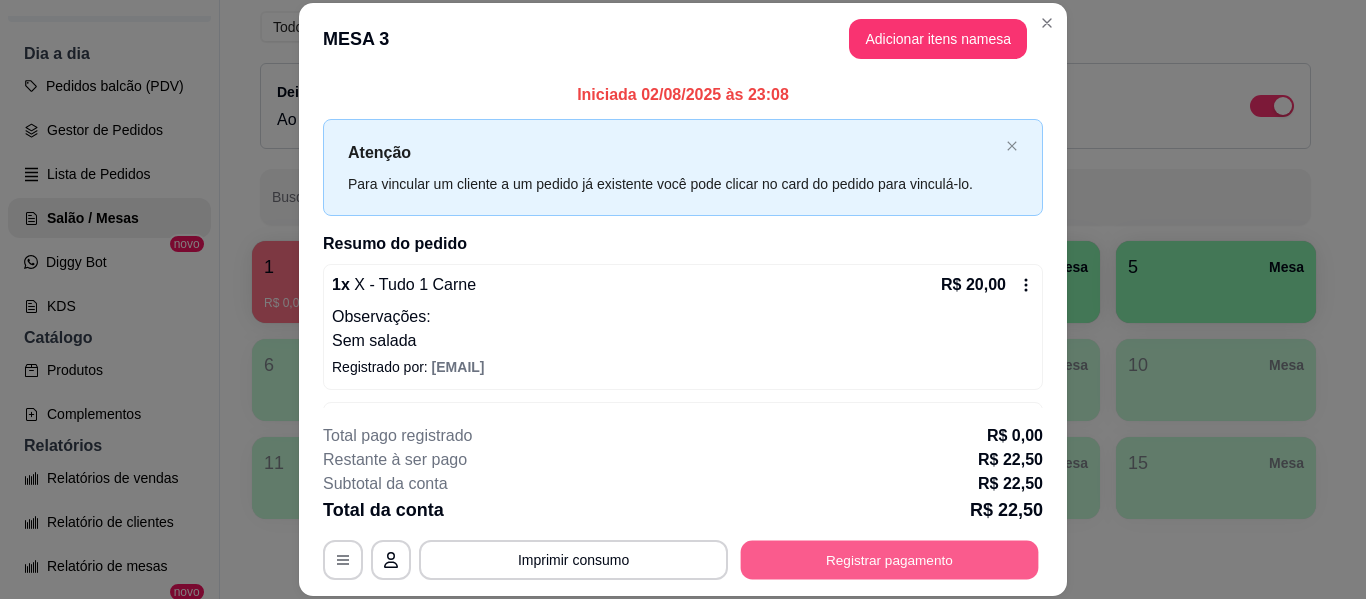 click on "Registrar pagamento" at bounding box center [890, 560] 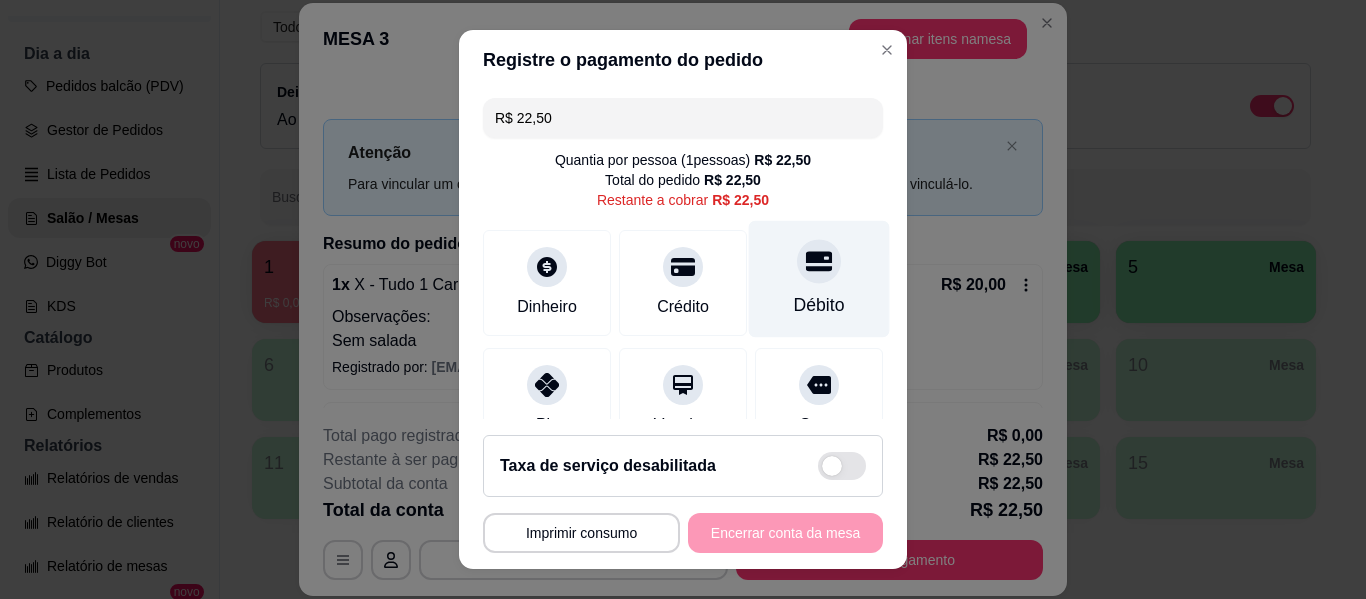 click on "Débito" at bounding box center [819, 279] 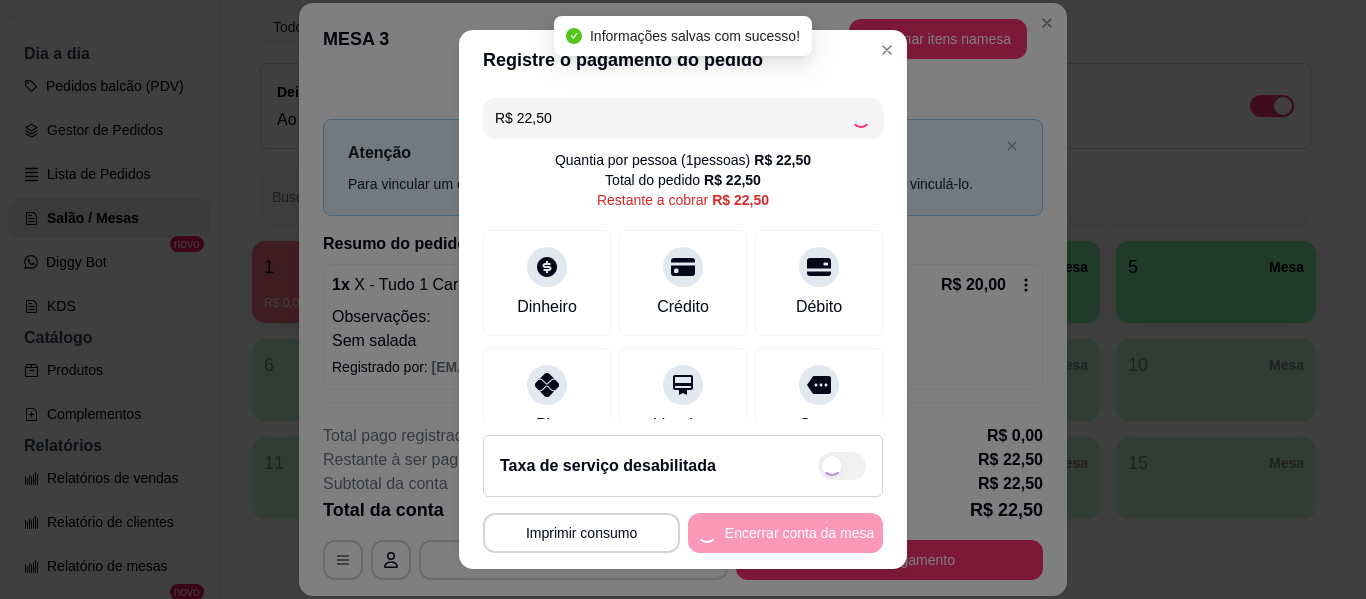 type on "R$ 0,00" 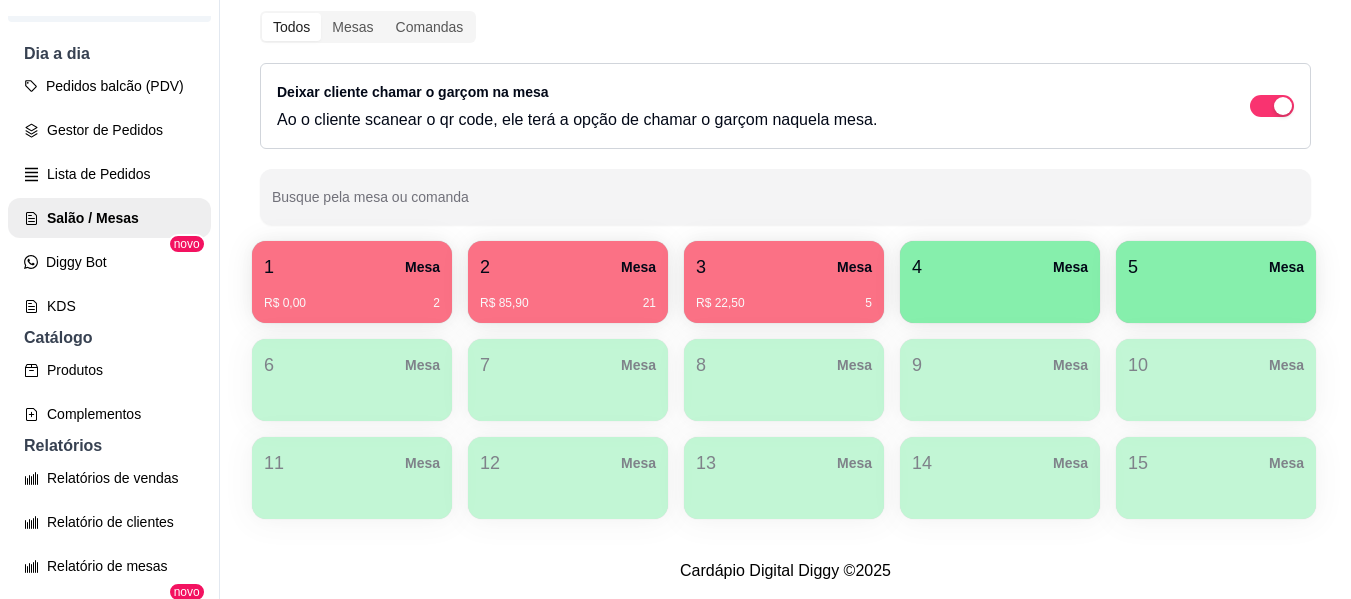 click on "R$ 0,00 2" at bounding box center (352, 303) 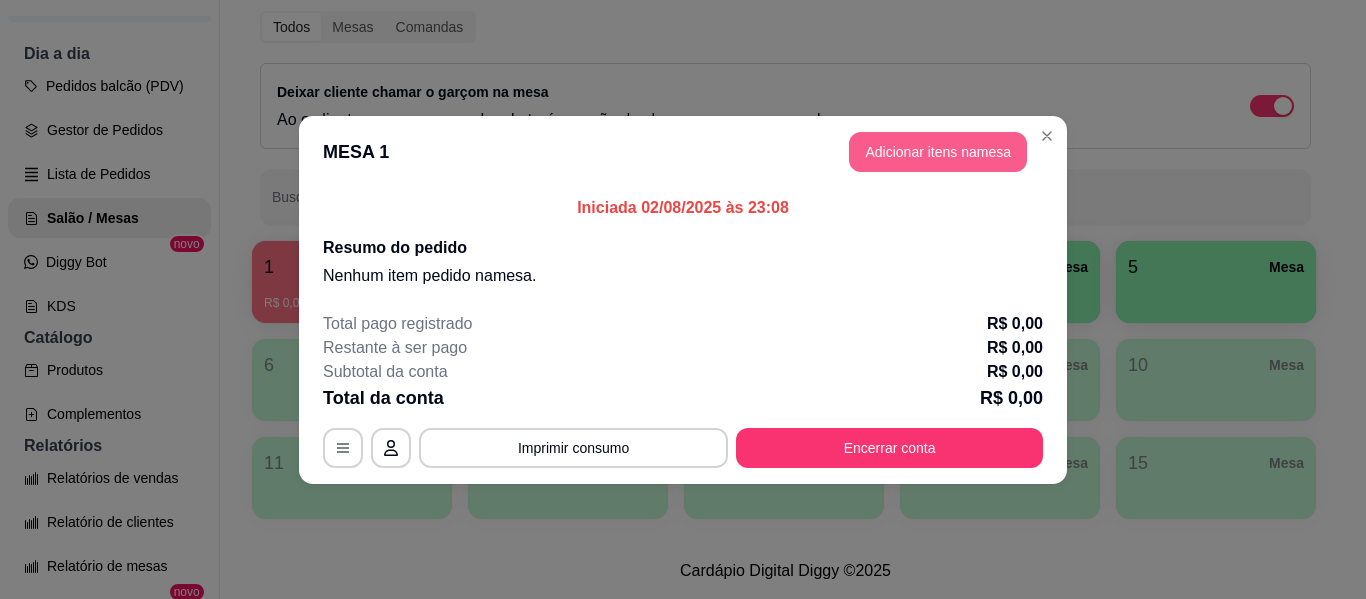 click on "Adicionar itens na  mesa" at bounding box center [938, 152] 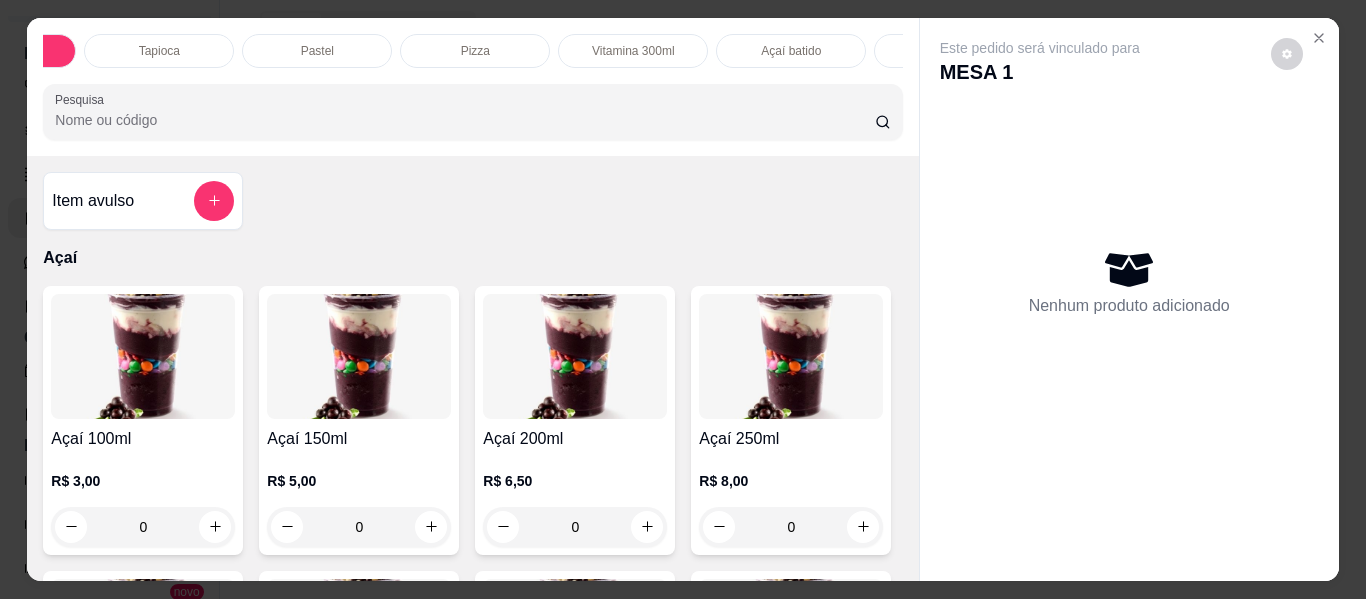 scroll, scrollTop: 0, scrollLeft: 114, axis: horizontal 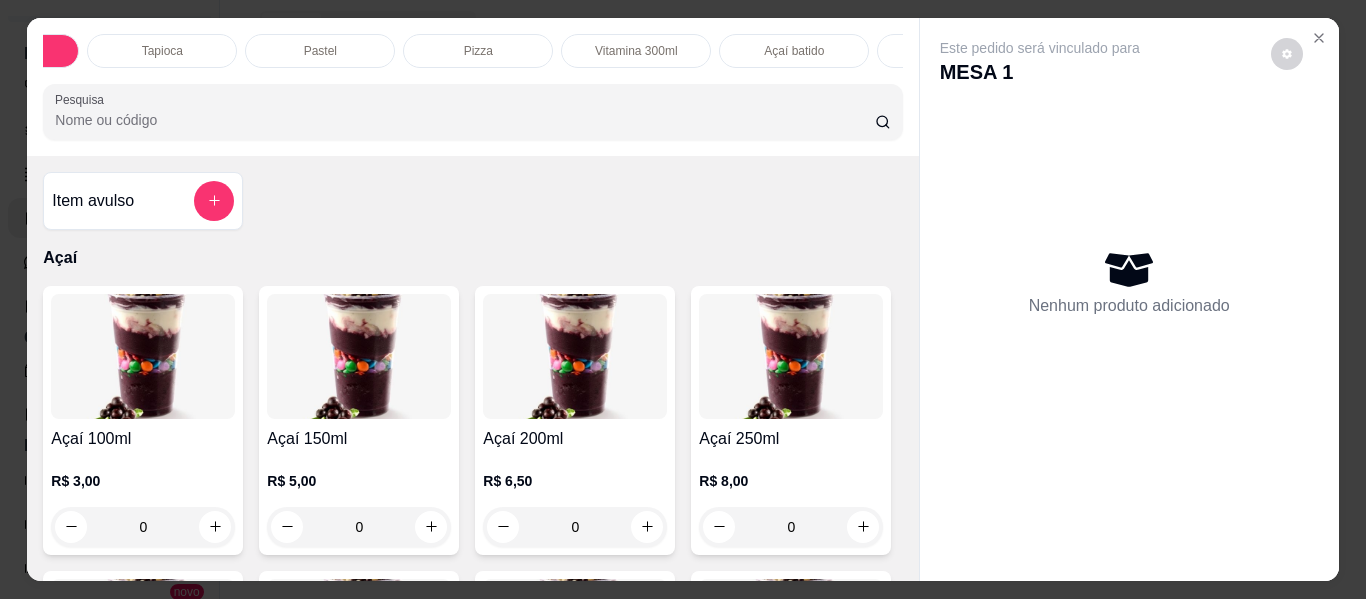 click on "Pastel" at bounding box center [320, 51] 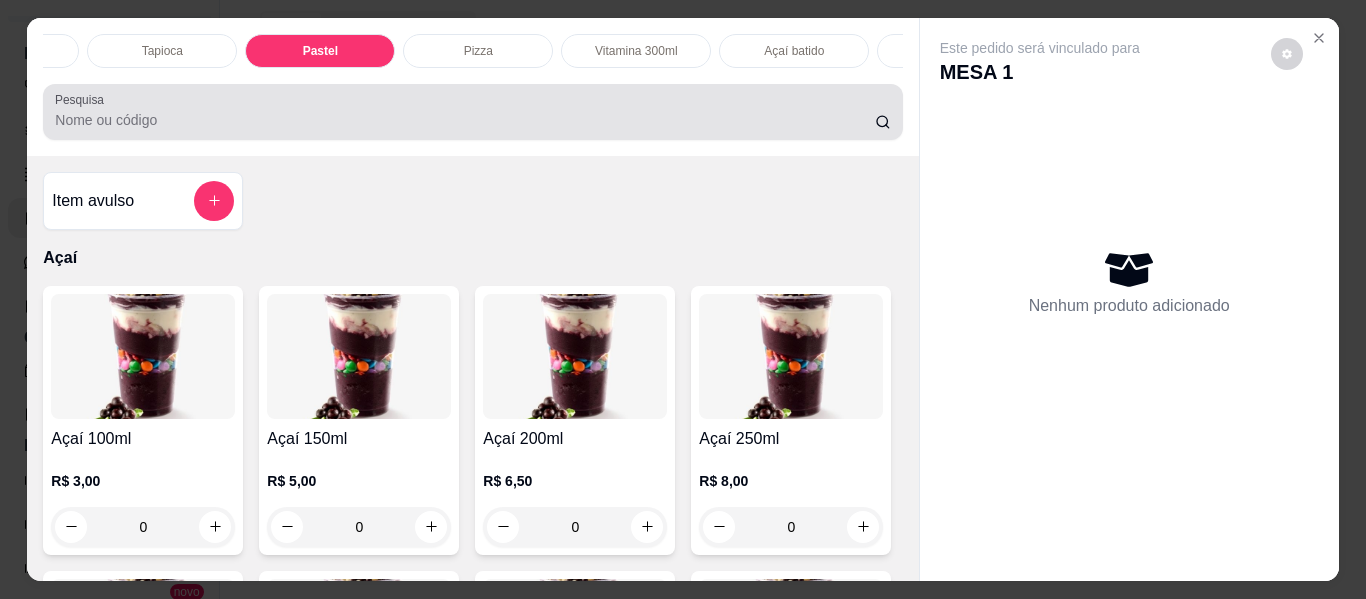scroll, scrollTop: 1643, scrollLeft: 0, axis: vertical 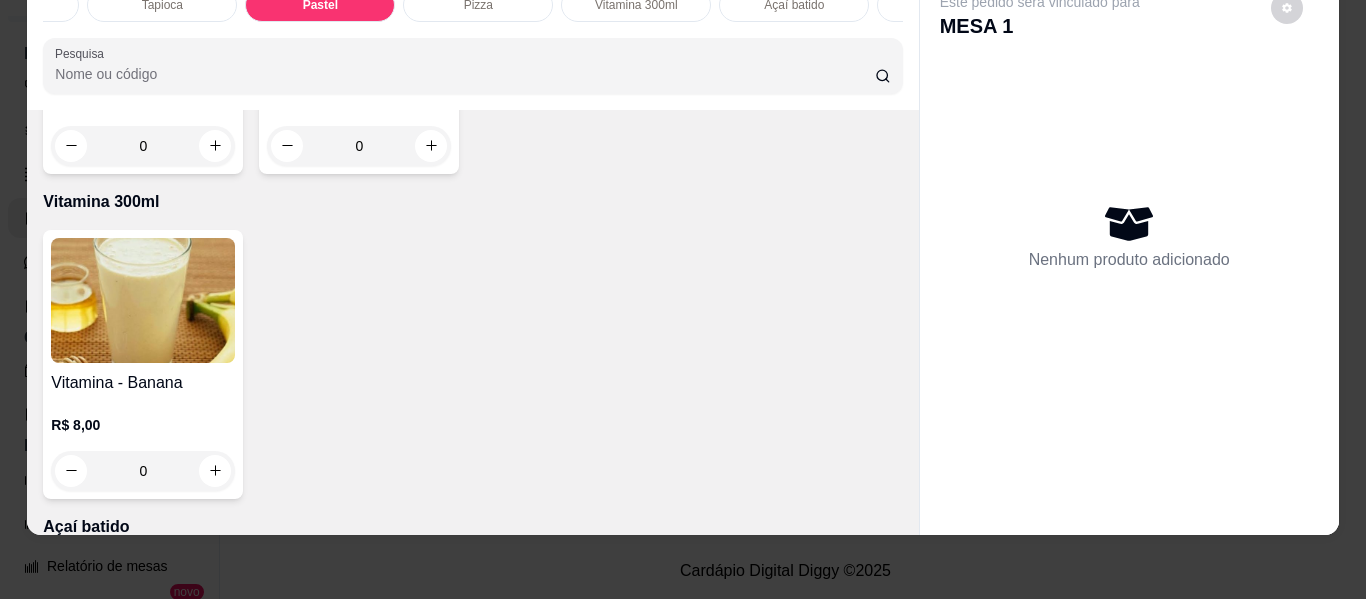 click on "0" at bounding box center (359, -179) 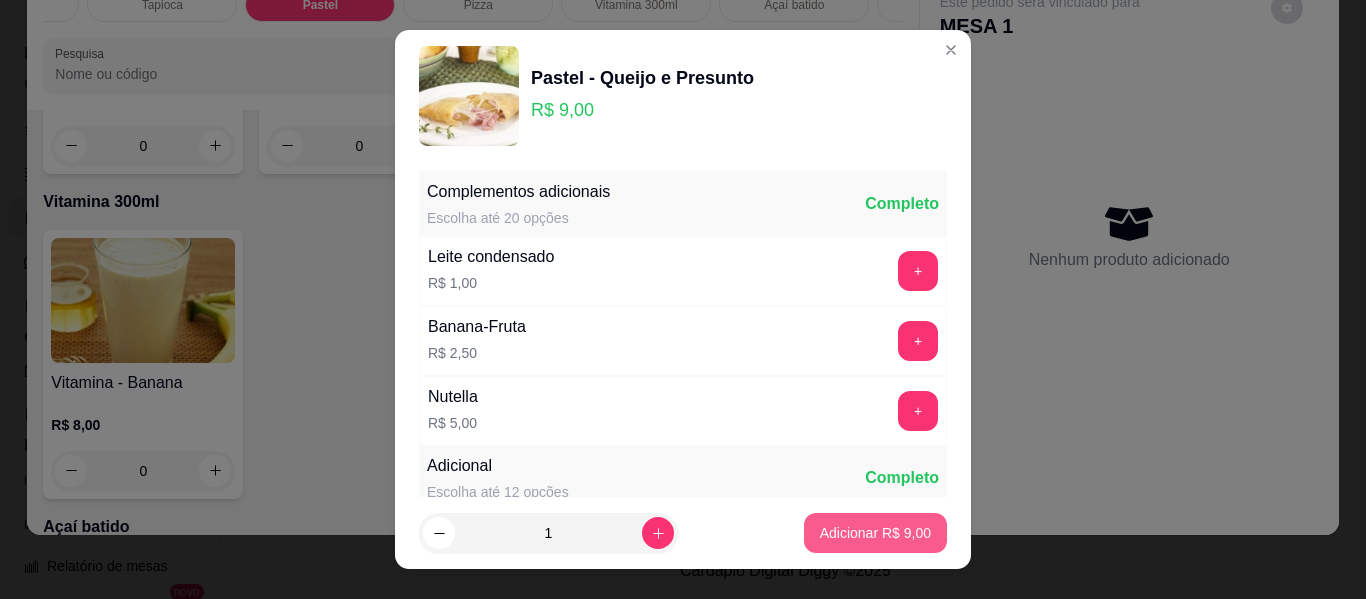 click on "Adicionar   R$ 9,00" at bounding box center [875, 533] 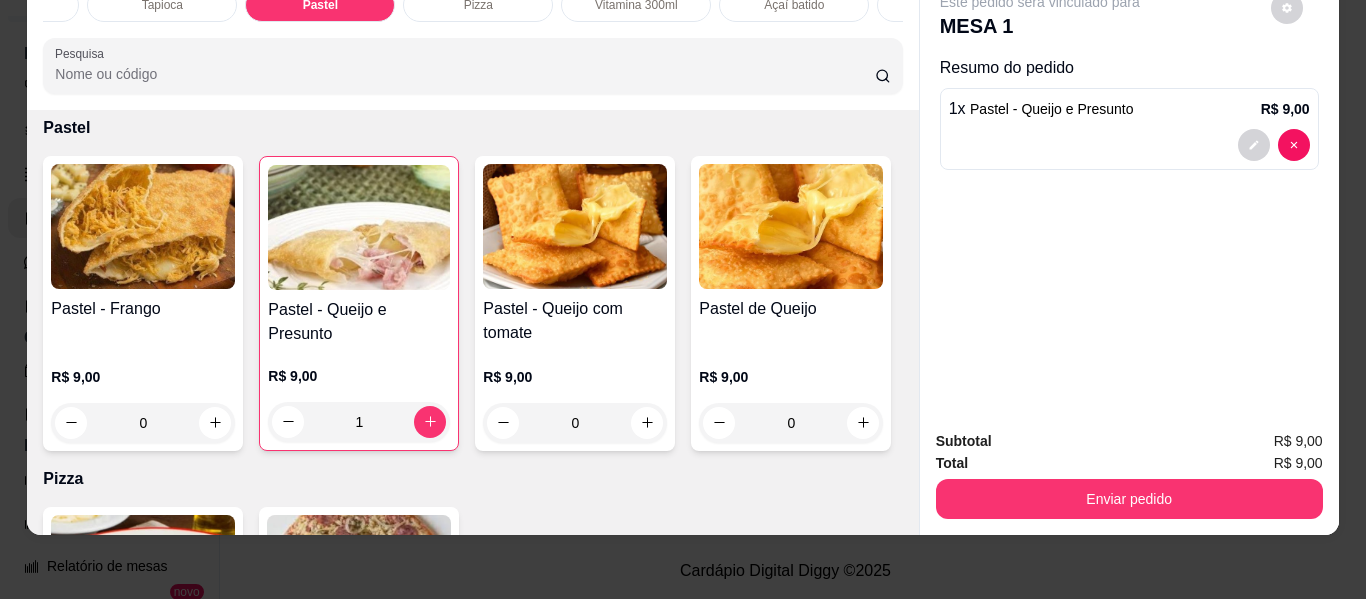 scroll, scrollTop: 343, scrollLeft: 0, axis: vertical 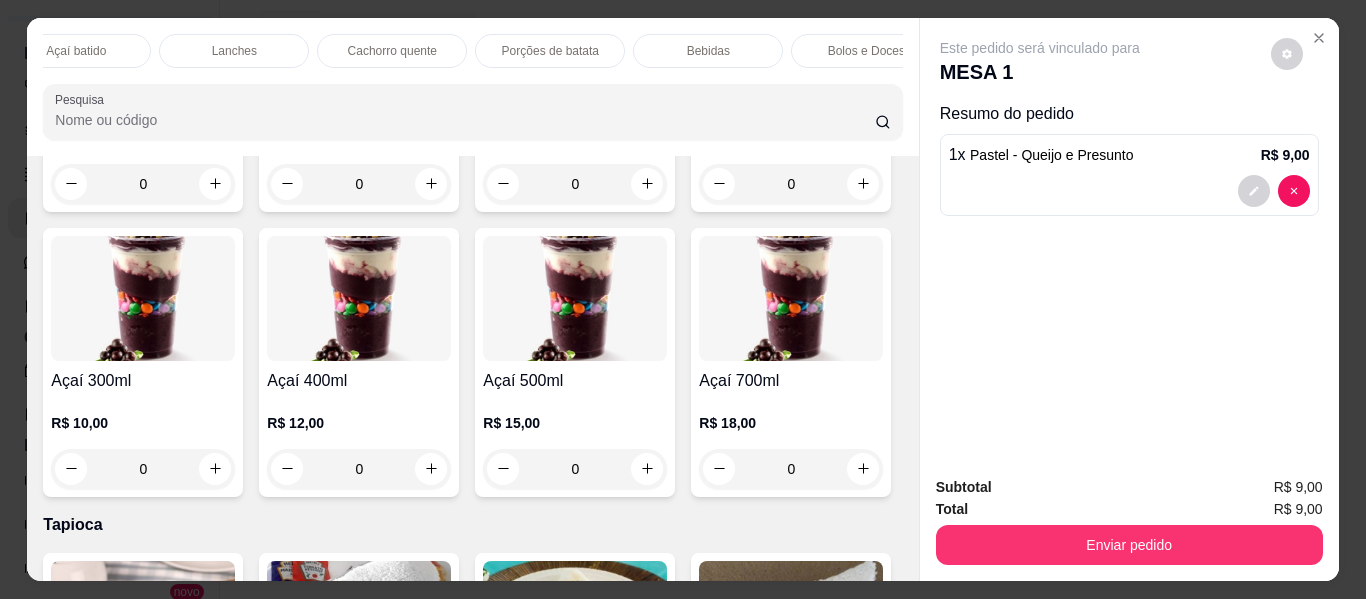 click on "Lanches" at bounding box center [234, 51] 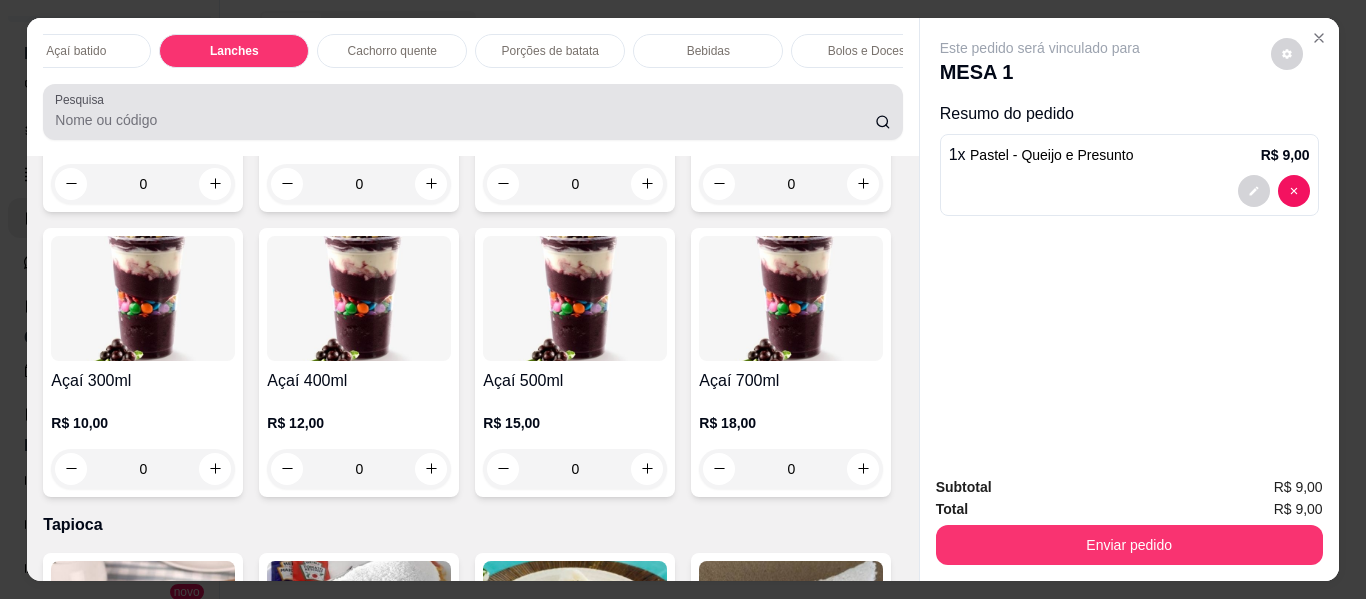 scroll, scrollTop: 3539, scrollLeft: 0, axis: vertical 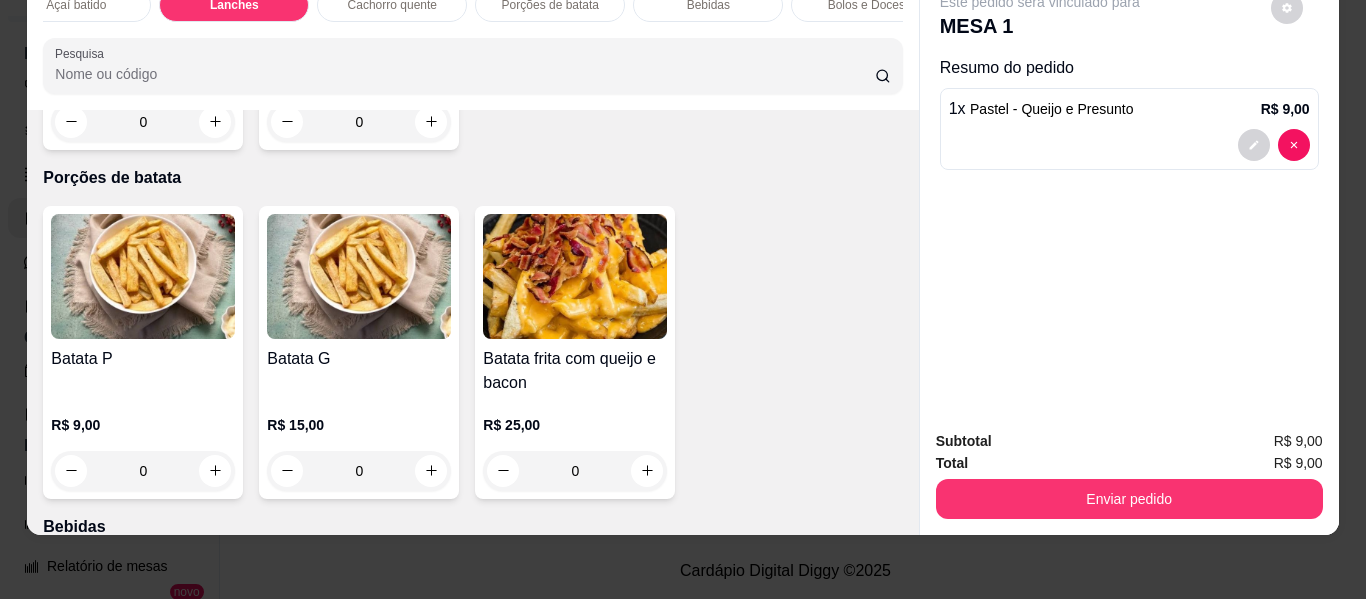 click on "0" at bounding box center (143, -773) 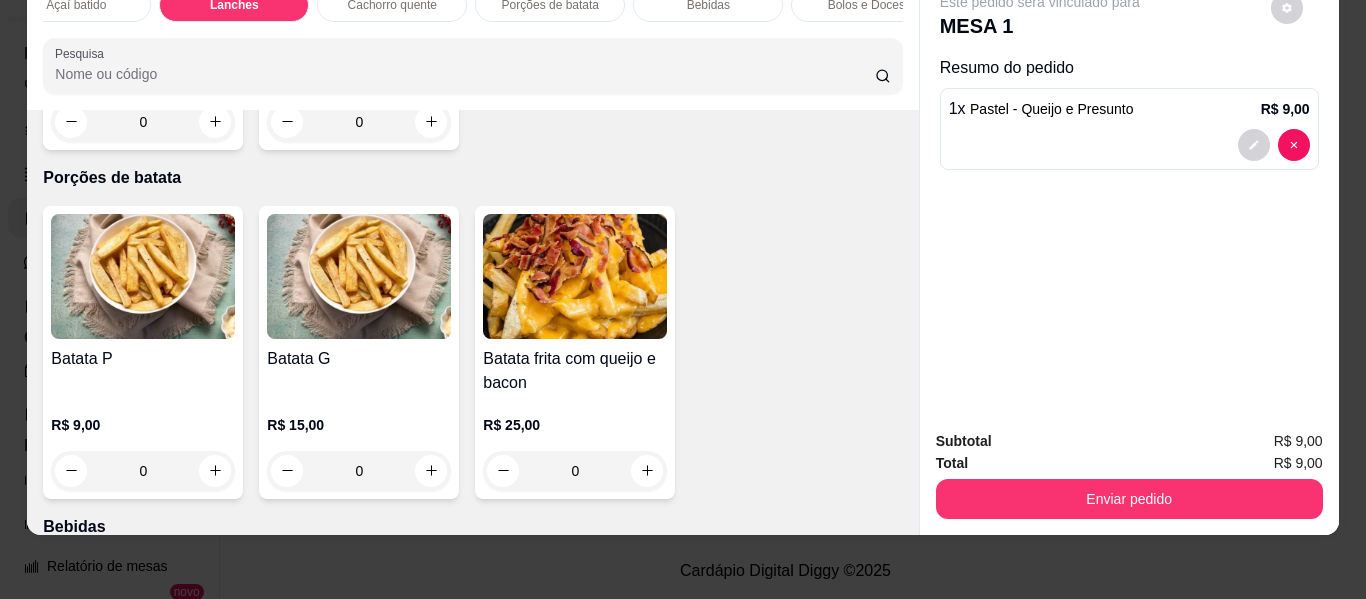 click on "0" at bounding box center [143, -773] 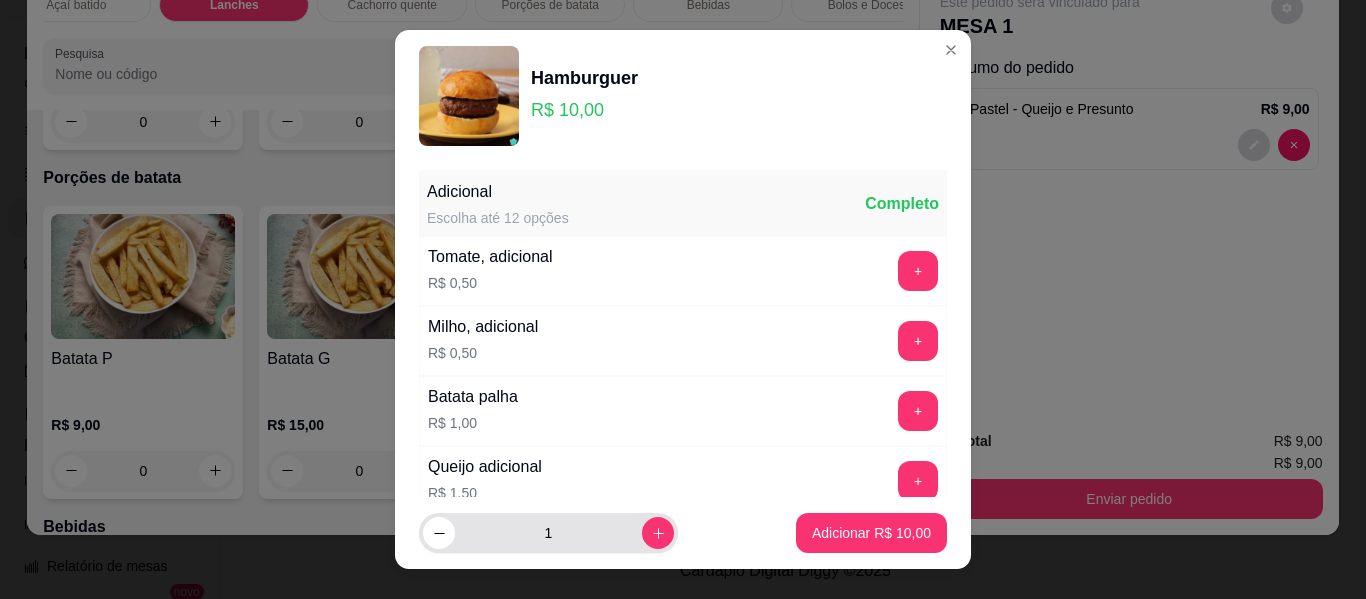 click 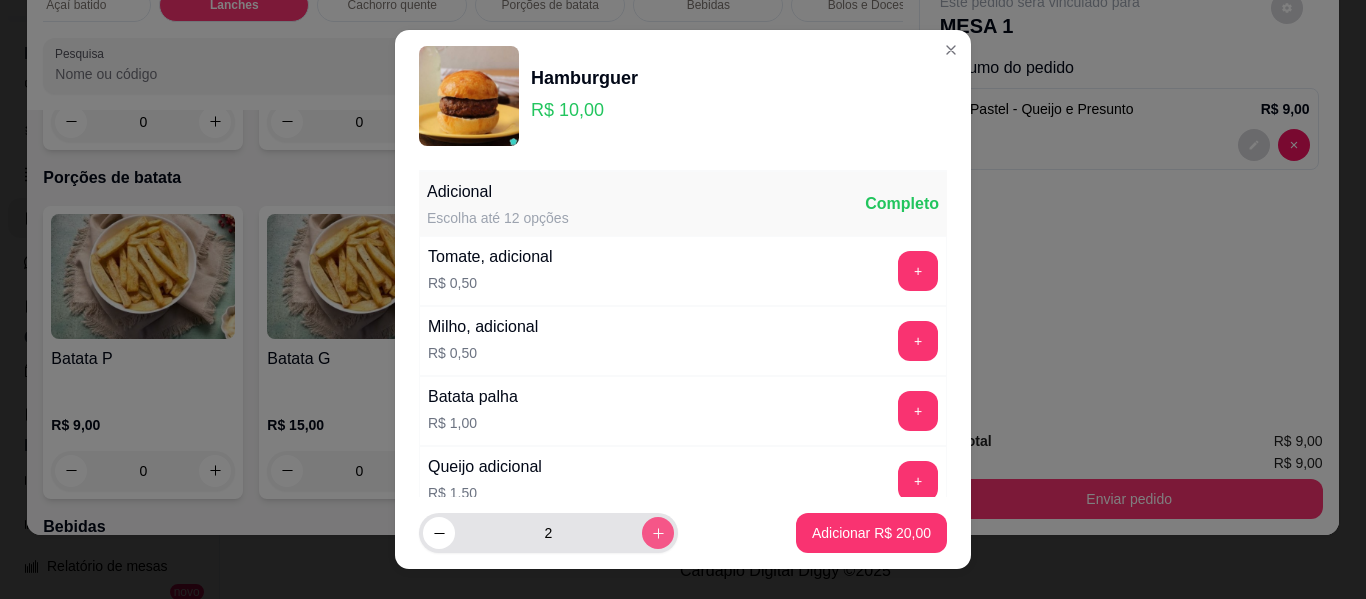 type on "2" 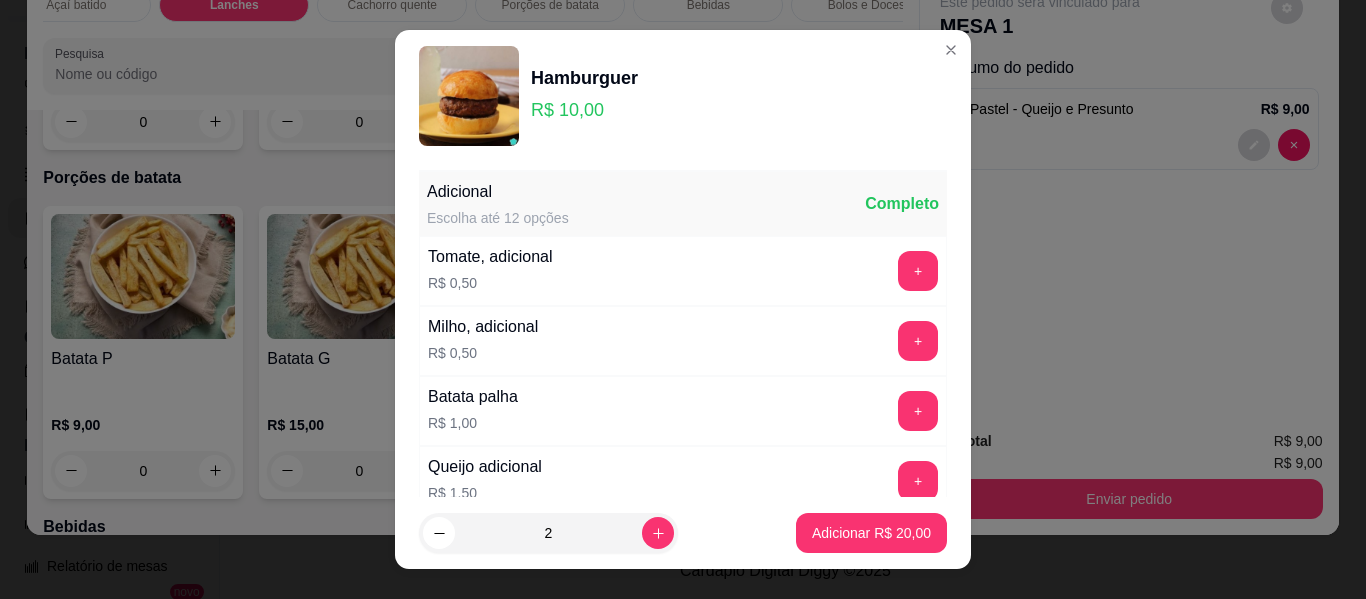scroll, scrollTop: 379, scrollLeft: 0, axis: vertical 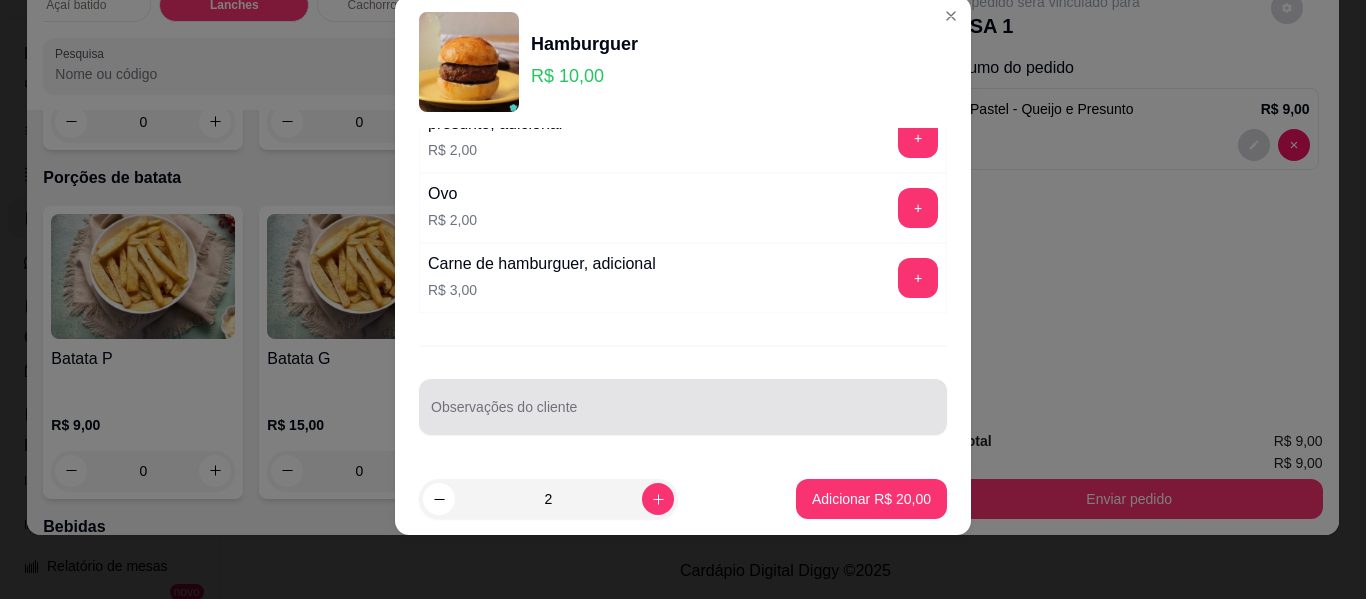 click on "Observações do cliente" at bounding box center (683, 415) 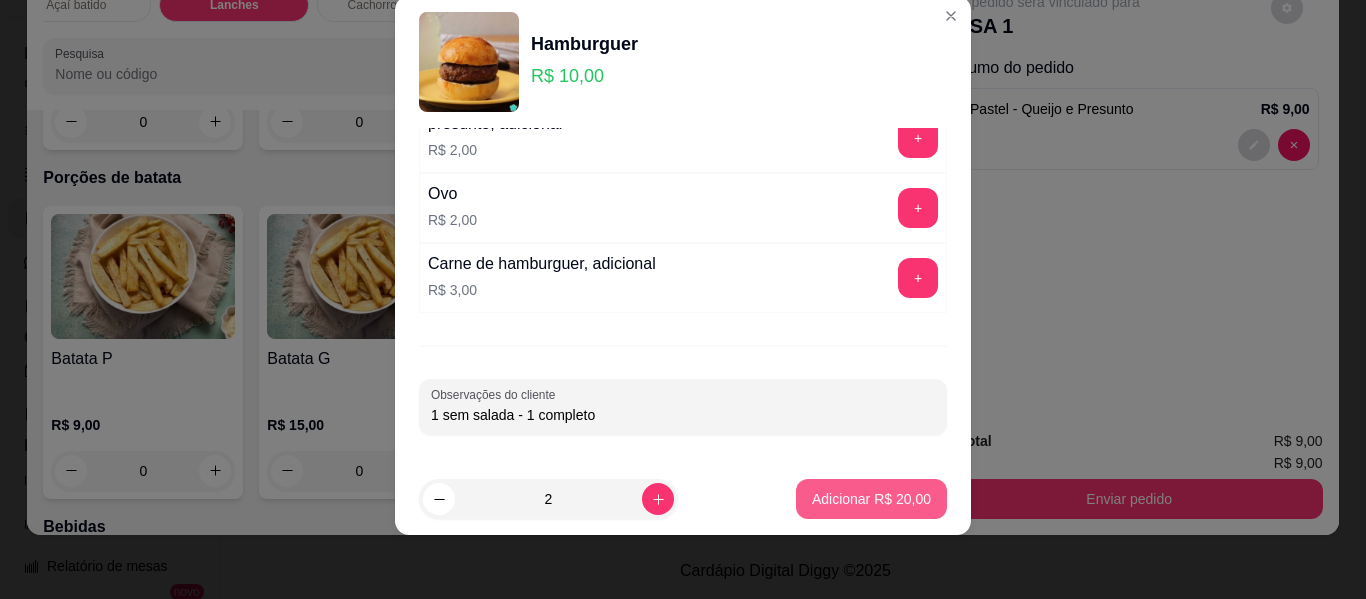 type on "1 sem salada - 1 completo" 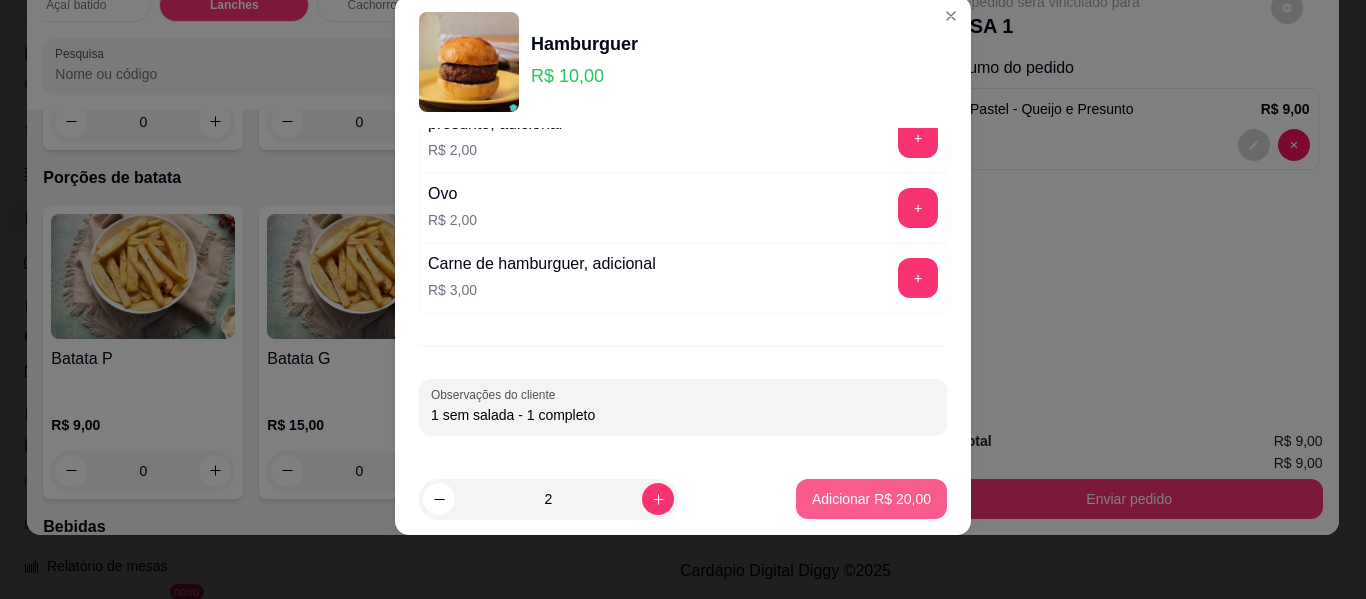 click on "Adicionar   R$ 20,00" at bounding box center [871, 499] 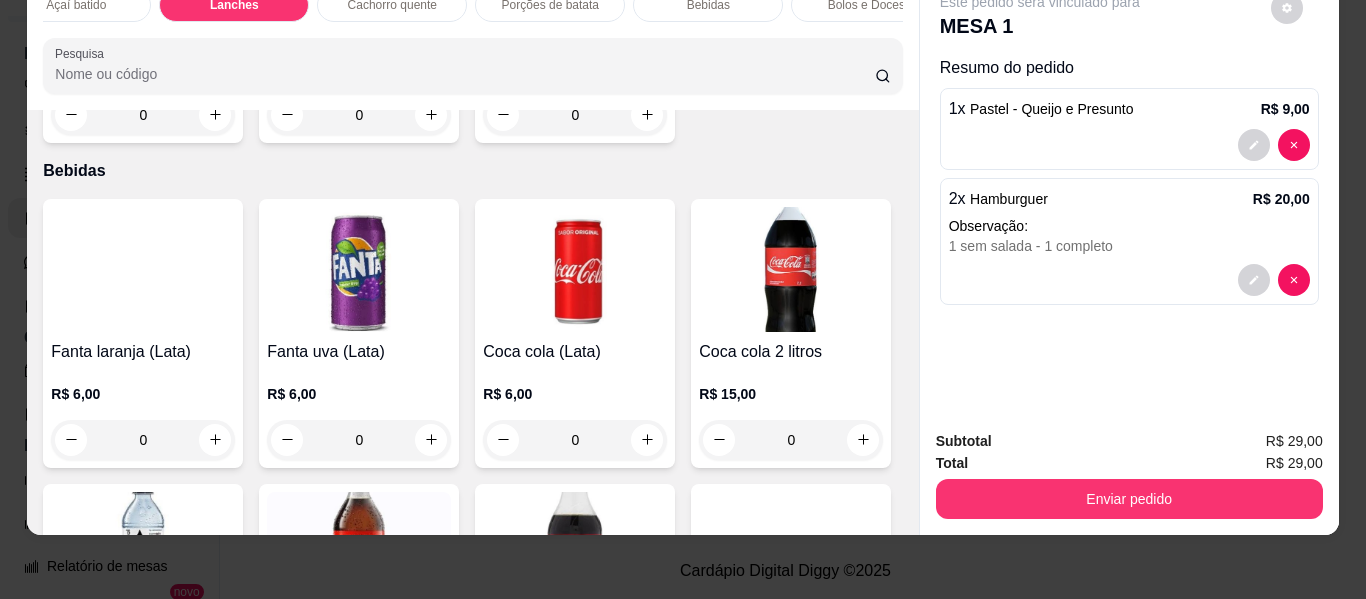 scroll, scrollTop: 3939, scrollLeft: 0, axis: vertical 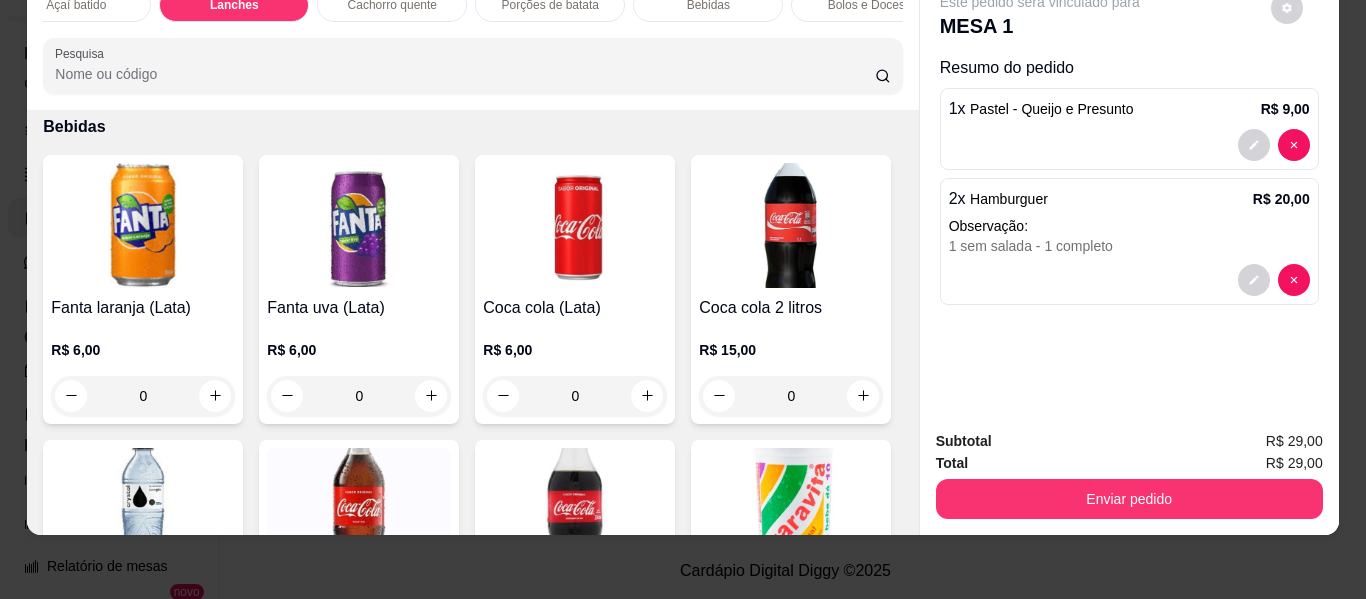 click on "0" at bounding box center [359, -888] 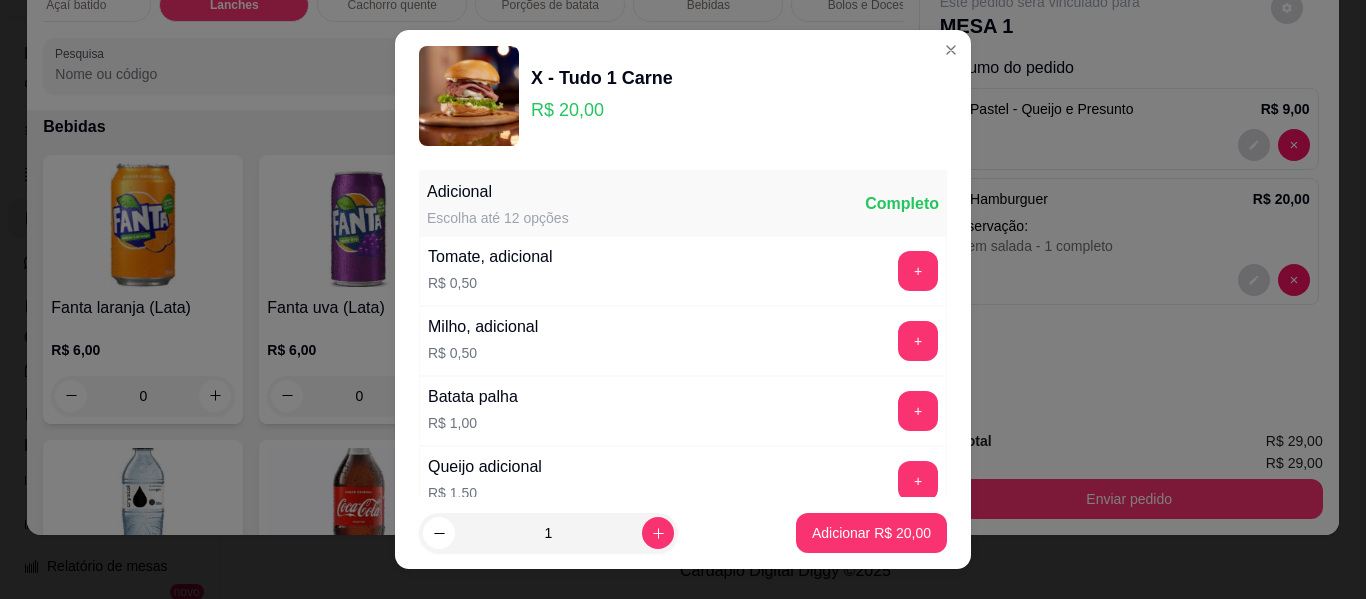 scroll, scrollTop: 379, scrollLeft: 0, axis: vertical 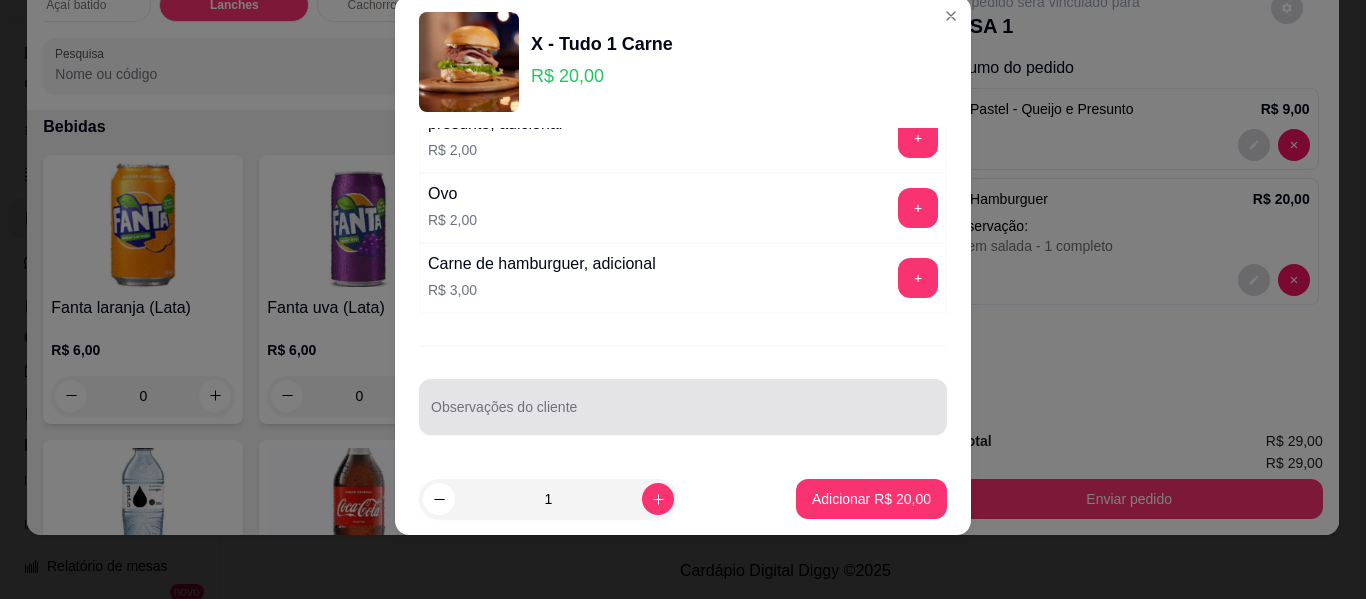 click on "Observações do cliente" at bounding box center (683, 415) 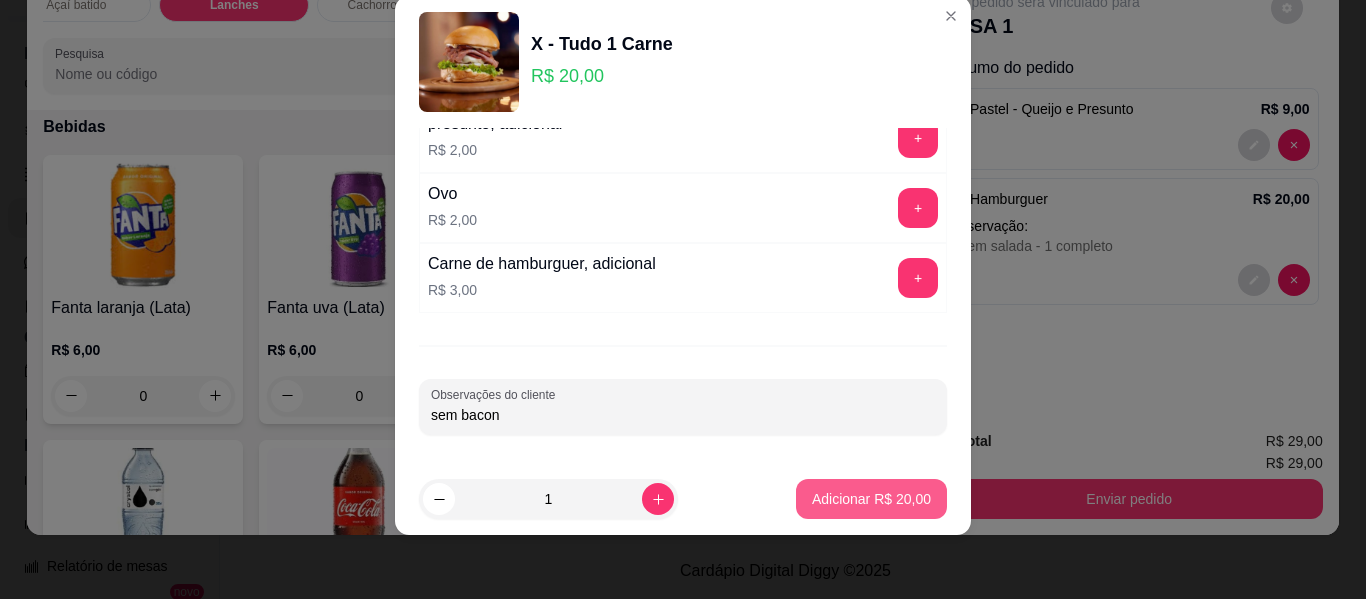 type on "sem bacon" 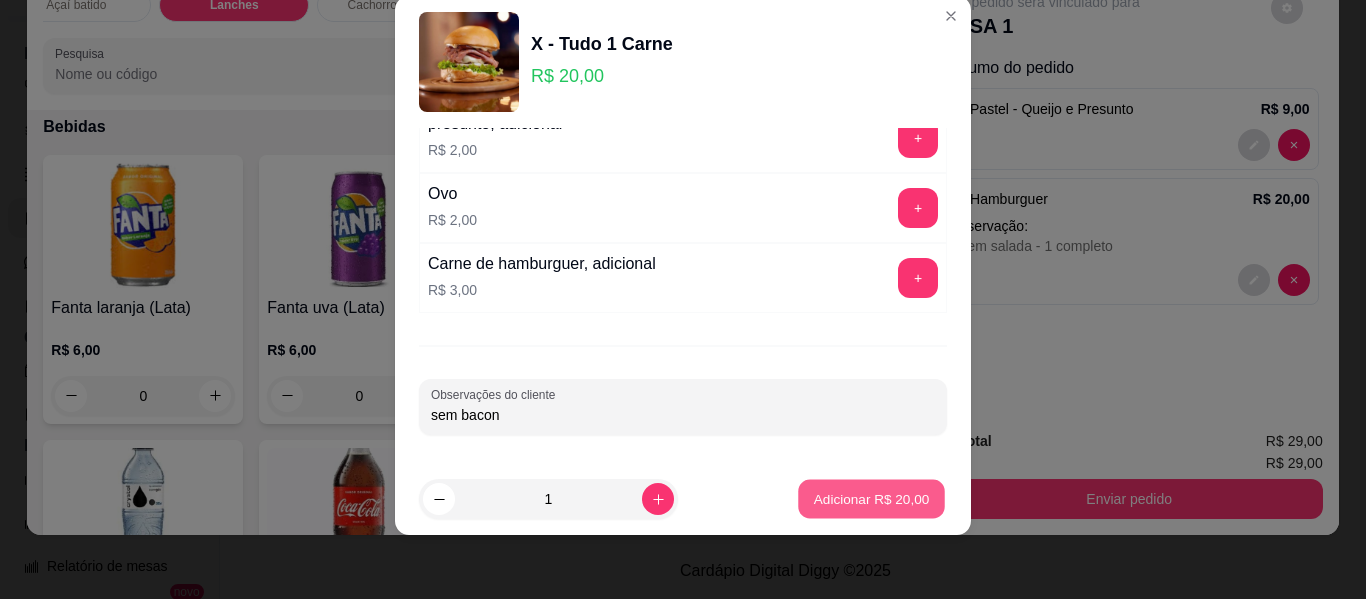 click on "Adicionar   R$ 20,00" at bounding box center [872, 498] 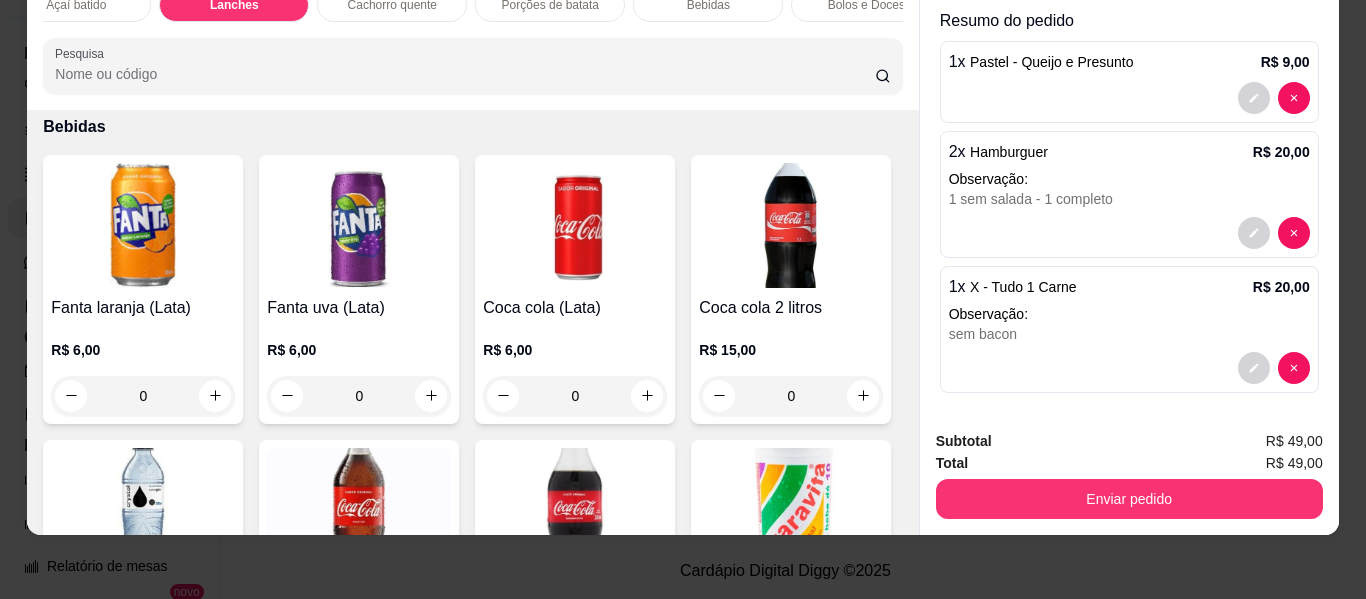 scroll, scrollTop: 53, scrollLeft: 0, axis: vertical 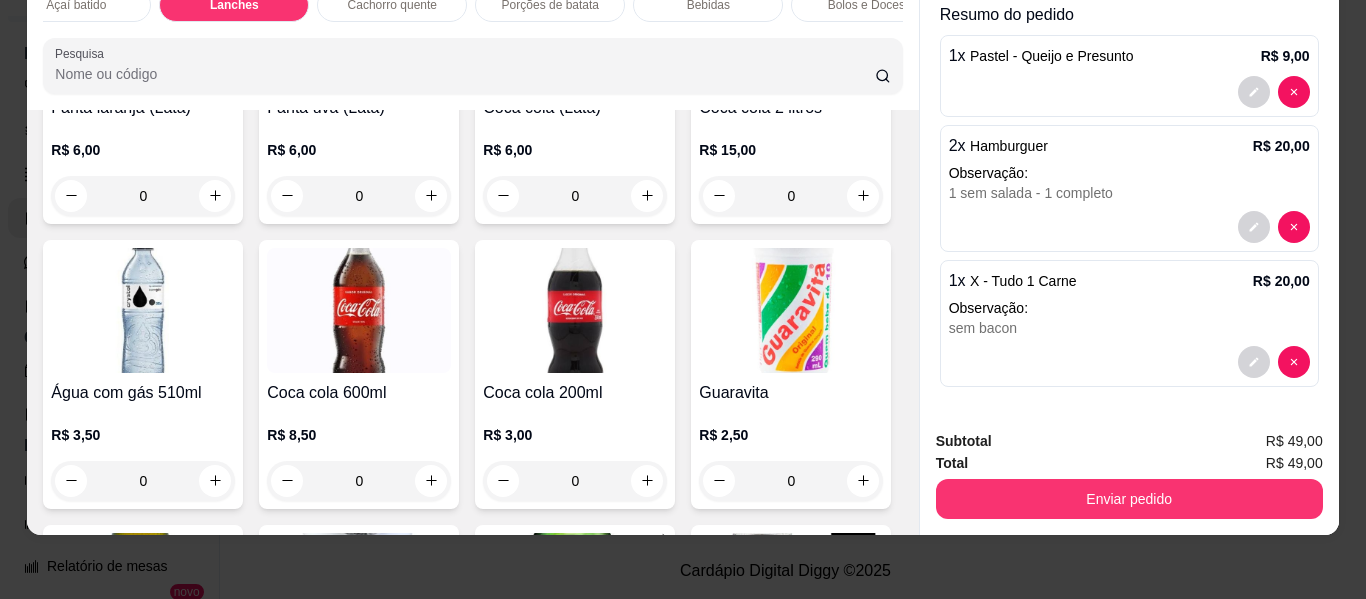 click on "0" at bounding box center (575, -1088) 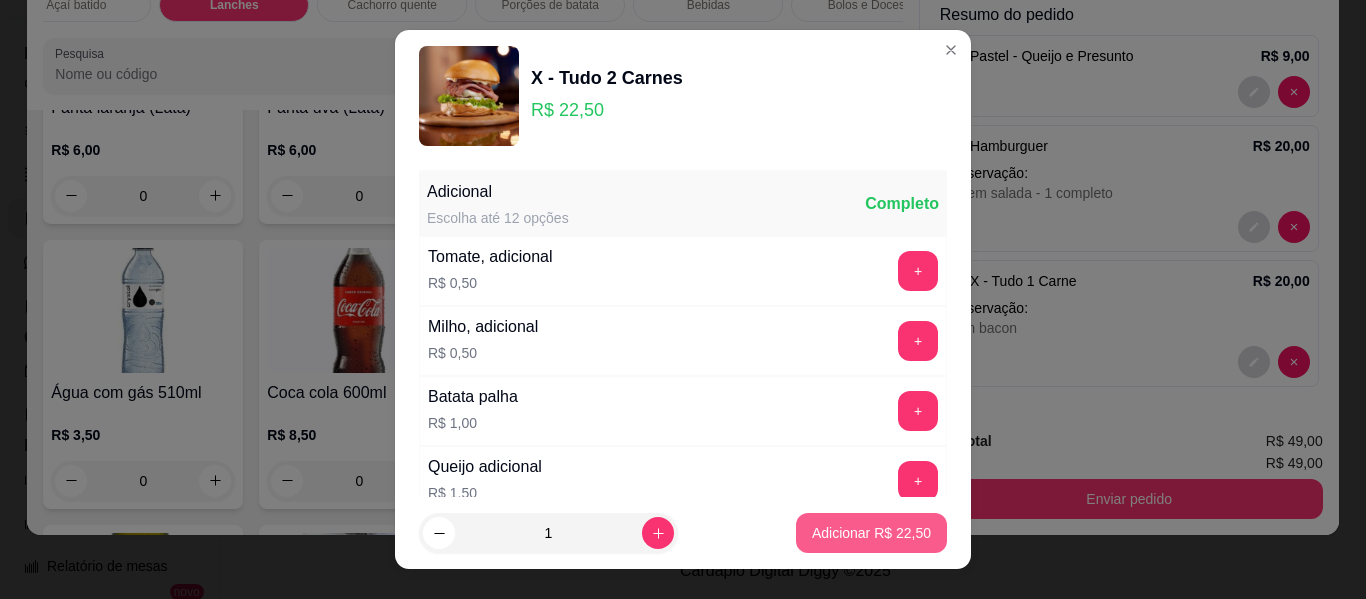 click on "Adicionar   R$ 22,50" at bounding box center (871, 533) 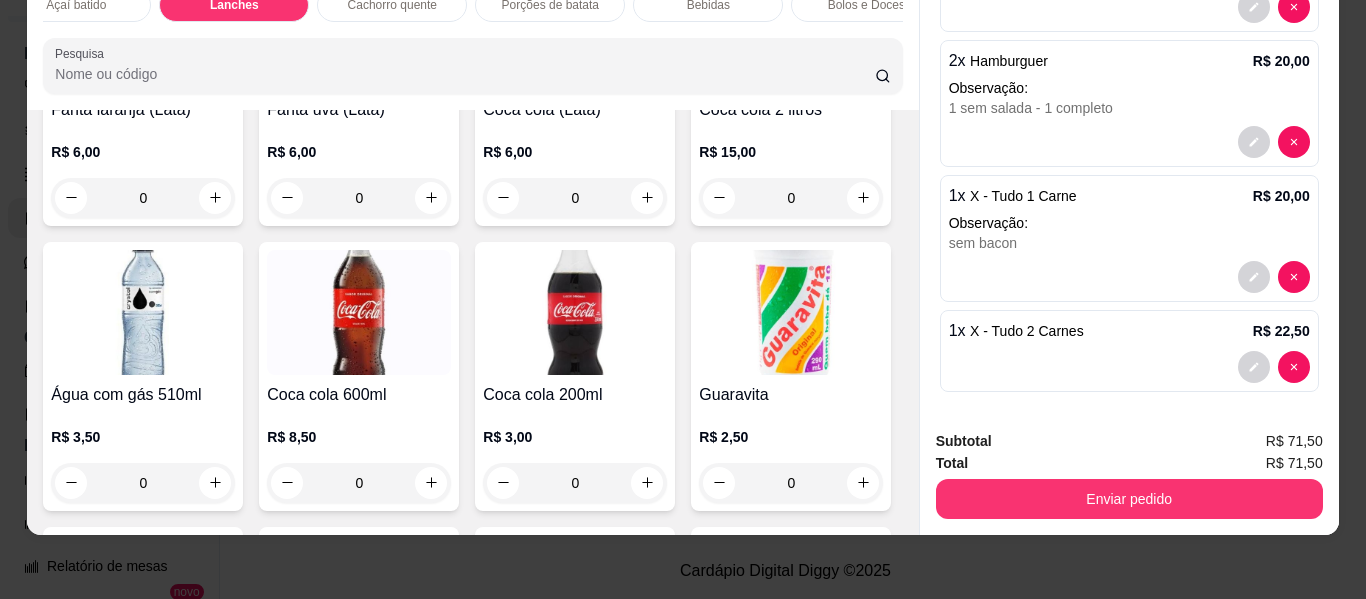 scroll, scrollTop: 143, scrollLeft: 0, axis: vertical 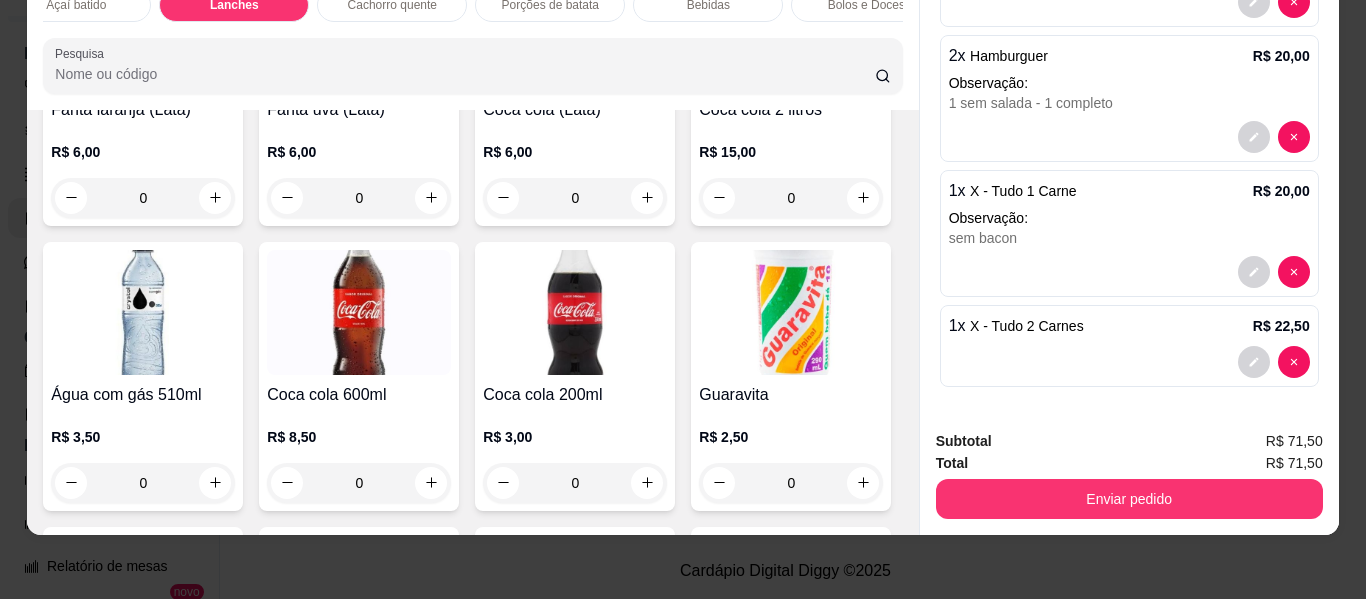 click on "Enviar pedido" at bounding box center (1129, 499) 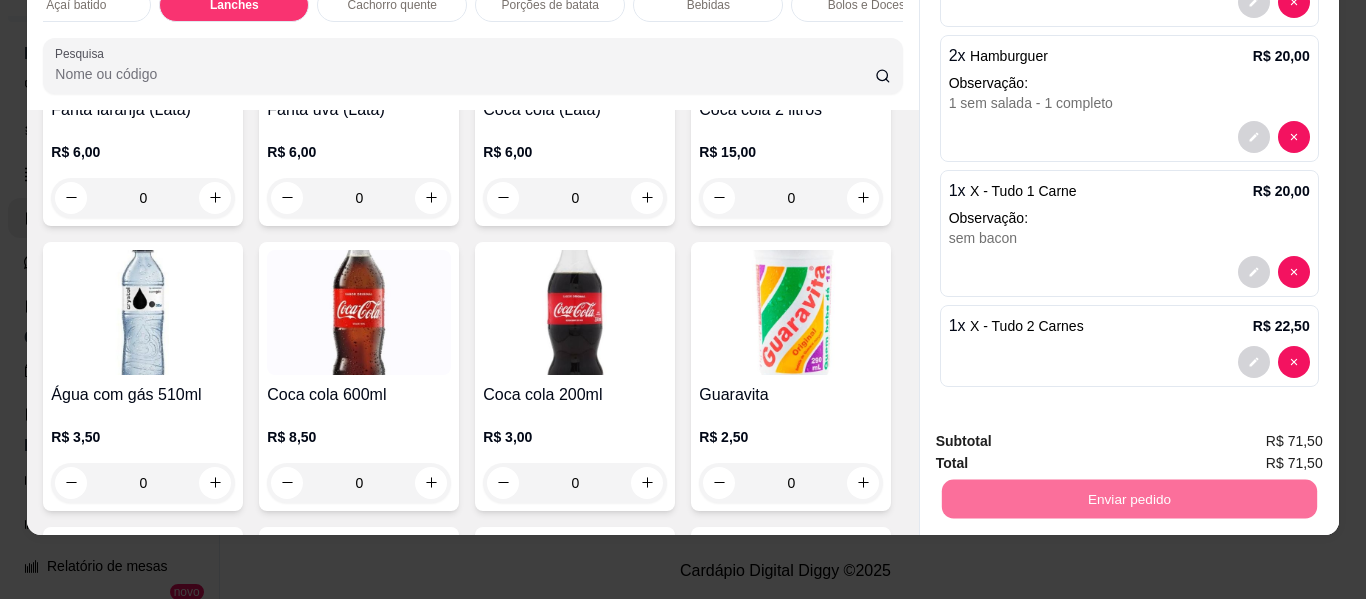 click on "Não registrar e enviar pedido" at bounding box center [1063, 434] 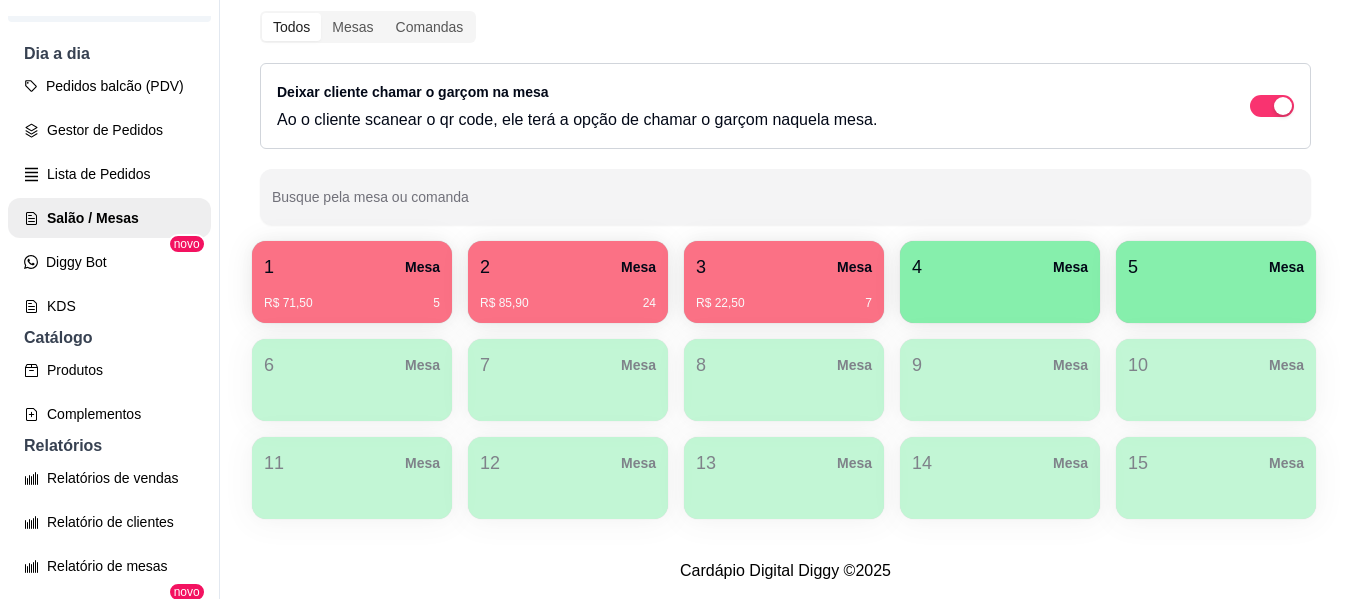 click on "4 Mesa" at bounding box center (1000, 282) 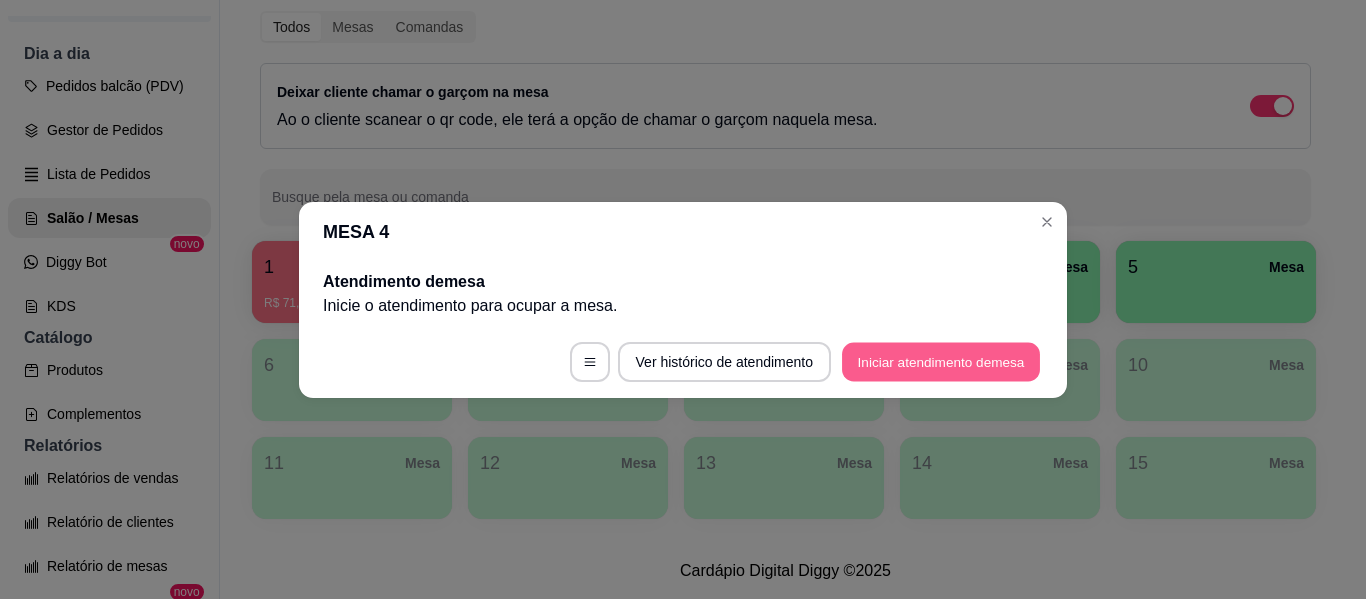 click on "Iniciar atendimento de  mesa" at bounding box center (941, 361) 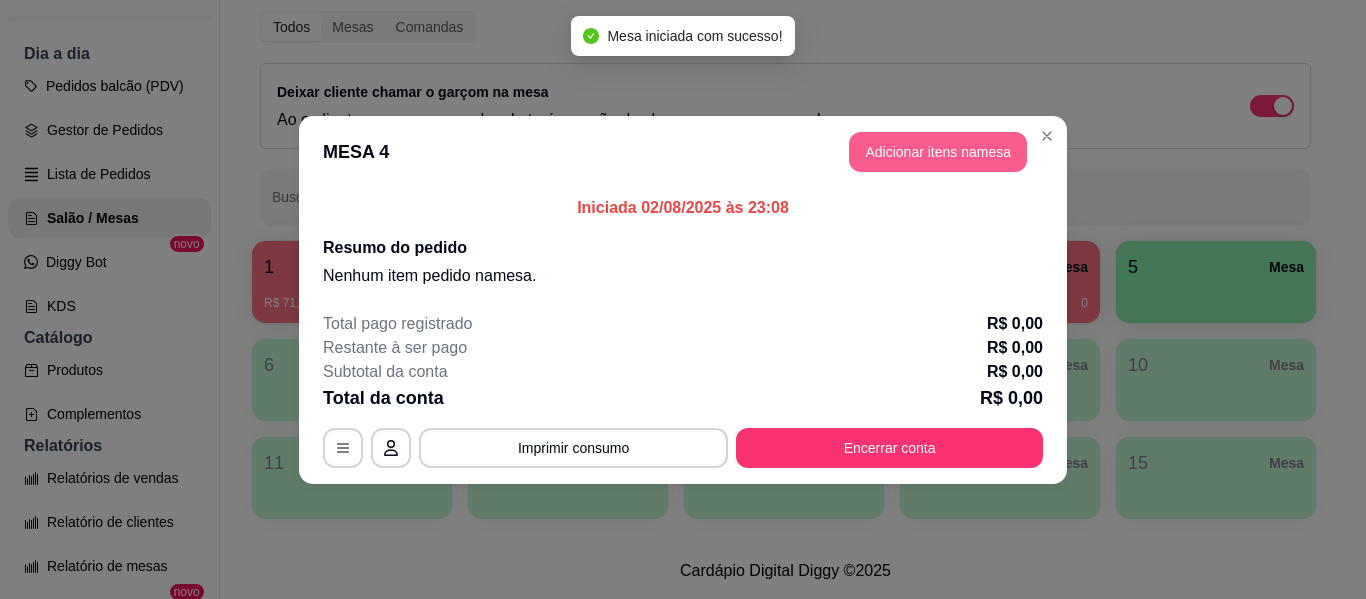 click on "Adicionar itens na  mesa" at bounding box center (938, 152) 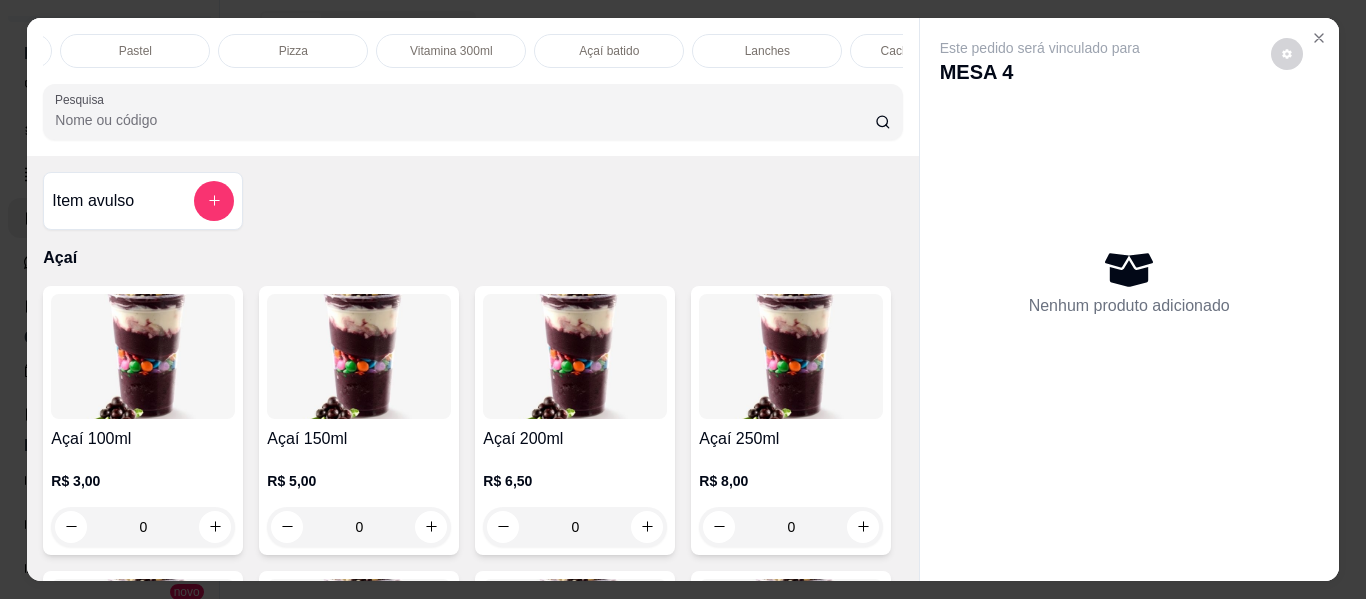 scroll, scrollTop: 0, scrollLeft: 304, axis: horizontal 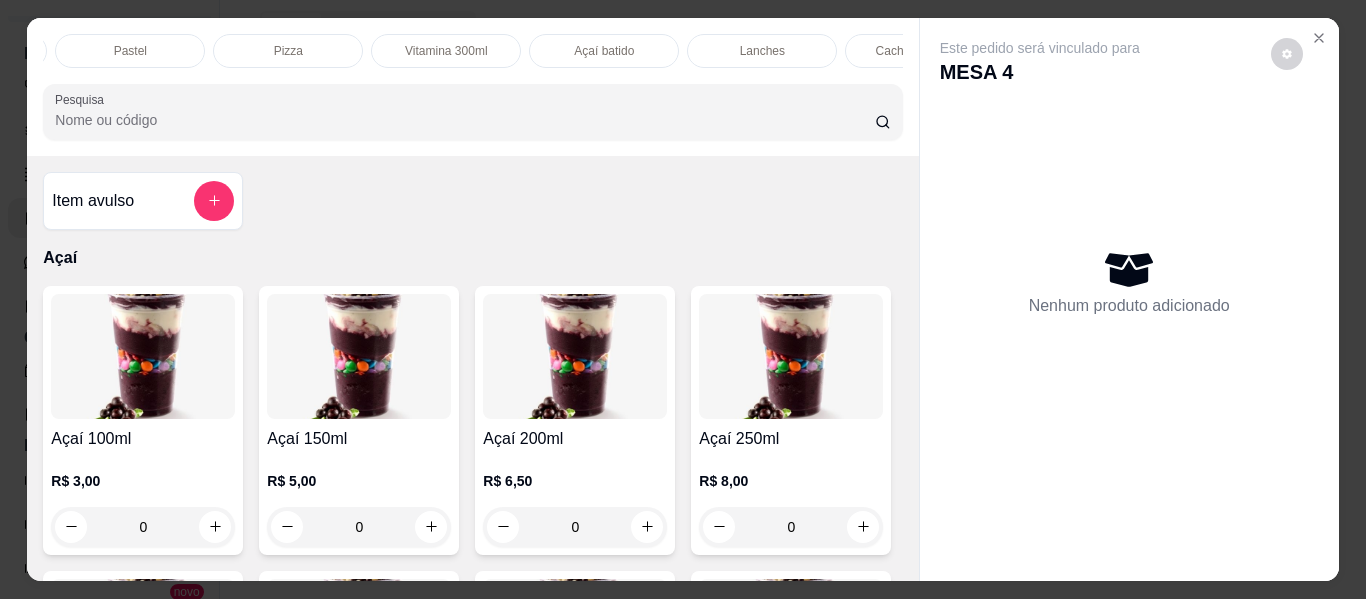 click on "Lanches" at bounding box center (762, 51) 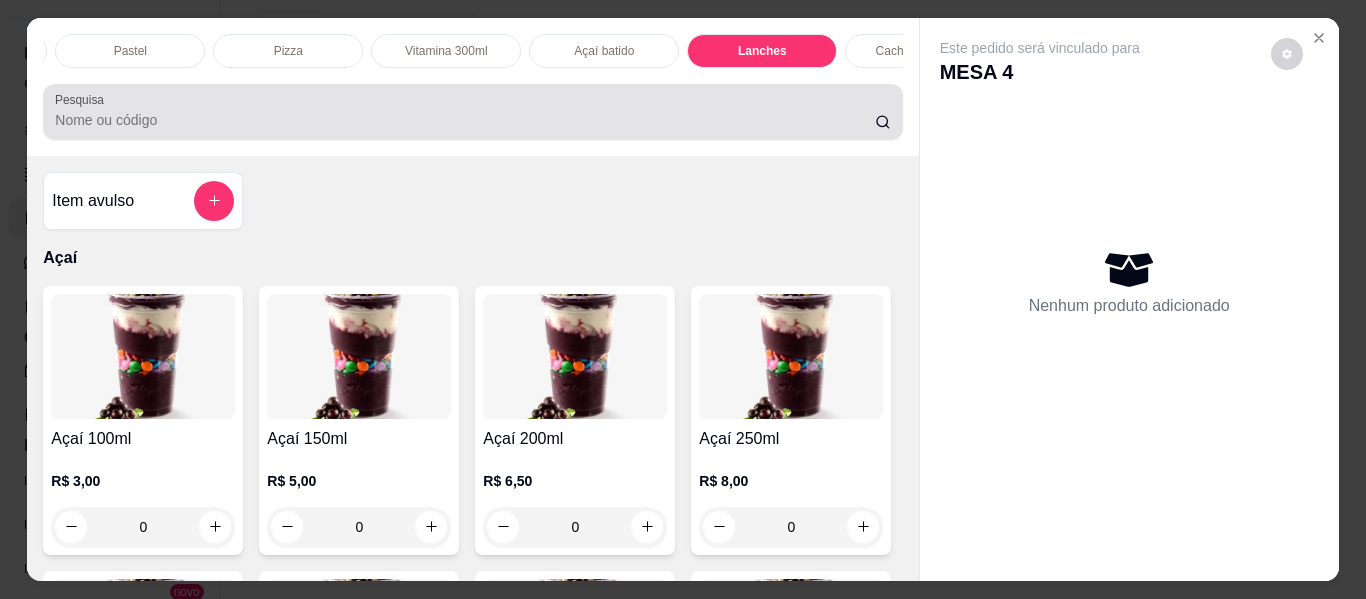 scroll, scrollTop: 3537, scrollLeft: 0, axis: vertical 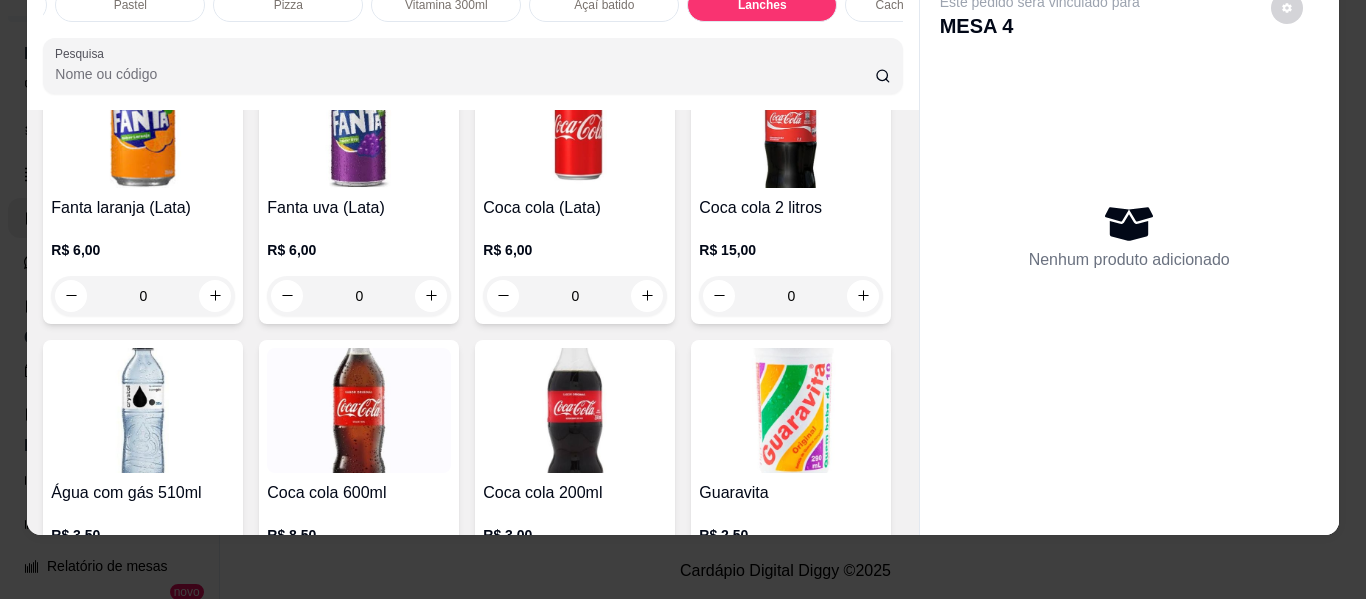 click on "0" at bounding box center [143, -988] 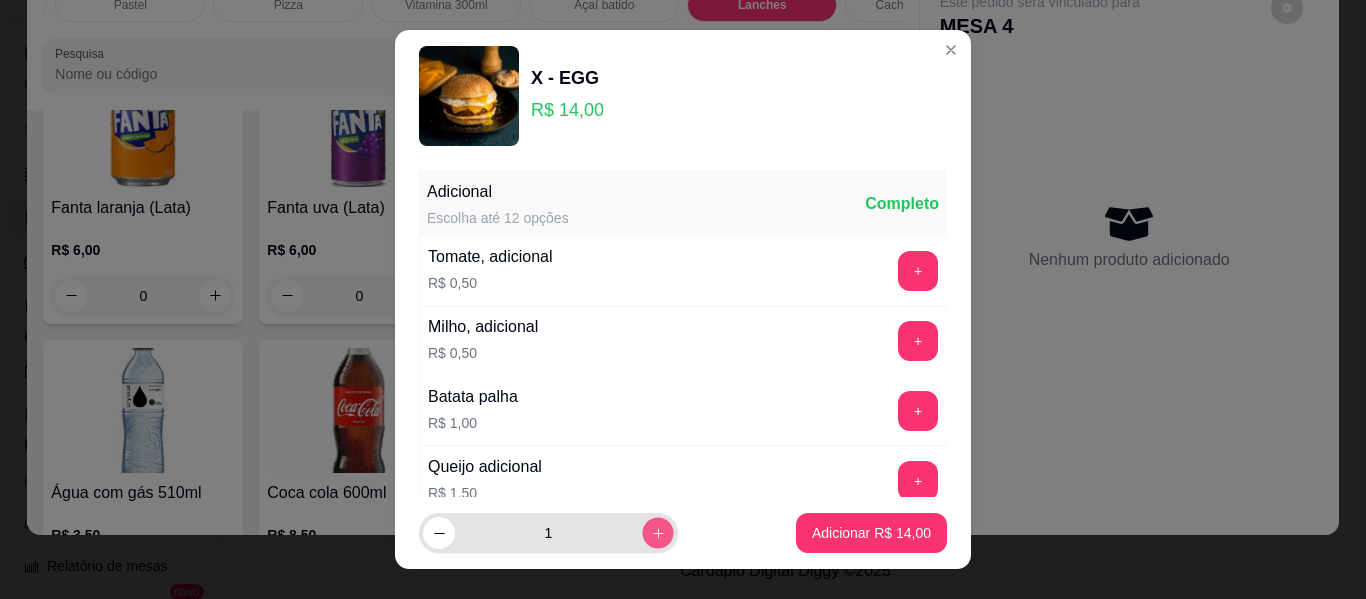 click 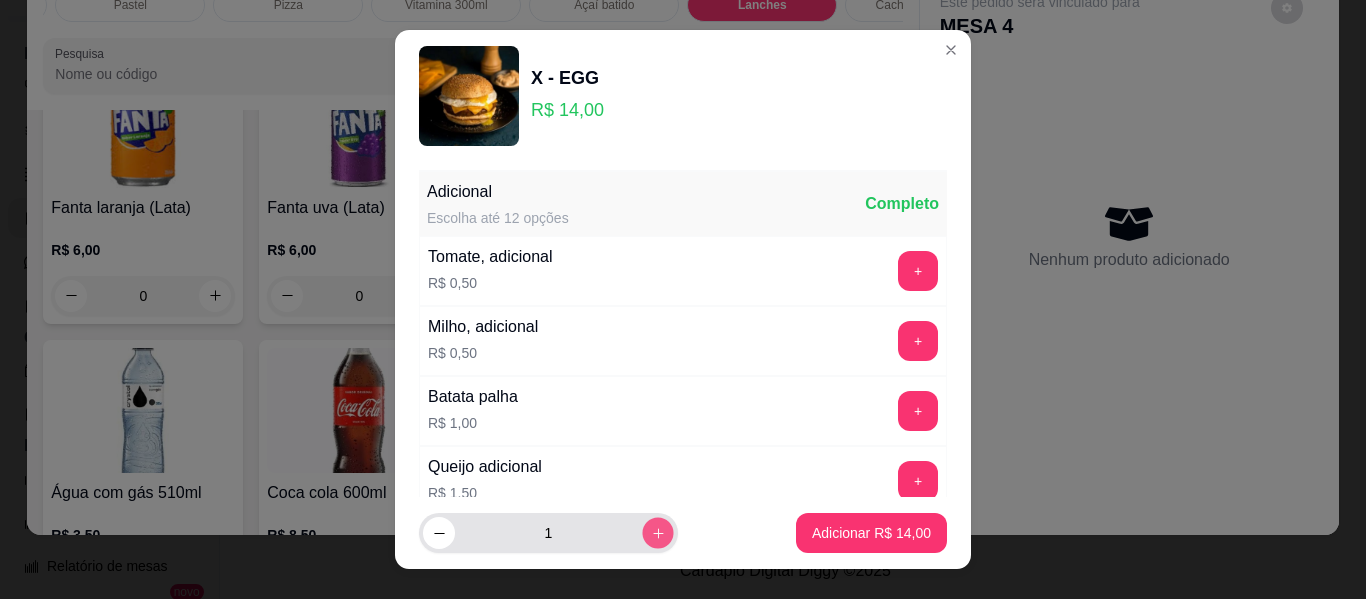 type on "2" 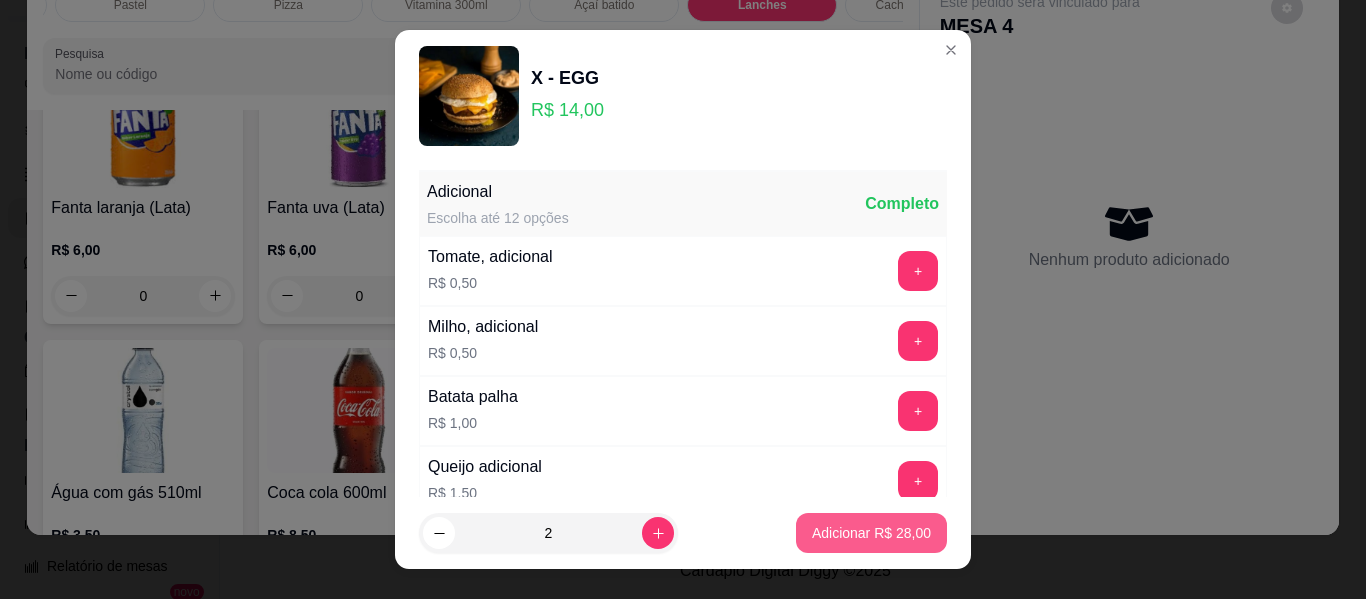 click on "Adicionar   R$ 28,00" at bounding box center (871, 533) 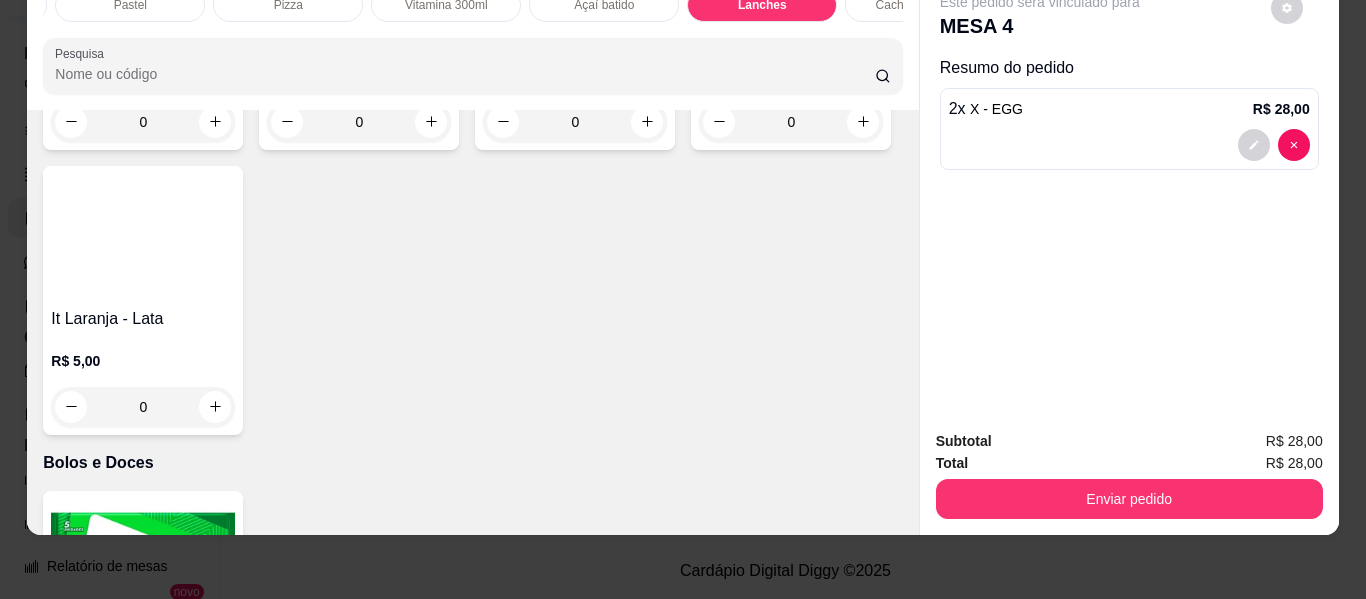 scroll, scrollTop: 4939, scrollLeft: 0, axis: vertical 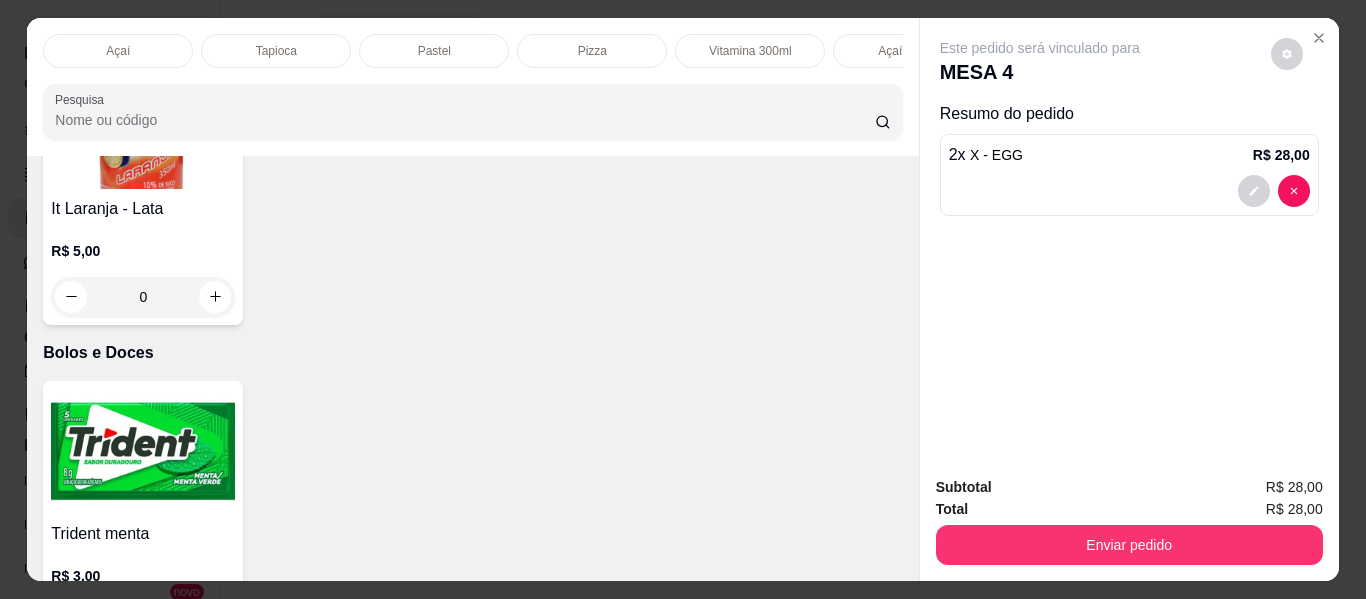 click on "Tapioca" at bounding box center (276, 51) 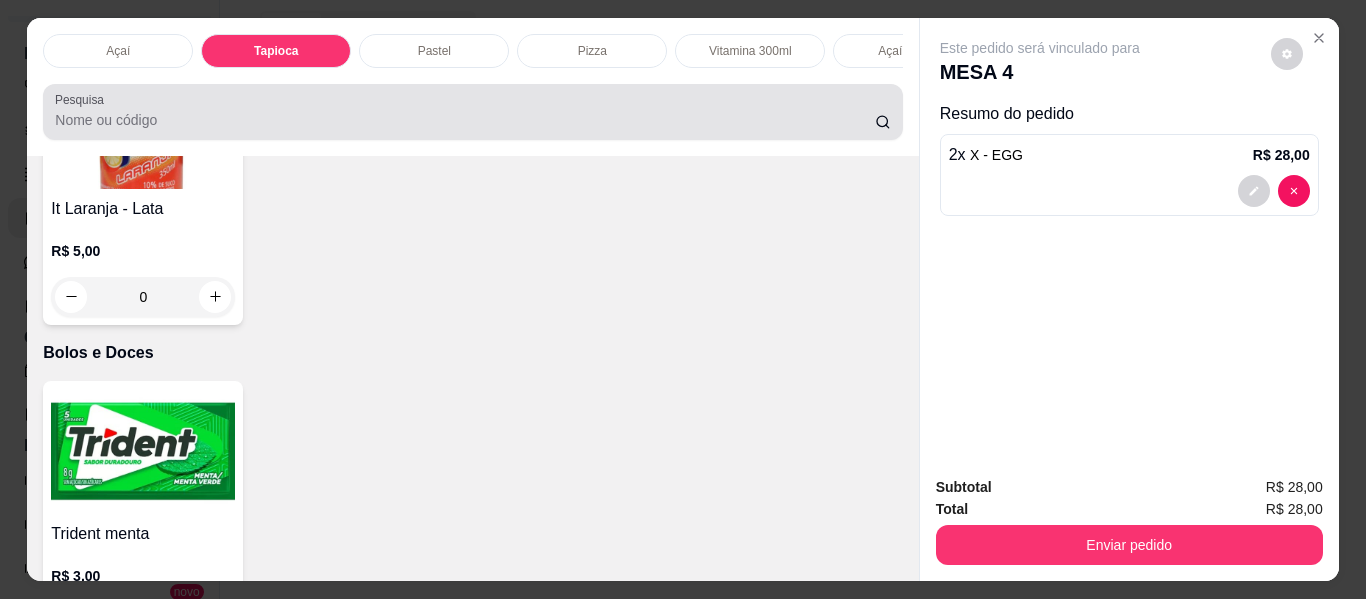 scroll, scrollTop: 985, scrollLeft: 0, axis: vertical 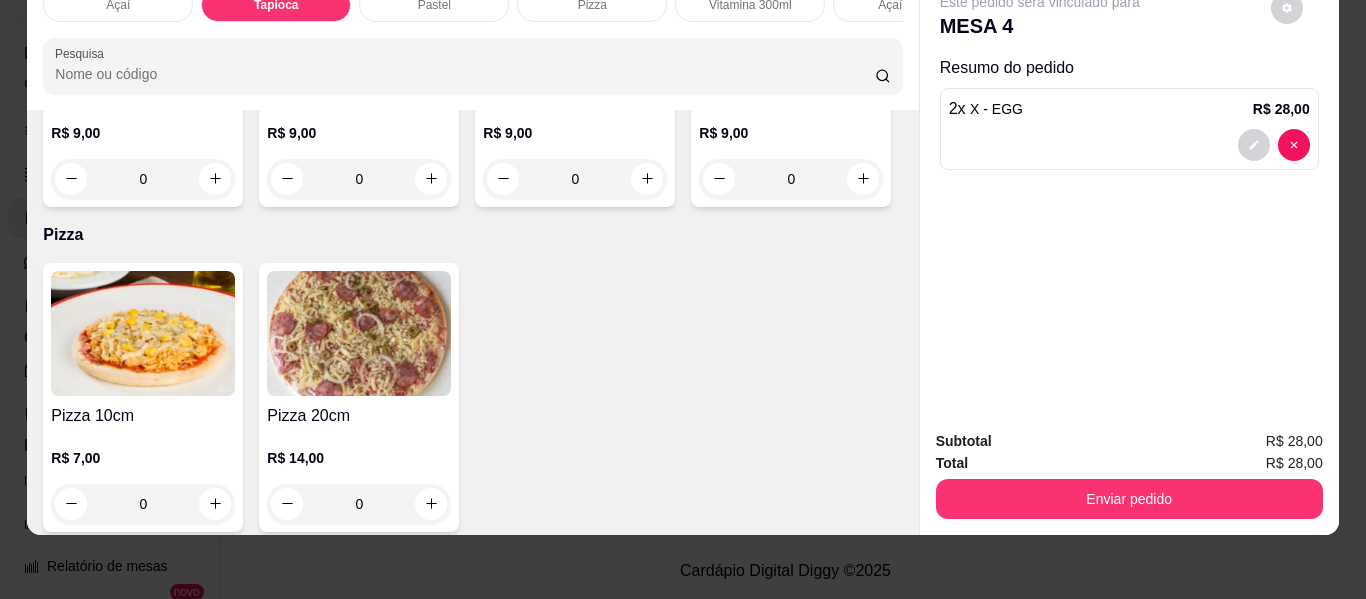 click on "0" at bounding box center (791, -170) 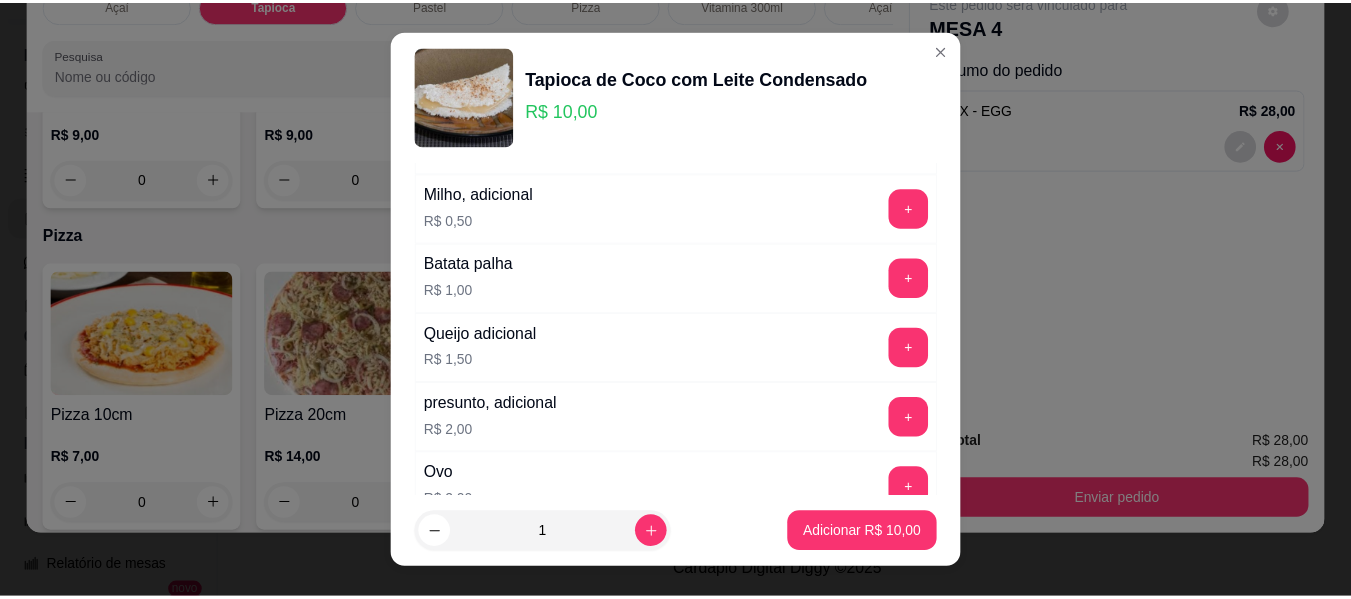 scroll, scrollTop: 500, scrollLeft: 0, axis: vertical 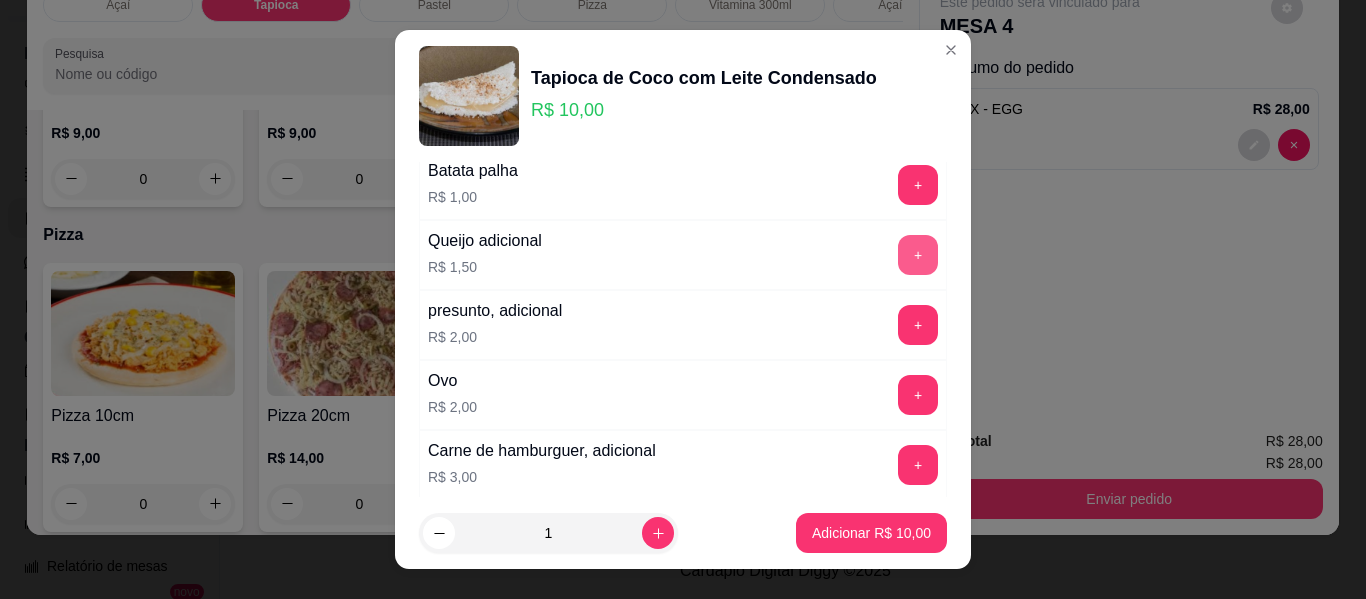 click on "+" at bounding box center (918, 255) 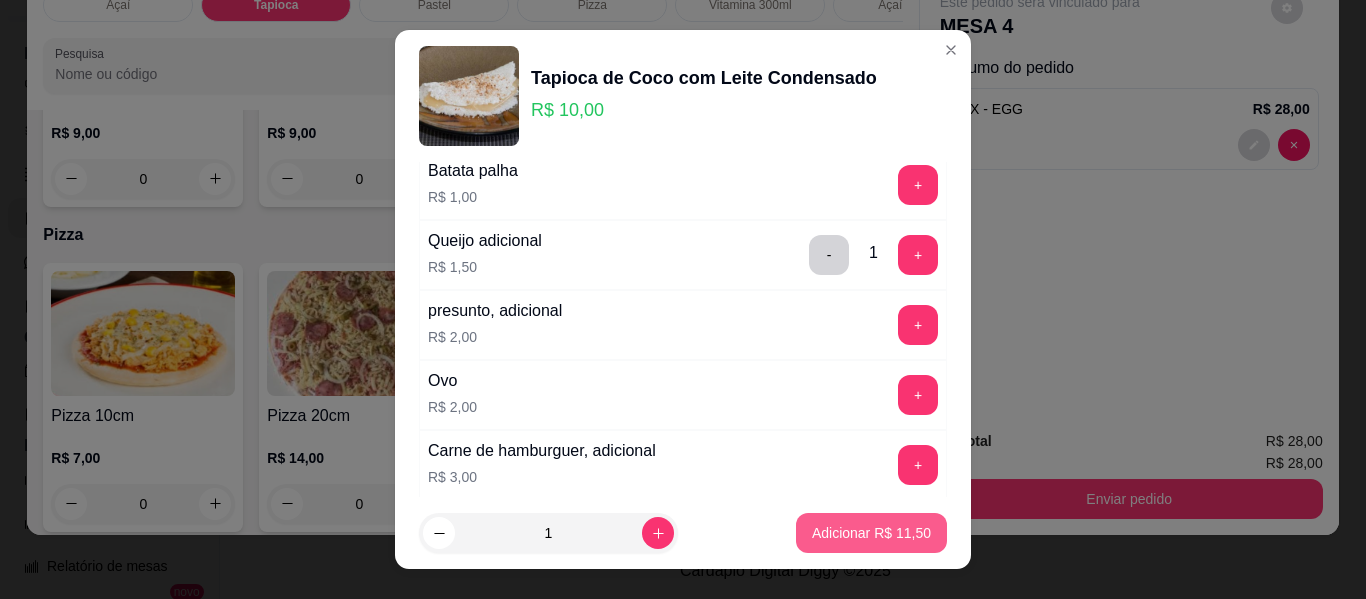 click on "Adicionar   R$ 11,50" at bounding box center (871, 533) 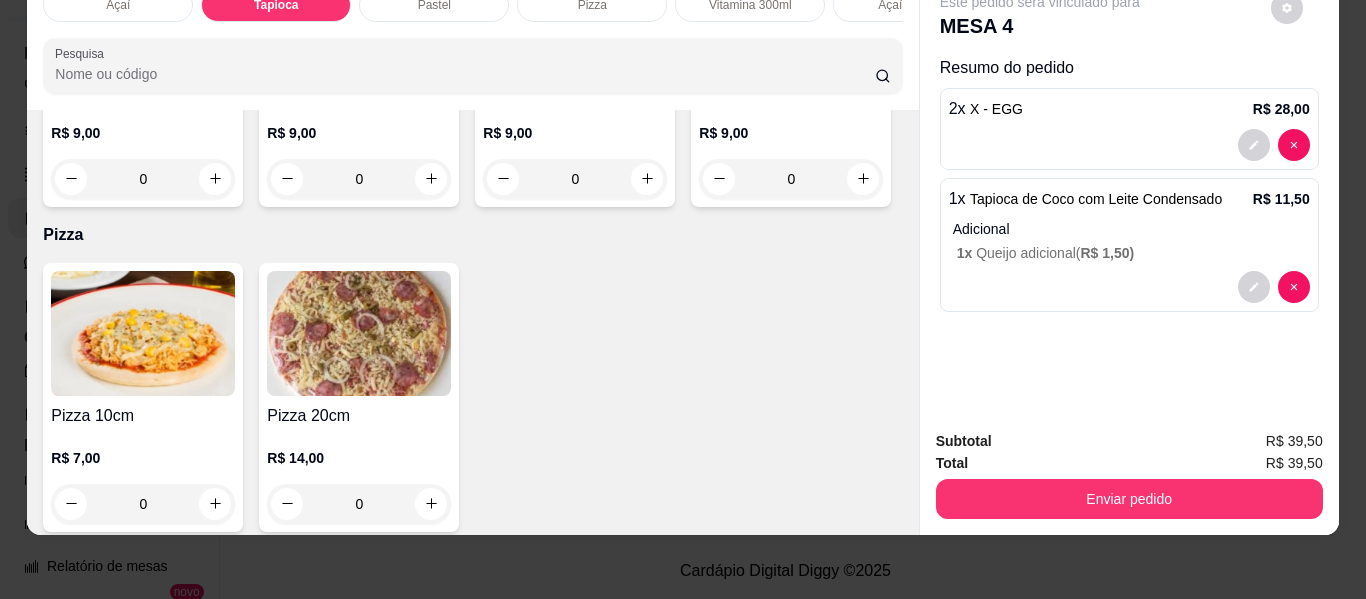click on "Enviar pedido" at bounding box center (1129, 499) 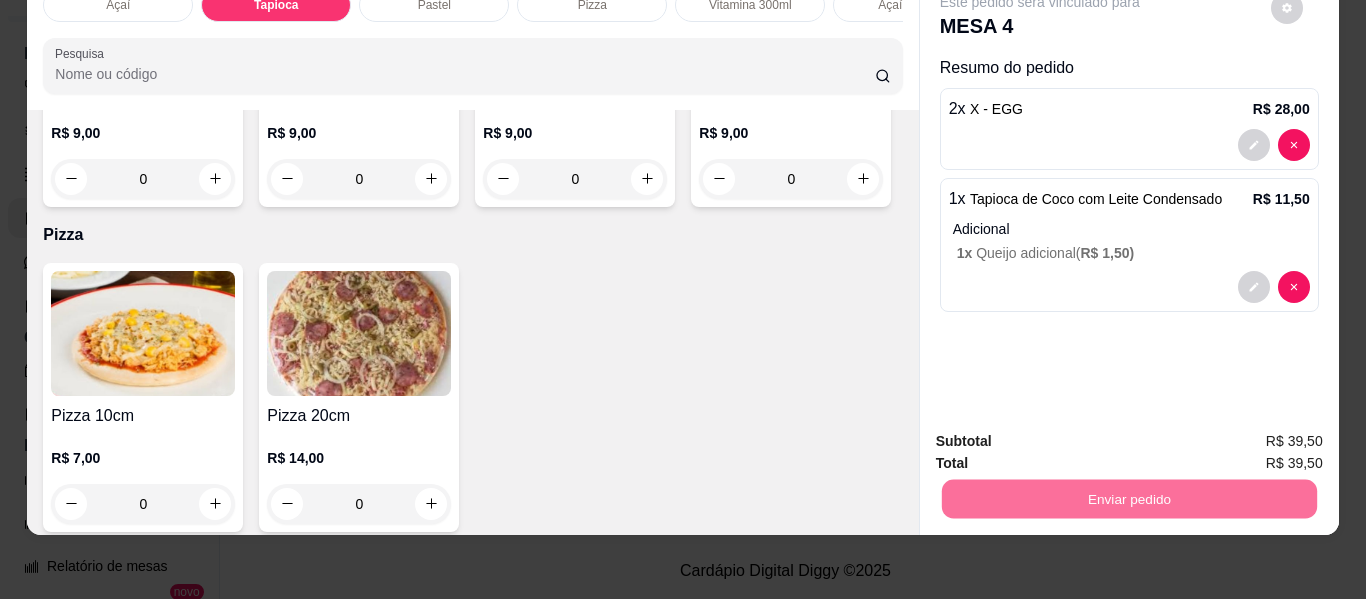 click on "Não registrar e enviar pedido" at bounding box center (1063, 434) 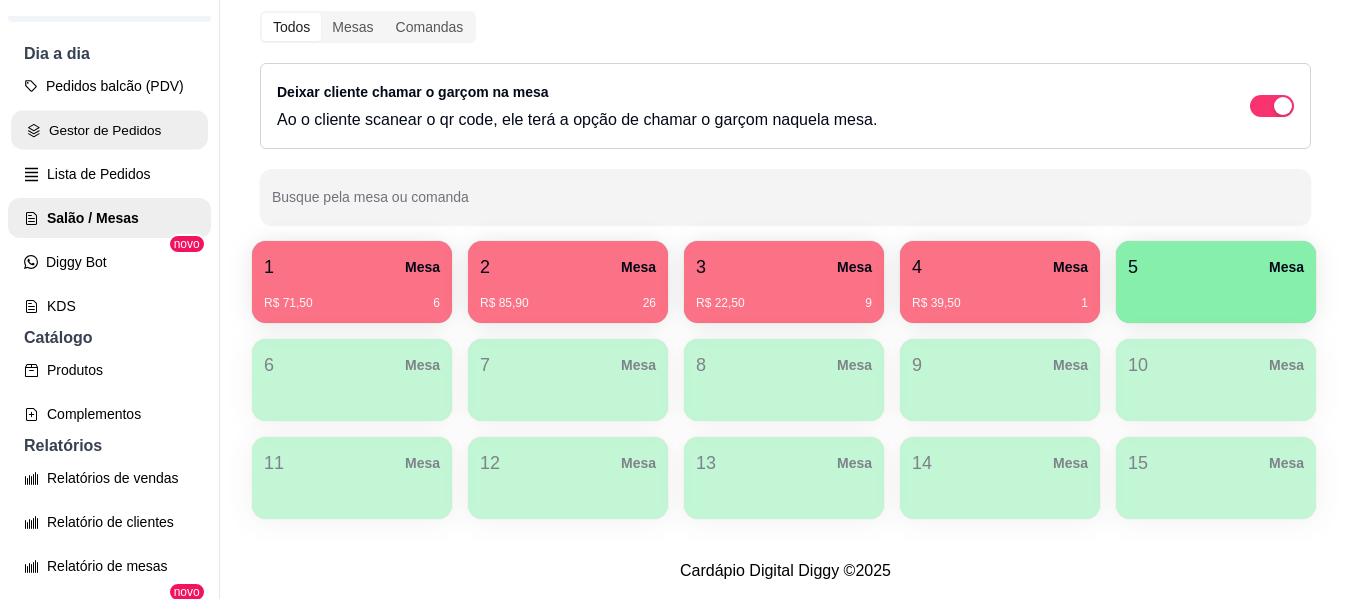 click on "Gestor de Pedidos" at bounding box center [109, 130] 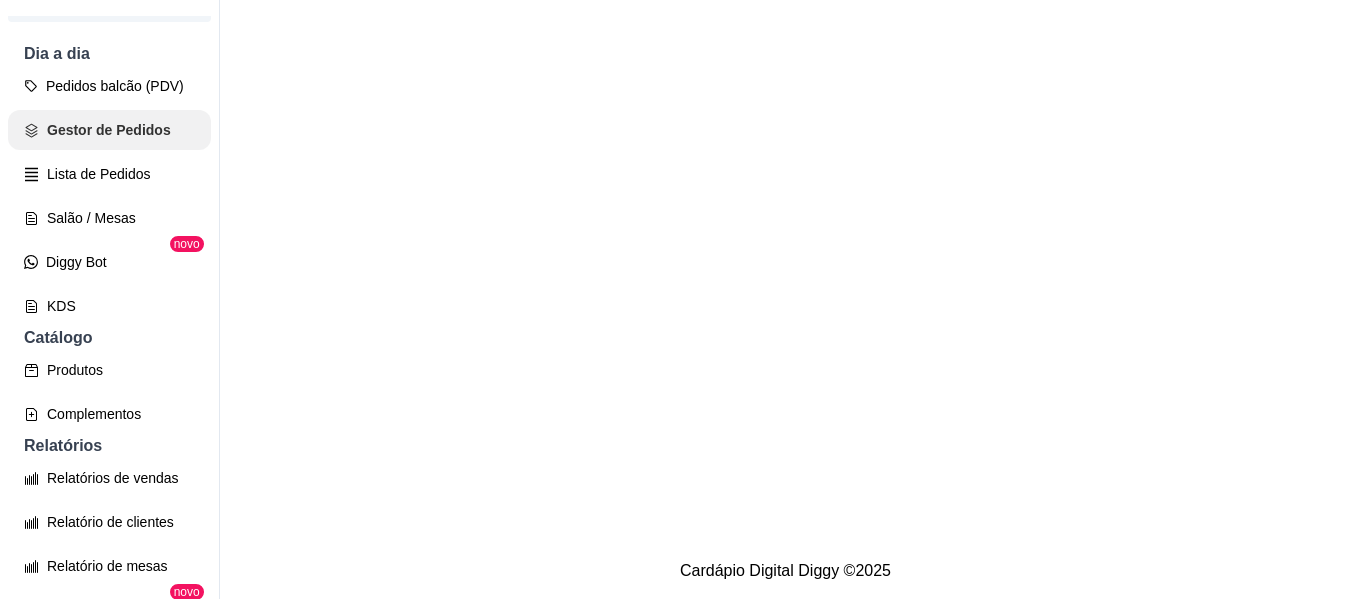 scroll, scrollTop: 0, scrollLeft: 0, axis: both 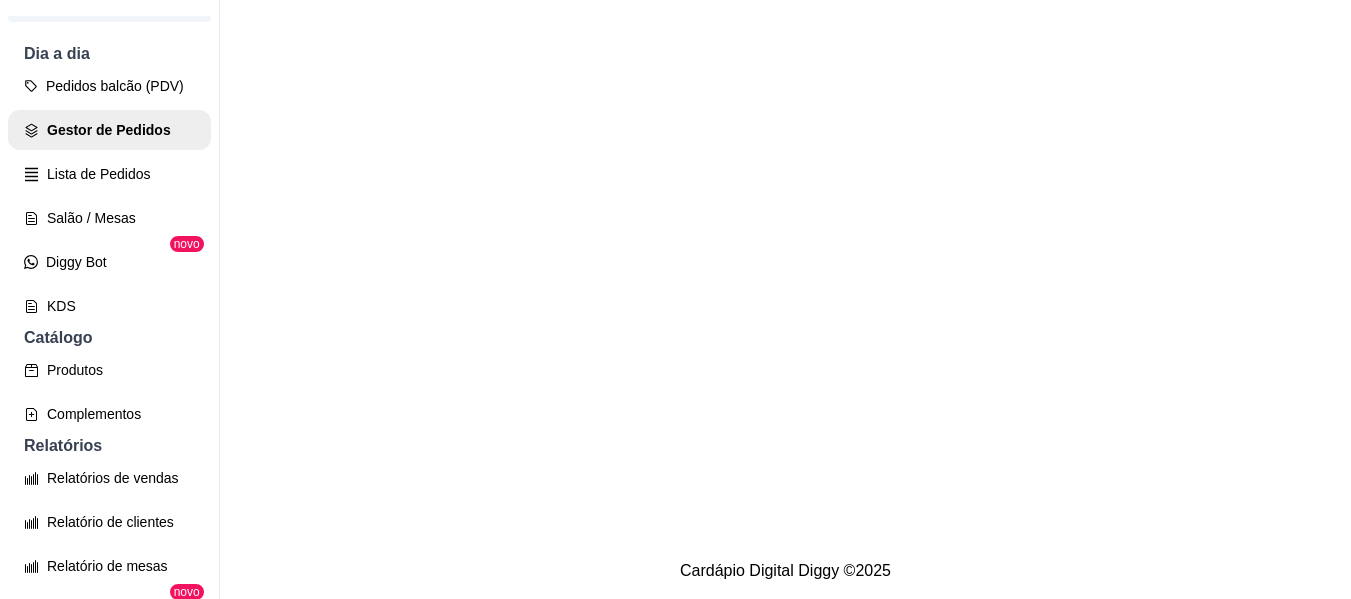 click on "Produtos" at bounding box center (109, 370) 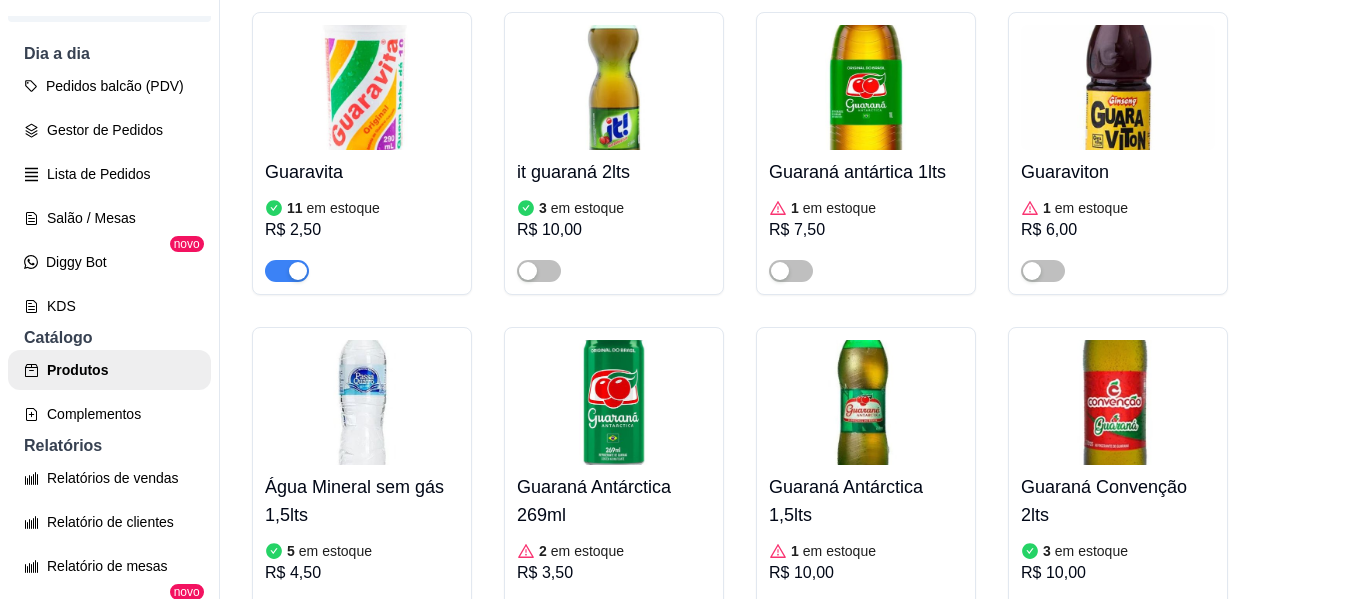 scroll, scrollTop: 9100, scrollLeft: 0, axis: vertical 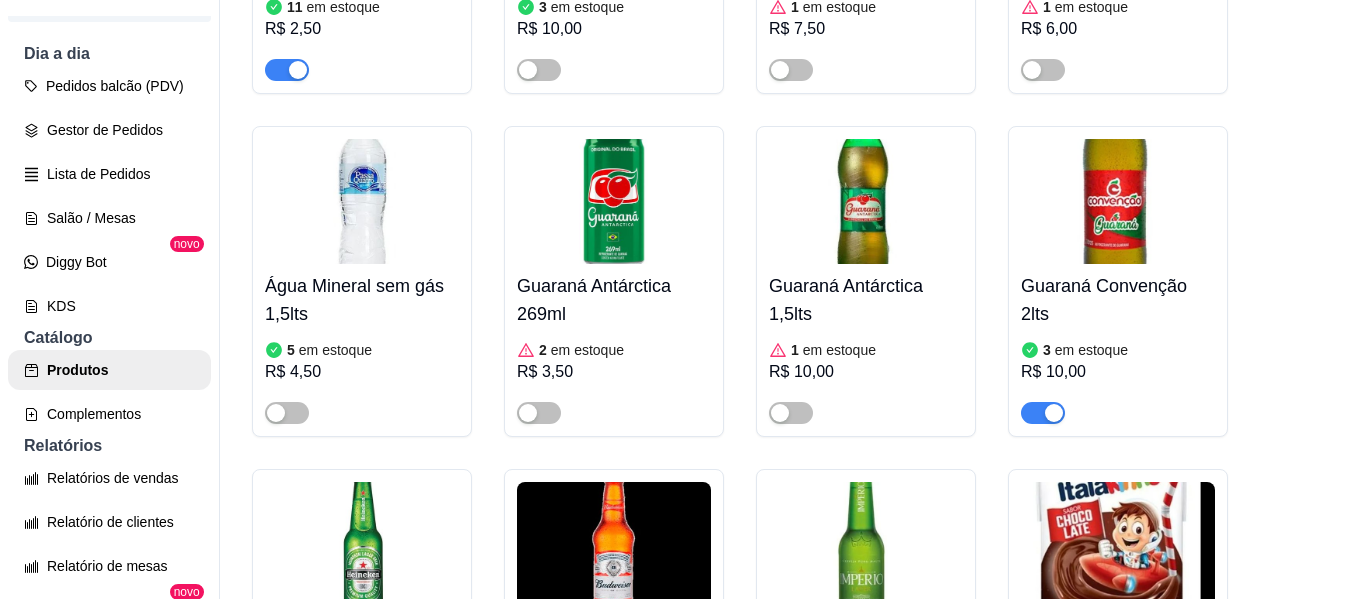 click at bounding box center [1054, 413] 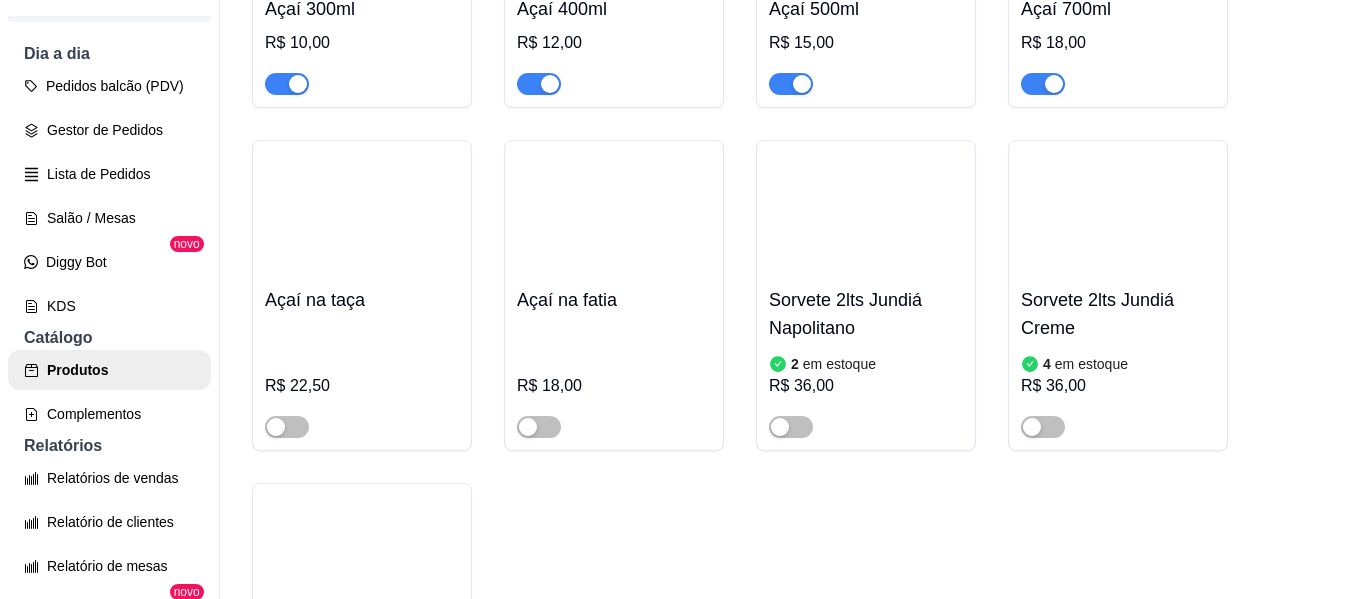 scroll, scrollTop: 0, scrollLeft: 0, axis: both 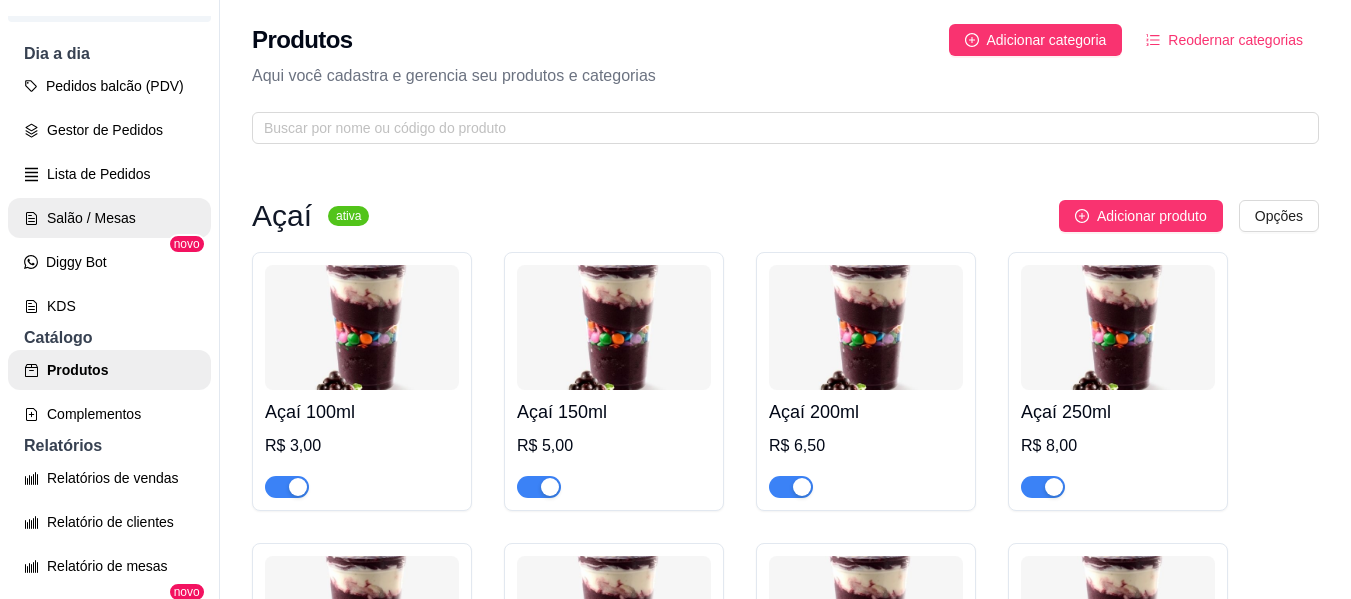 click on "Salão / Mesas" at bounding box center [109, 218] 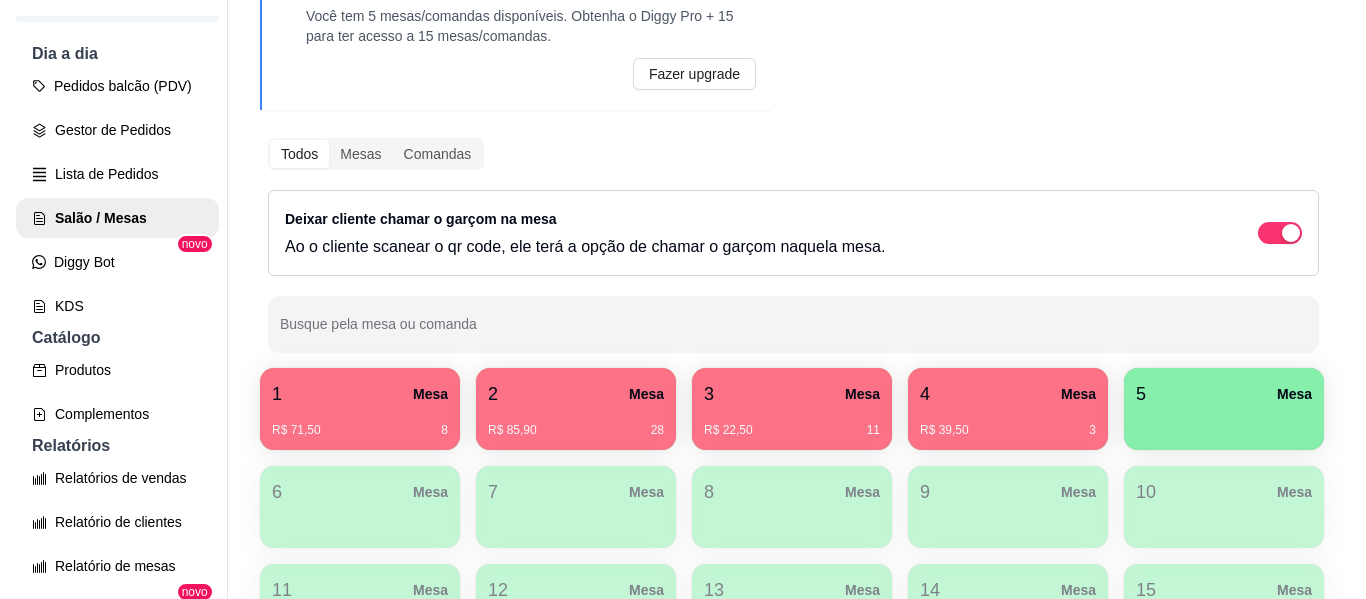 scroll, scrollTop: 398, scrollLeft: 0, axis: vertical 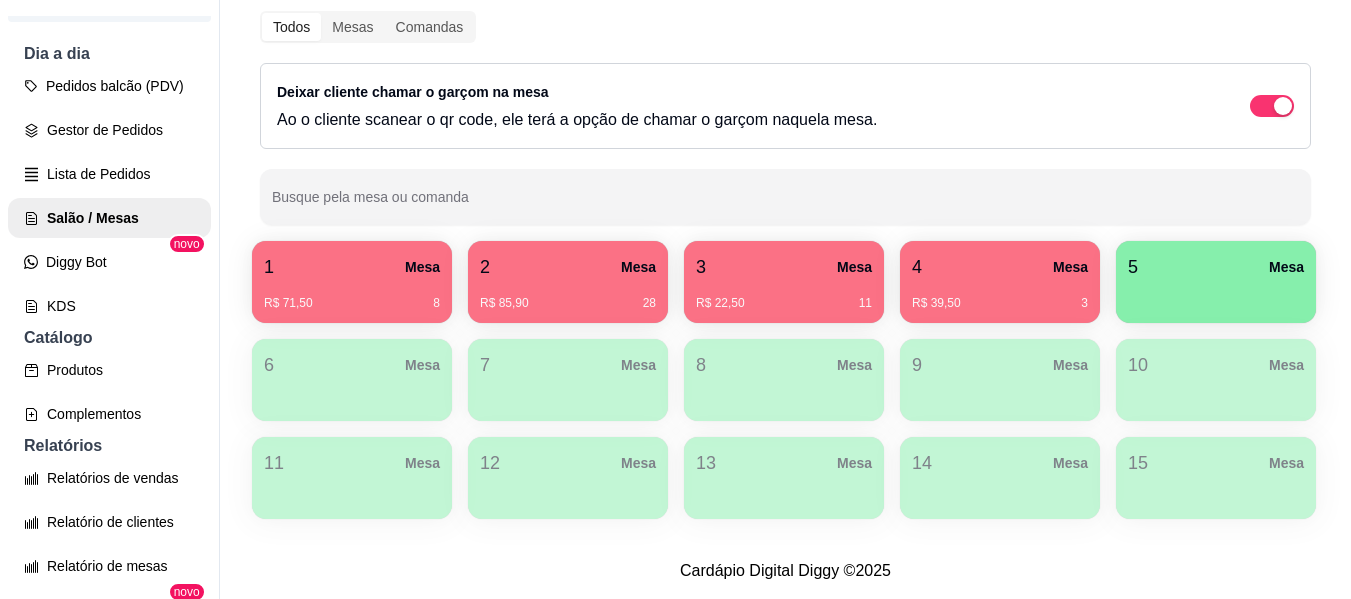 click on "5 Mesa" at bounding box center (1216, 267) 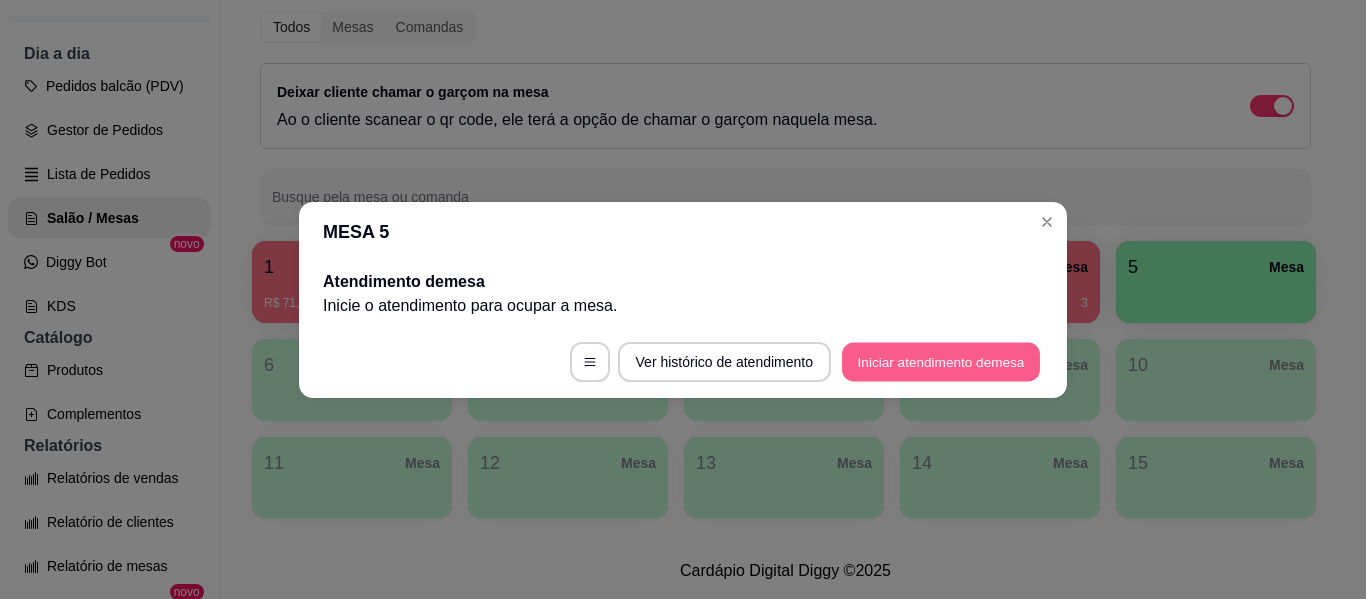 click on "Iniciar atendimento de  mesa" at bounding box center [941, 361] 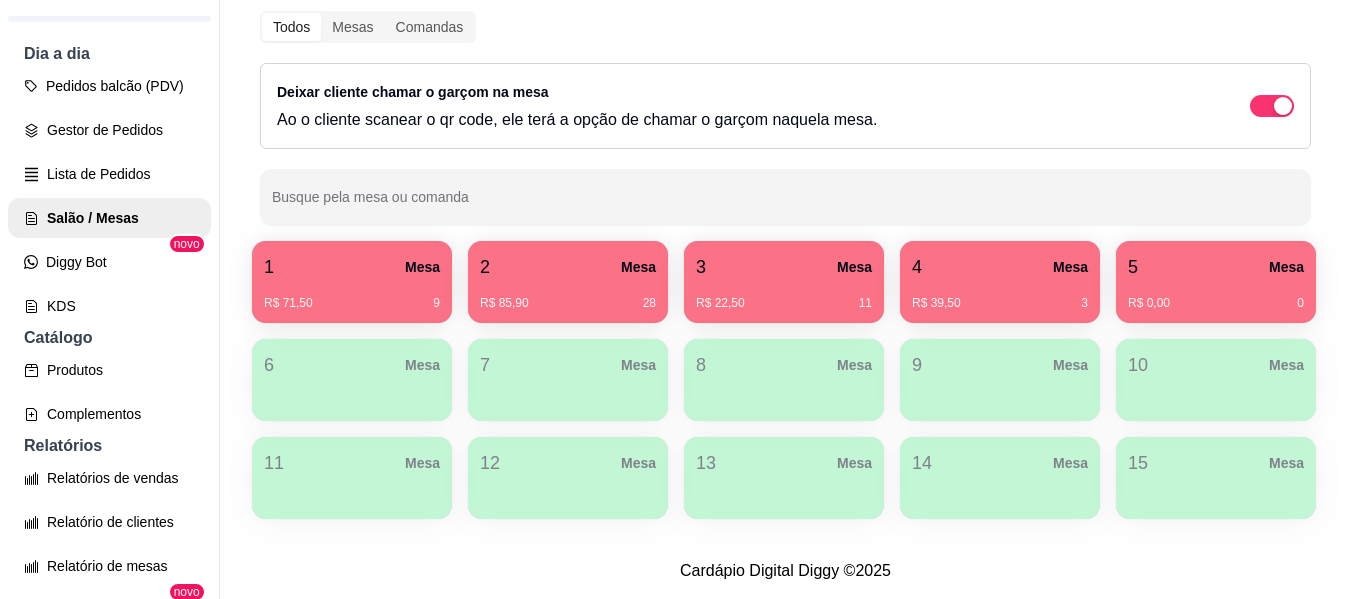 click on "R$ 22,50 11" at bounding box center (784, 296) 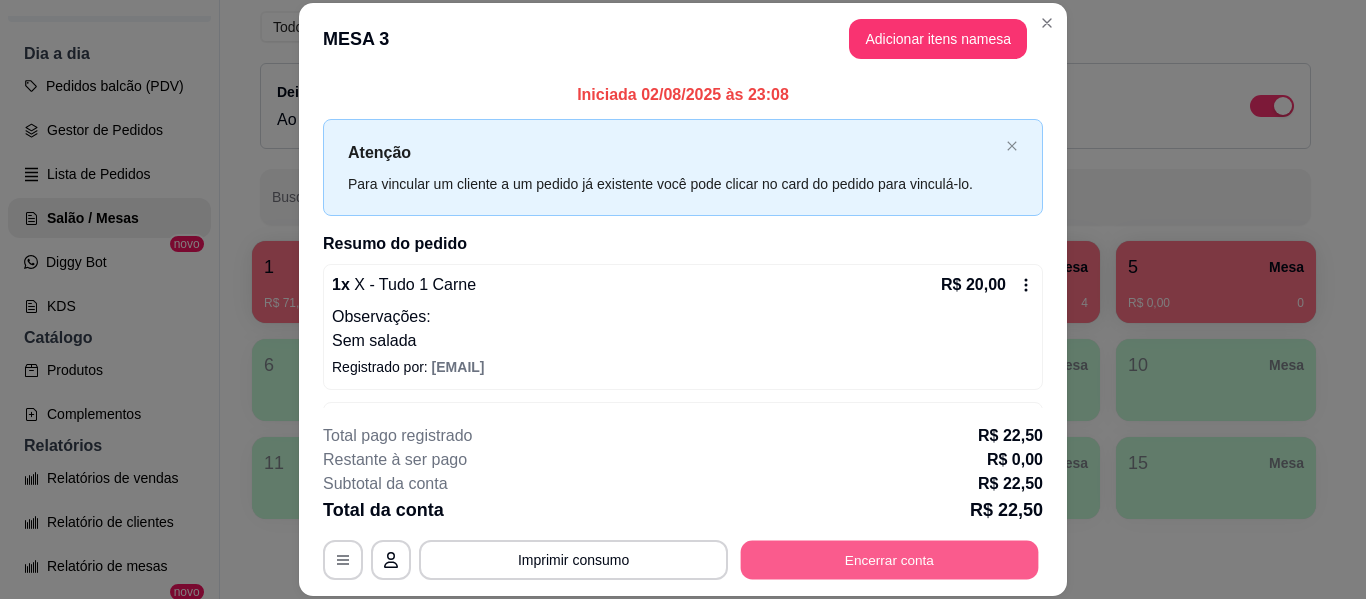 click on "Encerrar conta" at bounding box center [890, 560] 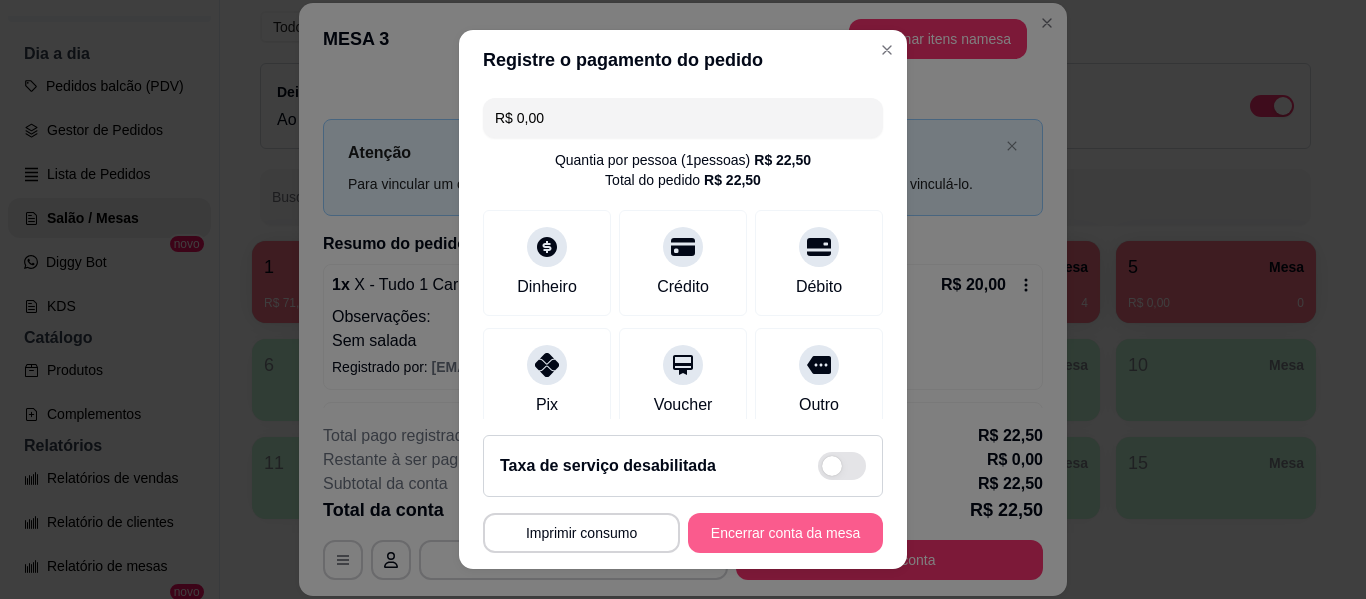 click on "Encerrar conta da mesa" at bounding box center [785, 533] 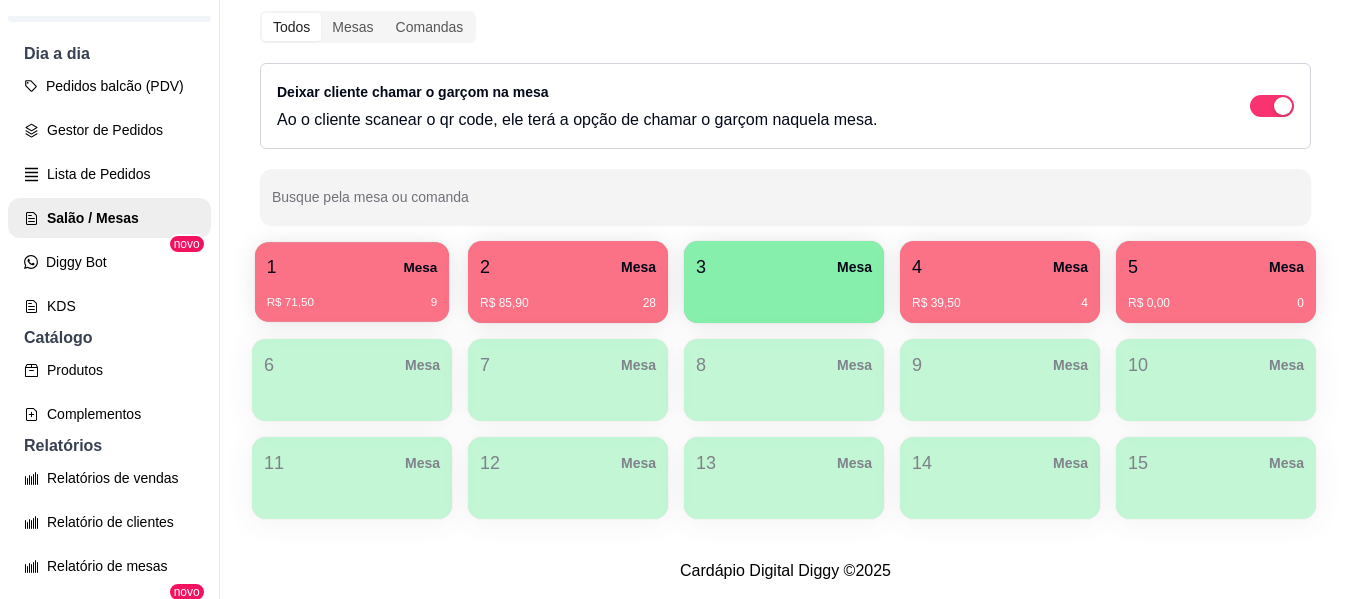 click on "R$ 71,50 9" at bounding box center [352, 295] 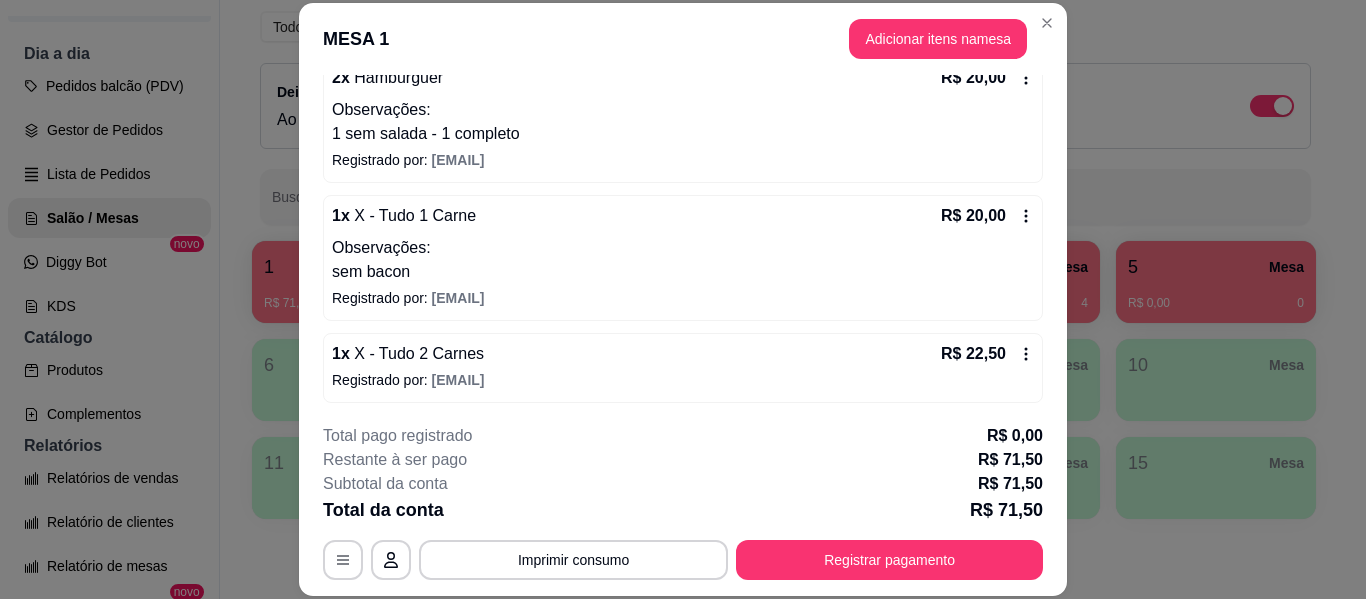 scroll, scrollTop: 292, scrollLeft: 0, axis: vertical 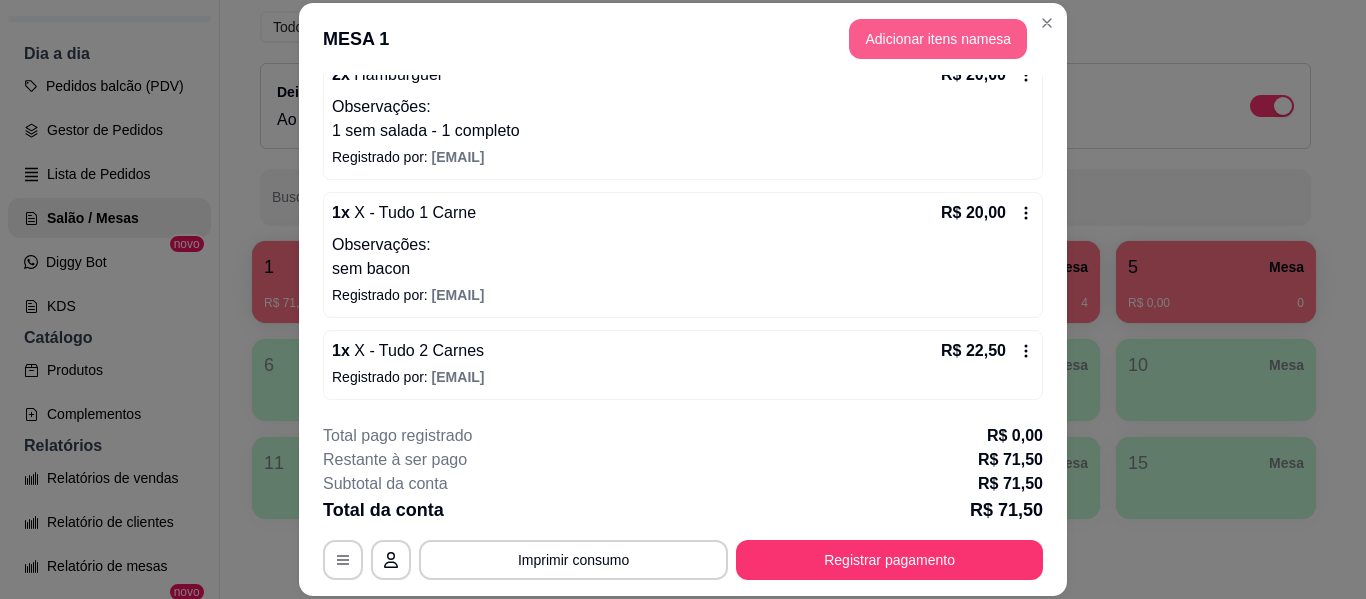 click on "Adicionar itens na  mesa" at bounding box center [938, 39] 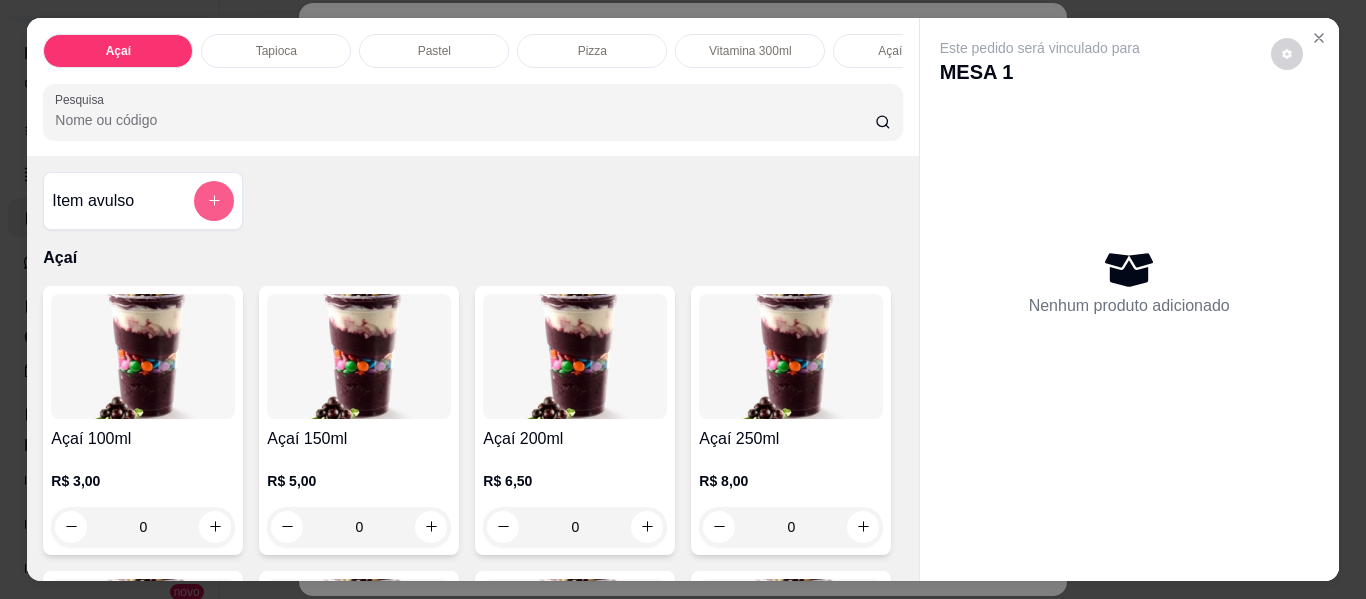 click 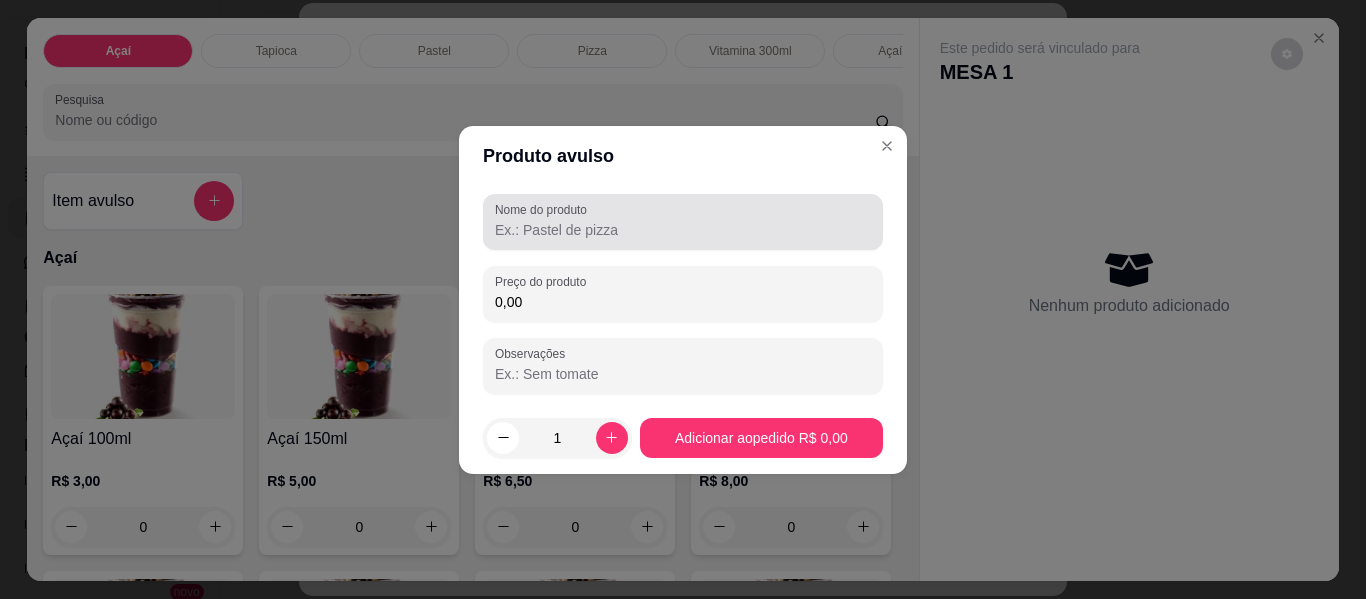 click on "Nome do produto" at bounding box center (683, 230) 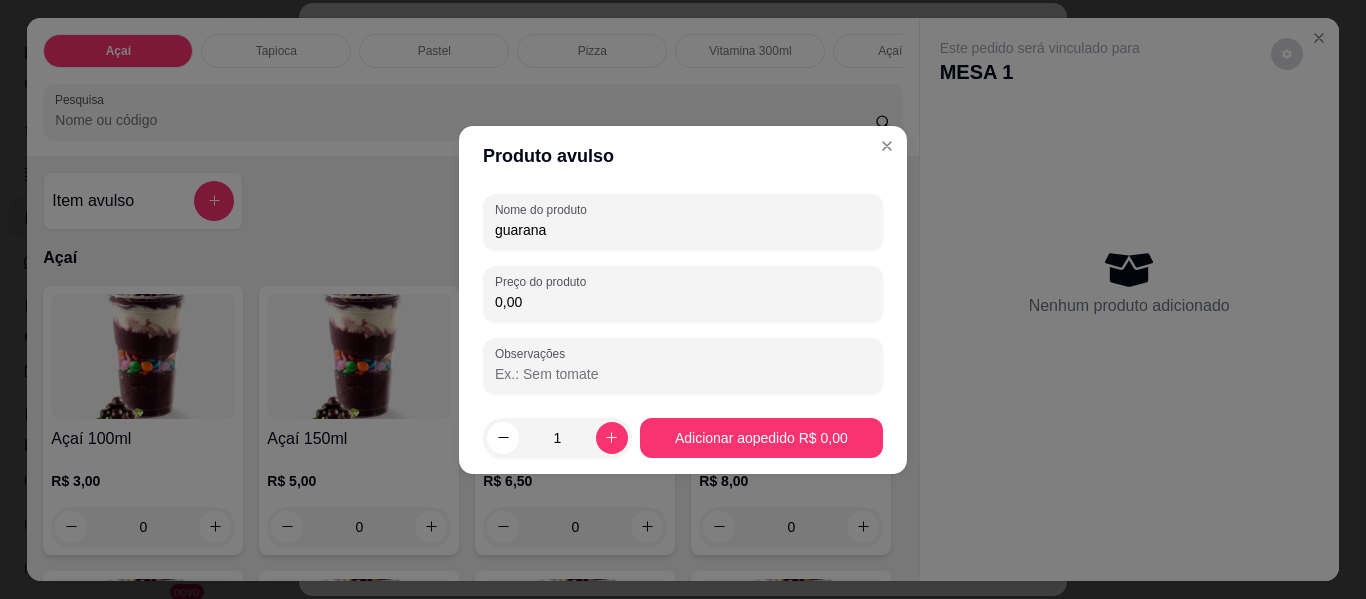 type on "guarana" 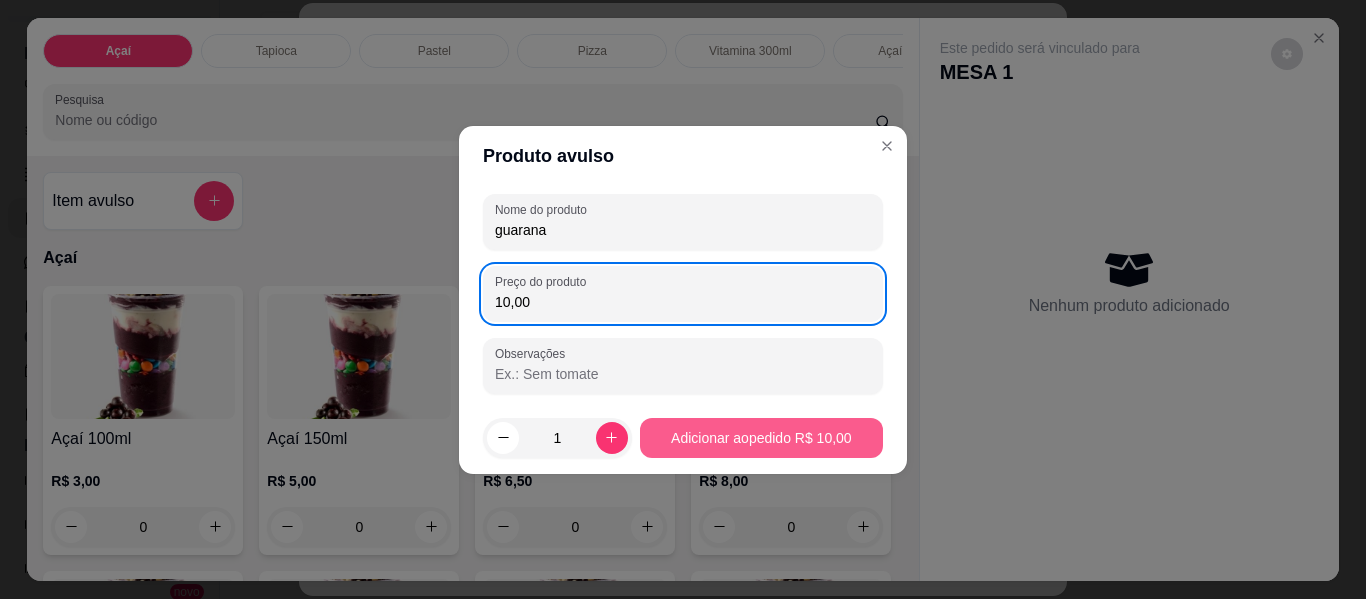 type on "10,00" 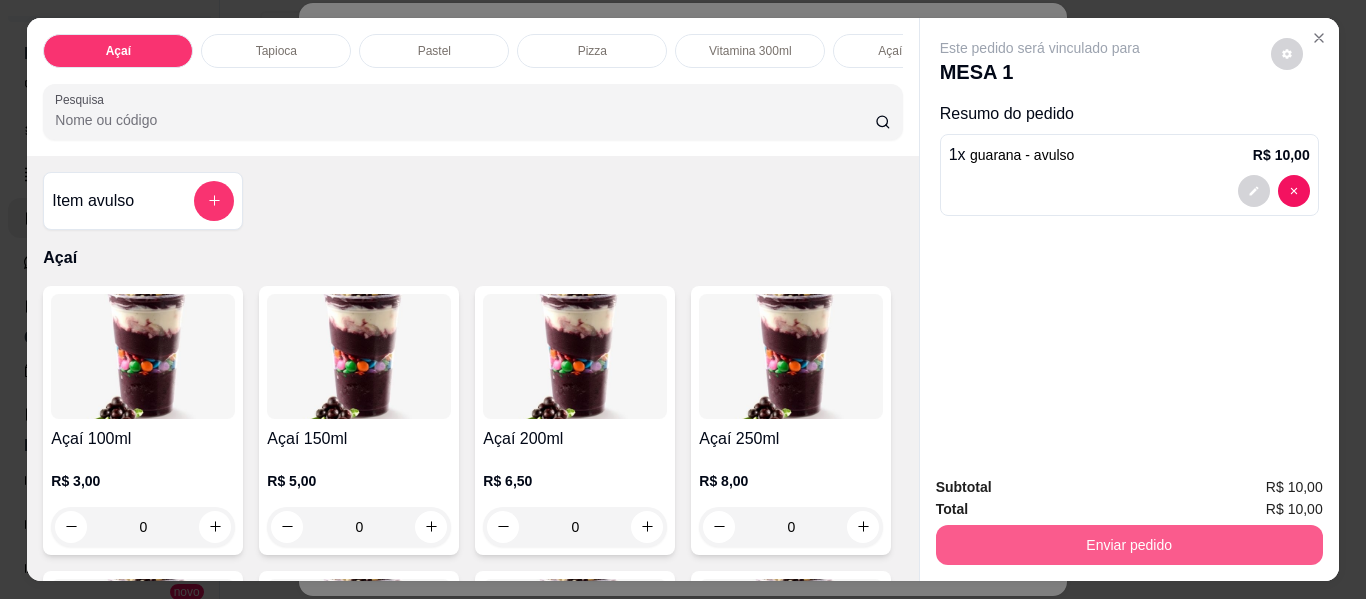 click on "Enviar pedido" at bounding box center (1129, 545) 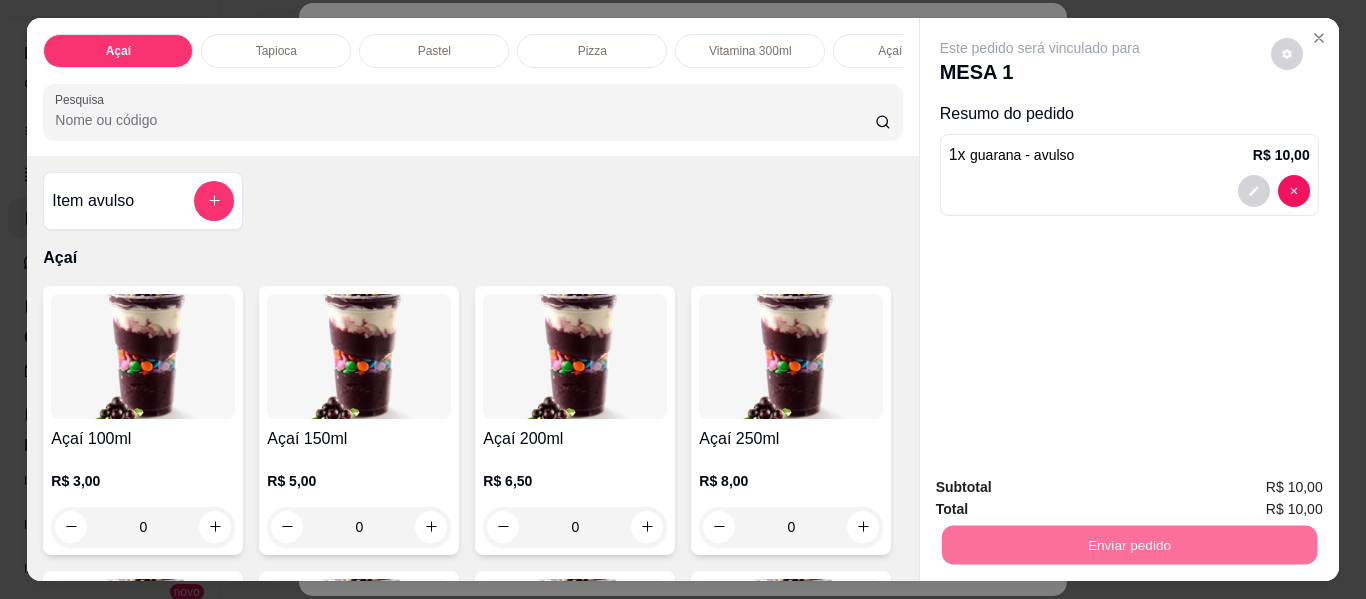 click on "Não registrar e enviar pedido" at bounding box center (1063, 488) 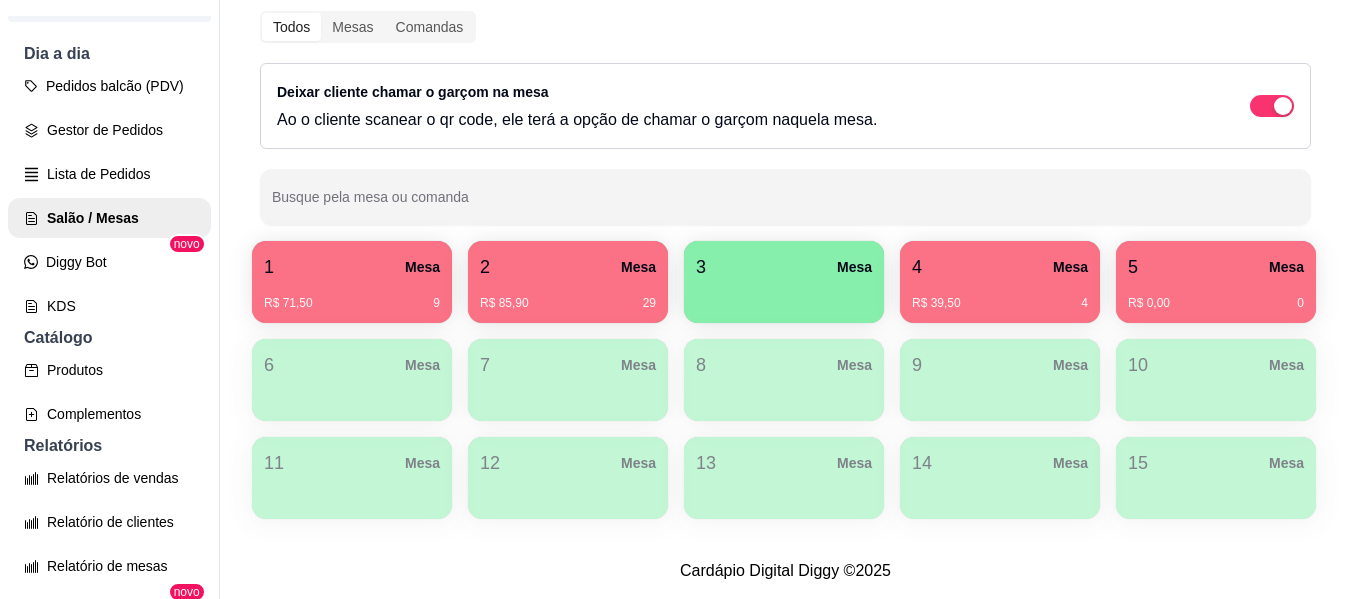 click on "5 Mesa R$ 0,00 0" at bounding box center [1216, 282] 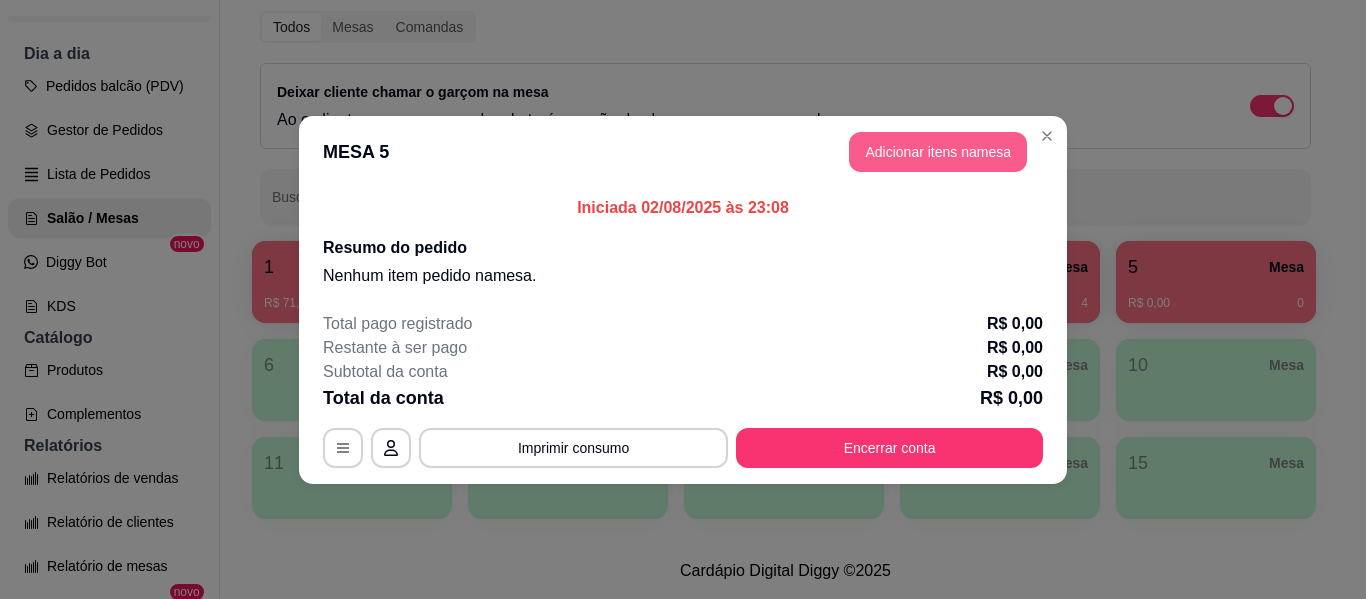 click on "Adicionar itens na  mesa" at bounding box center [938, 152] 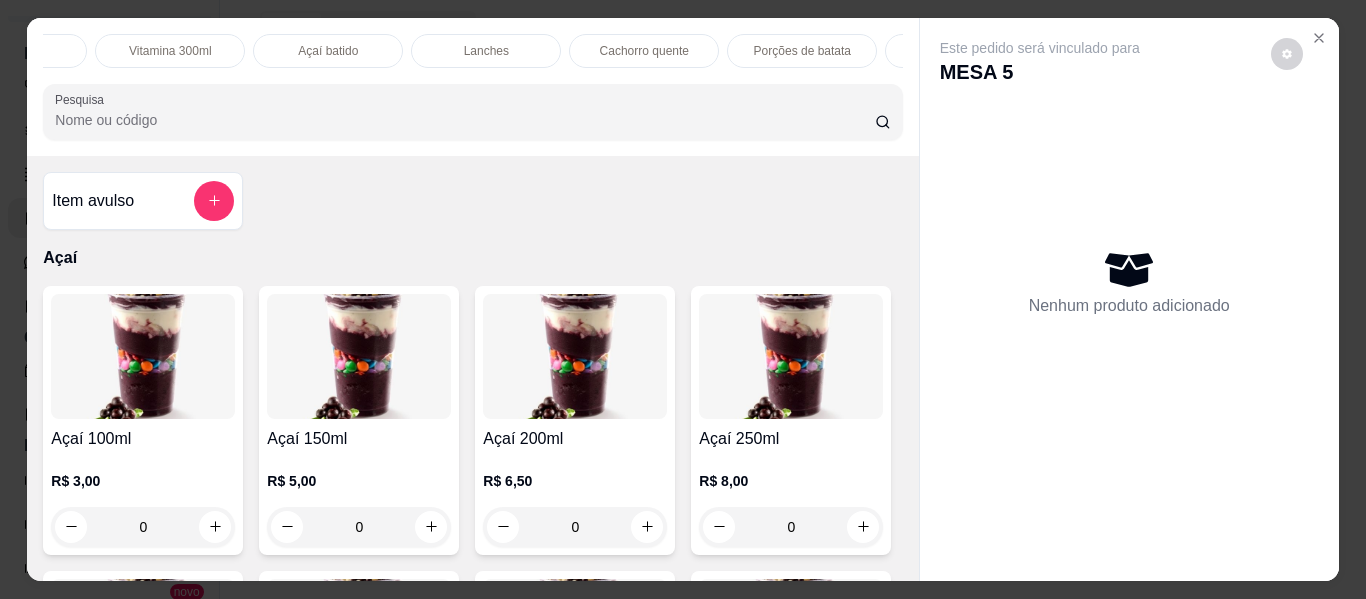 scroll, scrollTop: 0, scrollLeft: 582, axis: horizontal 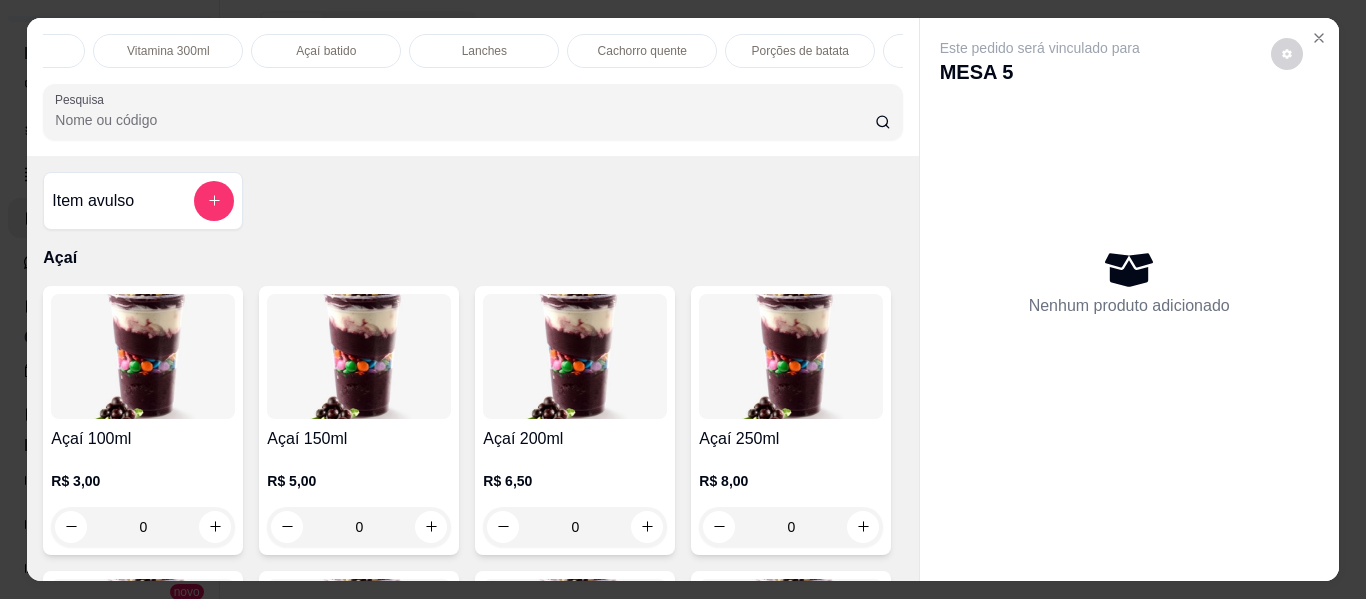 click on "Lanches" at bounding box center (484, 51) 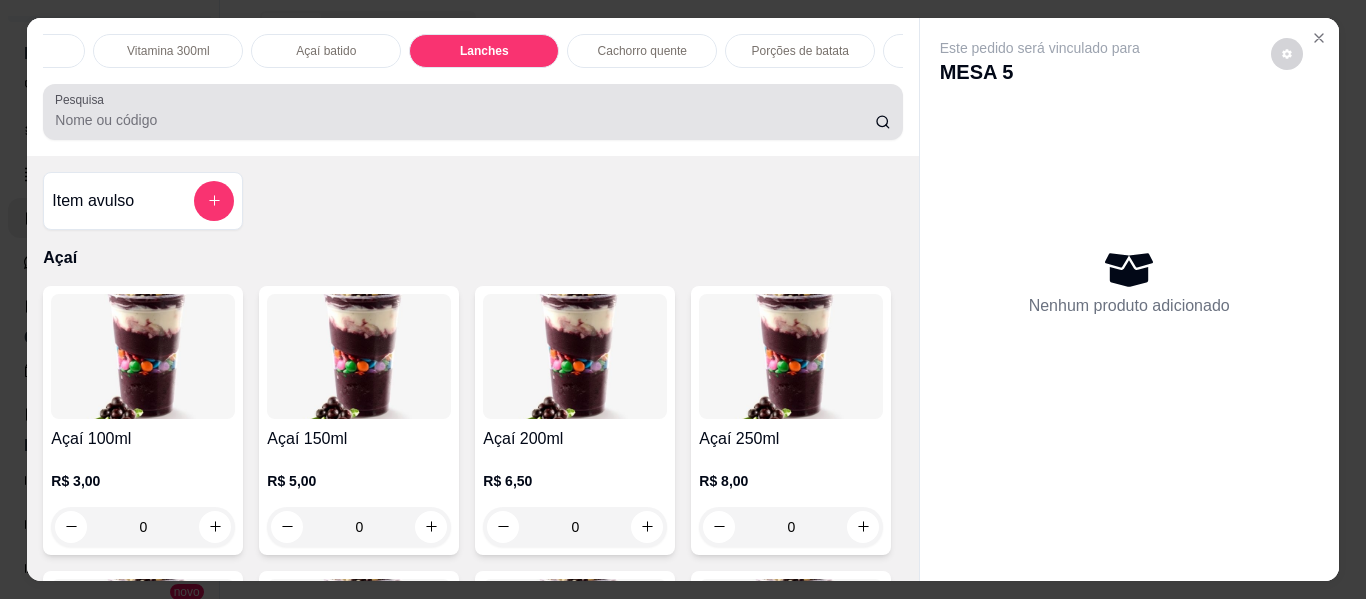 scroll, scrollTop: 3537, scrollLeft: 0, axis: vertical 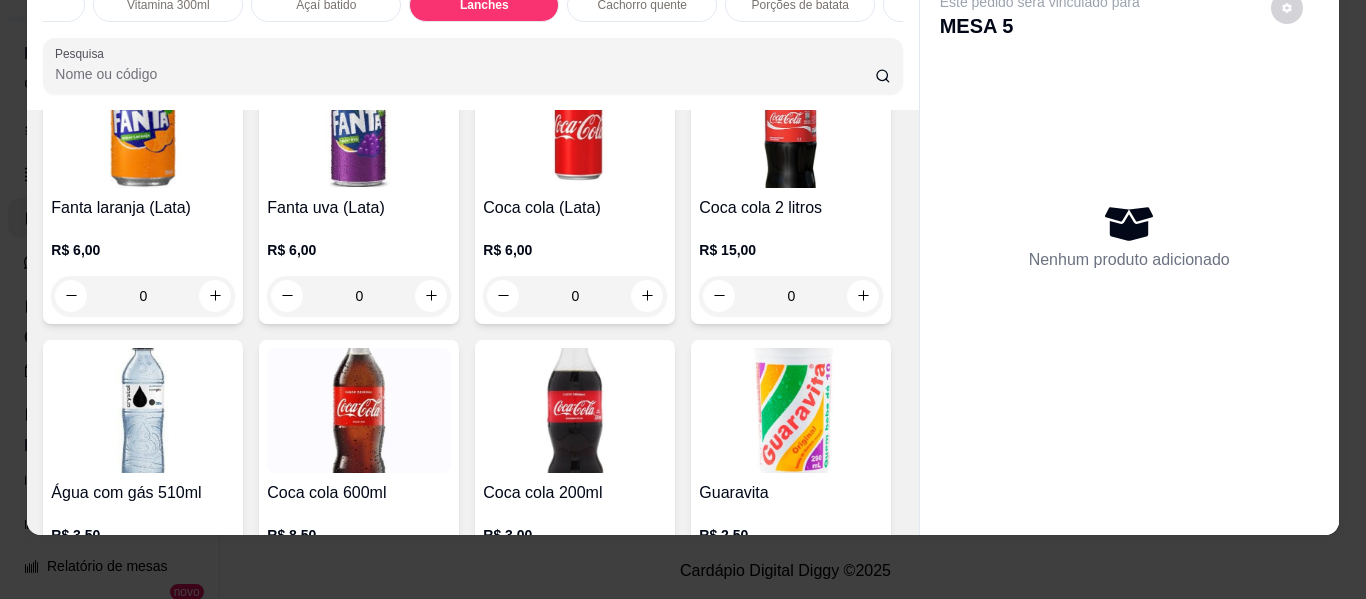 click on "0" at bounding box center (575, -988) 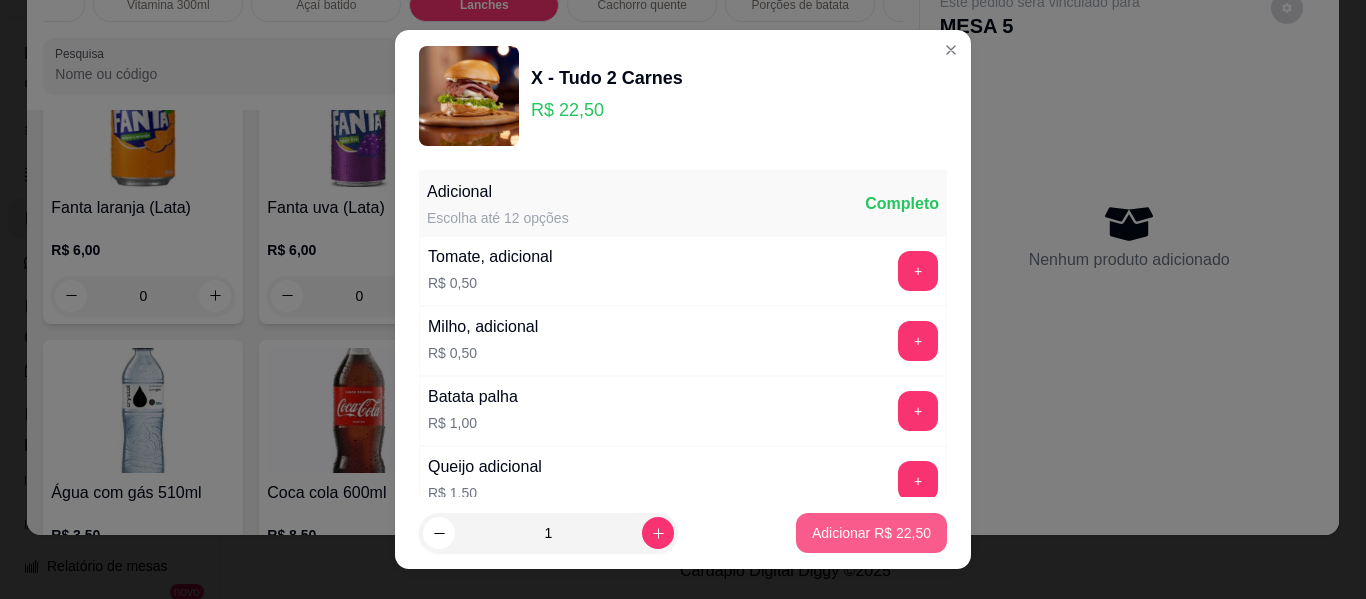 click on "Adicionar   R$ 22,50" at bounding box center (871, 533) 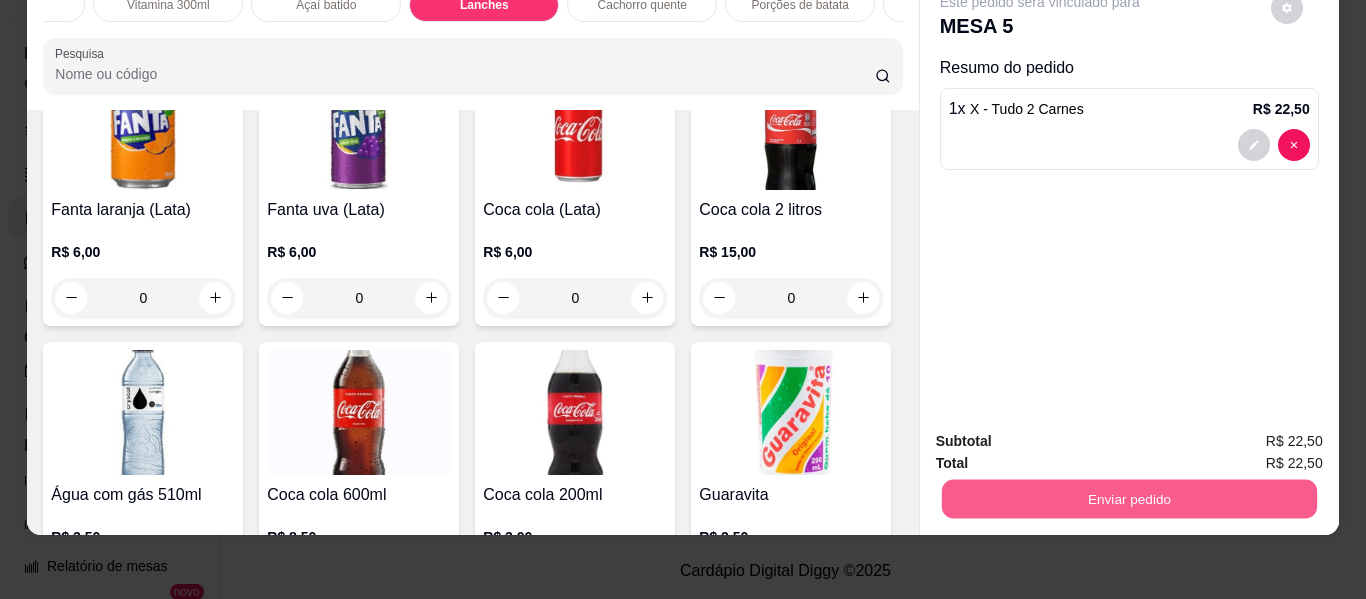 click on "Enviar pedido" at bounding box center [1128, 499] 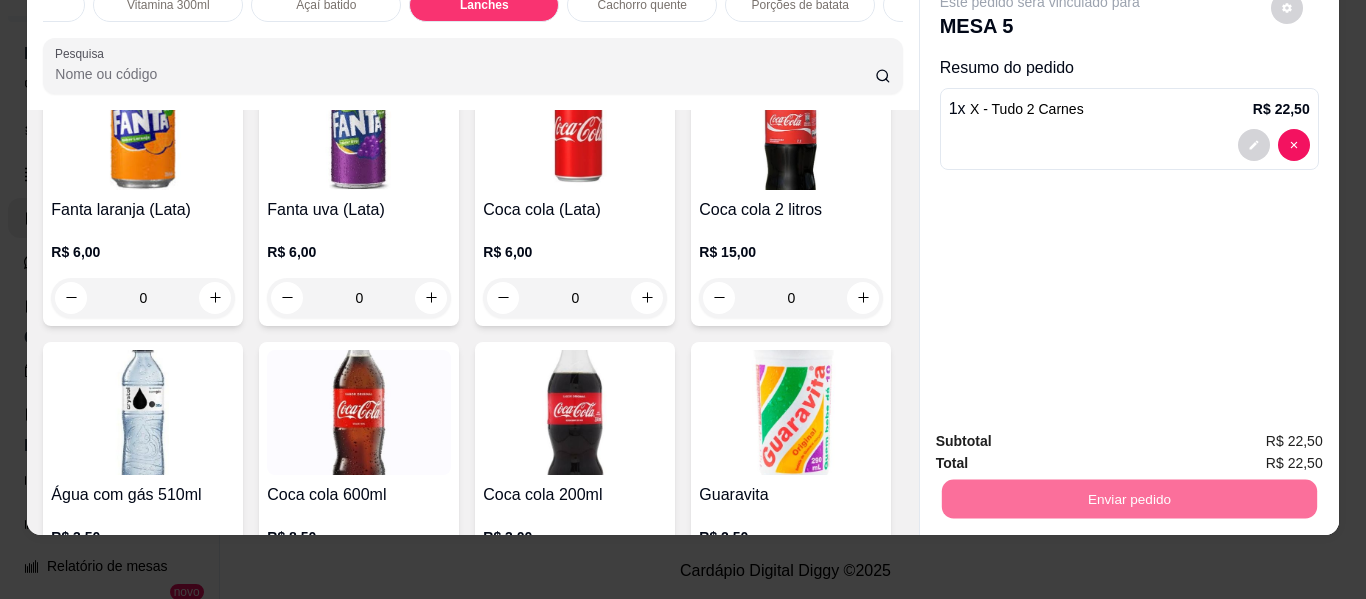 click on "Não registrar e enviar pedido" at bounding box center (1063, 435) 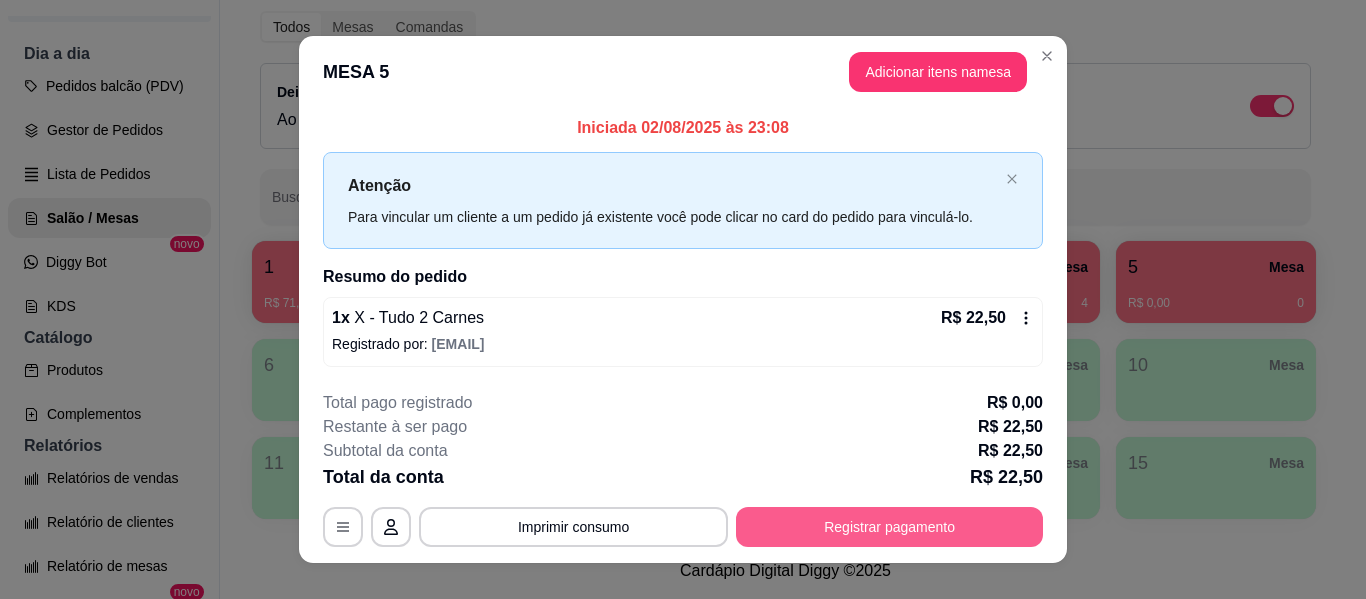 click on "Registrar pagamento" at bounding box center [889, 527] 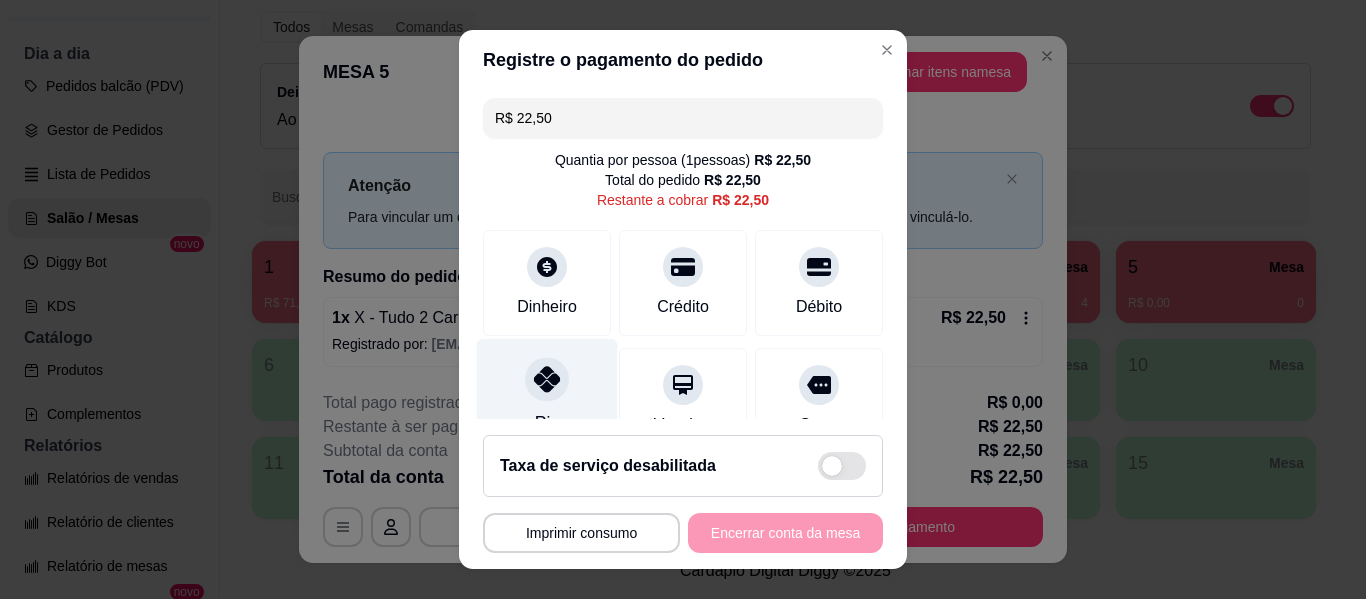 click 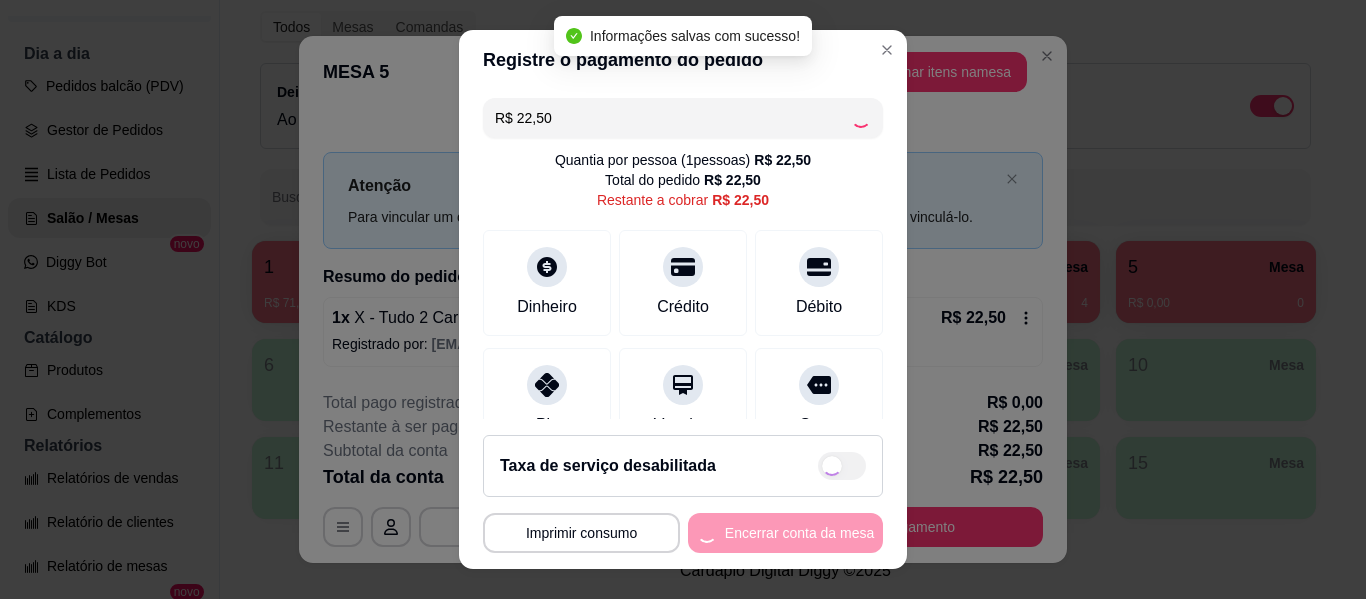 type on "R$ 0,00" 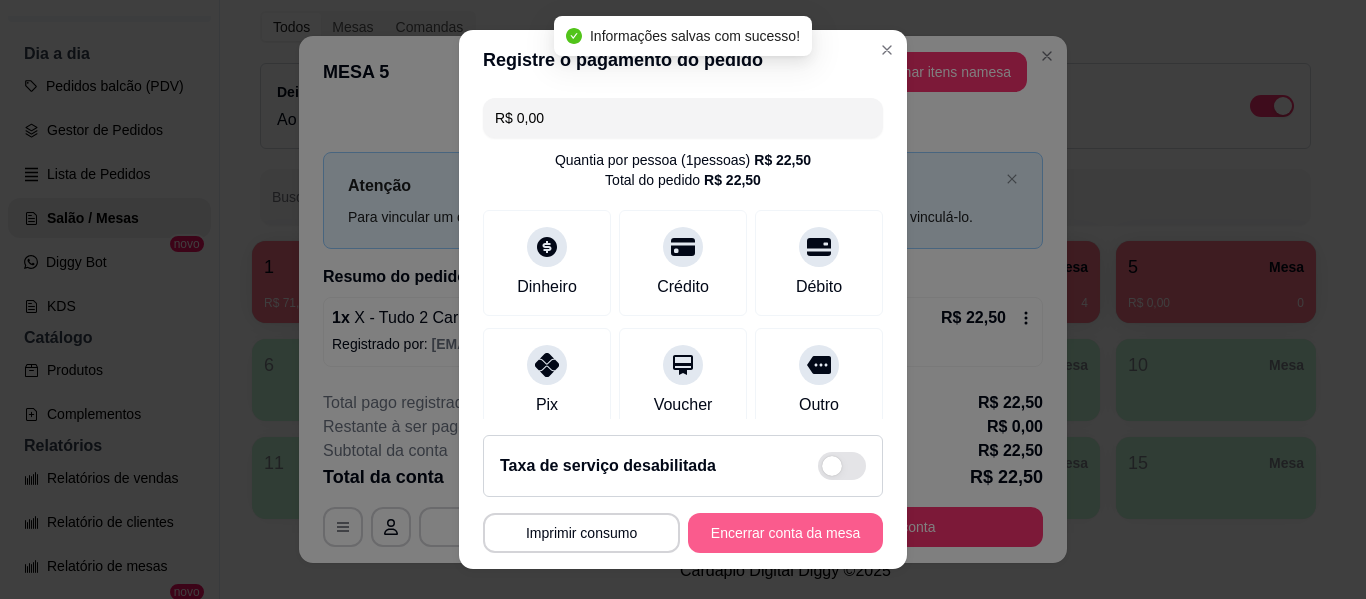 click on "Encerrar conta da mesa" at bounding box center [785, 533] 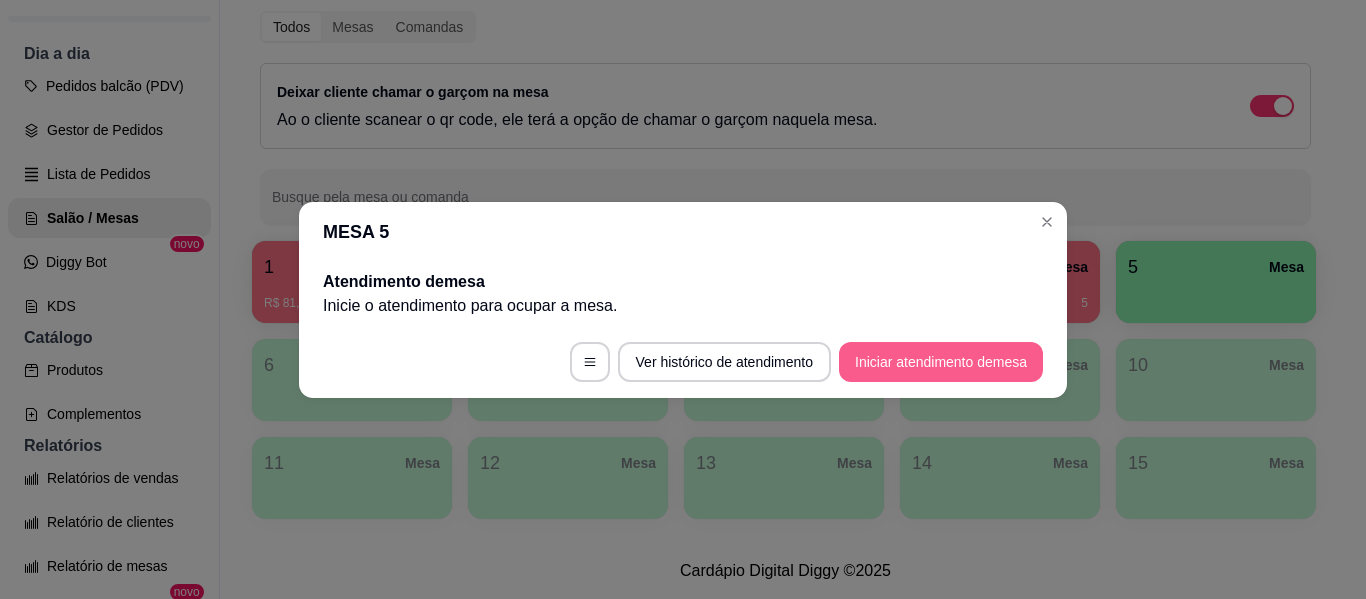 click on "Iniciar atendimento de  mesa" at bounding box center (941, 362) 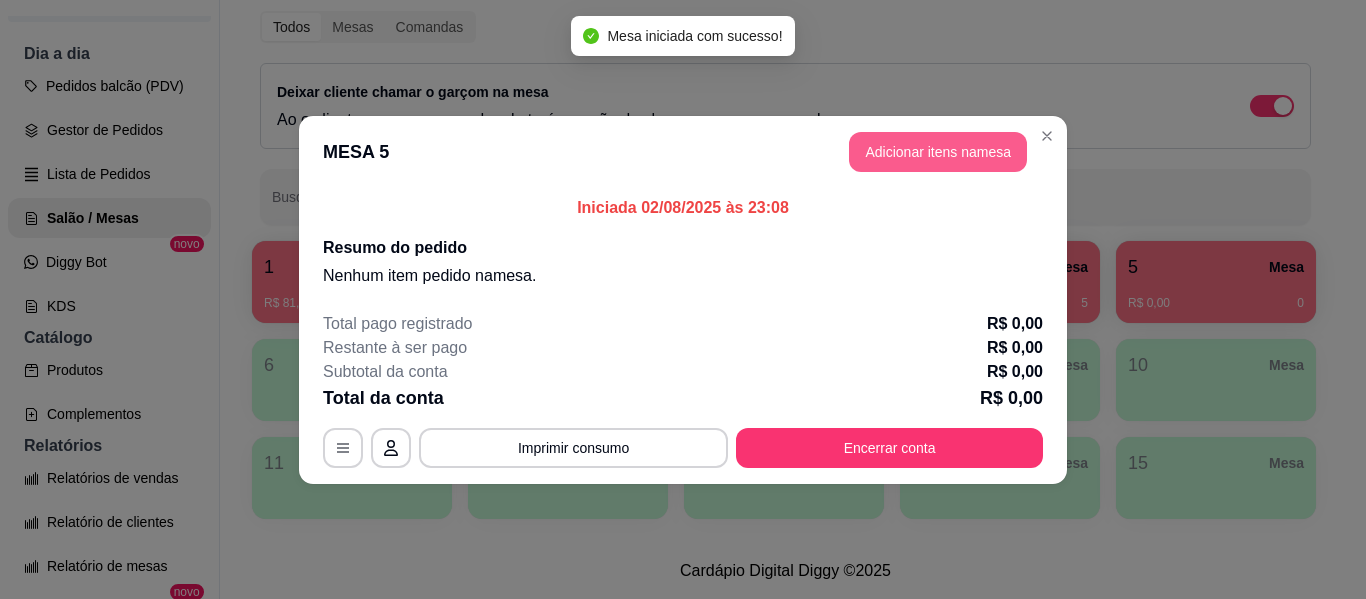 click on "Adicionar itens na  mesa" at bounding box center (938, 152) 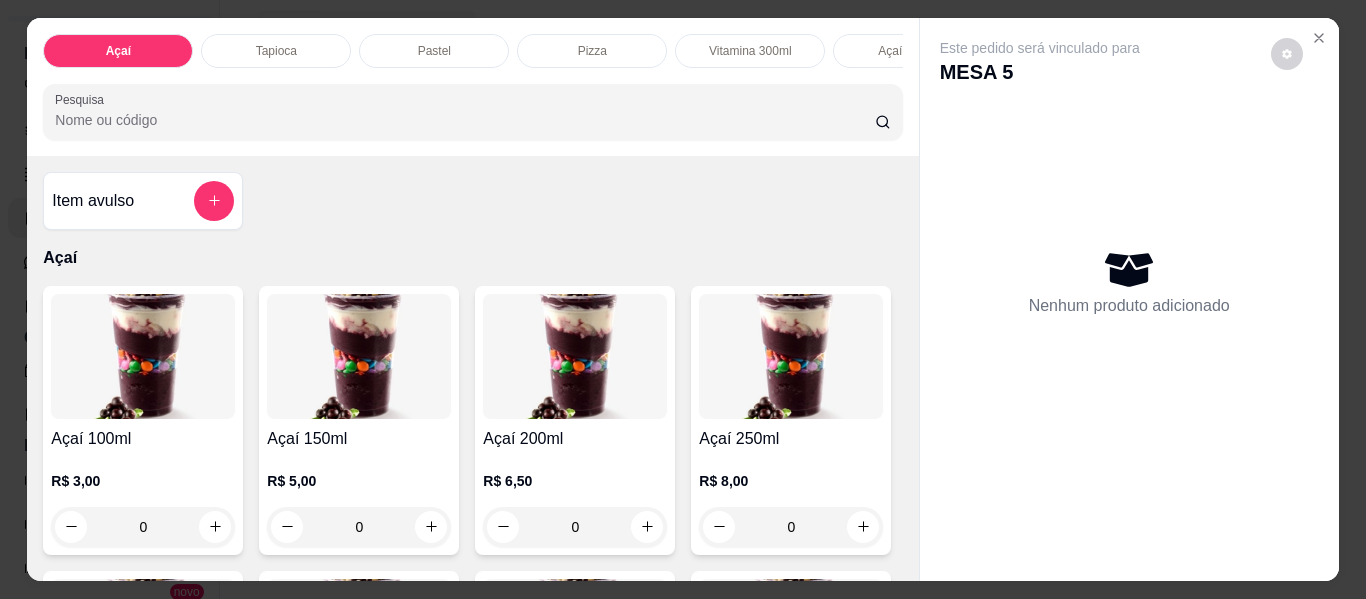 scroll, scrollTop: 0, scrollLeft: 542, axis: horizontal 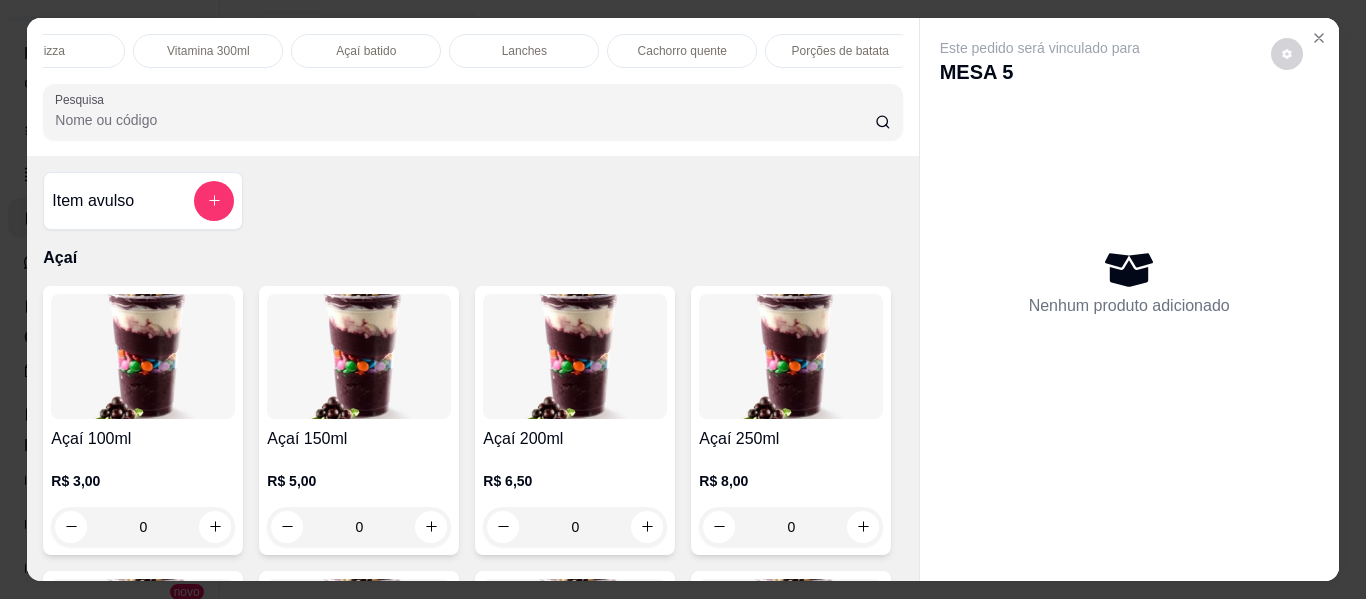 click on "Lanches" at bounding box center (524, 51) 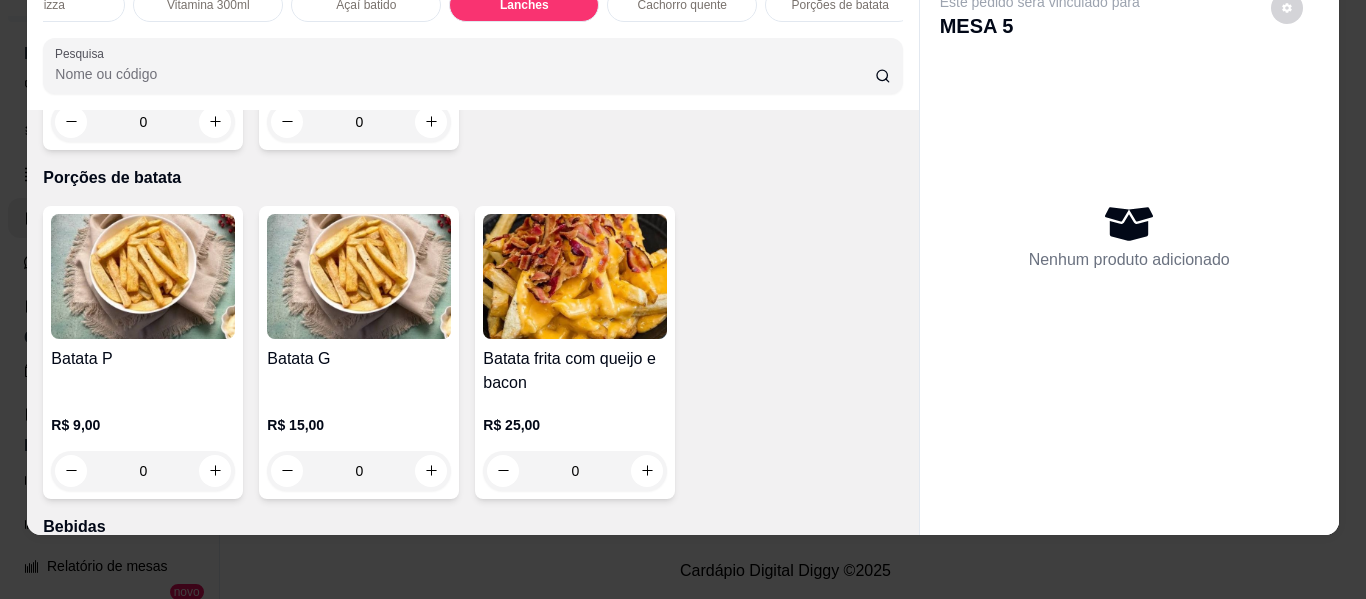 click on "0" at bounding box center (575, -773) 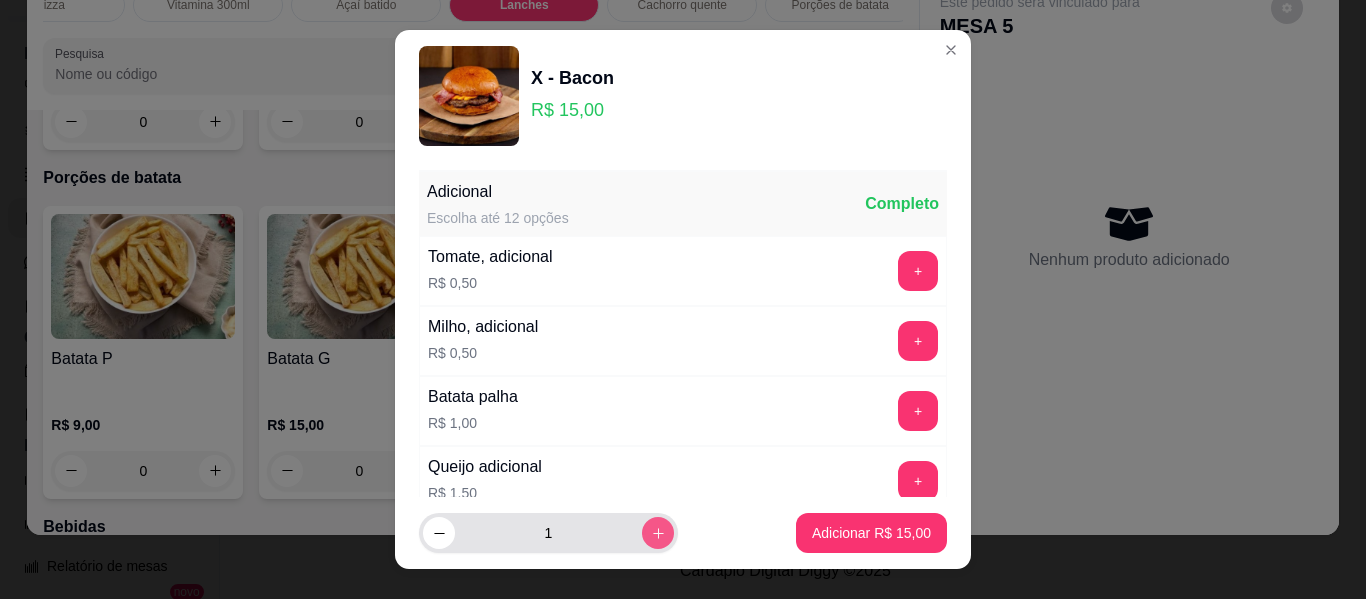 click 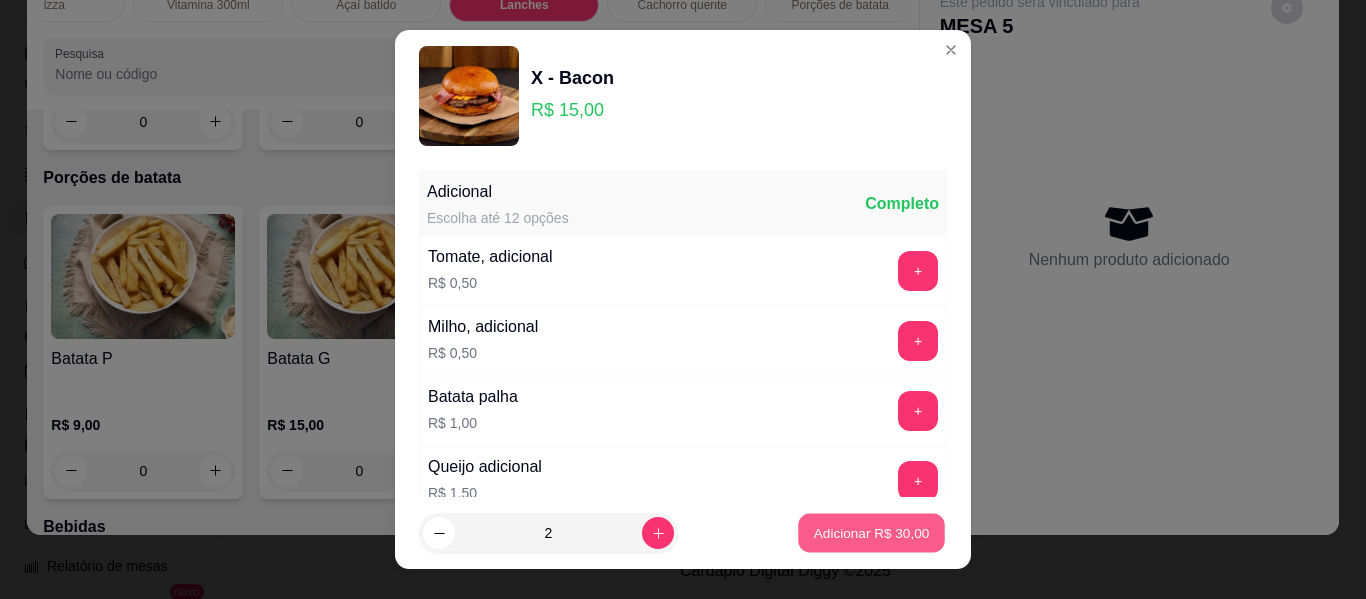 click on "Adicionar   R$ 30,00" at bounding box center (872, 532) 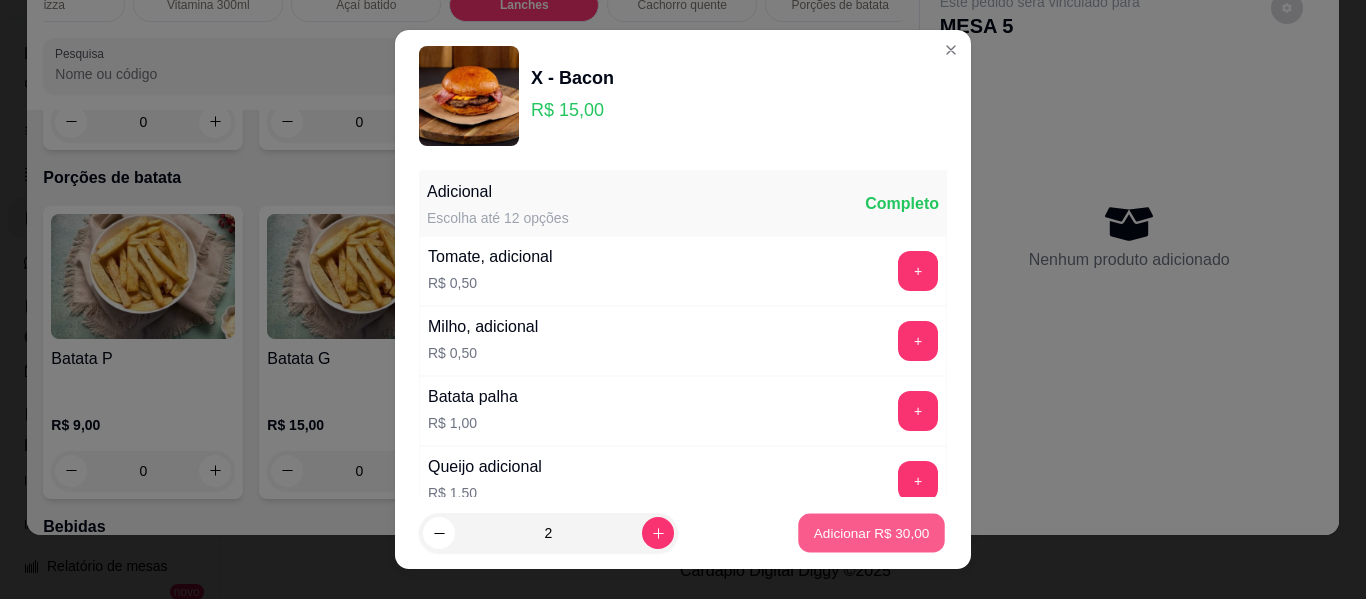 type on "2" 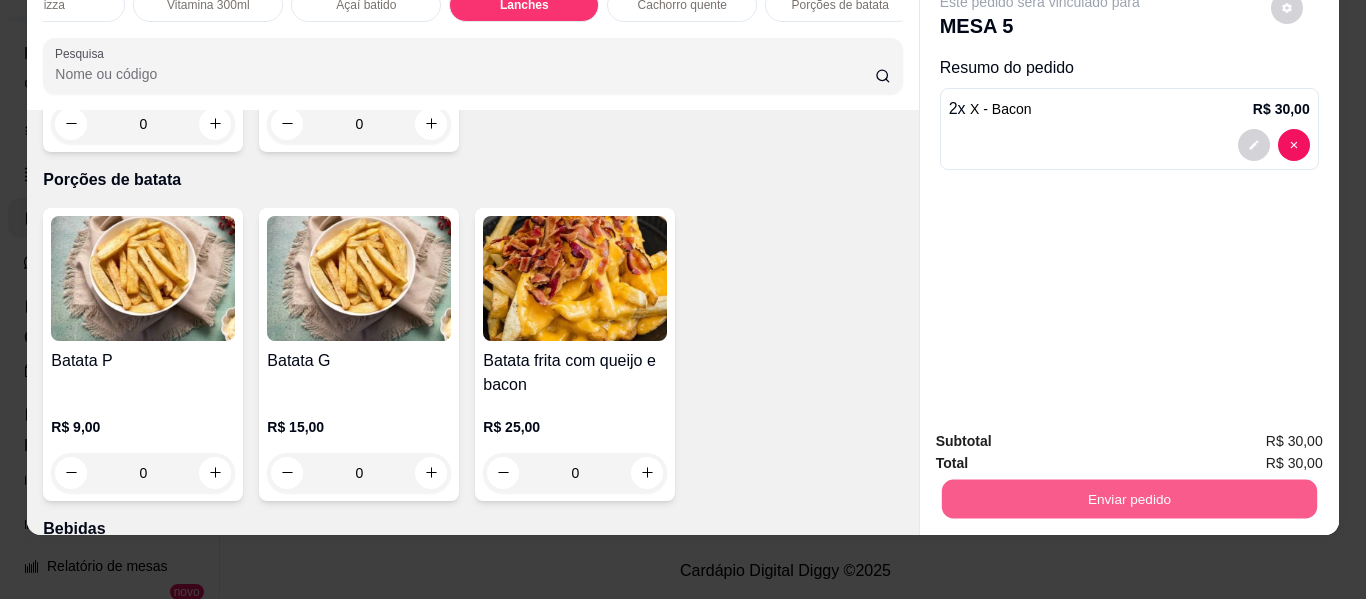 click on "Enviar pedido" at bounding box center [1128, 499] 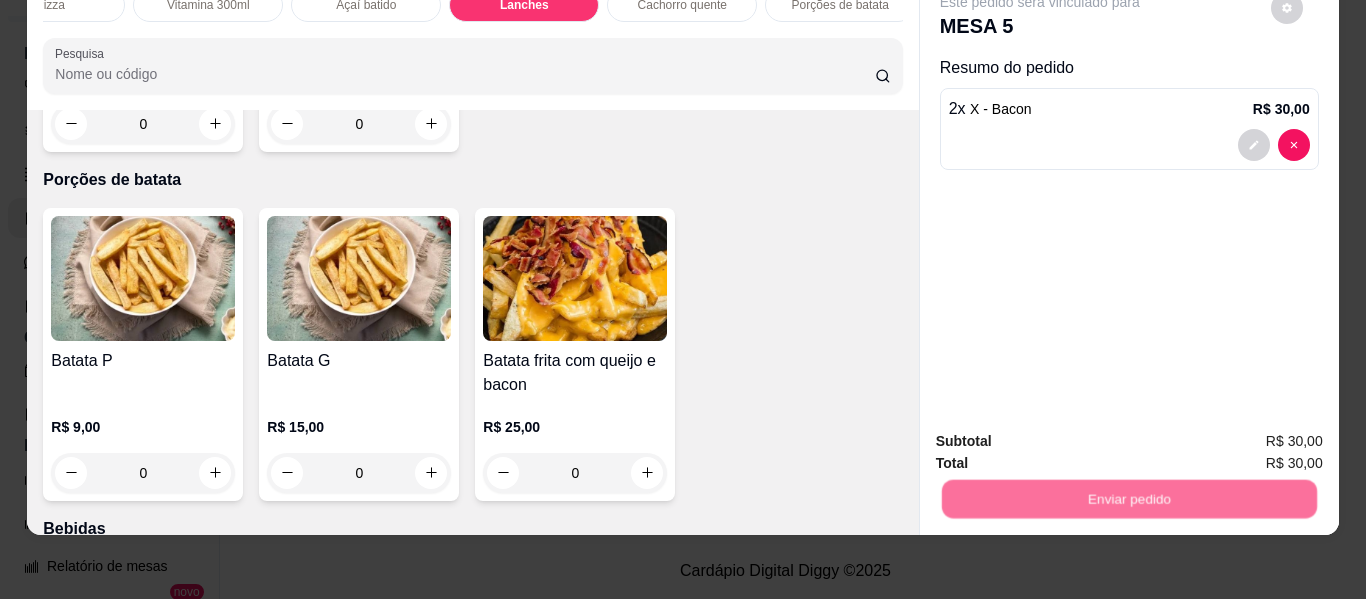 click on "Não registrar e enviar pedido" at bounding box center (1063, 433) 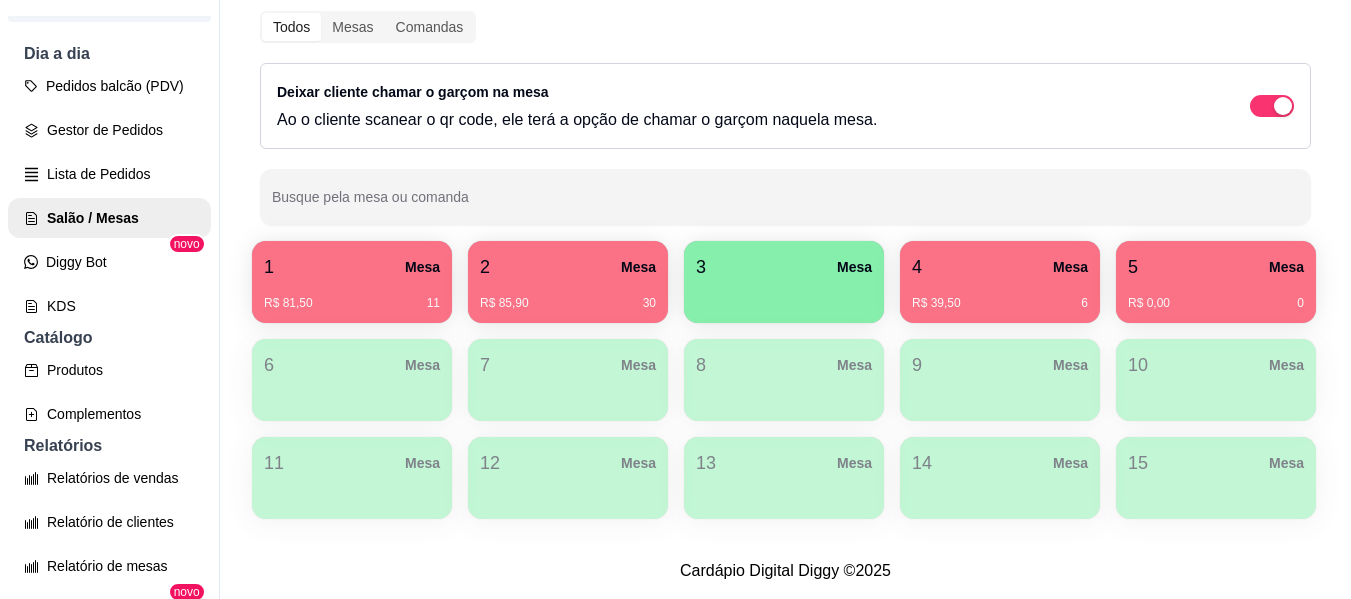 click on "3 Mesa" at bounding box center [784, 267] 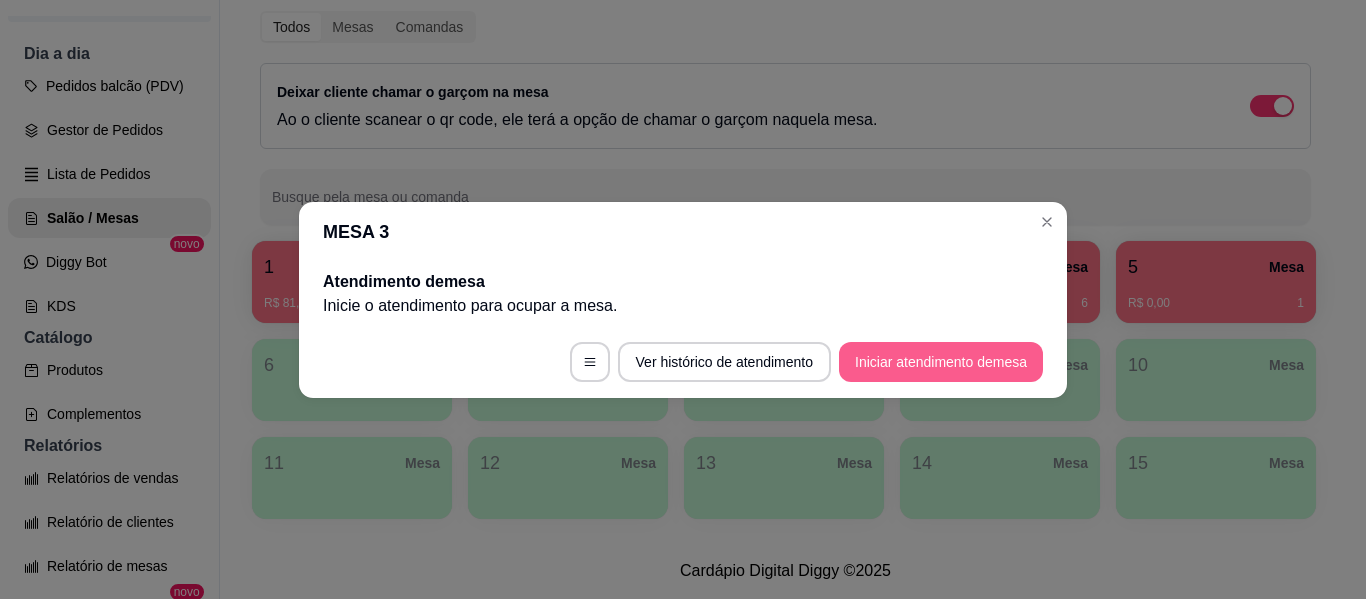 click on "Iniciar atendimento de  mesa" at bounding box center (941, 362) 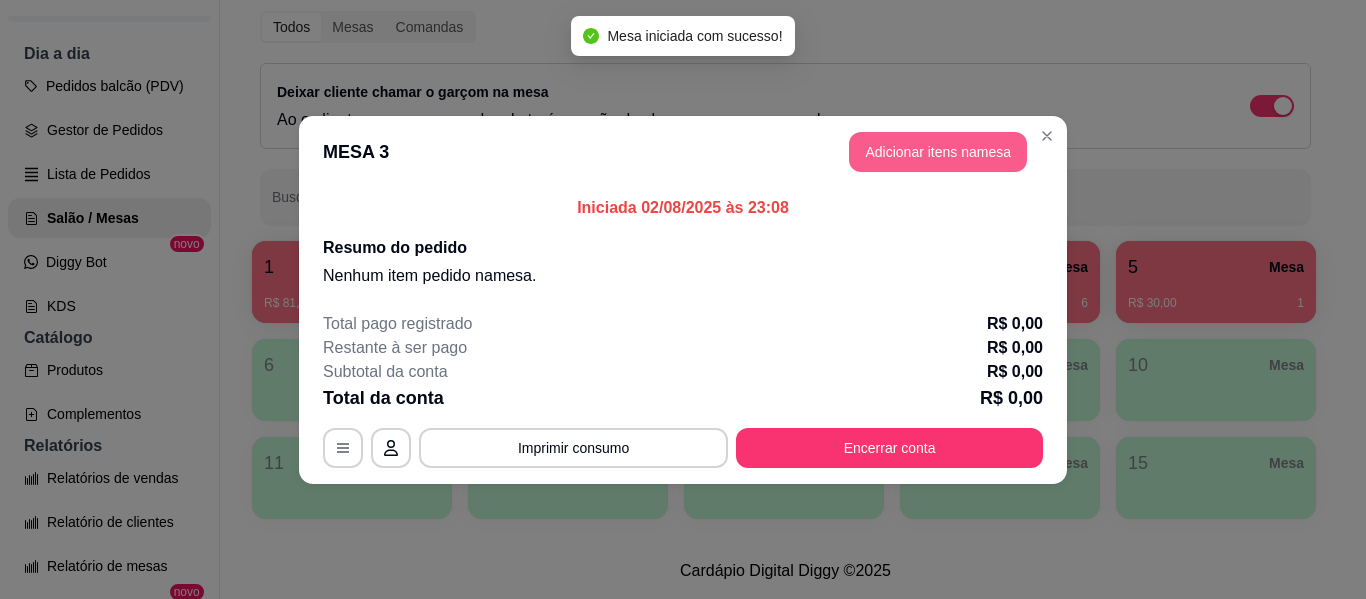 click on "Adicionar itens na  mesa" at bounding box center [938, 152] 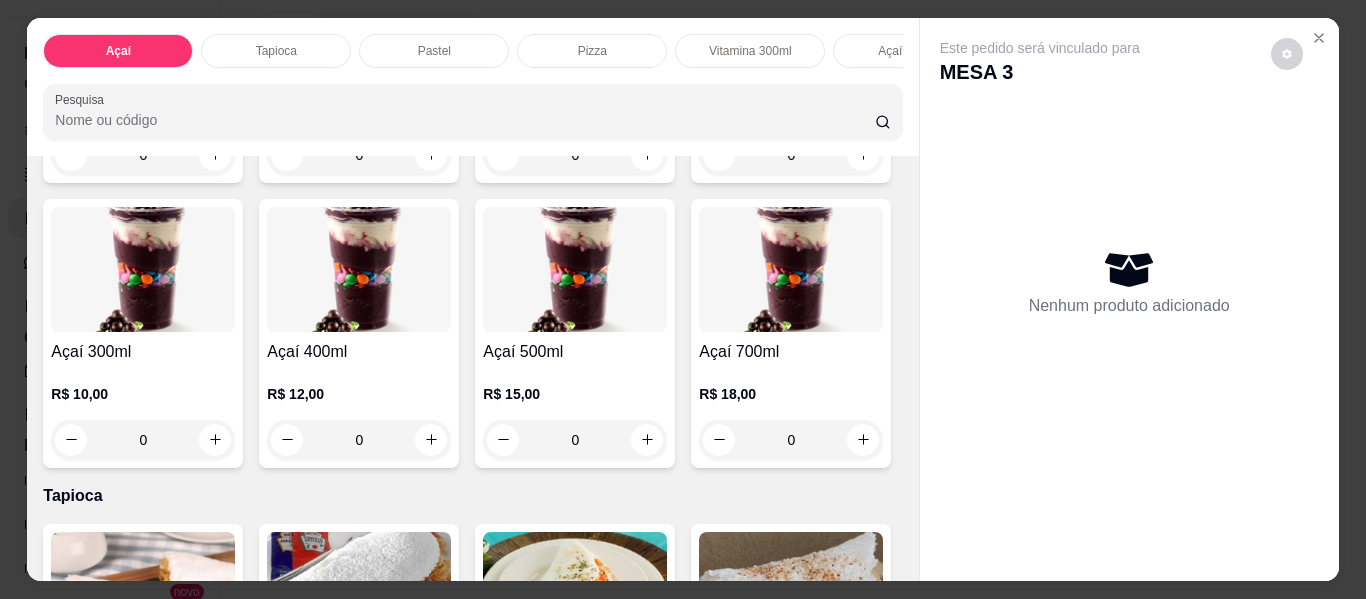 scroll, scrollTop: 400, scrollLeft: 0, axis: vertical 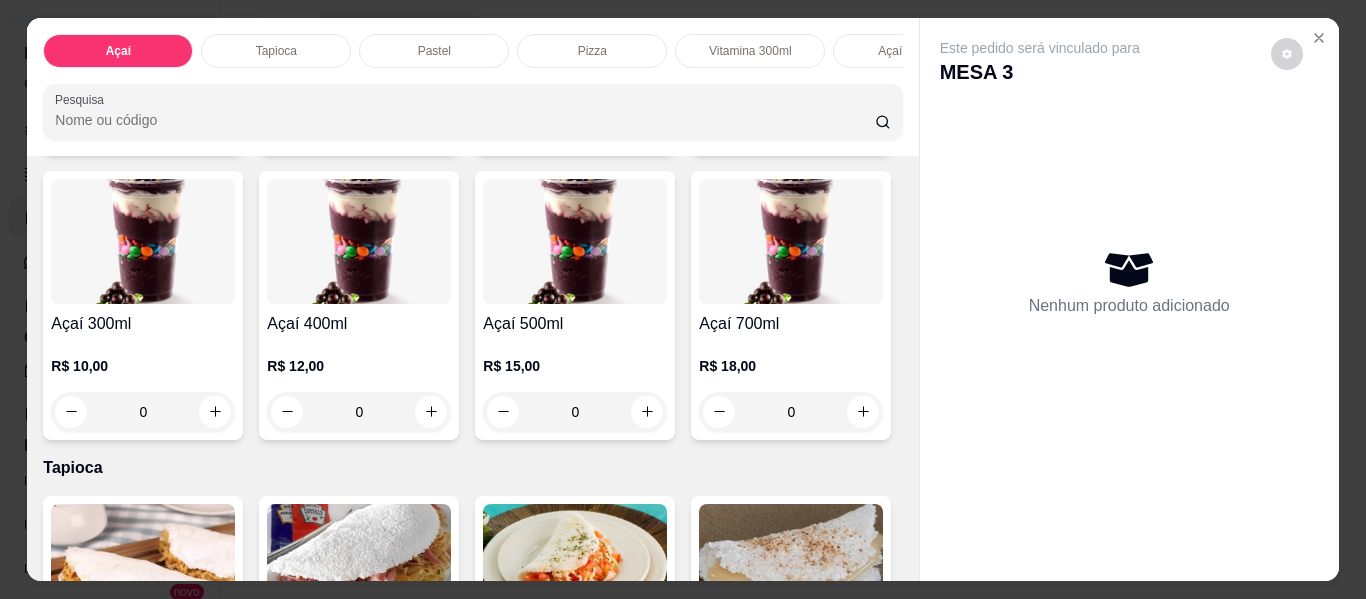 click on "0" at bounding box center [359, 412] 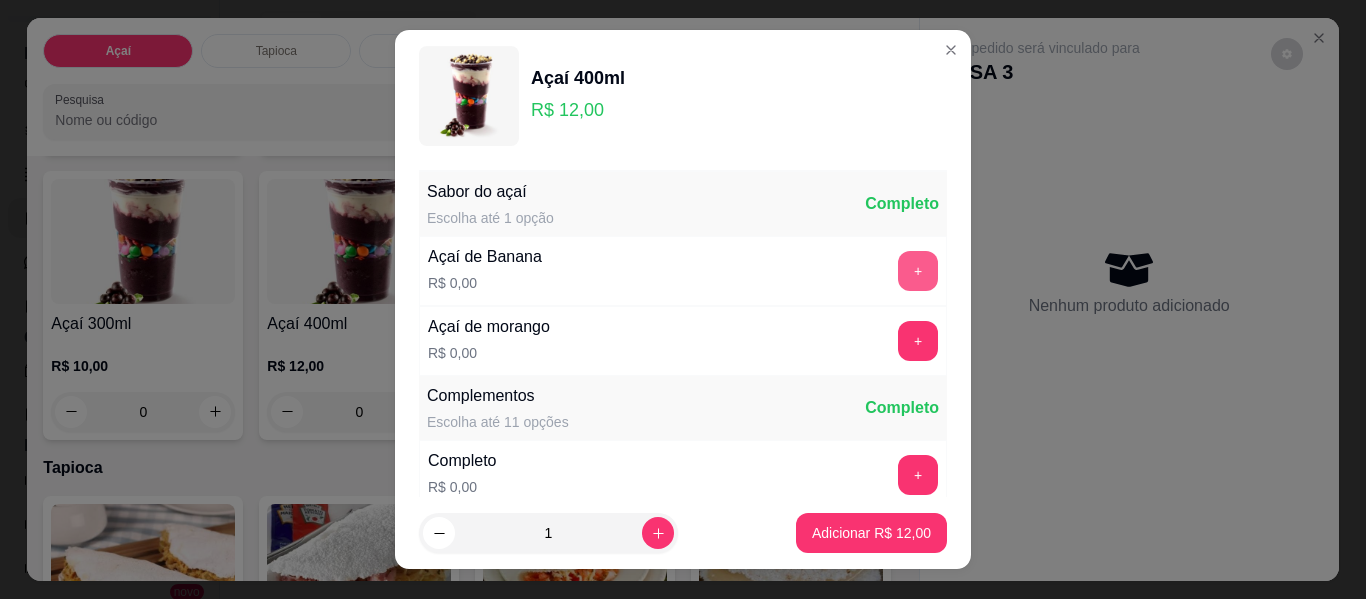 click on "+" at bounding box center (918, 271) 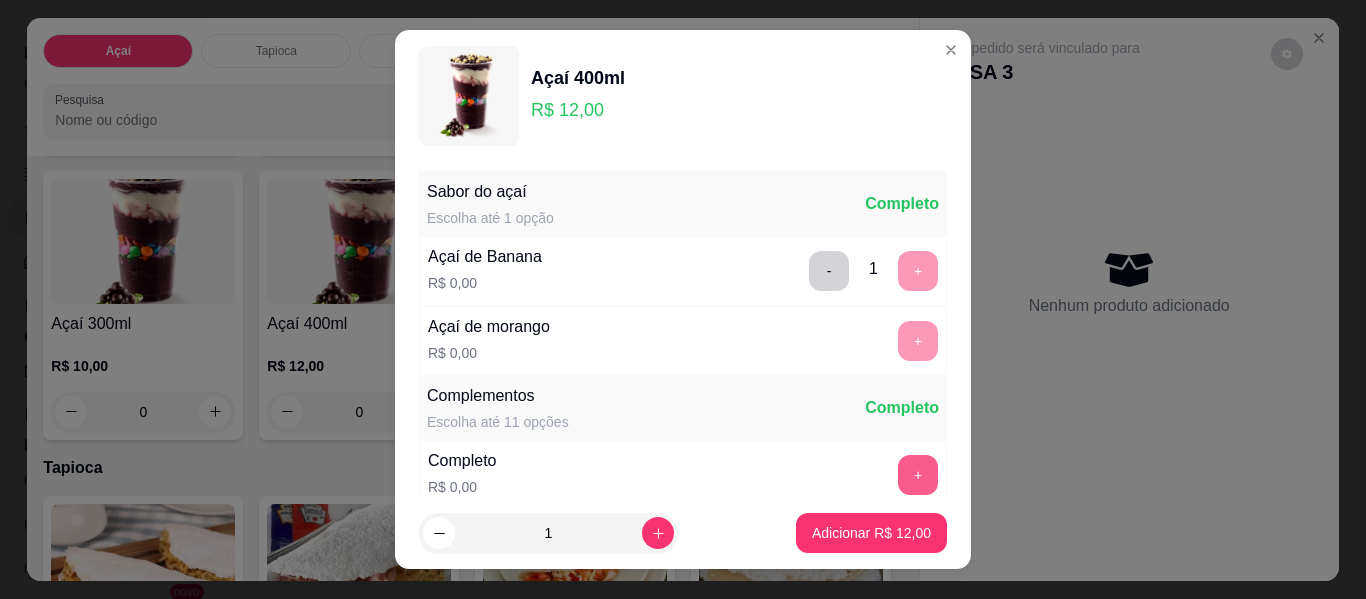 click on "+" at bounding box center [918, 475] 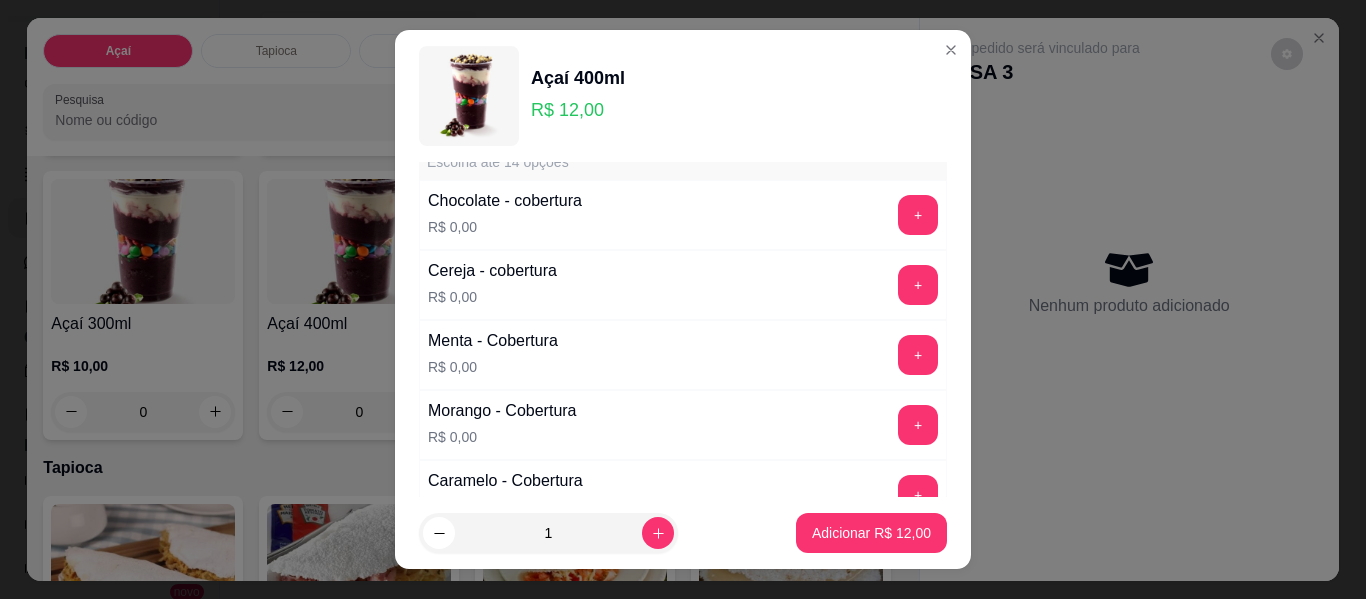 scroll, scrollTop: 1200, scrollLeft: 0, axis: vertical 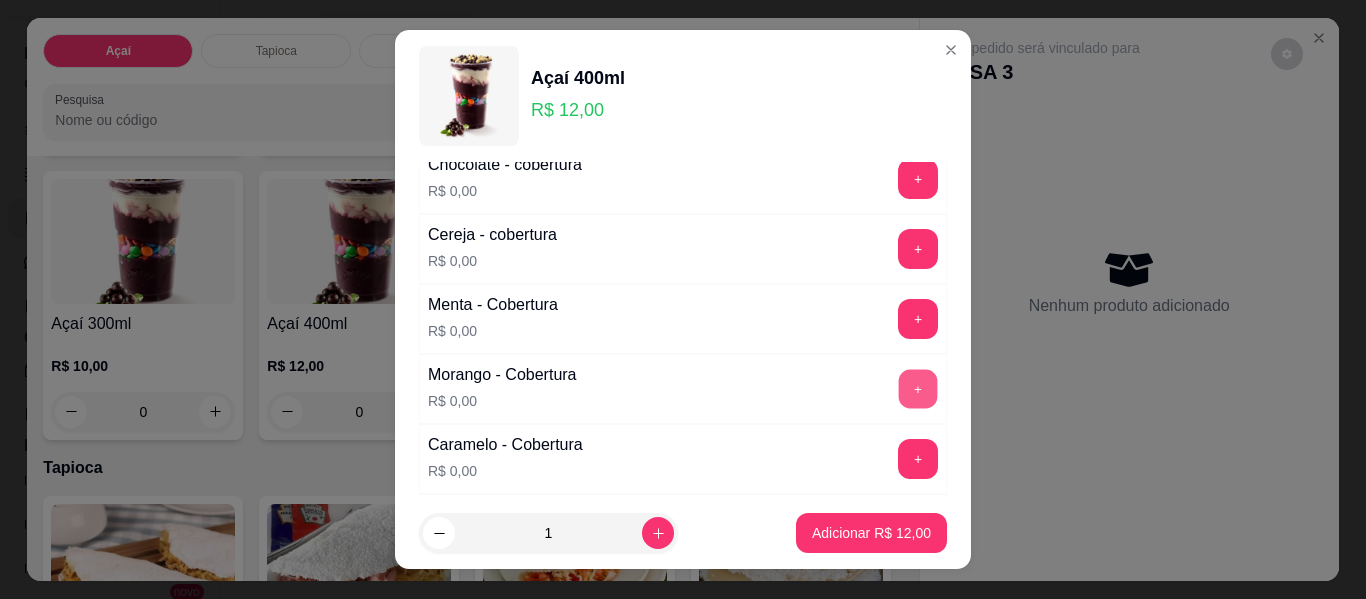click on "+" at bounding box center [918, 389] 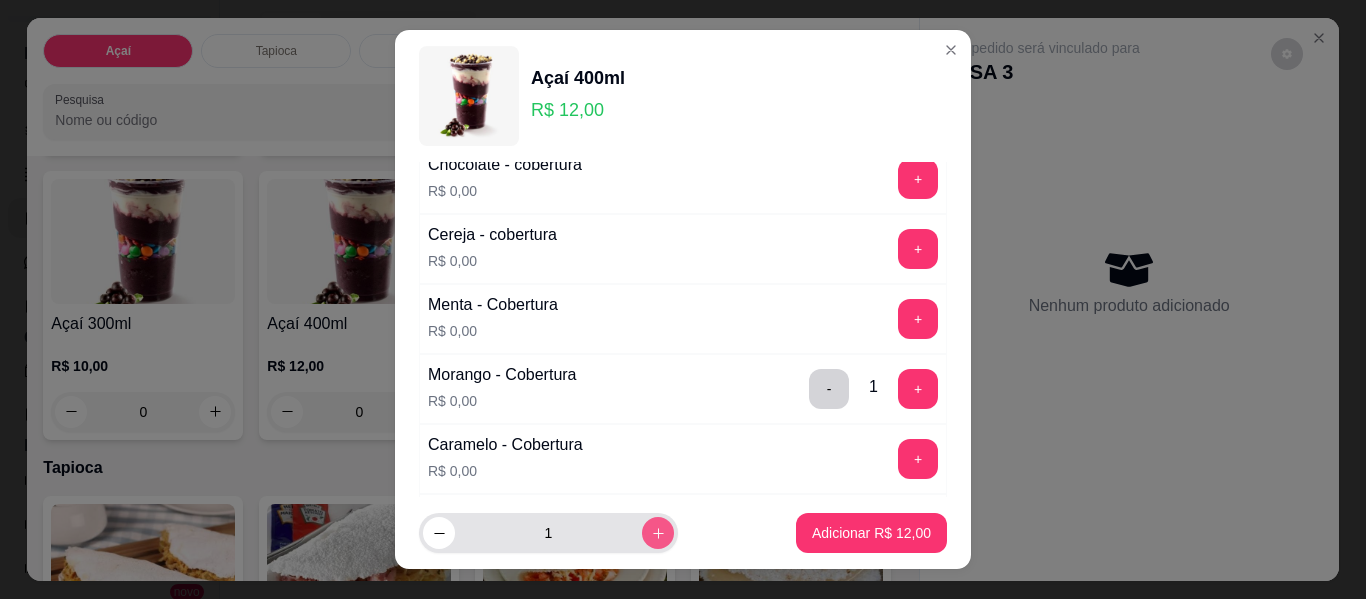 click at bounding box center (658, 533) 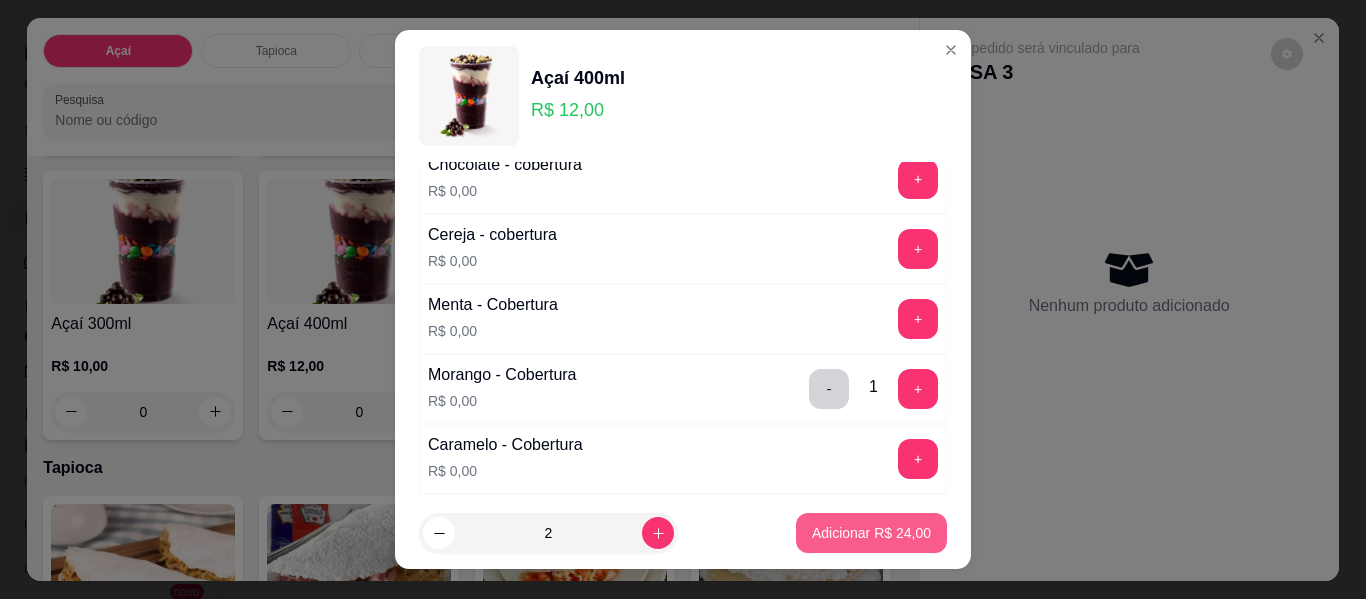 click on "Adicionar   R$ 24,00" at bounding box center (871, 533) 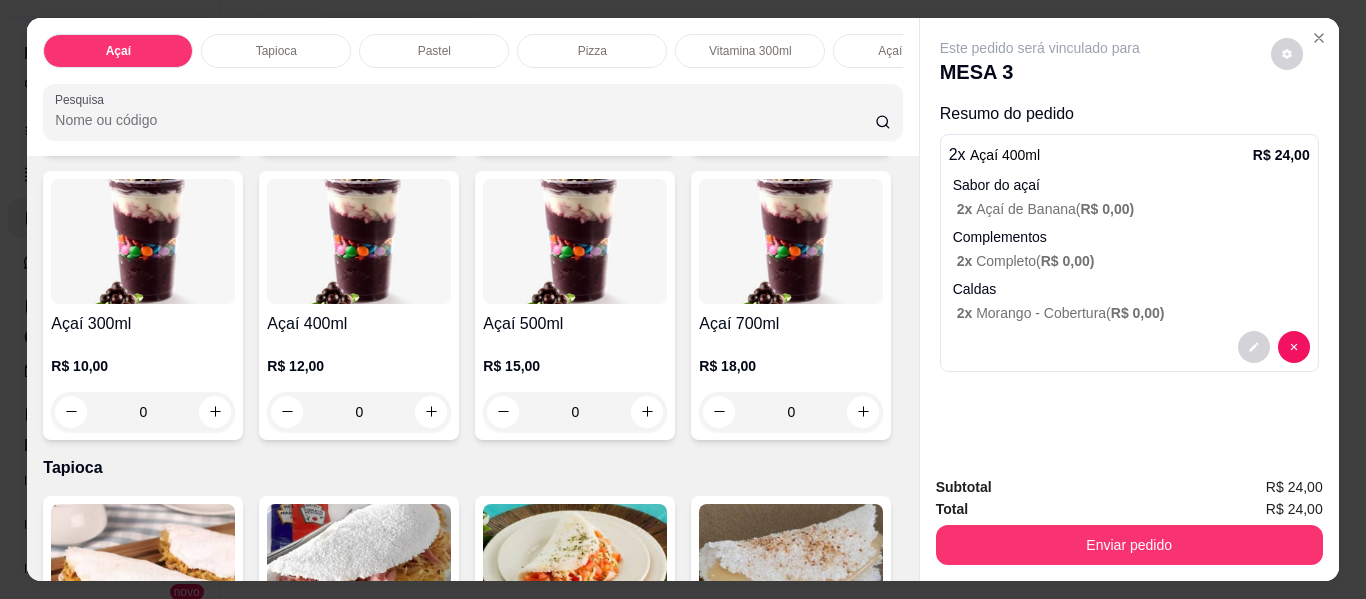 click on "0" at bounding box center [359, 412] 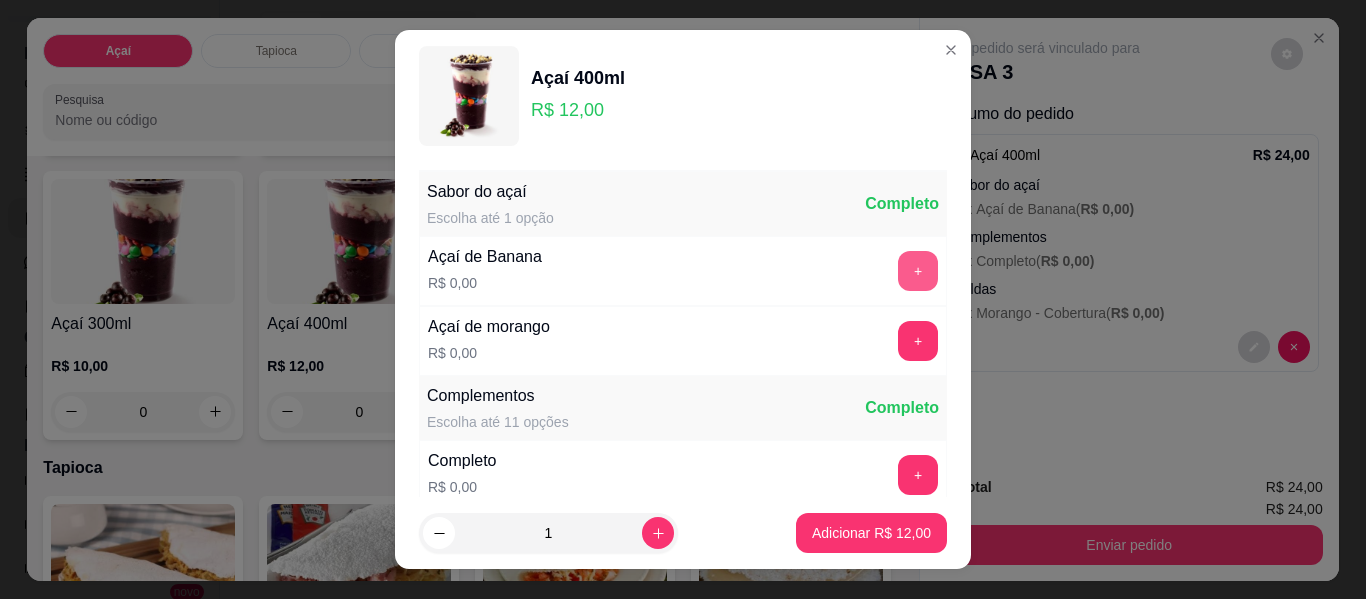 click on "+" at bounding box center [918, 271] 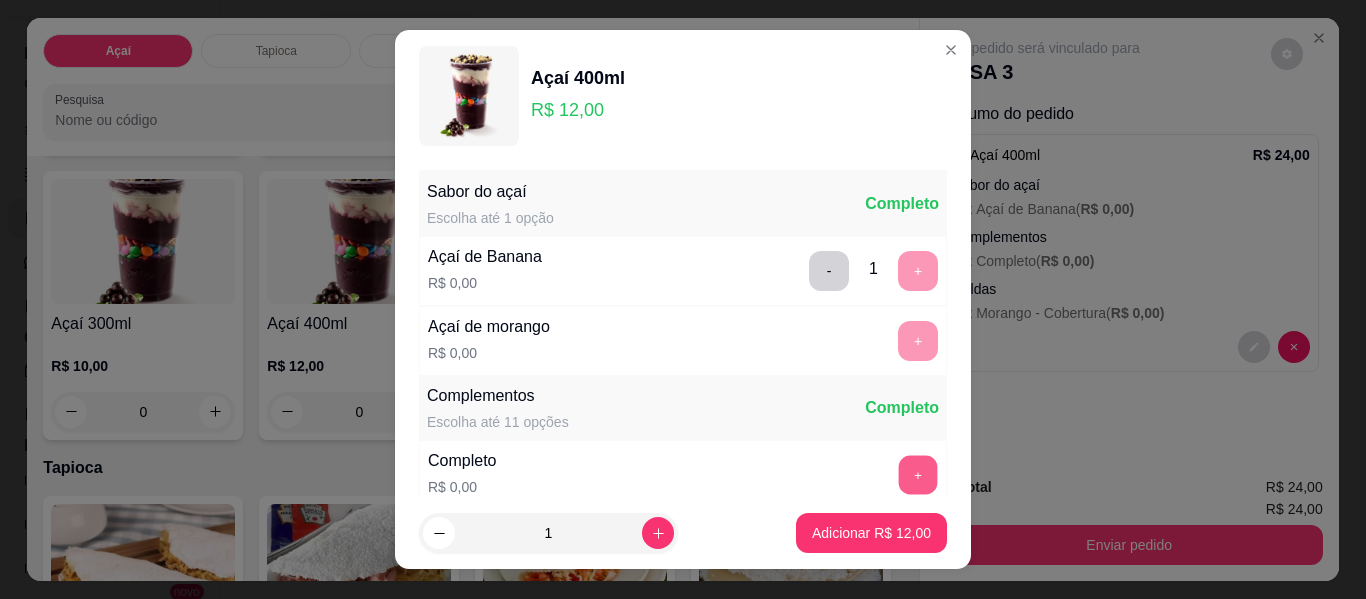 click on "+" at bounding box center (918, 475) 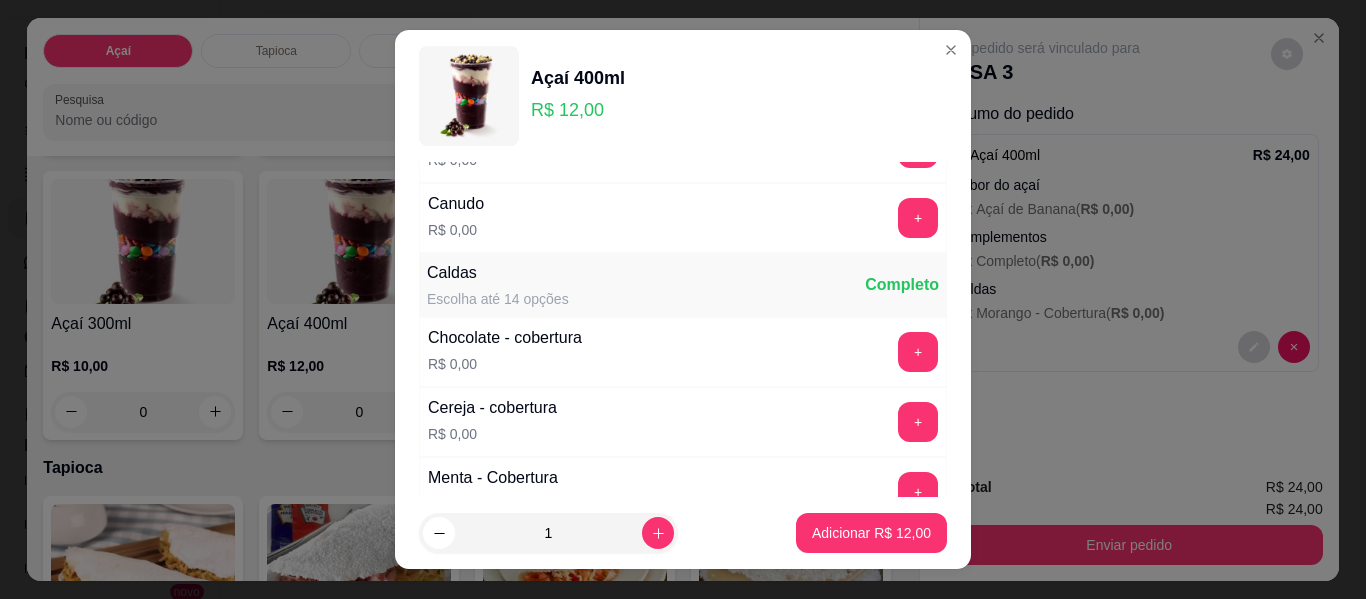 scroll, scrollTop: 1100, scrollLeft: 0, axis: vertical 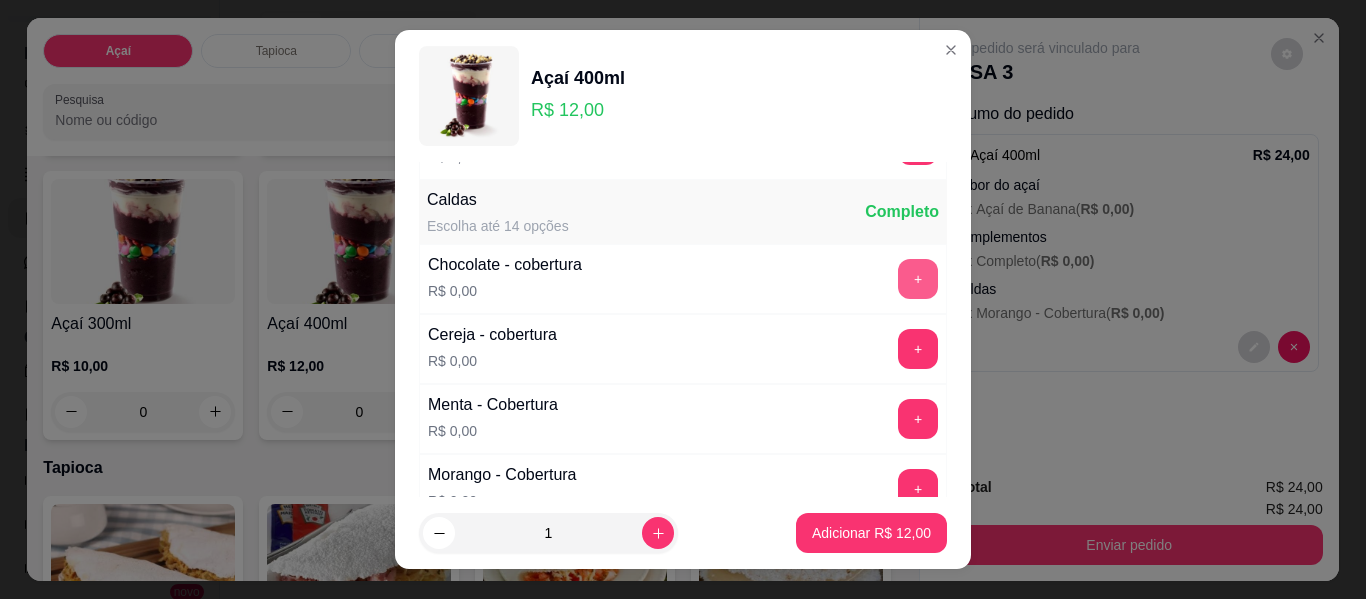 click on "+" at bounding box center (918, 279) 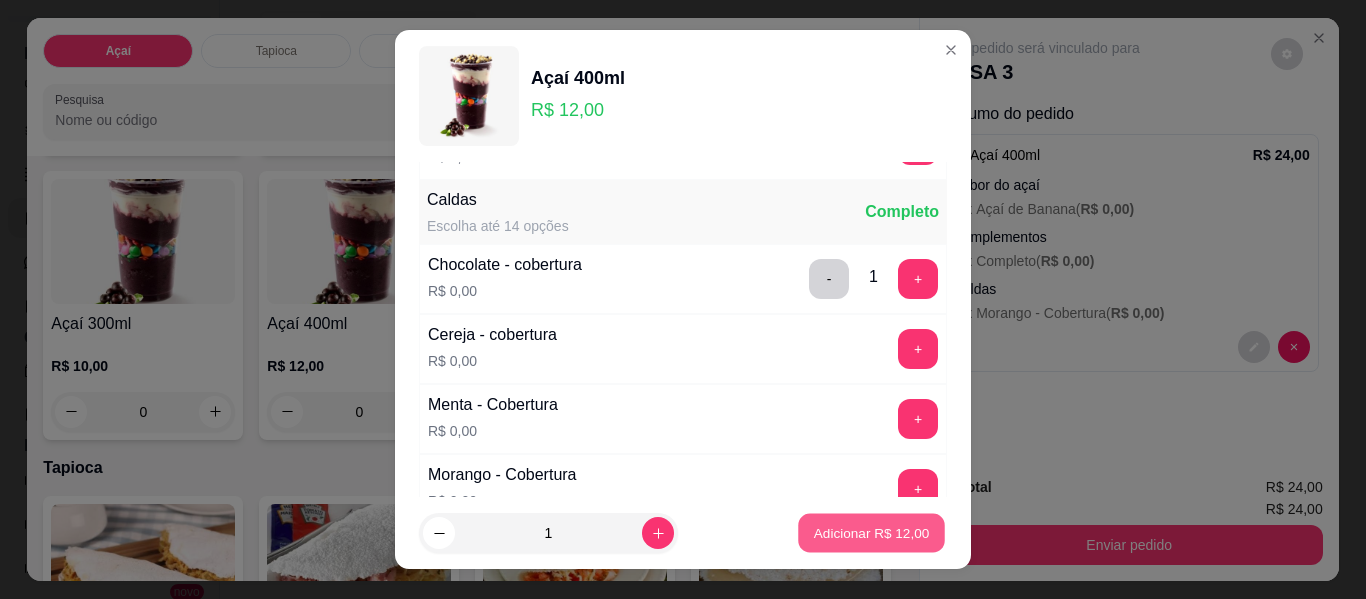 click on "Adicionar   R$ 12,00" at bounding box center (872, 532) 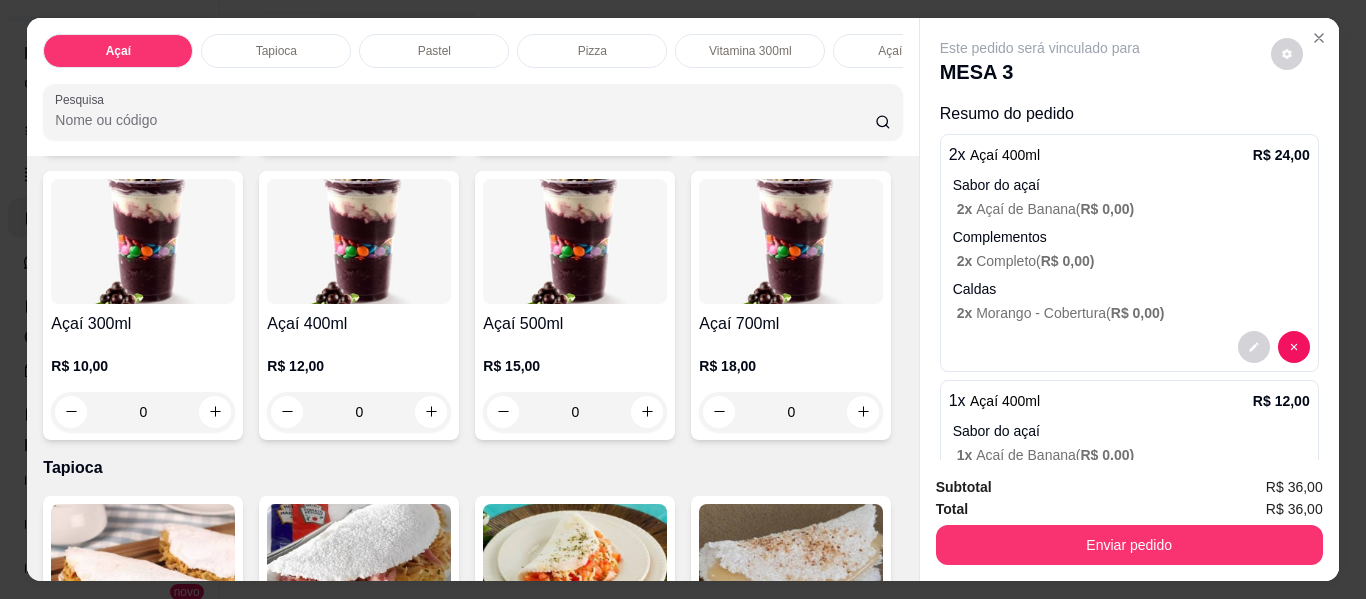 scroll, scrollTop: 0, scrollLeft: 0, axis: both 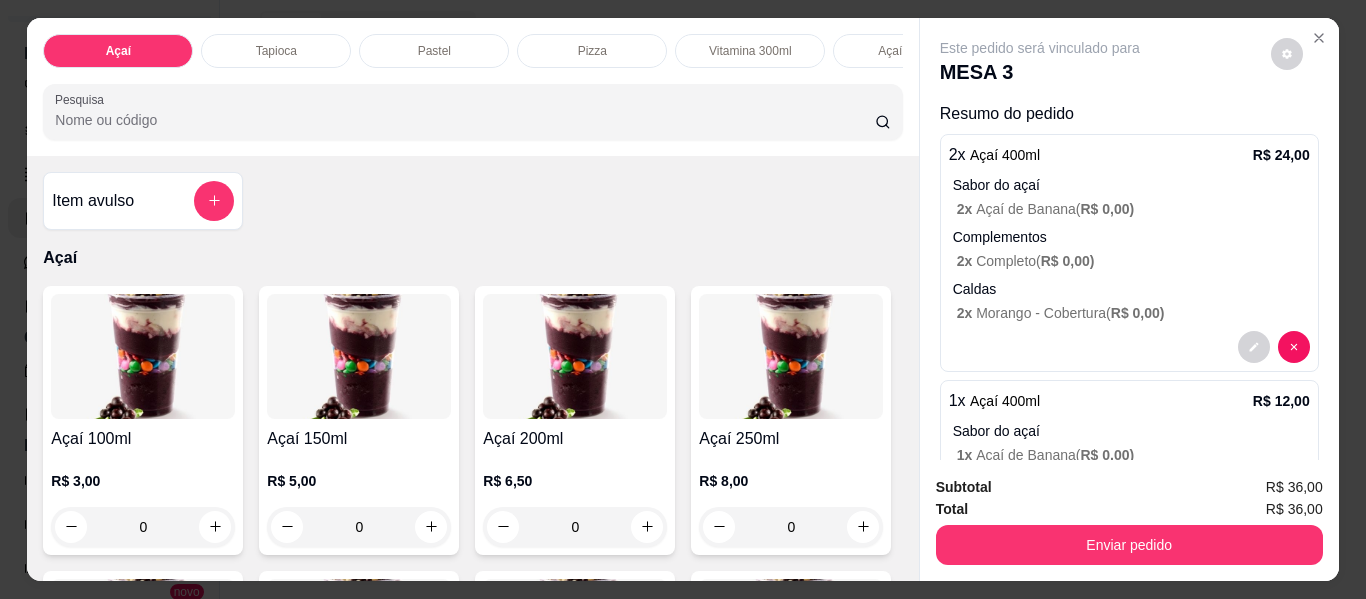 click at bounding box center [214, 201] 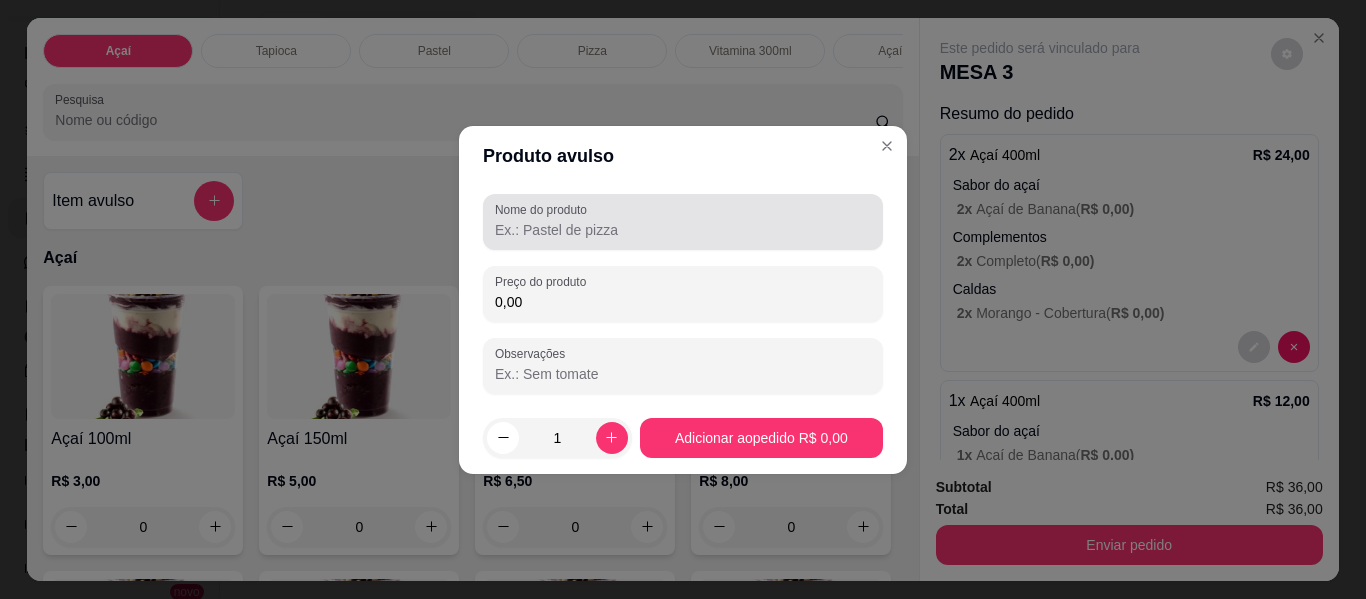 click on "Nome do produto" at bounding box center (683, 230) 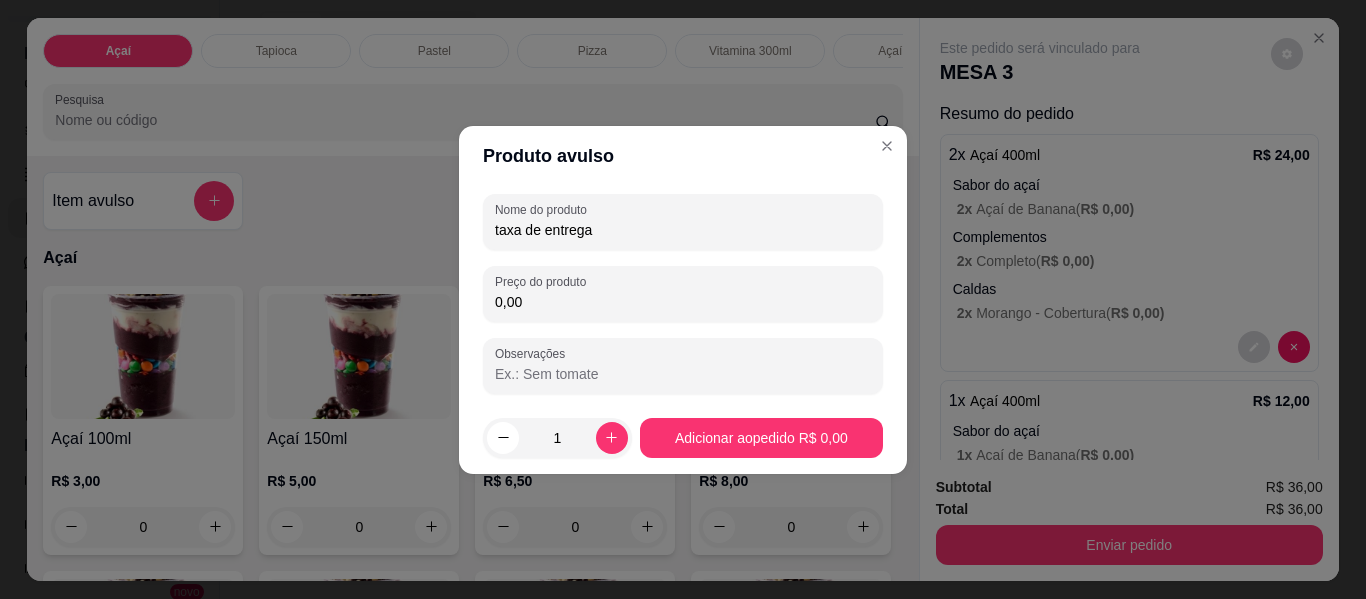 type on "taxa de entrega" 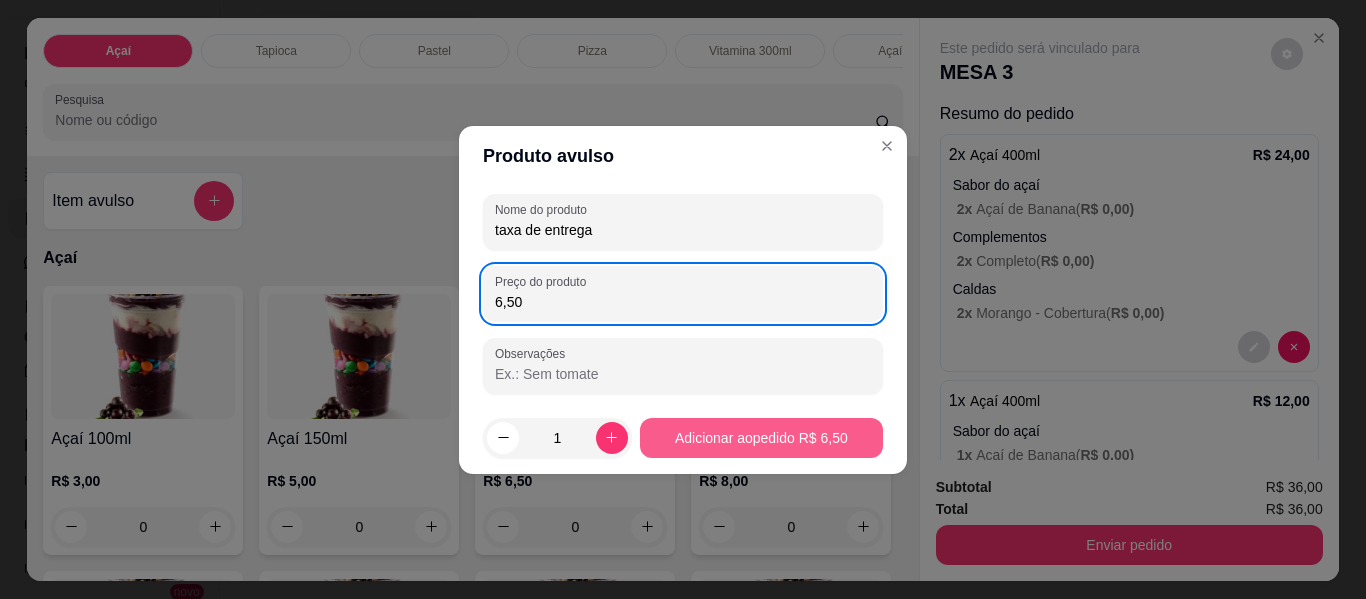 type on "6,50" 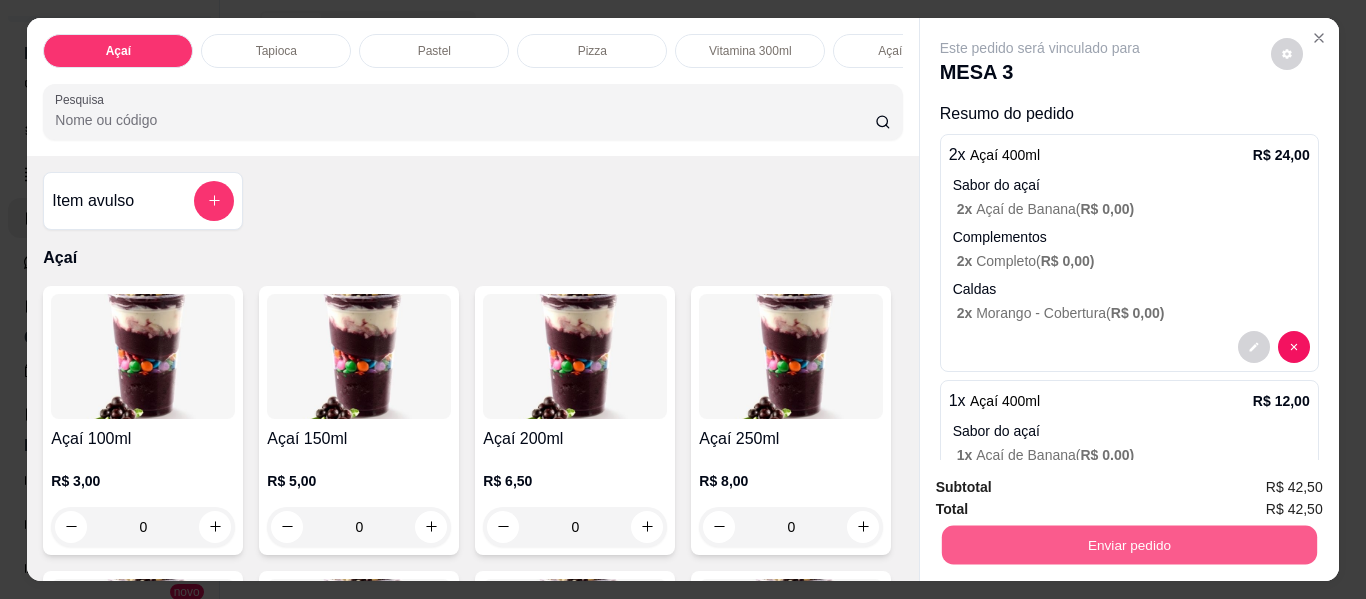 click on "Enviar pedido" at bounding box center [1128, 545] 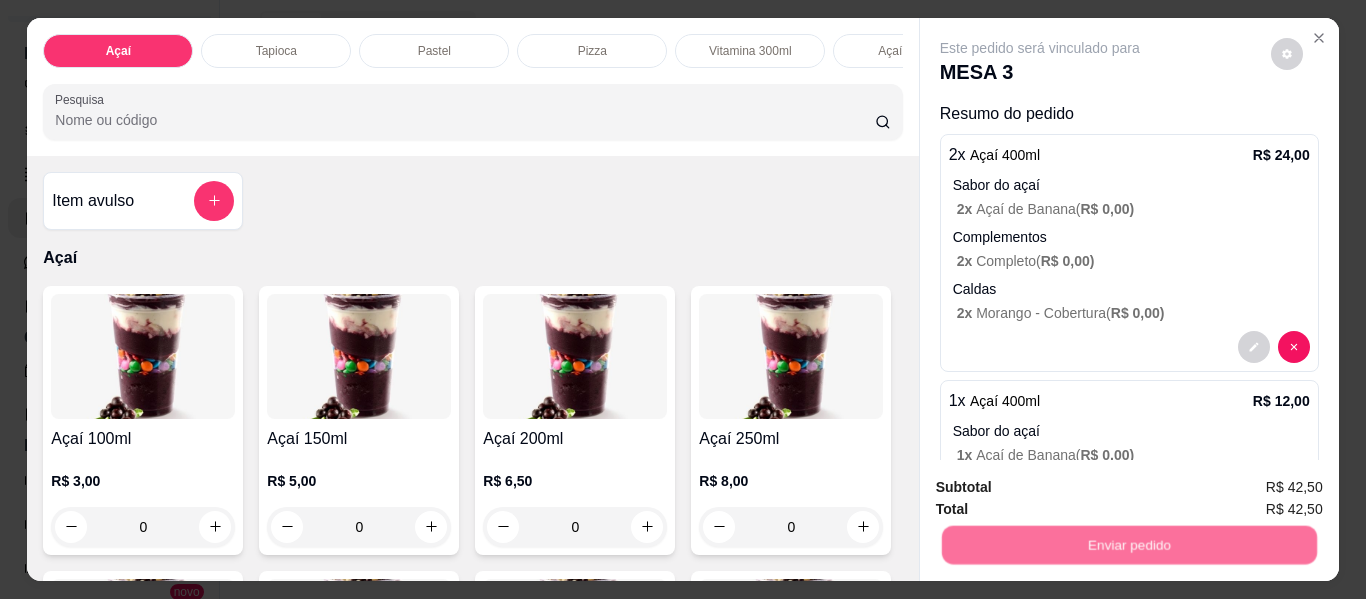 click on "Não registrar e enviar pedido" at bounding box center (1063, 488) 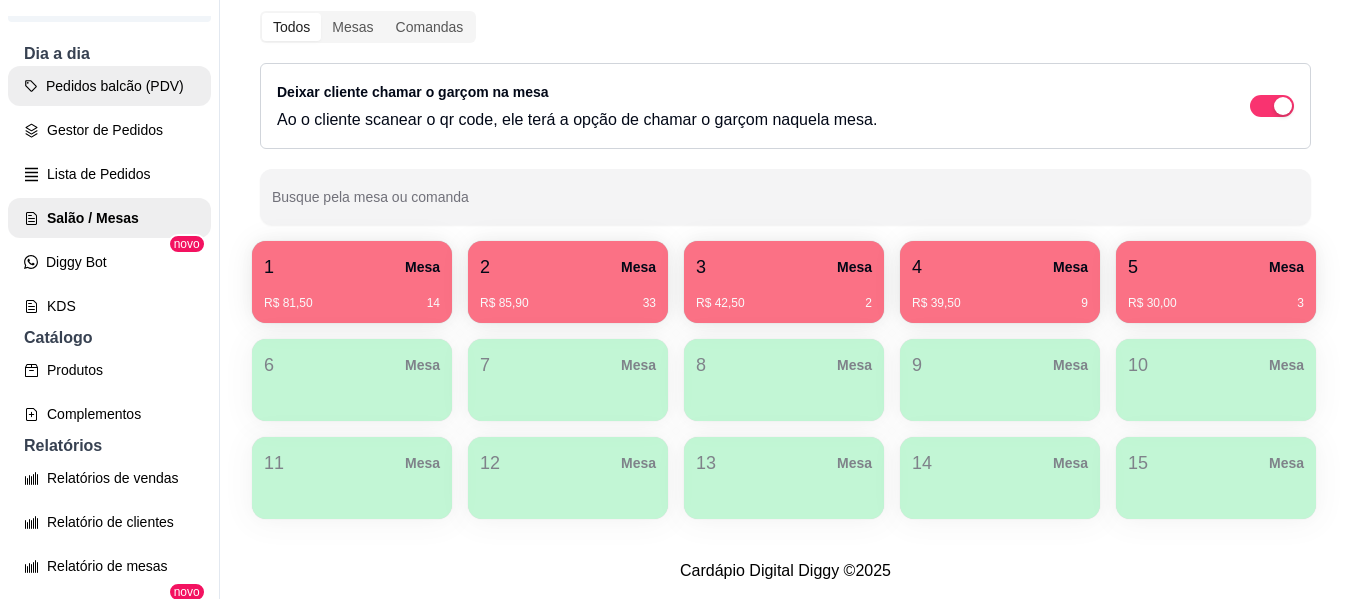 click on "Pedidos balcão (PDV)" at bounding box center [109, 86] 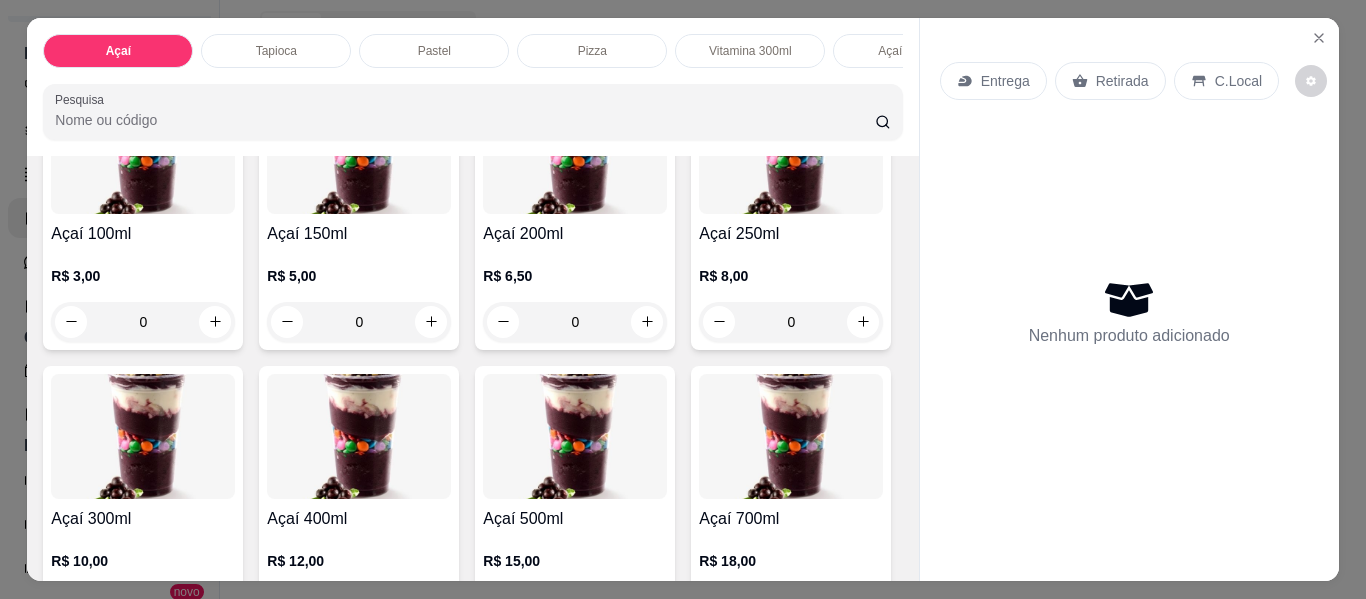 scroll, scrollTop: 300, scrollLeft: 0, axis: vertical 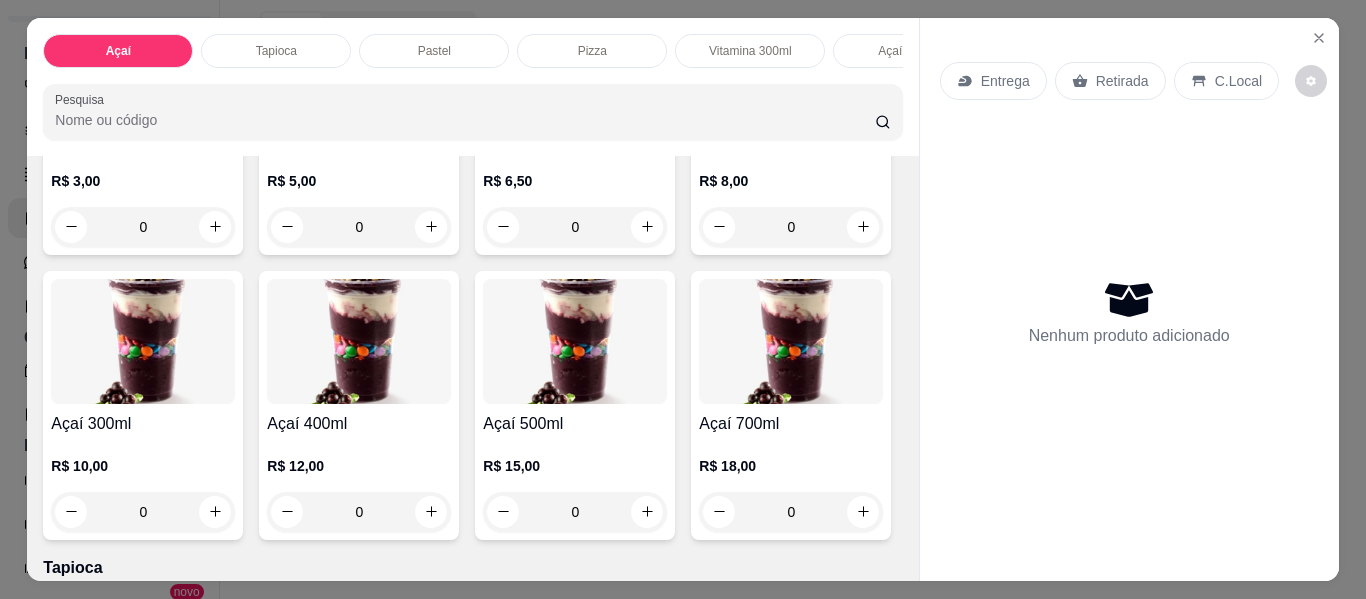 click on "0" at bounding box center (143, 512) 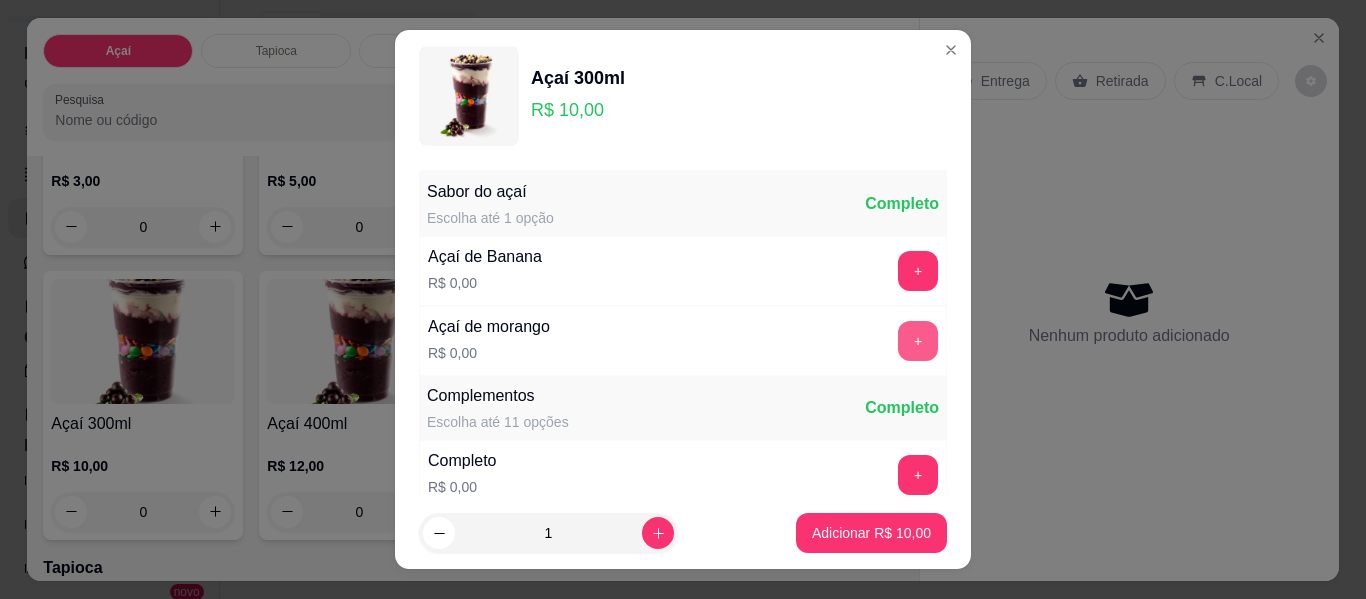 click on "+" at bounding box center (918, 341) 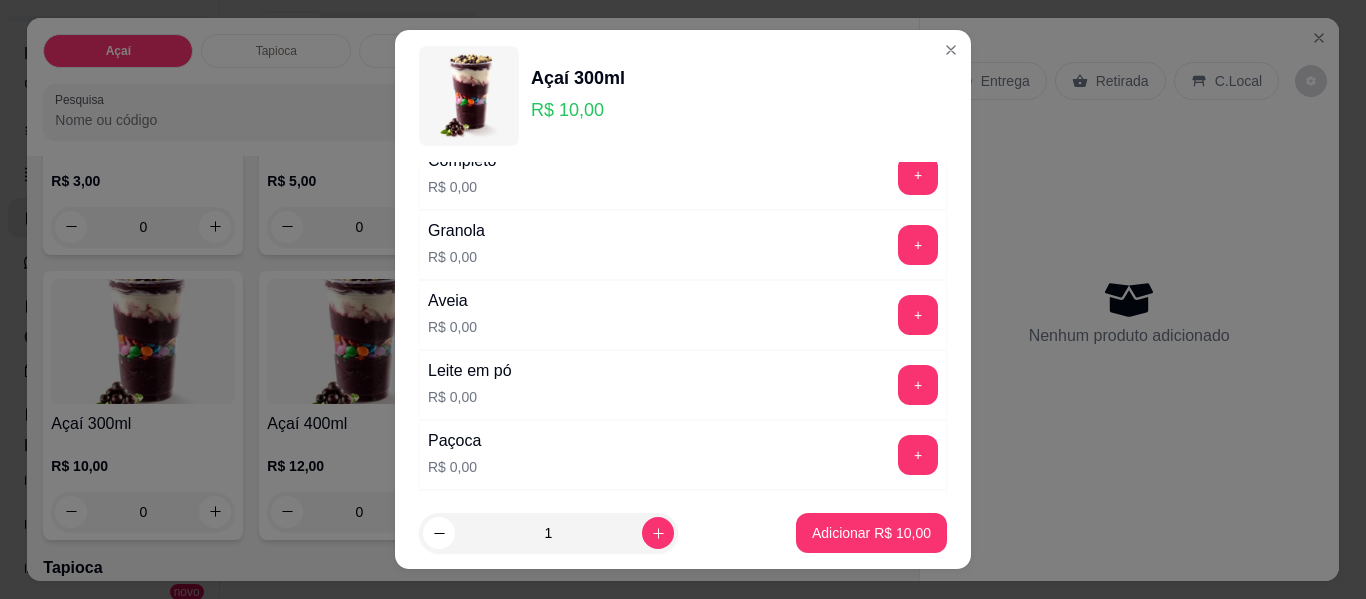 scroll, scrollTop: 400, scrollLeft: 0, axis: vertical 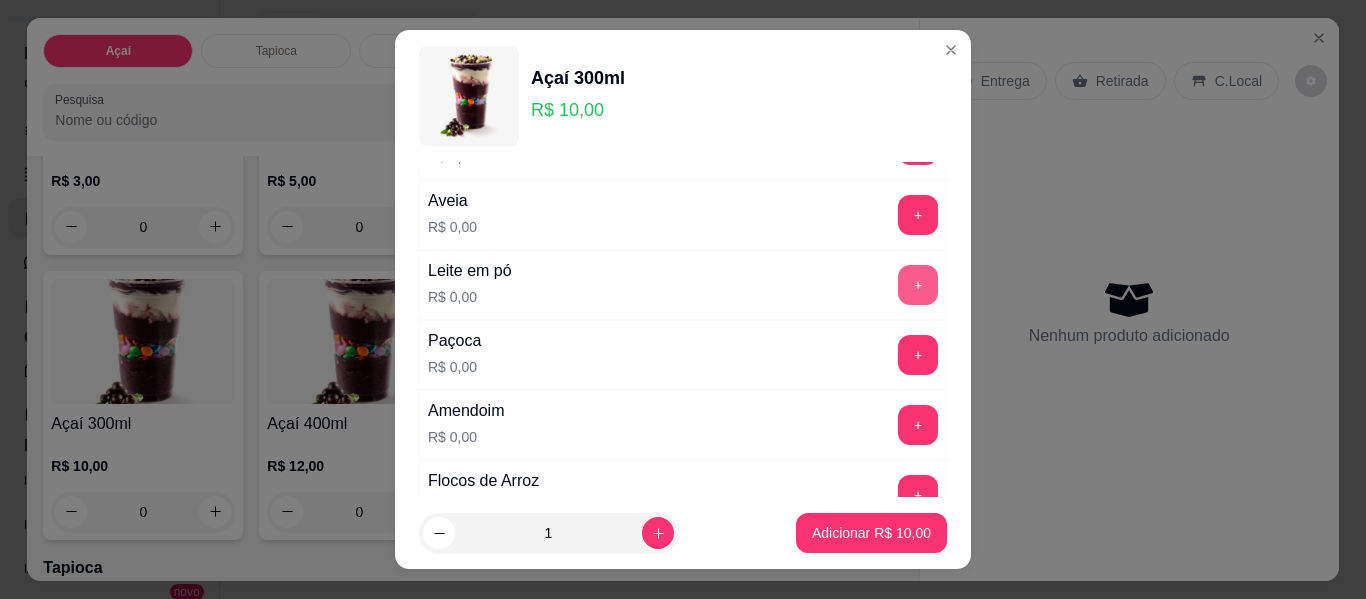 click on "+" at bounding box center (918, 285) 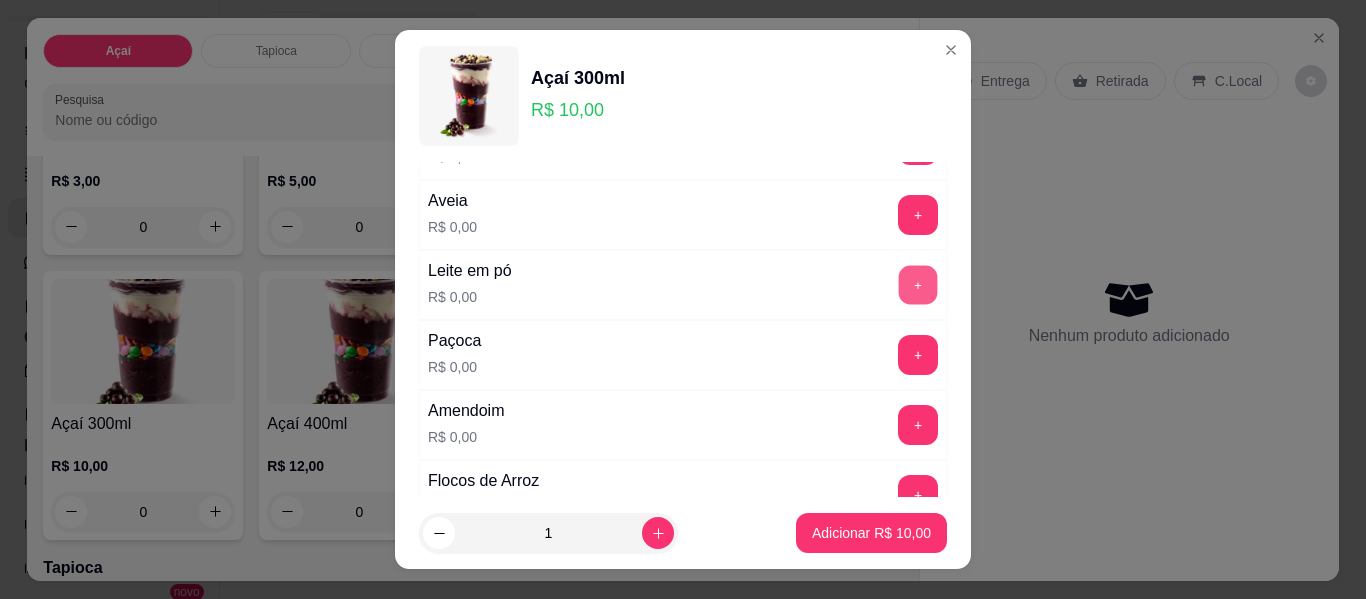 click on "+" at bounding box center [918, 285] 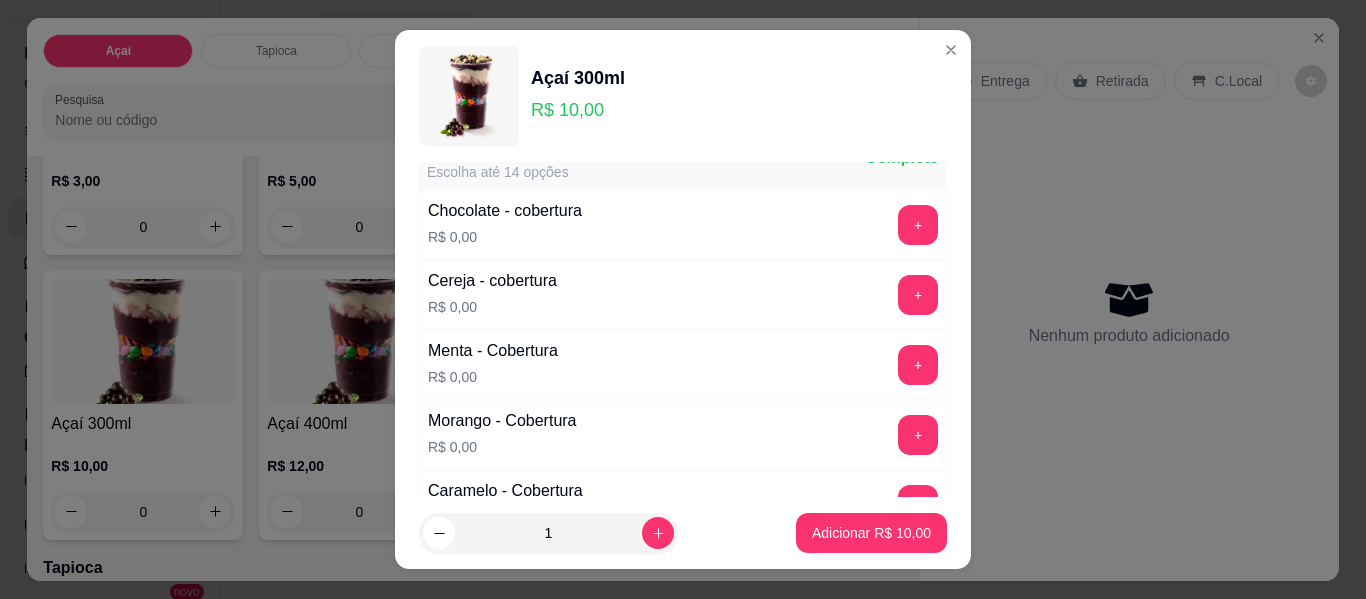 scroll, scrollTop: 1200, scrollLeft: 0, axis: vertical 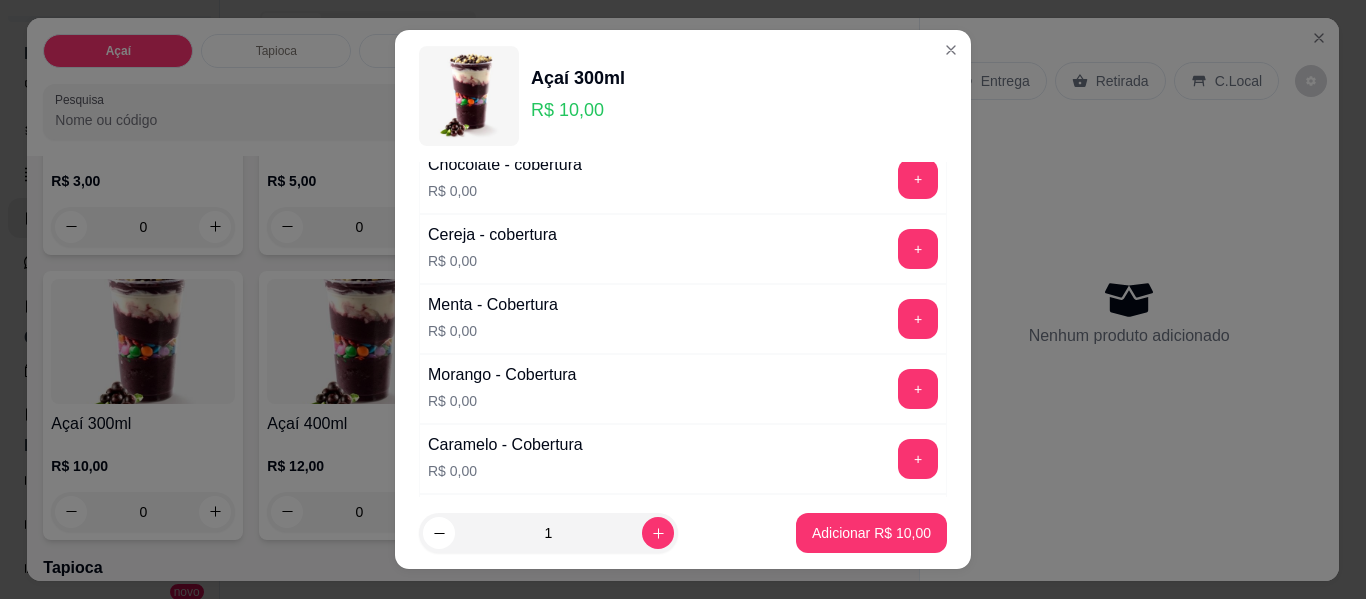 click on "+" at bounding box center [918, 389] 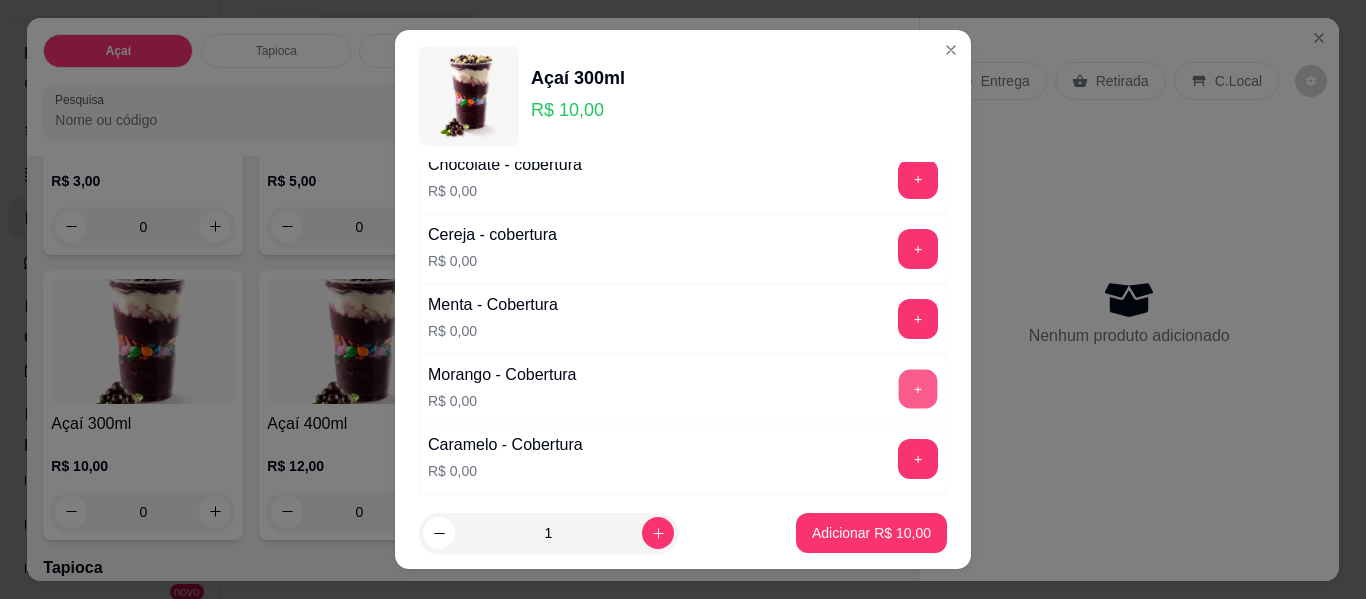 click on "+" at bounding box center (918, 389) 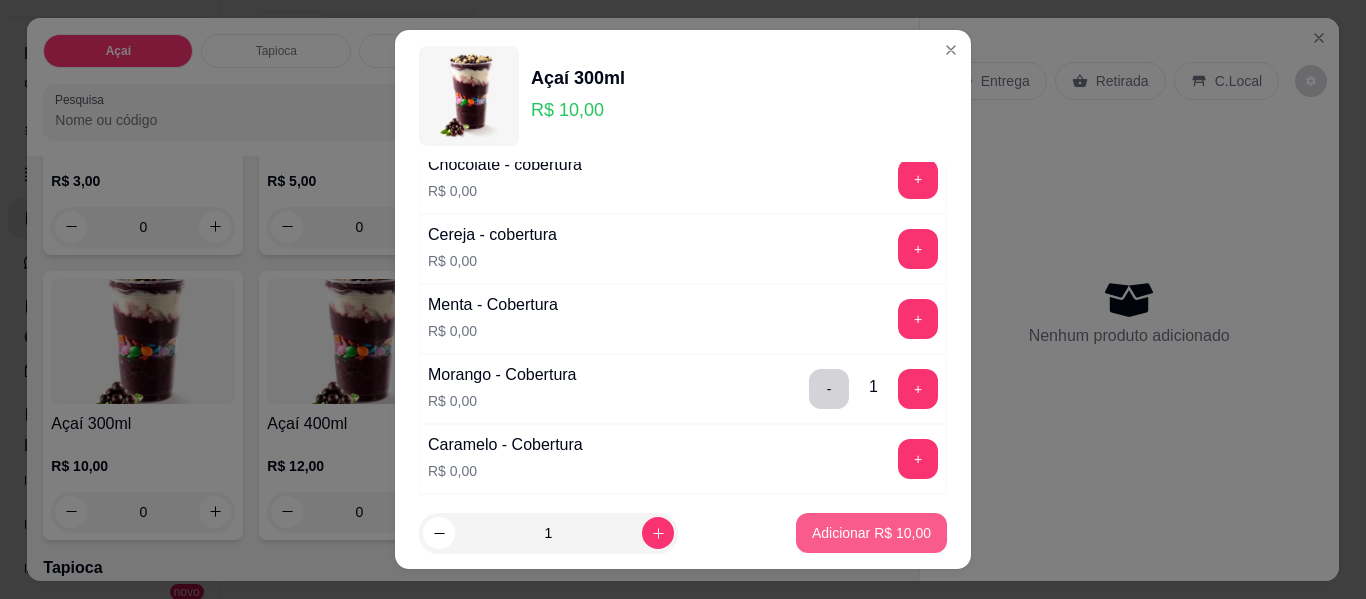 click on "Adicionar   R$ 10,00" at bounding box center [871, 533] 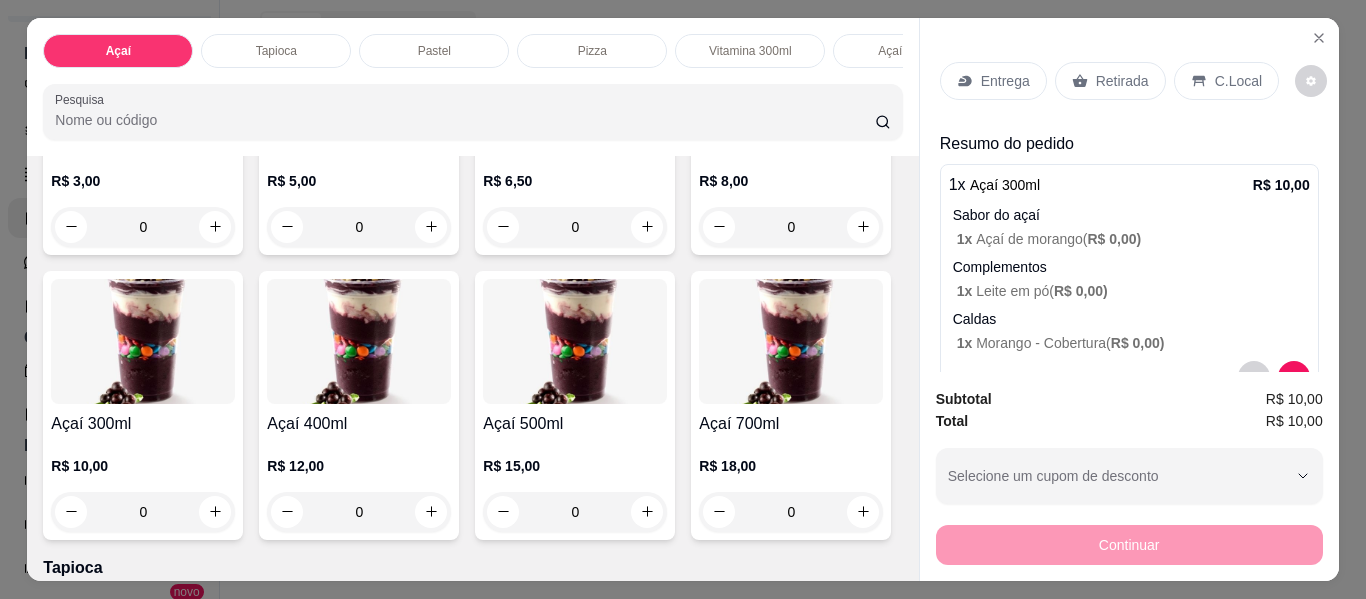 click on "0" at bounding box center (143, 512) 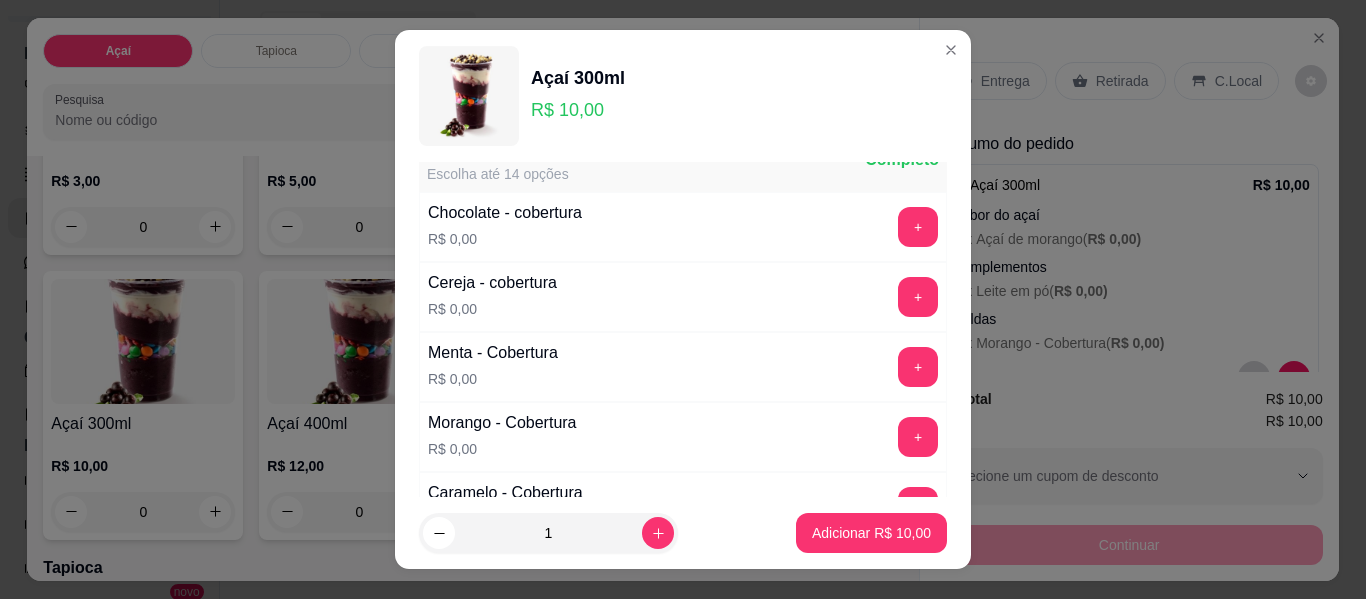 scroll, scrollTop: 1200, scrollLeft: 0, axis: vertical 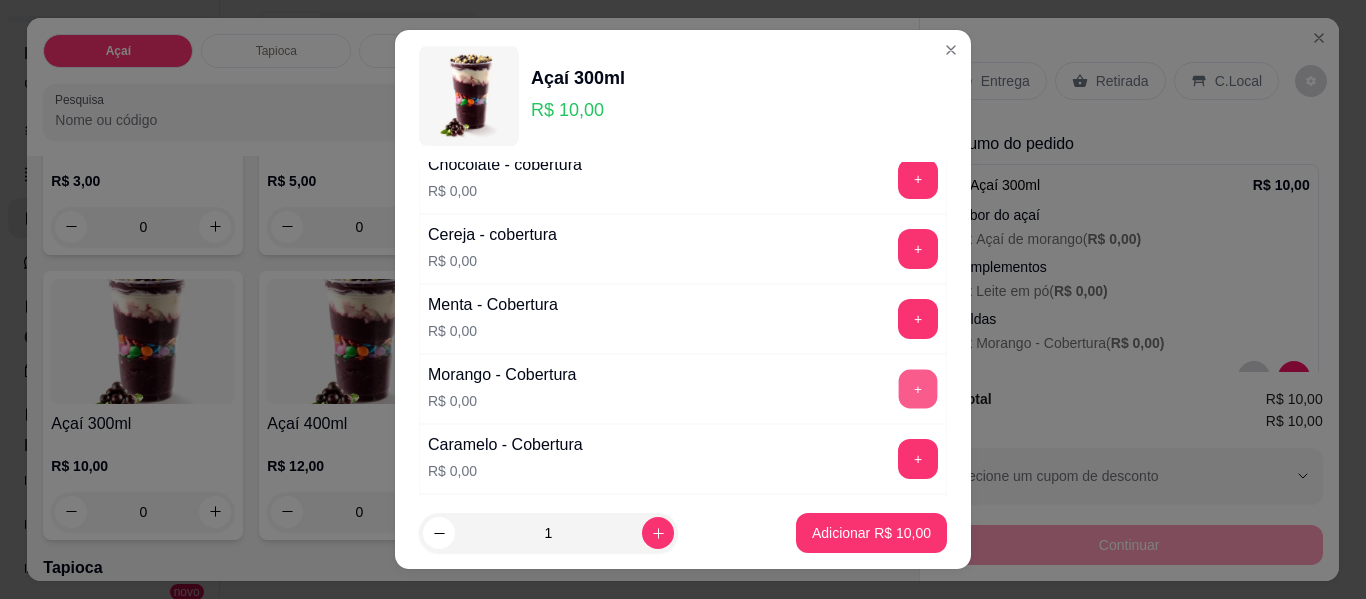 click on "+" at bounding box center [918, 389] 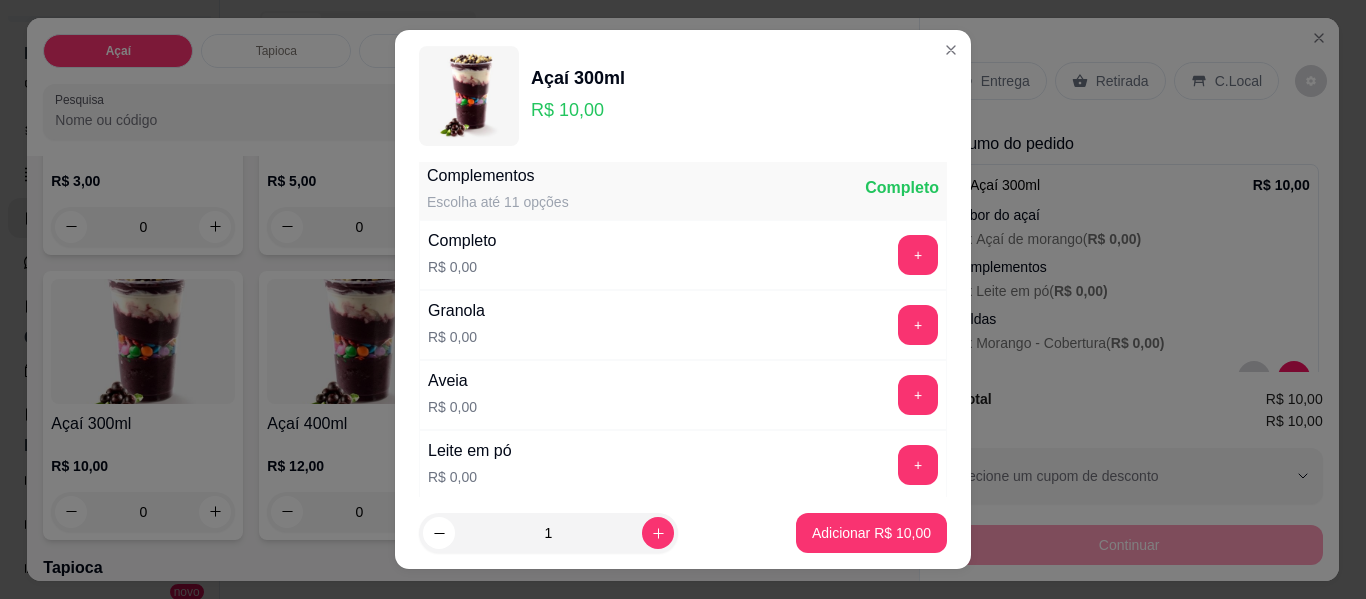 scroll, scrollTop: 100, scrollLeft: 0, axis: vertical 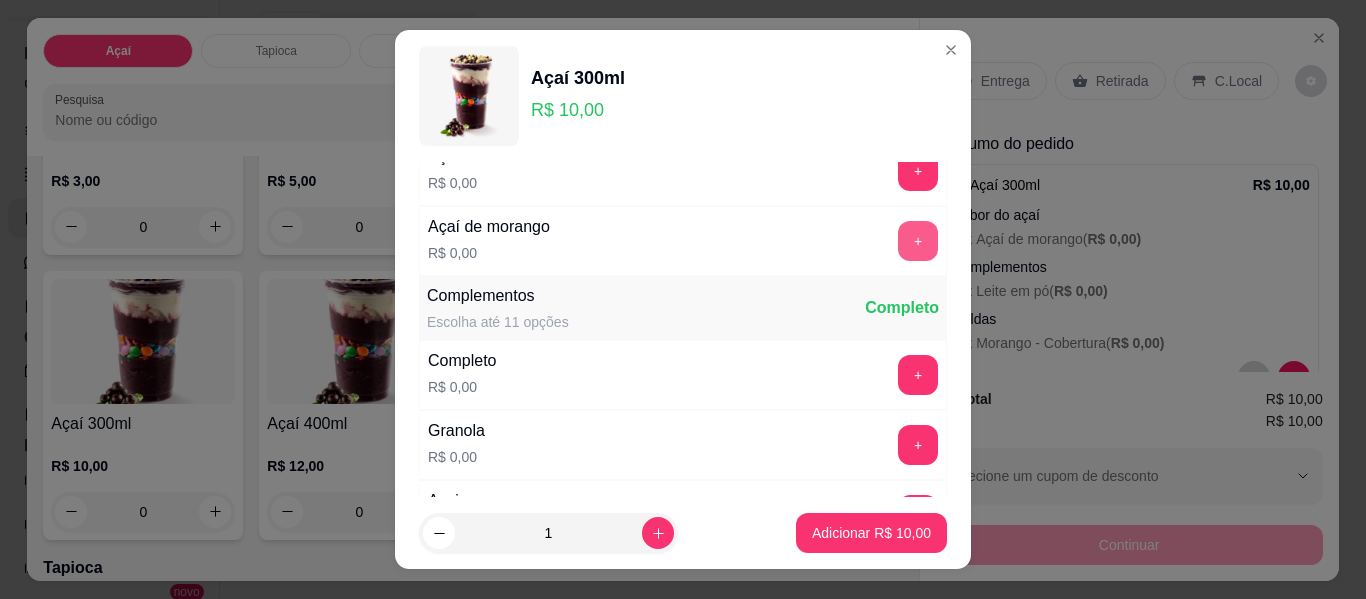 click on "+" at bounding box center [918, 241] 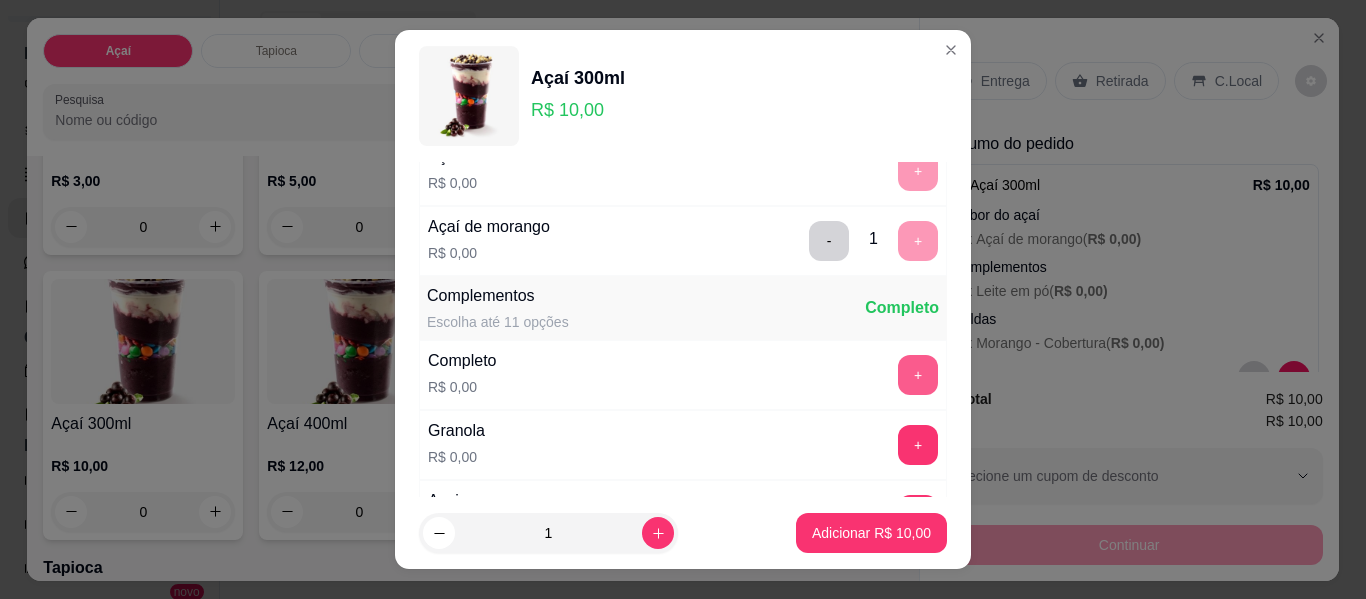 click on "+" at bounding box center [918, 375] 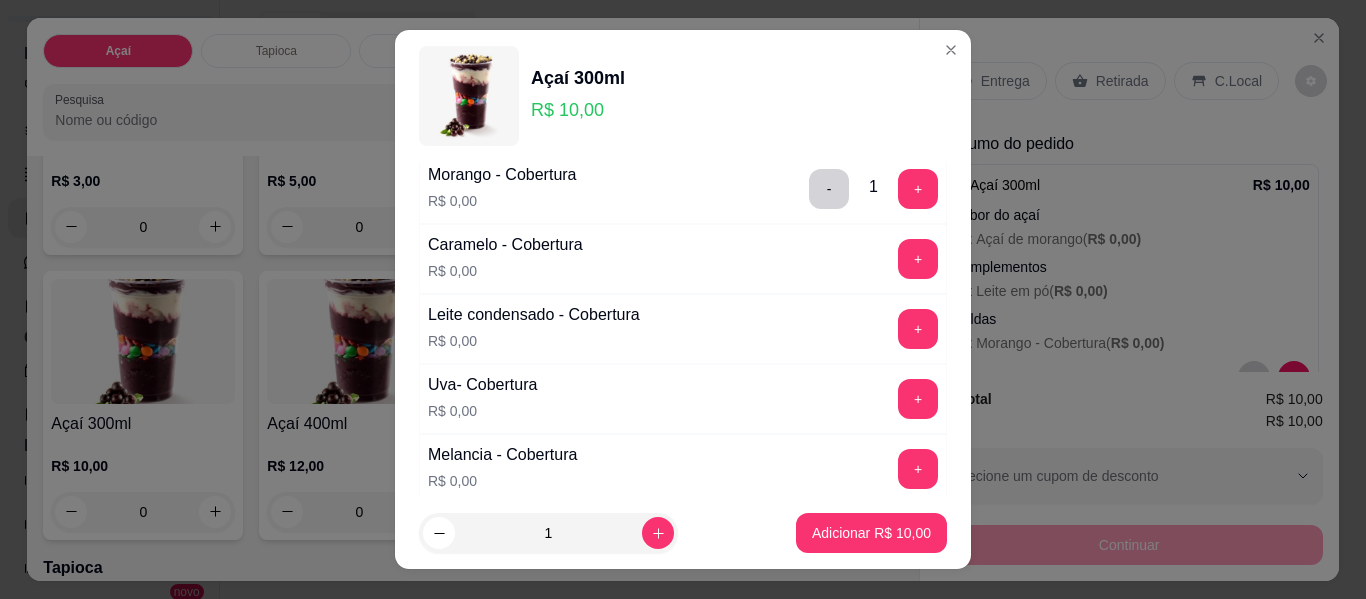 scroll, scrollTop: 1831, scrollLeft: 0, axis: vertical 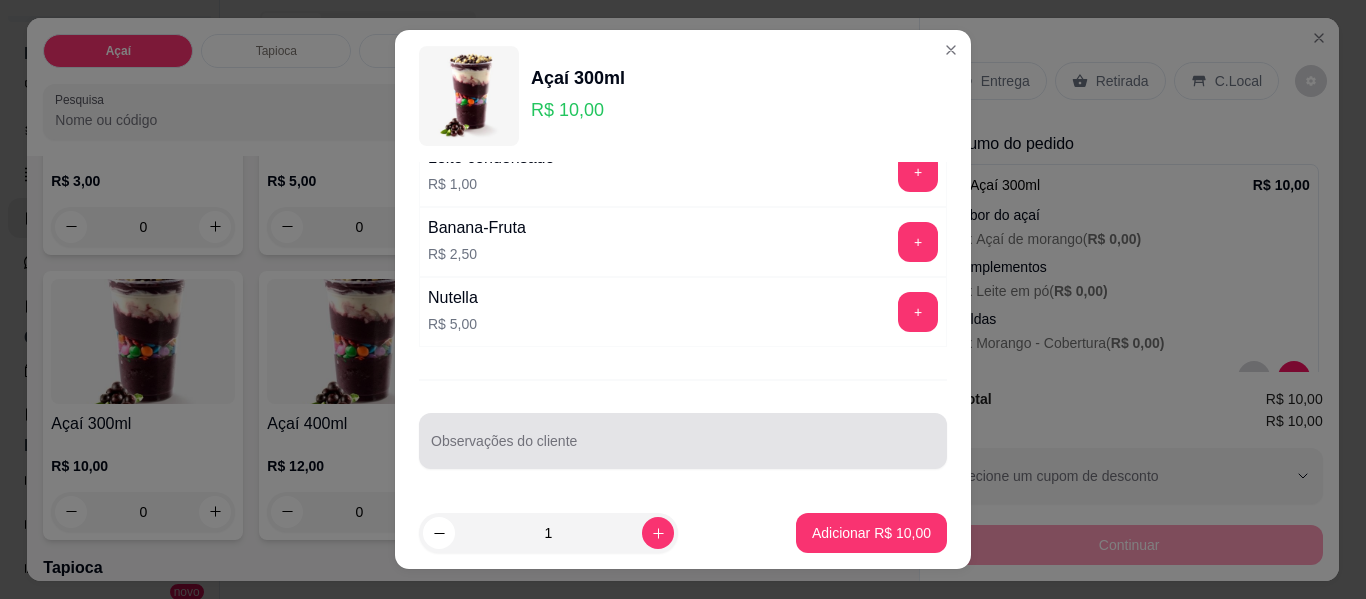 click on "Observações do cliente" at bounding box center [683, 449] 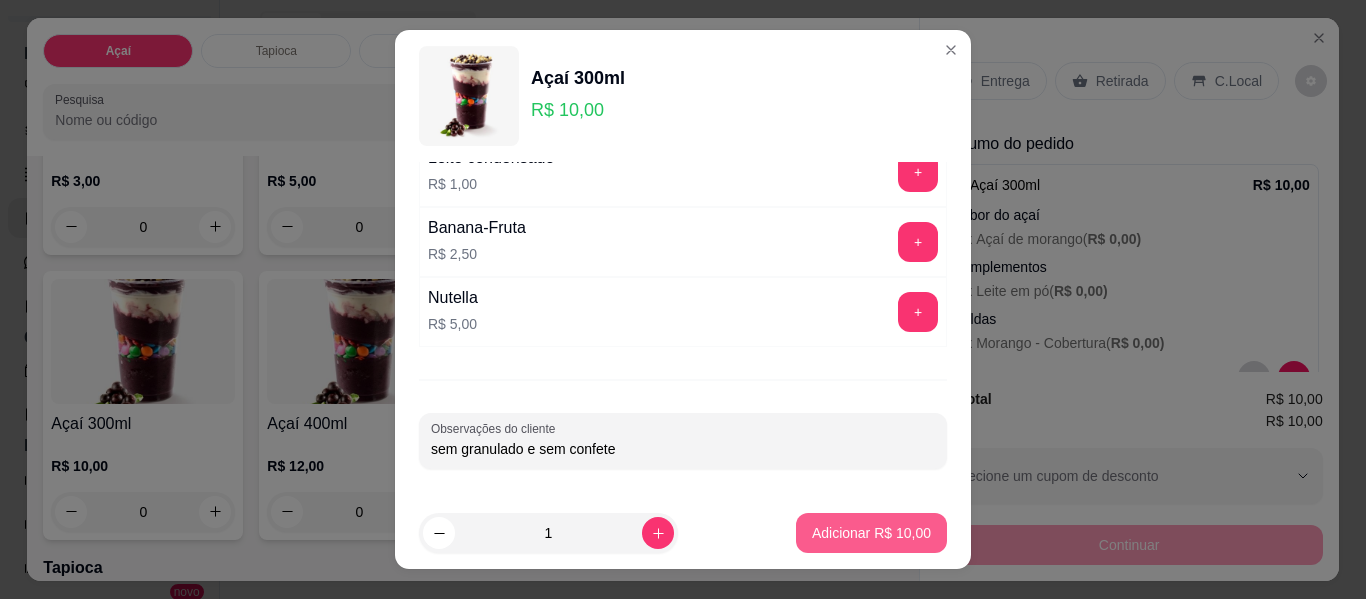 type on "sem granulado e sem confete" 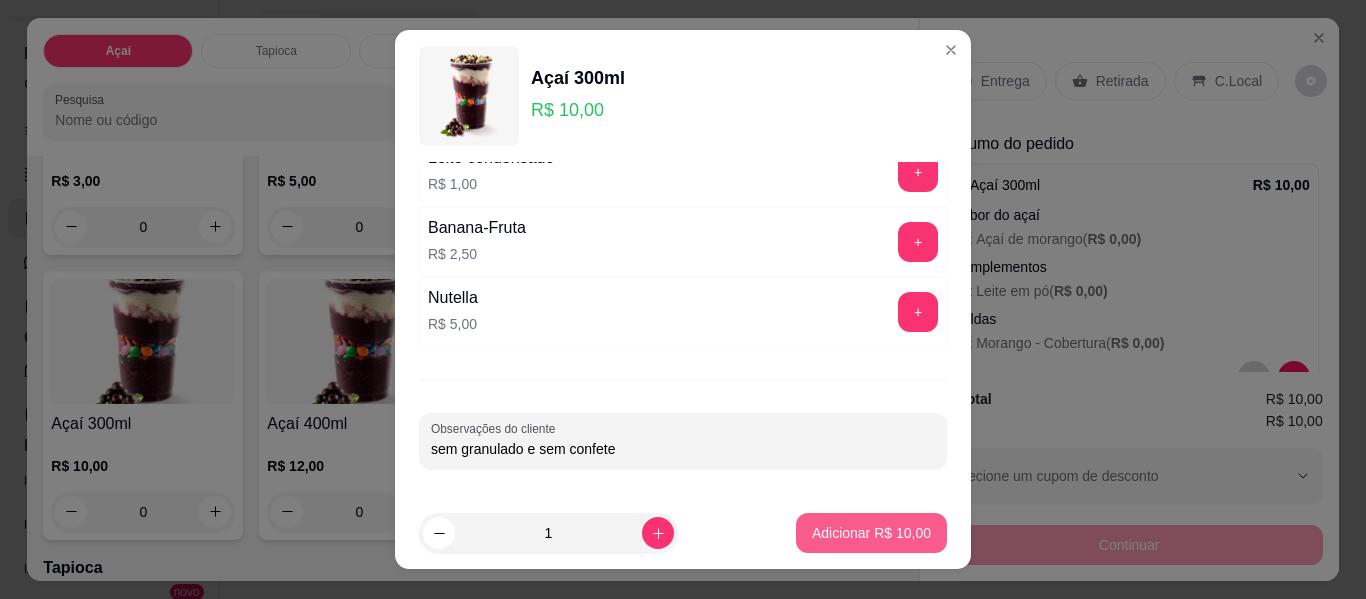 click on "Adicionar   R$ 10,00" at bounding box center [871, 533] 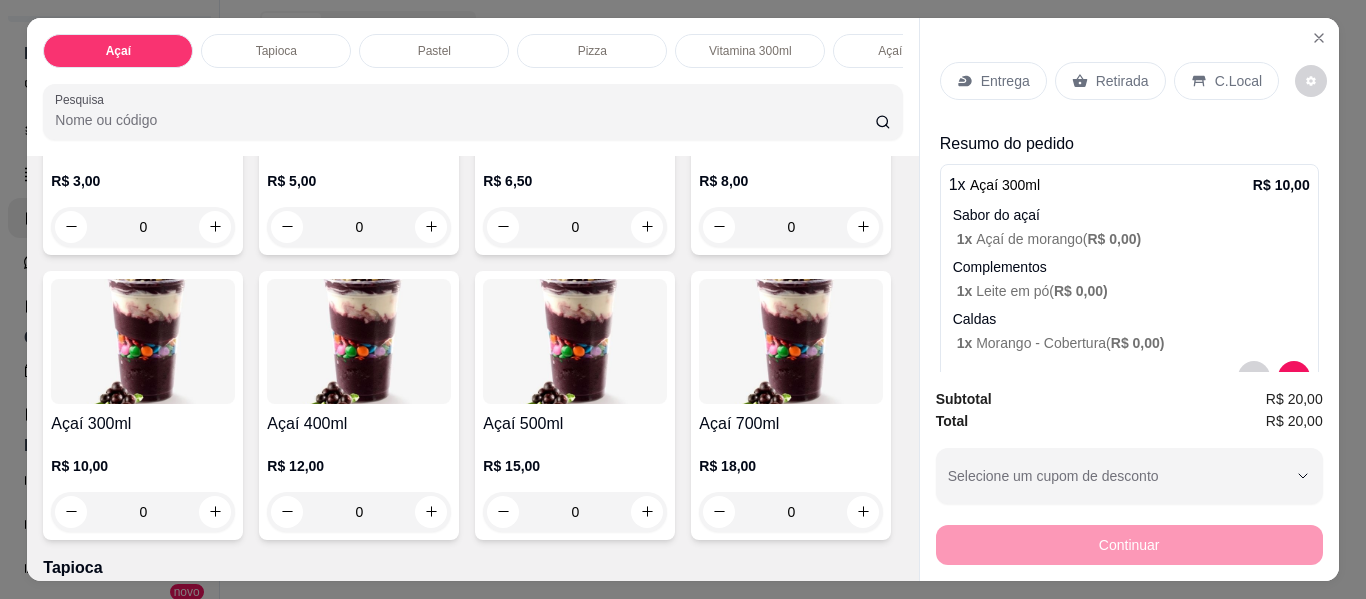 scroll, scrollTop: 348, scrollLeft: 0, axis: vertical 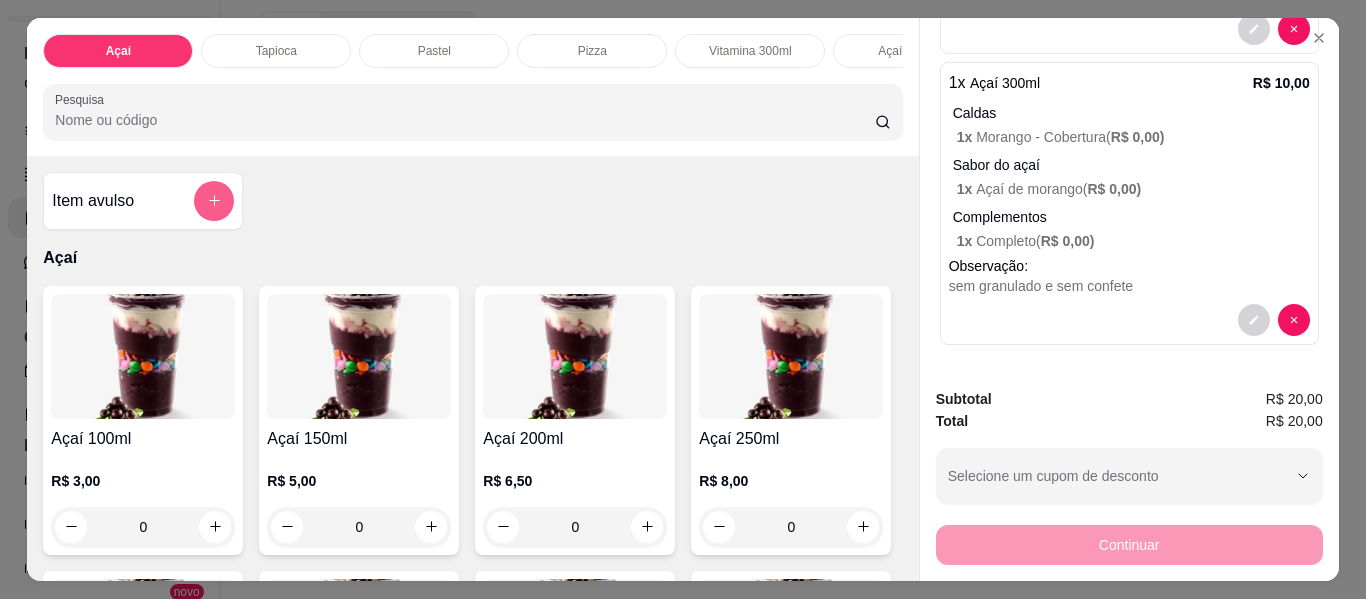 click 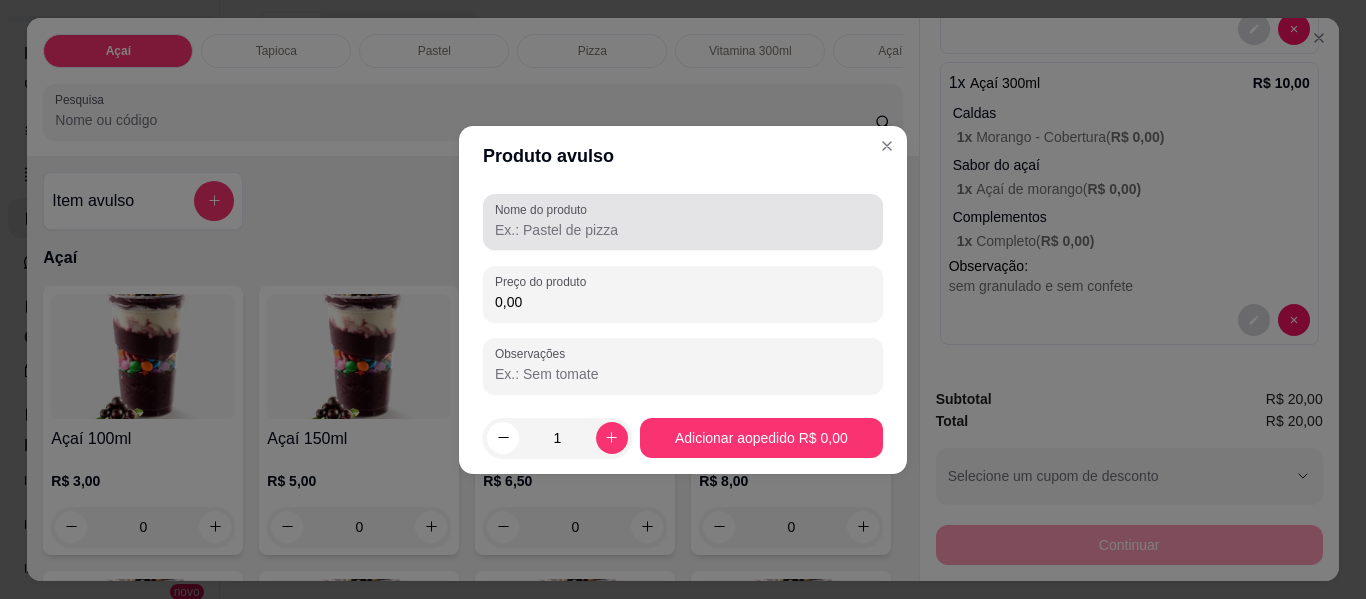 click on "Nome do produto" at bounding box center [683, 230] 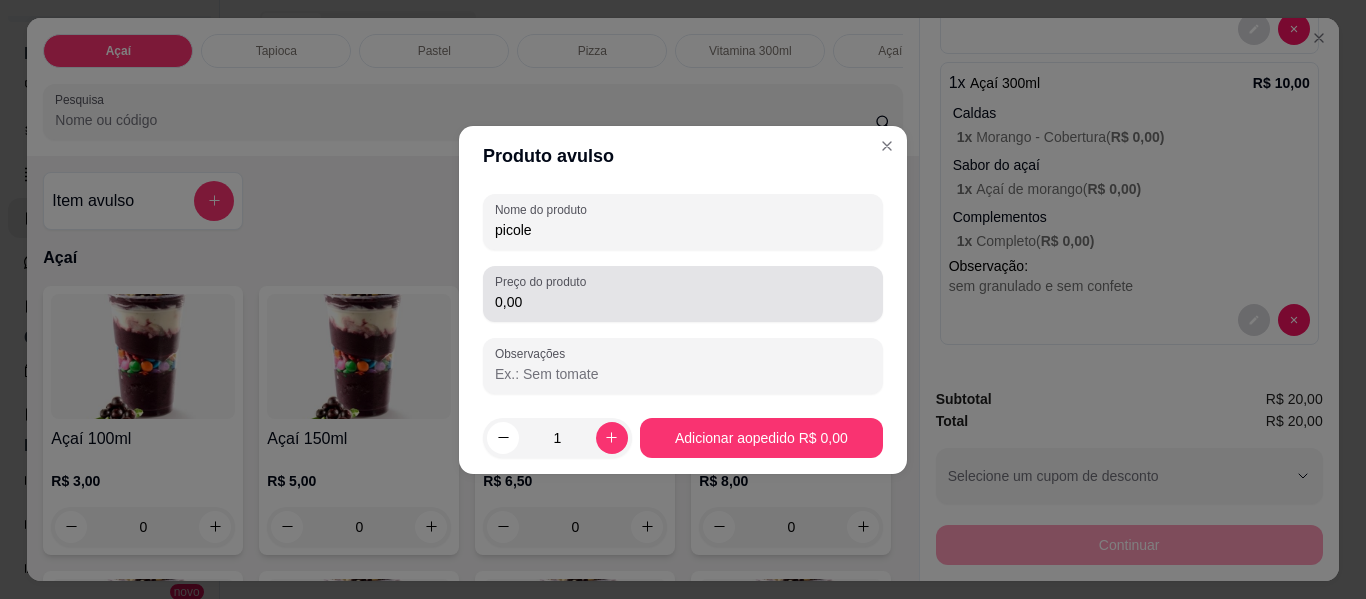 type on "picole" 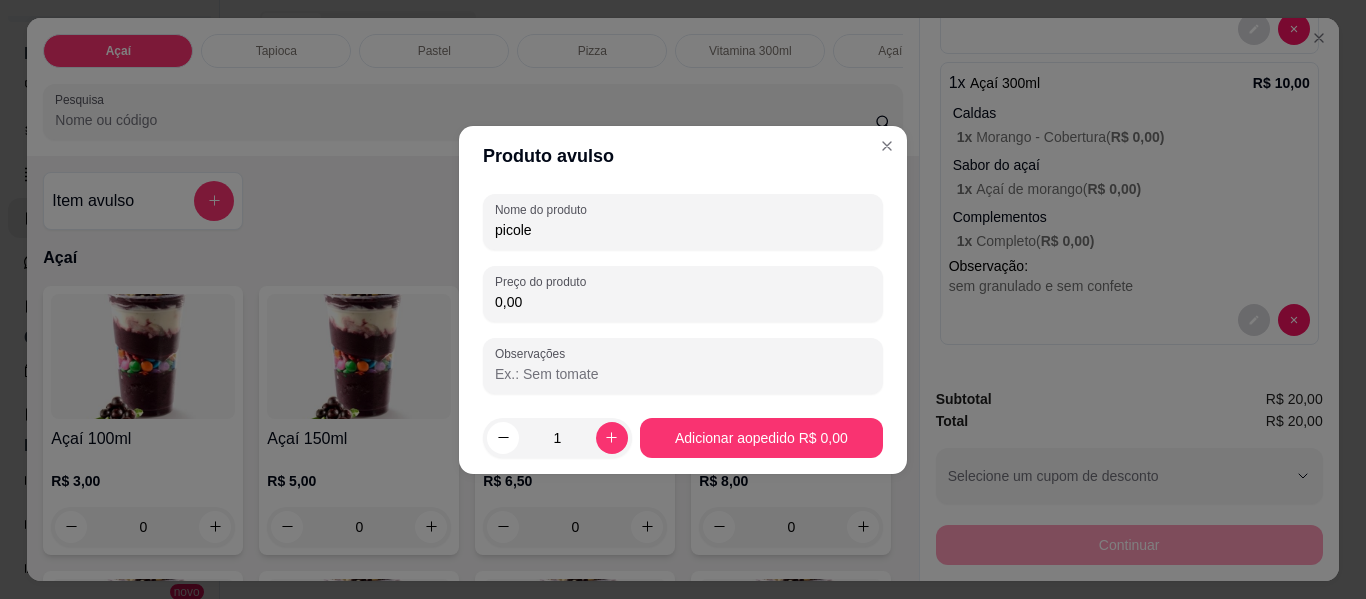 click on "0,00" at bounding box center [683, 302] 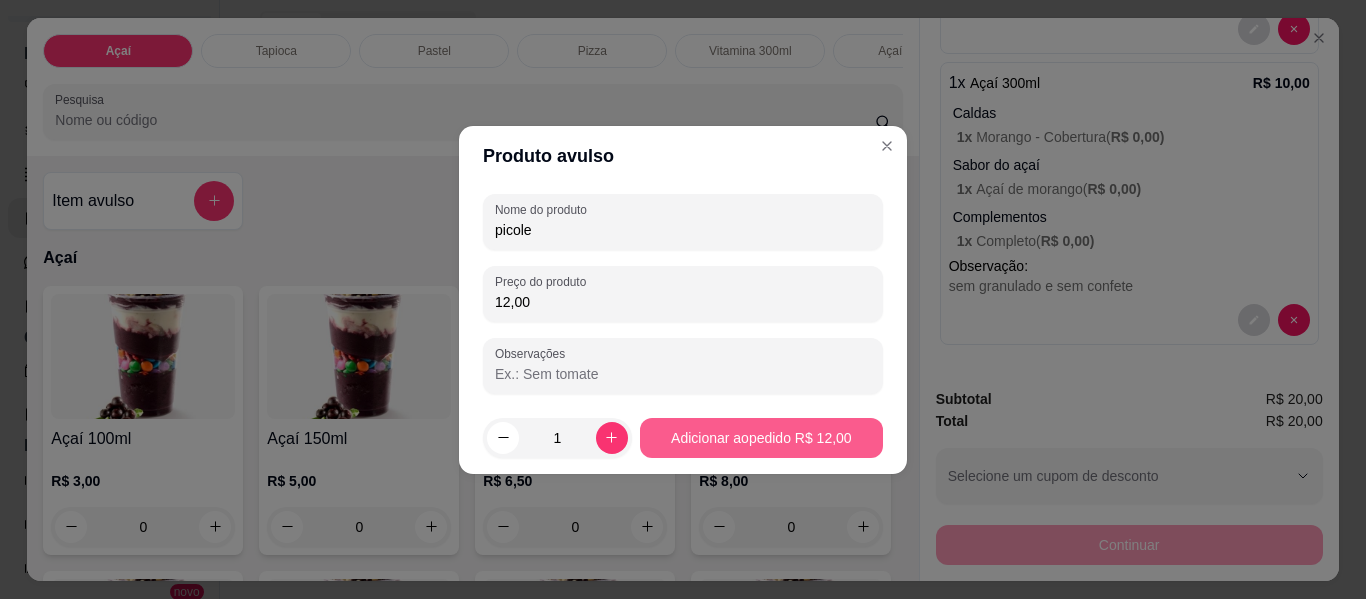 type on "12,00" 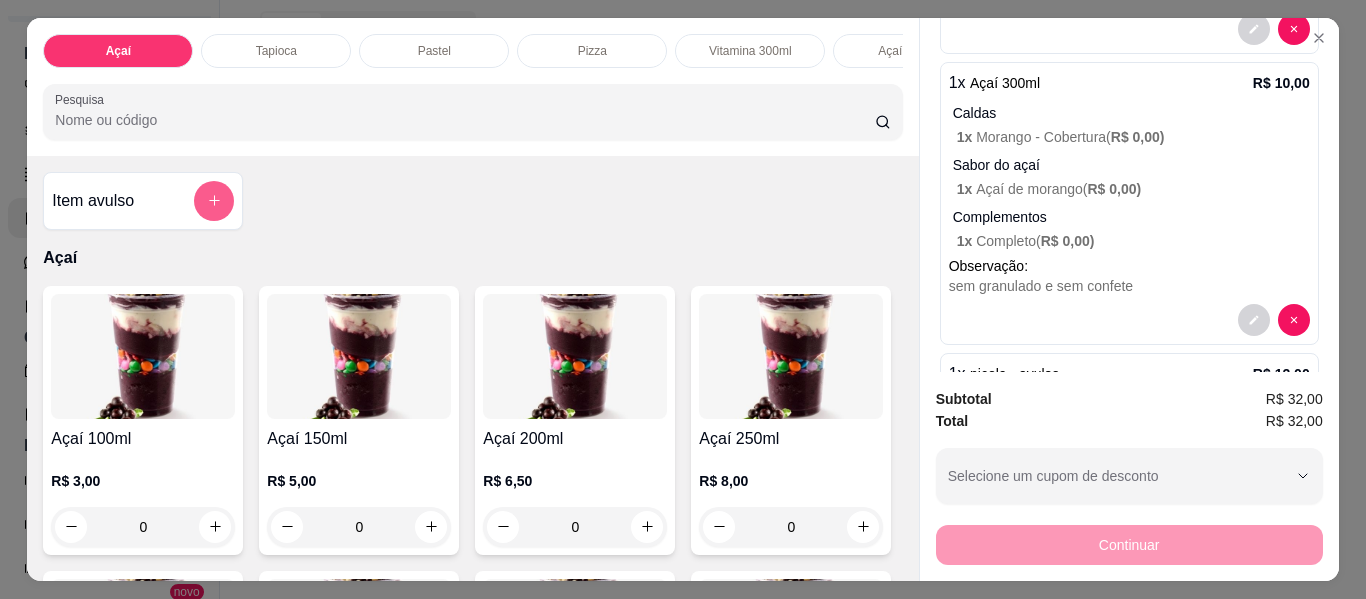 click 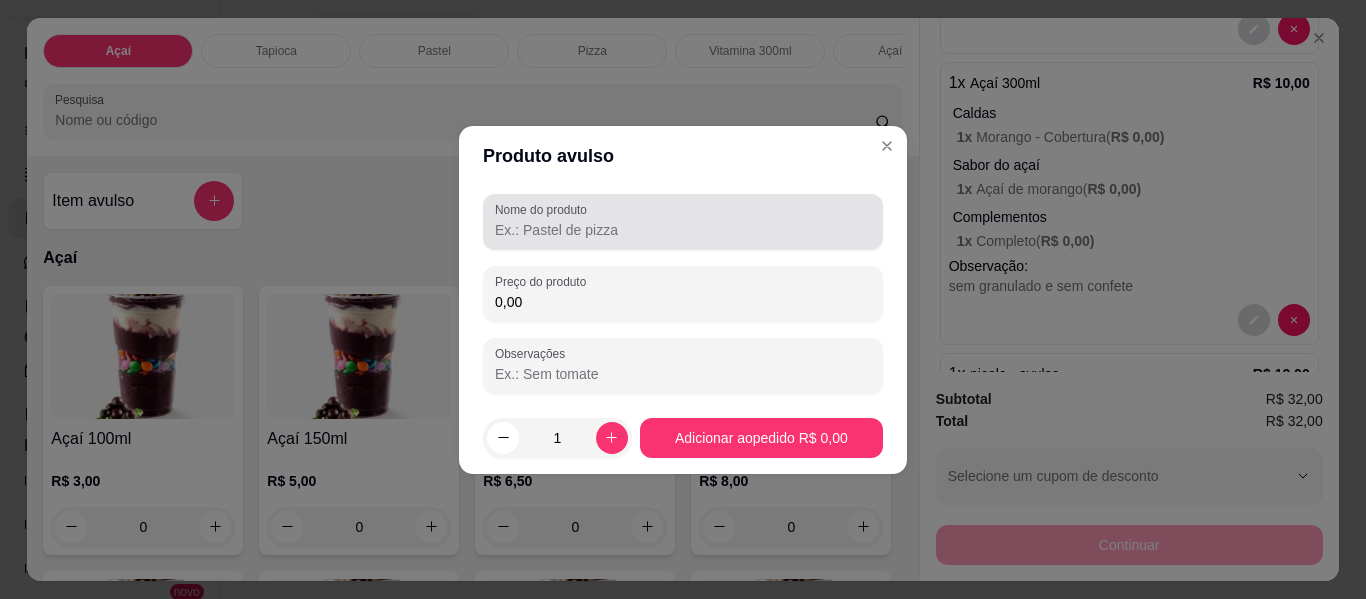 click on "Nome do produto" at bounding box center [683, 230] 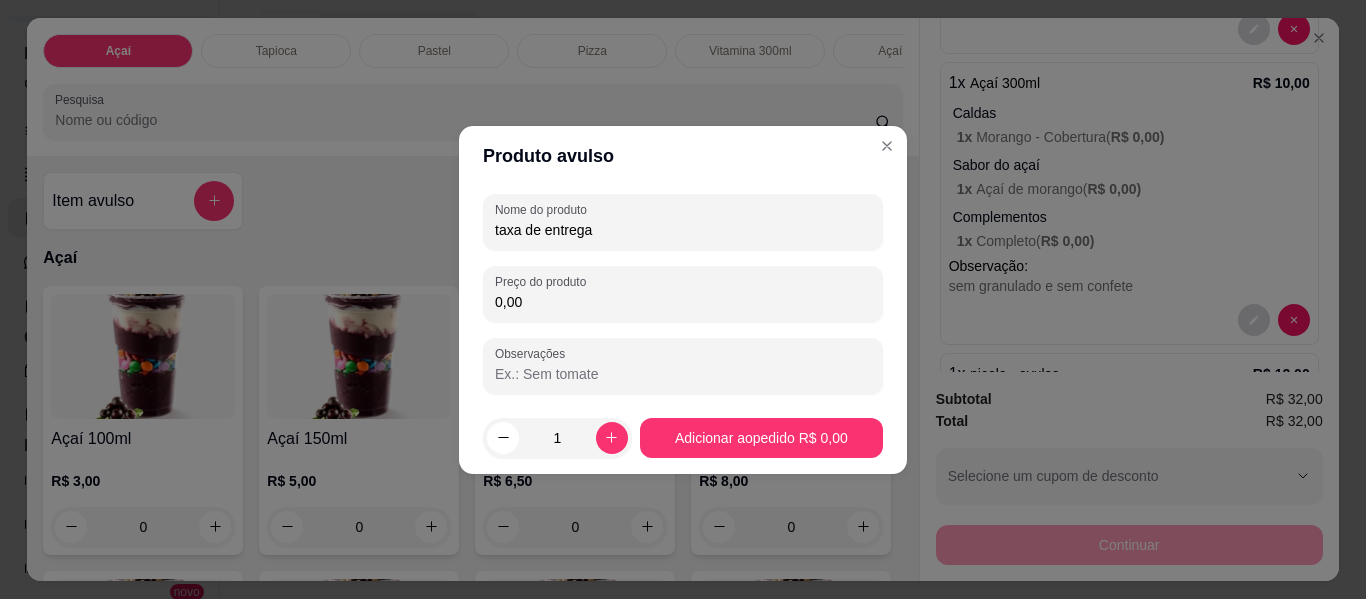 type on "taxa de entrega" 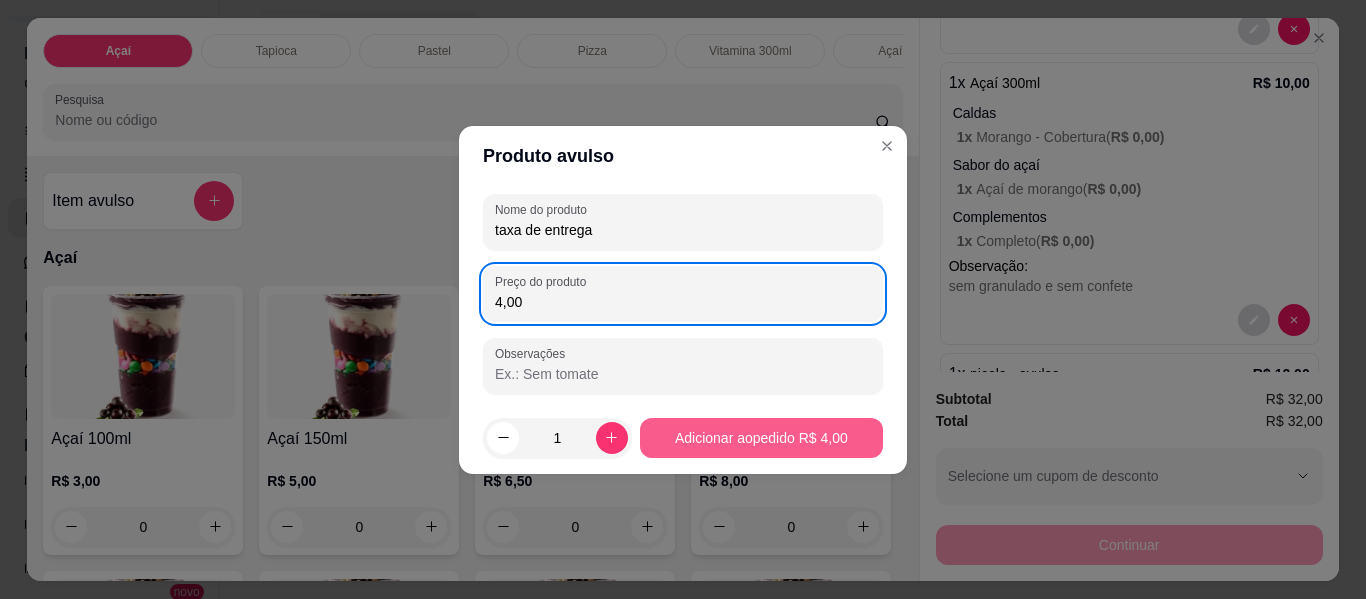 type on "4,00" 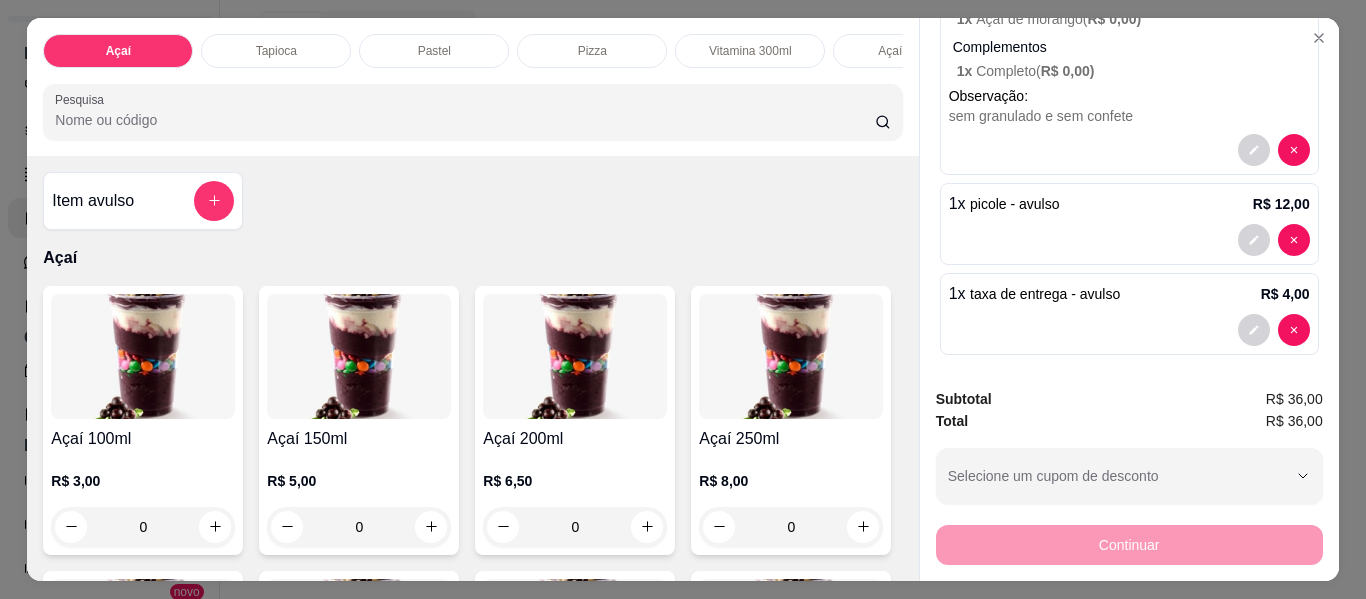 scroll, scrollTop: 528, scrollLeft: 0, axis: vertical 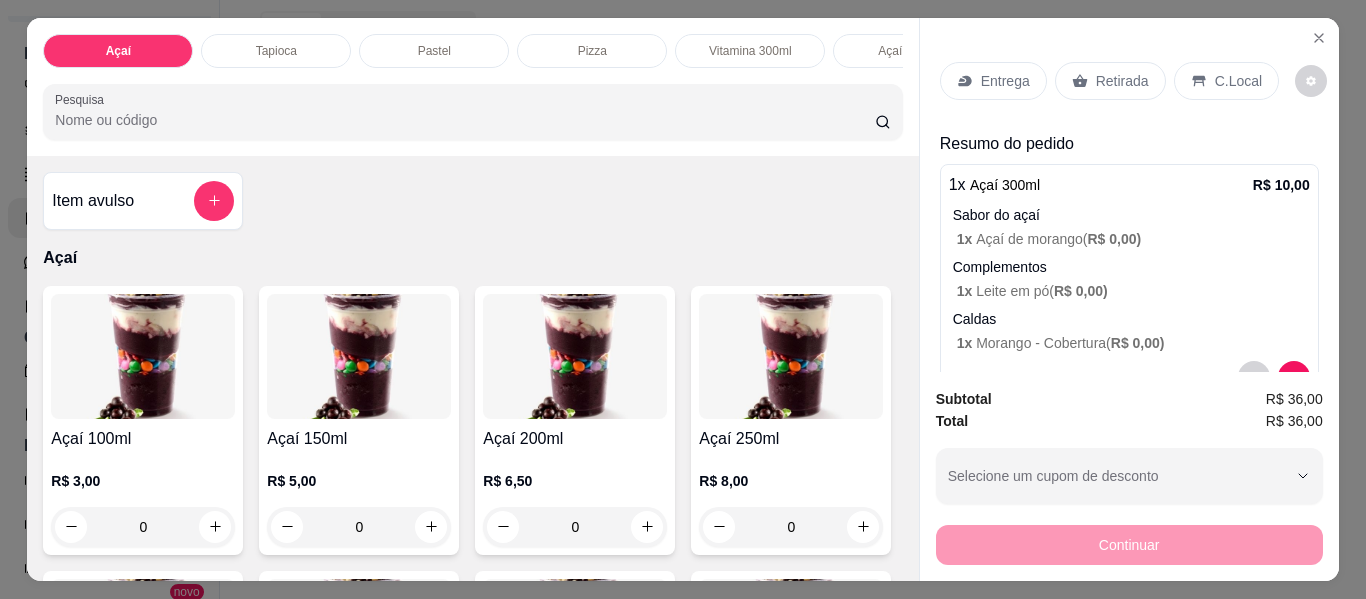 click on "Retirada" at bounding box center (1110, 81) 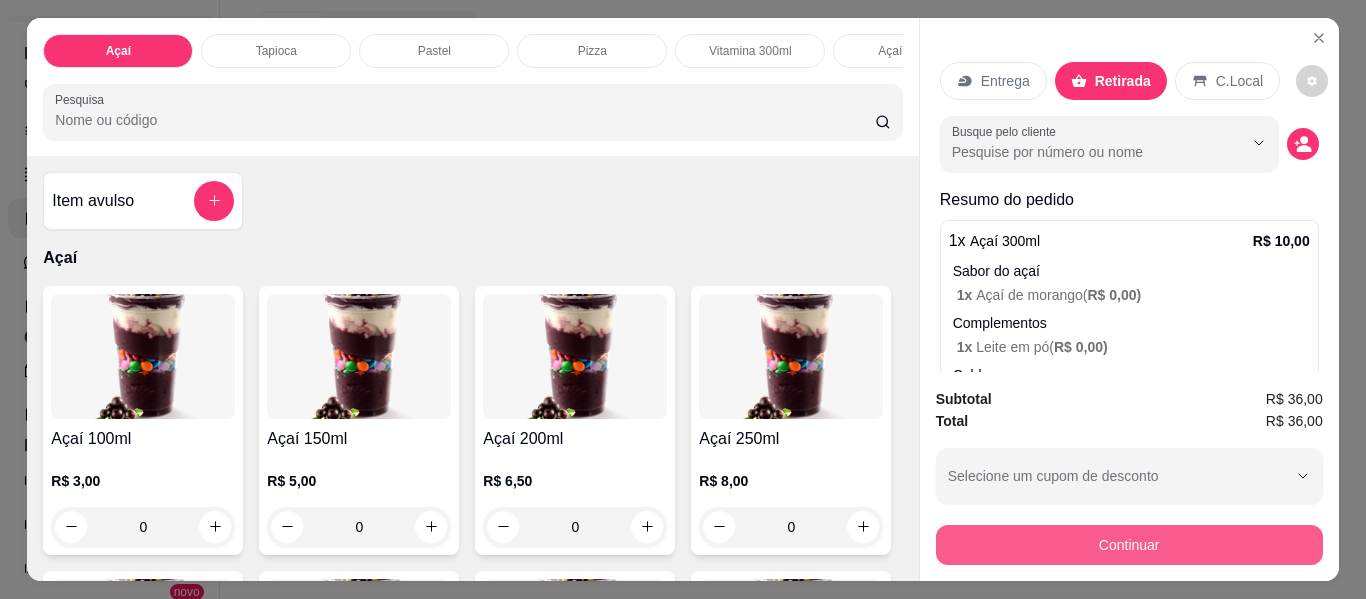 click on "Subtotal R$ 36,00 Total R$ 36,00 Selecione um cupom de desconto Selecione um cupom de desconto Continuar" at bounding box center [1129, 476] 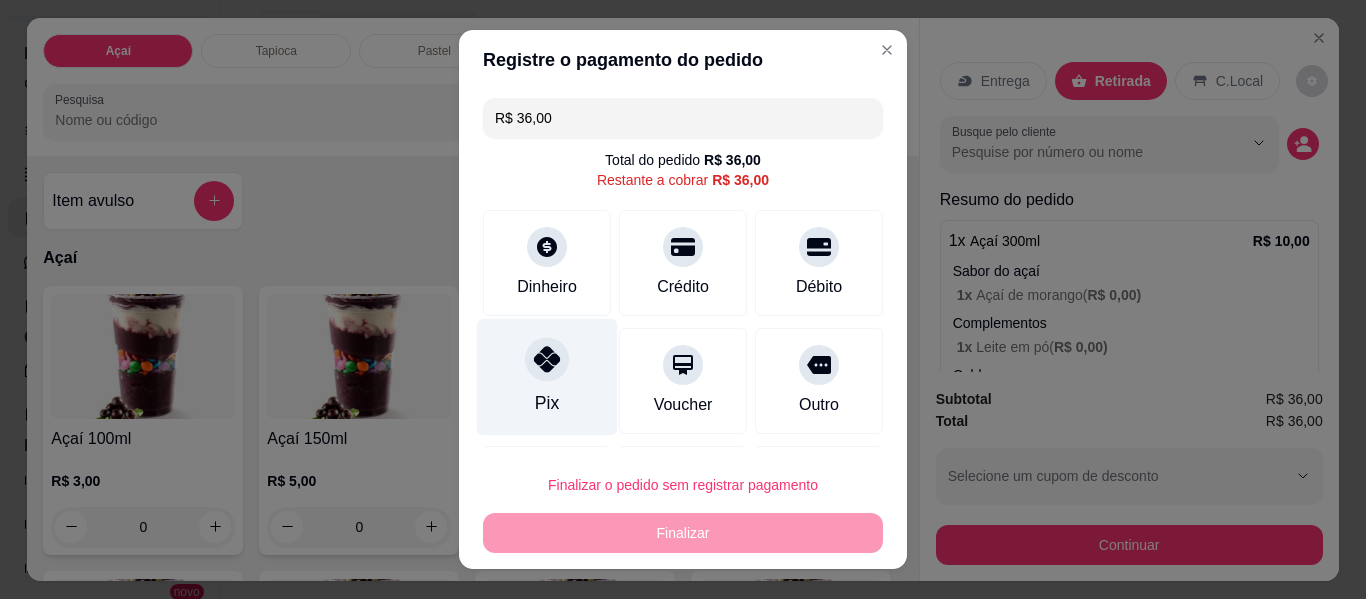 click 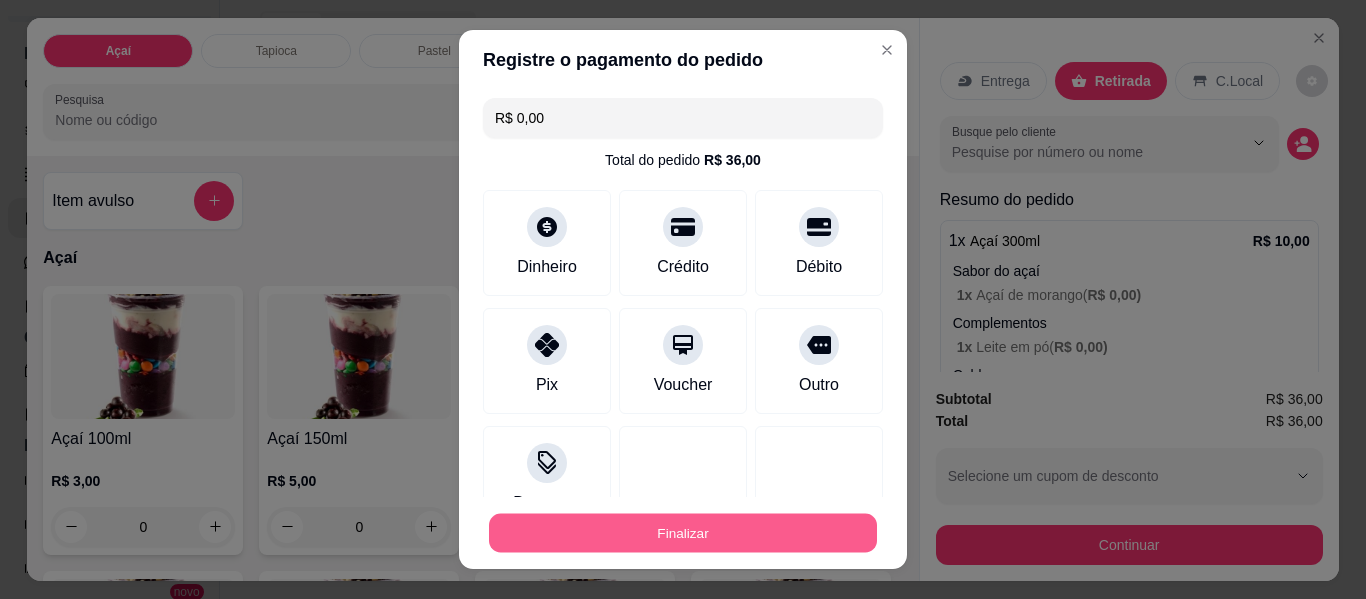 click on "Finalizar" at bounding box center [683, 533] 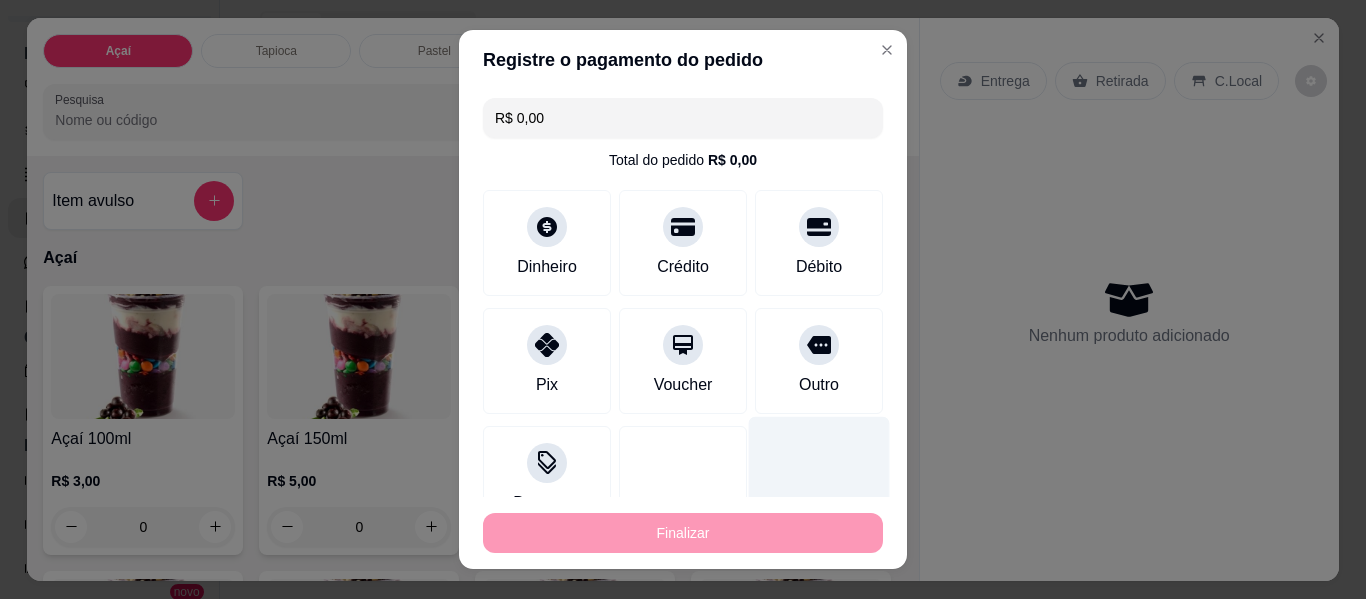 type on "-R$ 36,00" 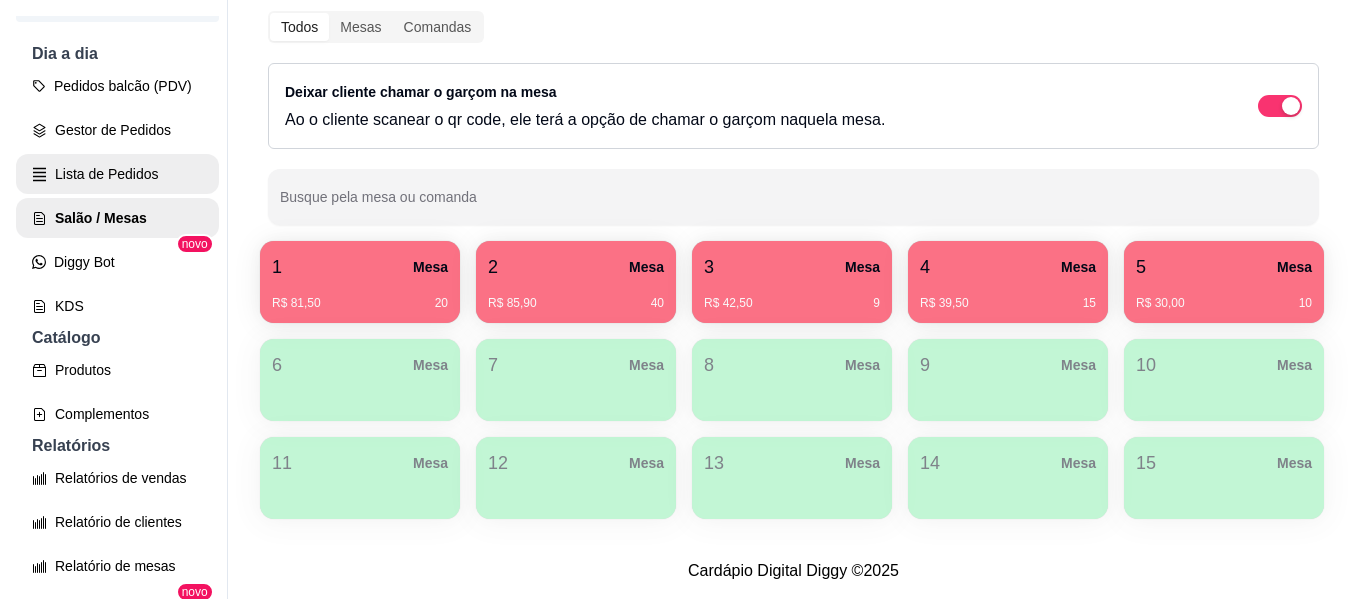 scroll, scrollTop: 0, scrollLeft: 0, axis: both 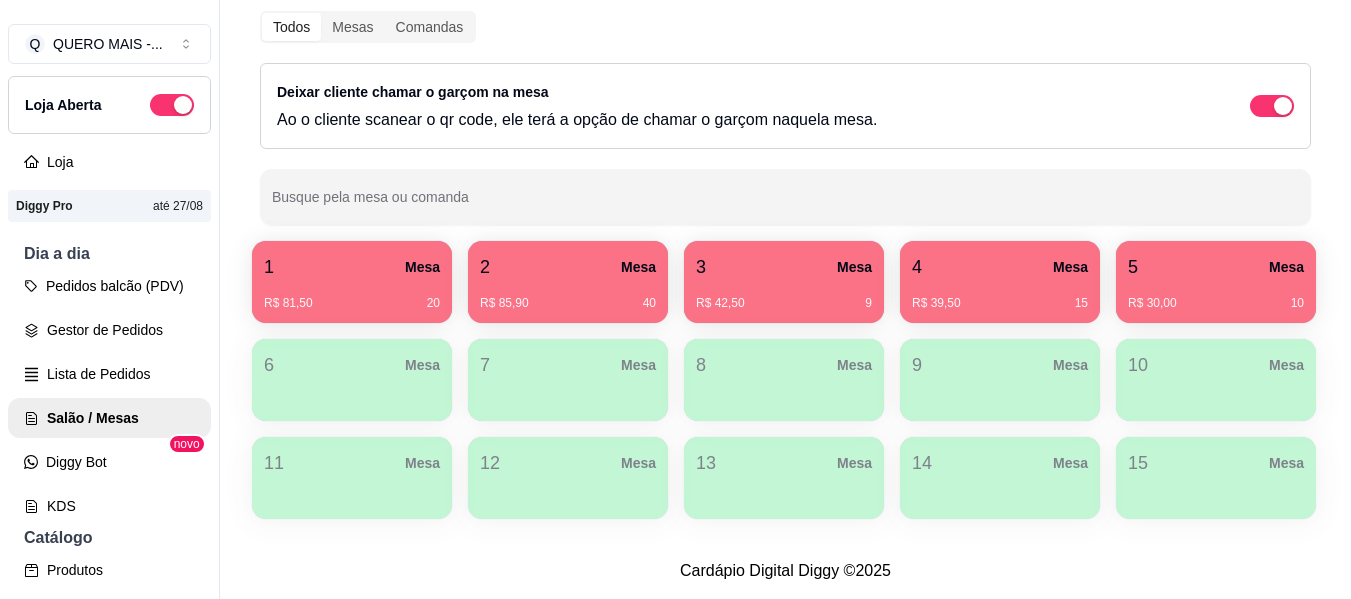click at bounding box center (183, 105) 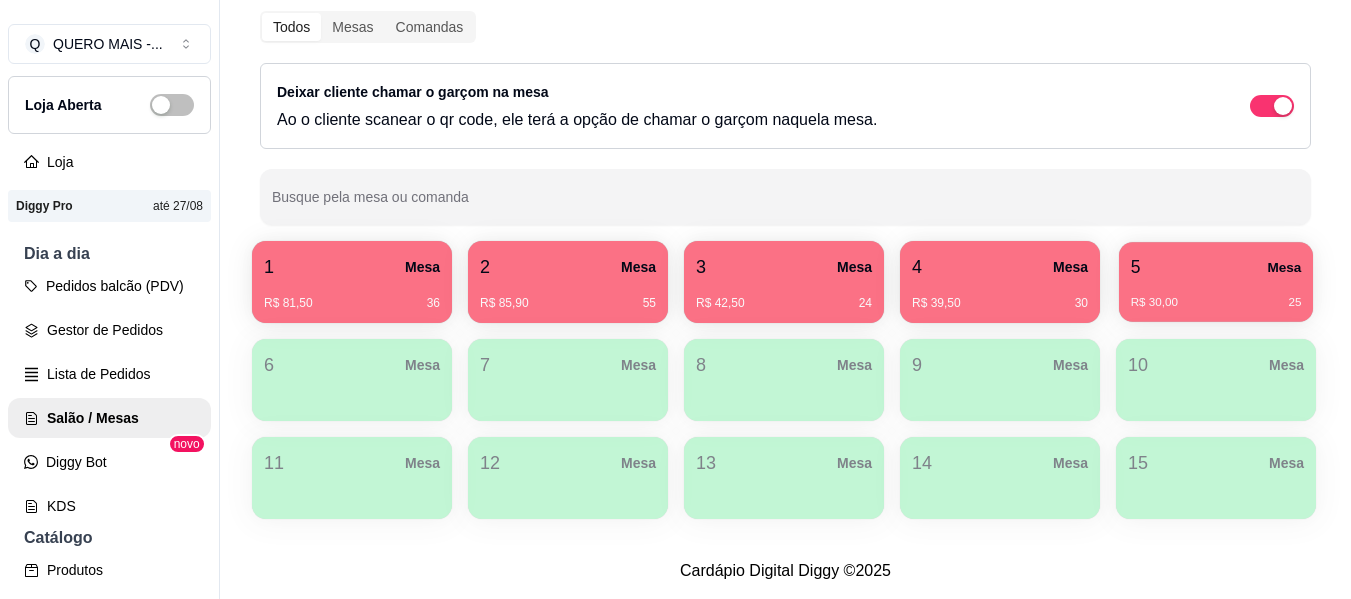 click on "R$ 30,00 25" at bounding box center [1216, 303] 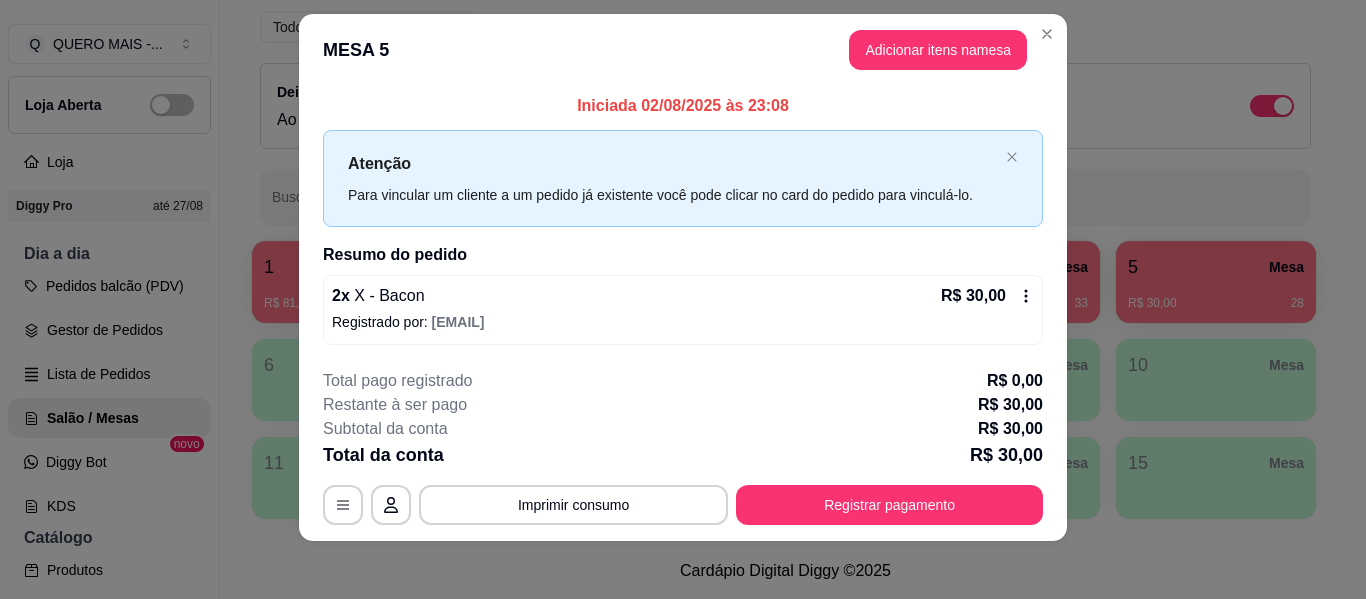 scroll, scrollTop: 28, scrollLeft: 0, axis: vertical 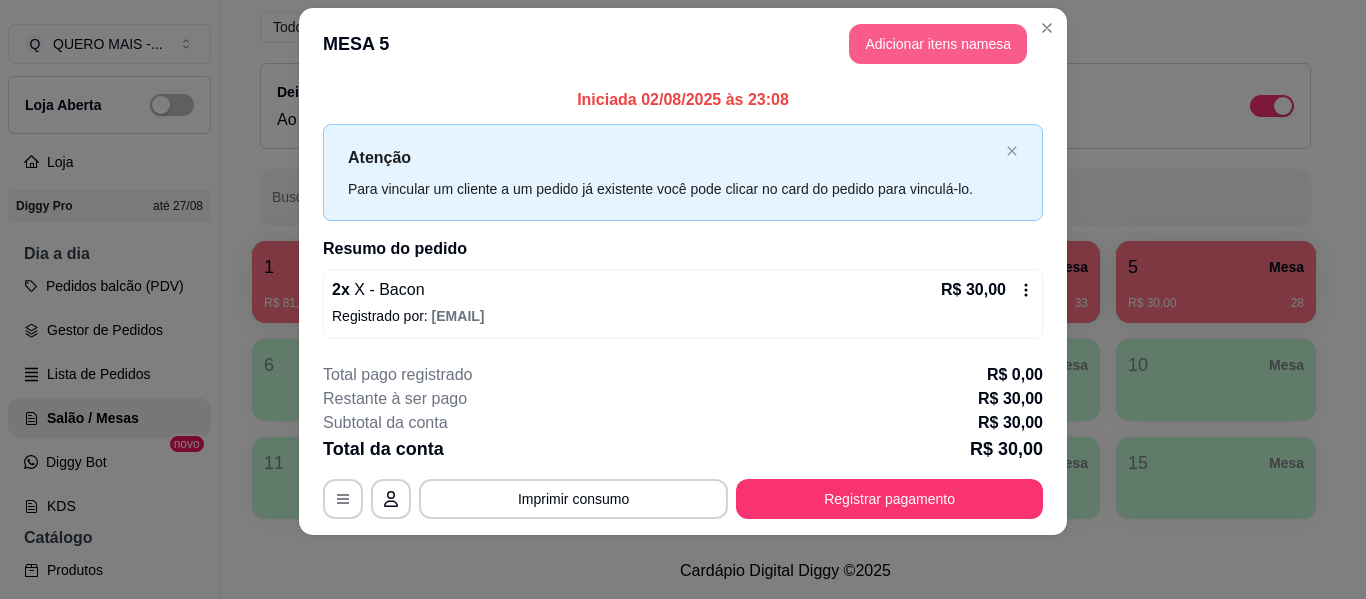 click on "Adicionar itens na  mesa" at bounding box center (938, 44) 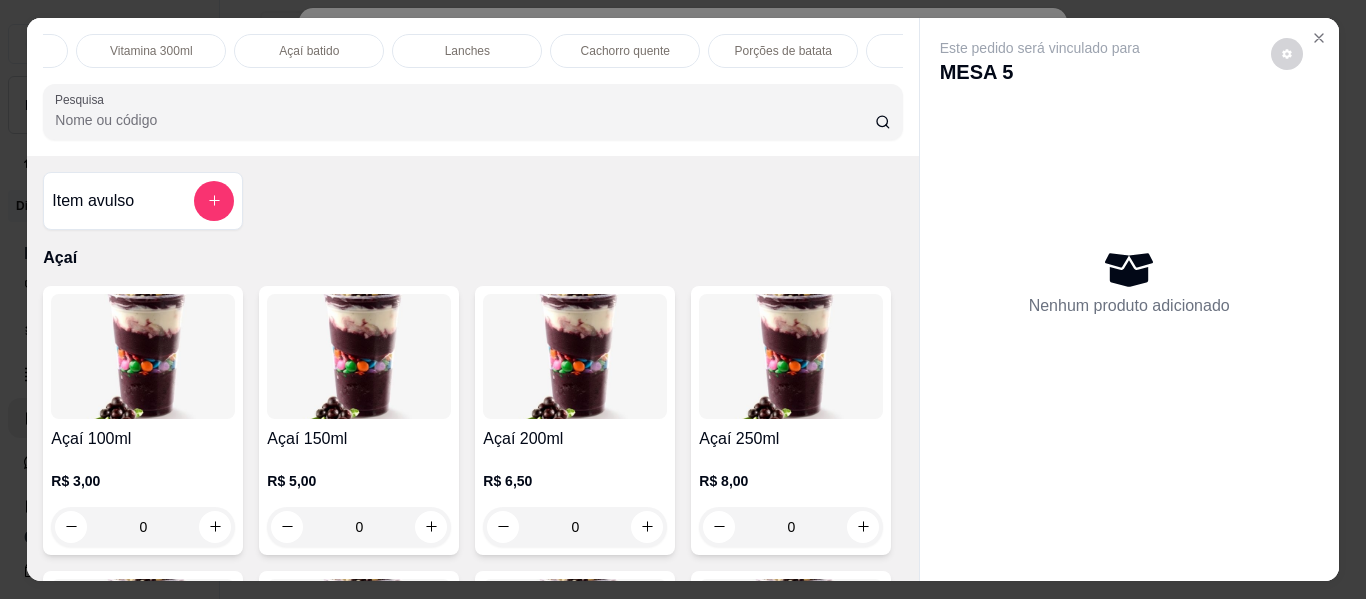 scroll, scrollTop: 0, scrollLeft: 719, axis: horizontal 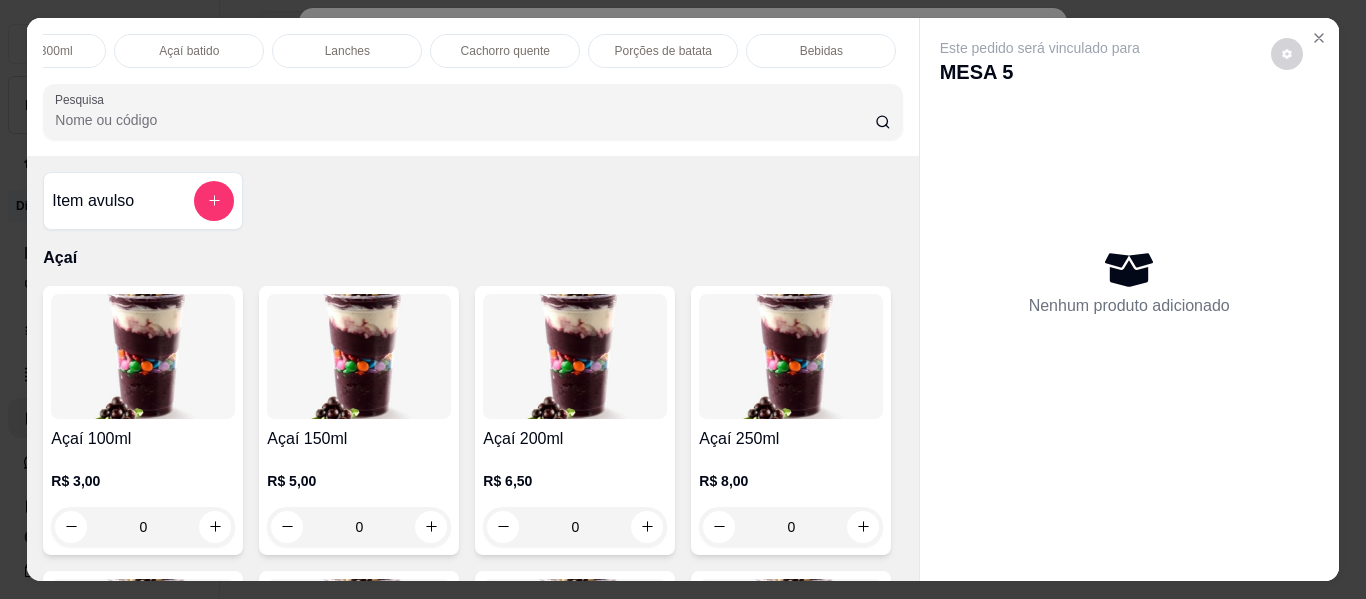 click on "Bebidas" at bounding box center (821, 51) 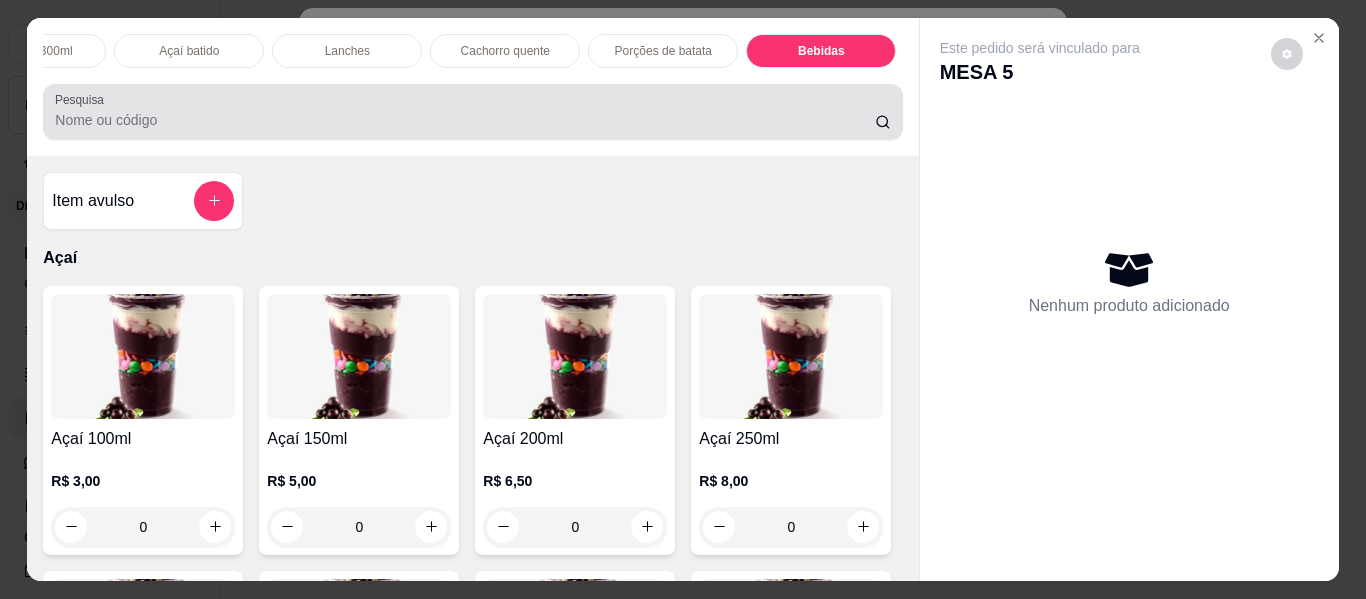 scroll, scrollTop: 5391, scrollLeft: 0, axis: vertical 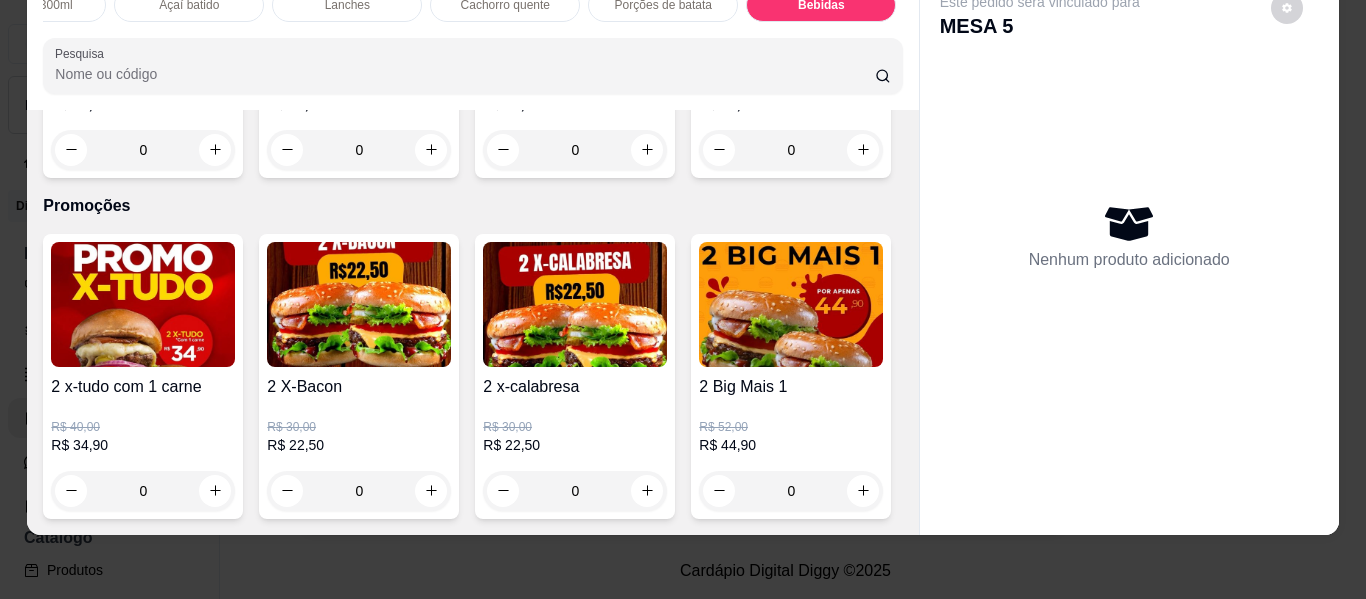 click 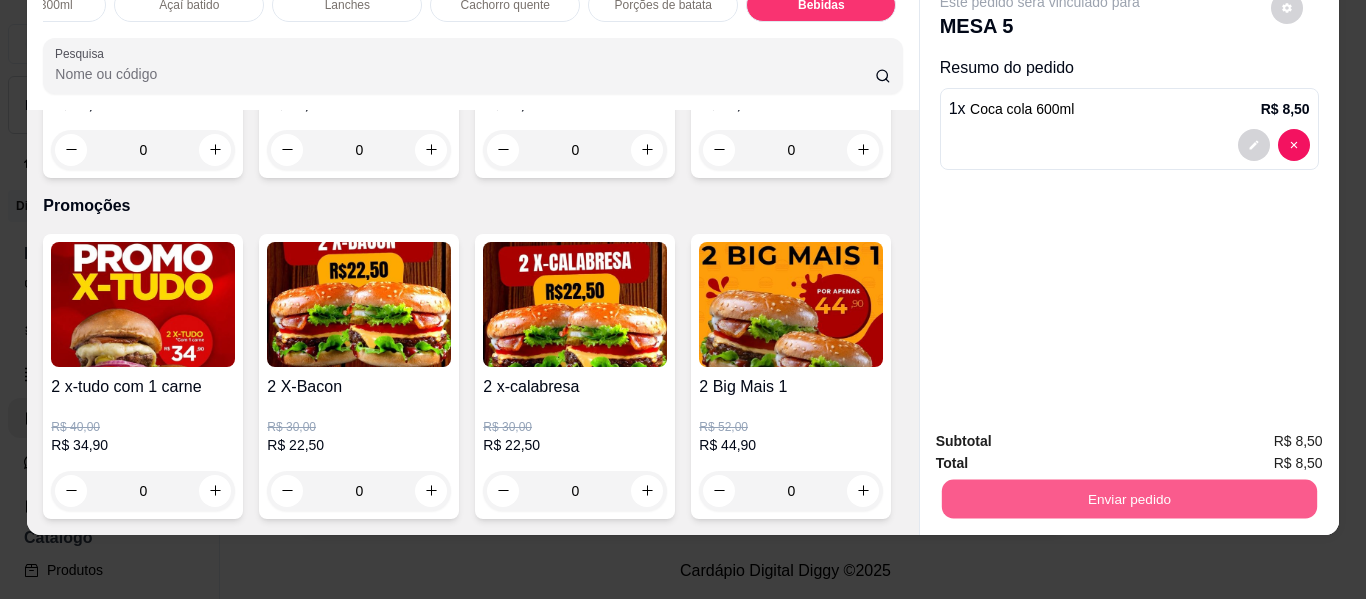 click on "Enviar pedido" at bounding box center (1128, 499) 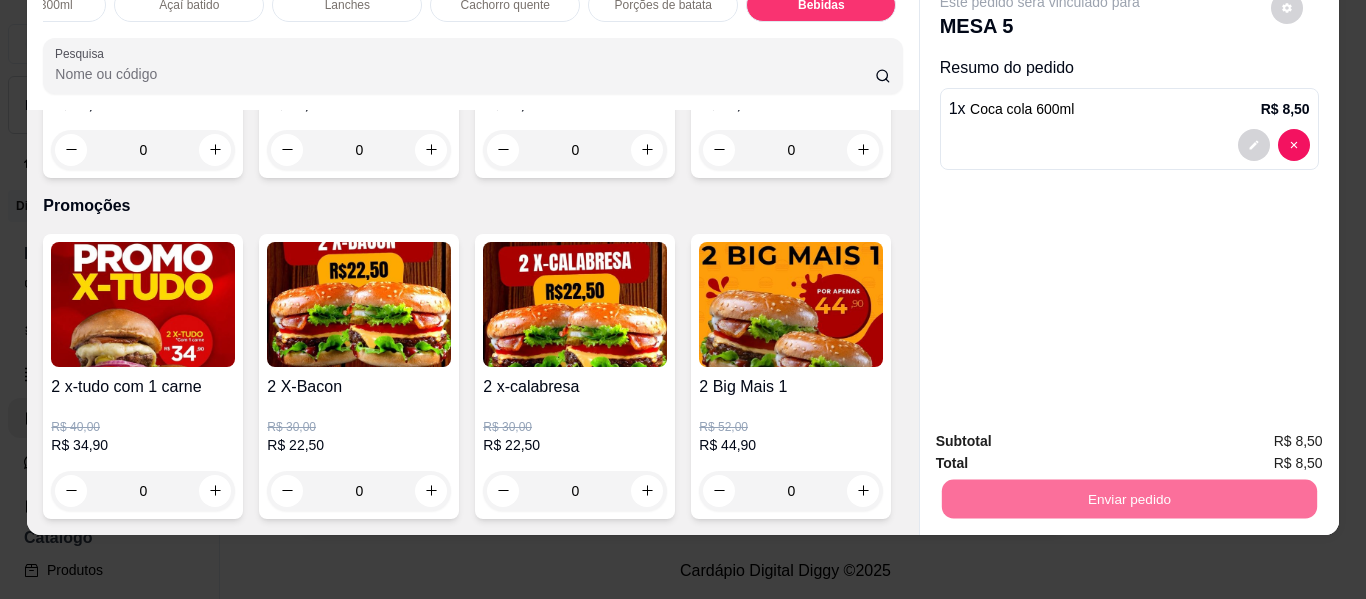 click on "Não registrar e enviar pedido" at bounding box center [1063, 434] 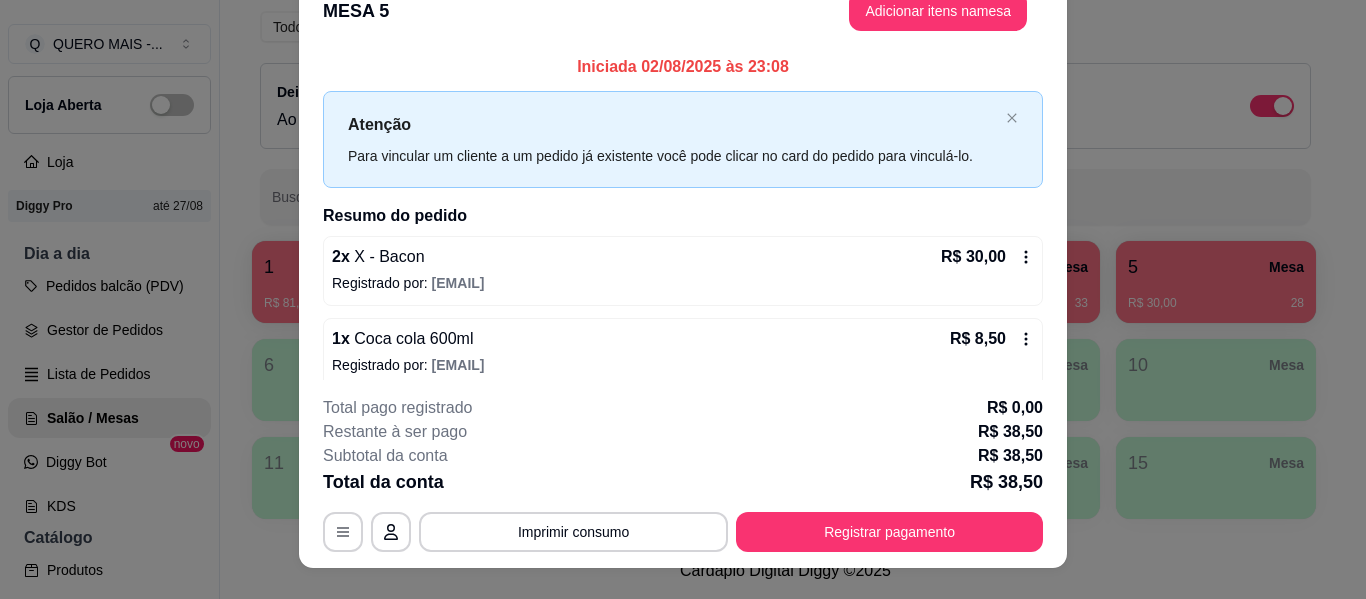 scroll, scrollTop: 0, scrollLeft: 0, axis: both 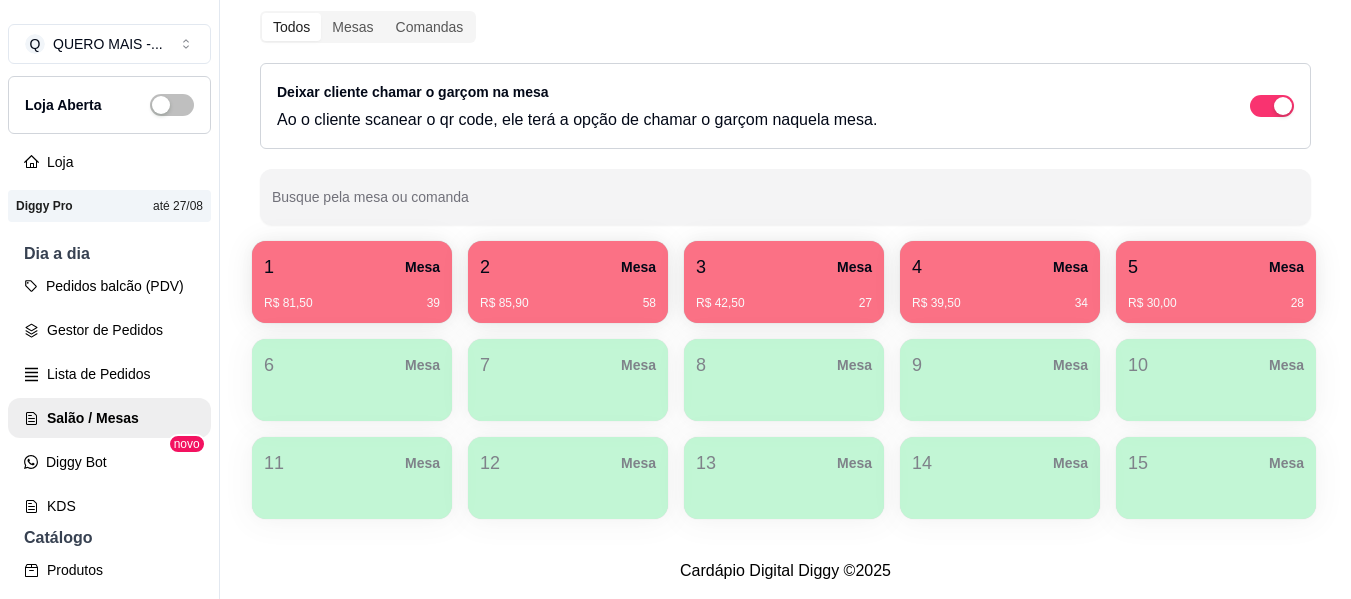 click on "R$ 81,50 39" at bounding box center [352, 296] 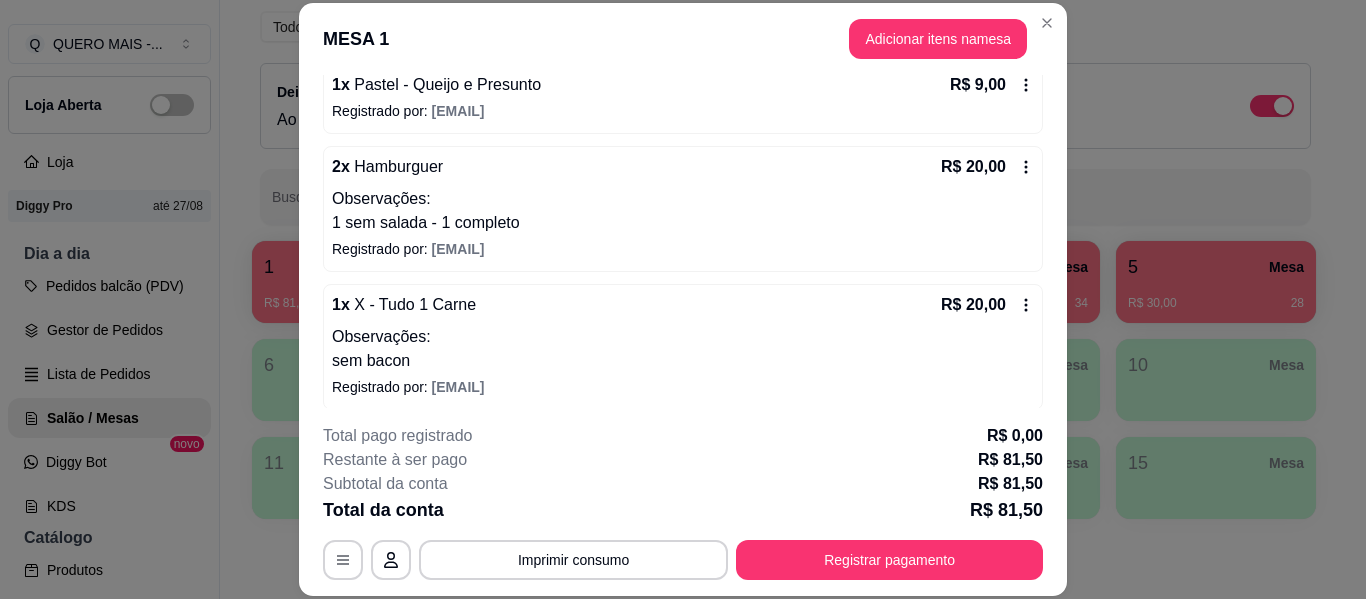 scroll, scrollTop: 300, scrollLeft: 0, axis: vertical 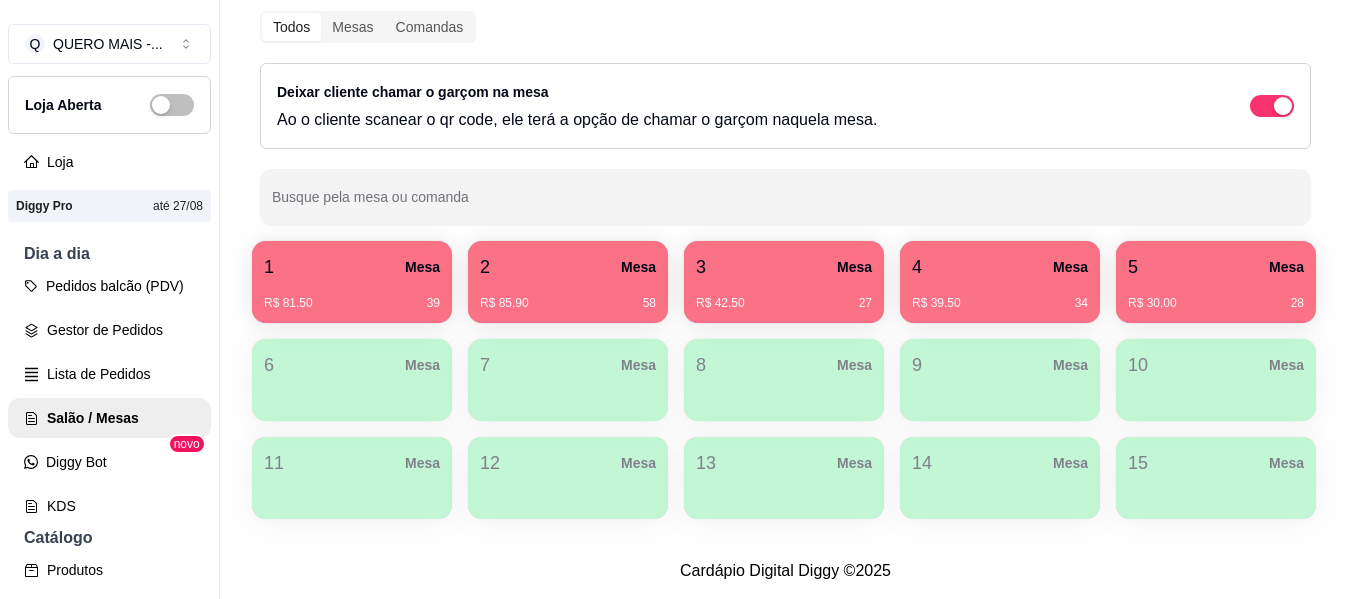 click on "2 Mesa" at bounding box center [568, 267] 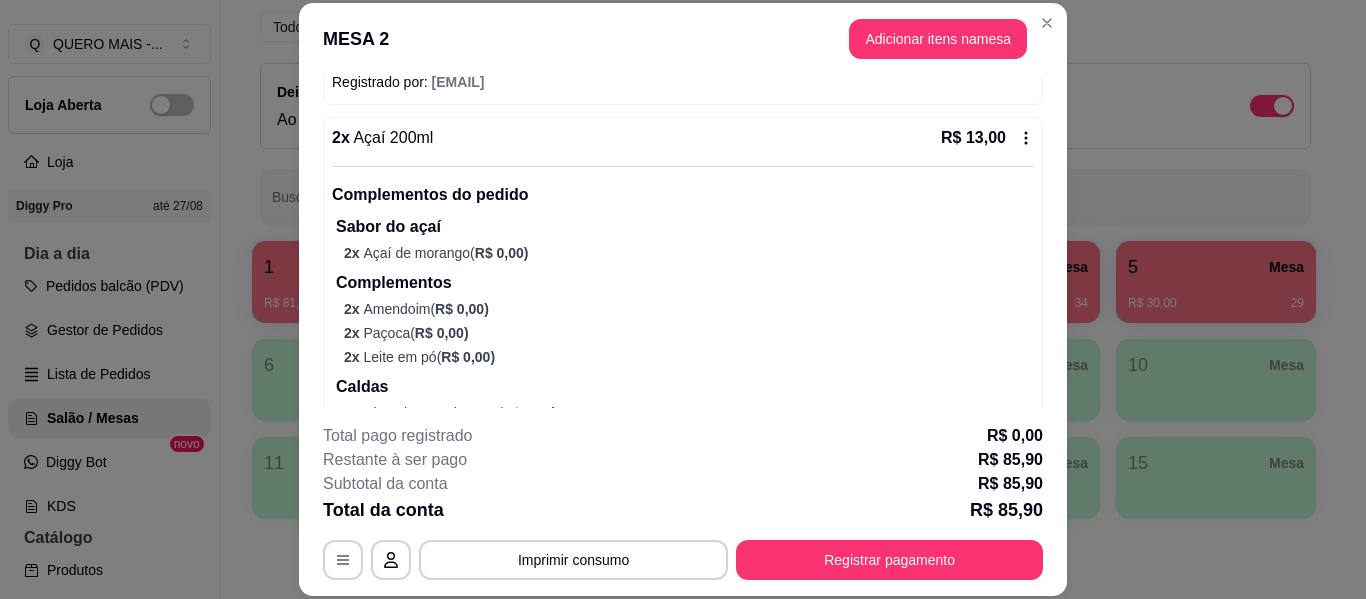 scroll, scrollTop: 400, scrollLeft: 0, axis: vertical 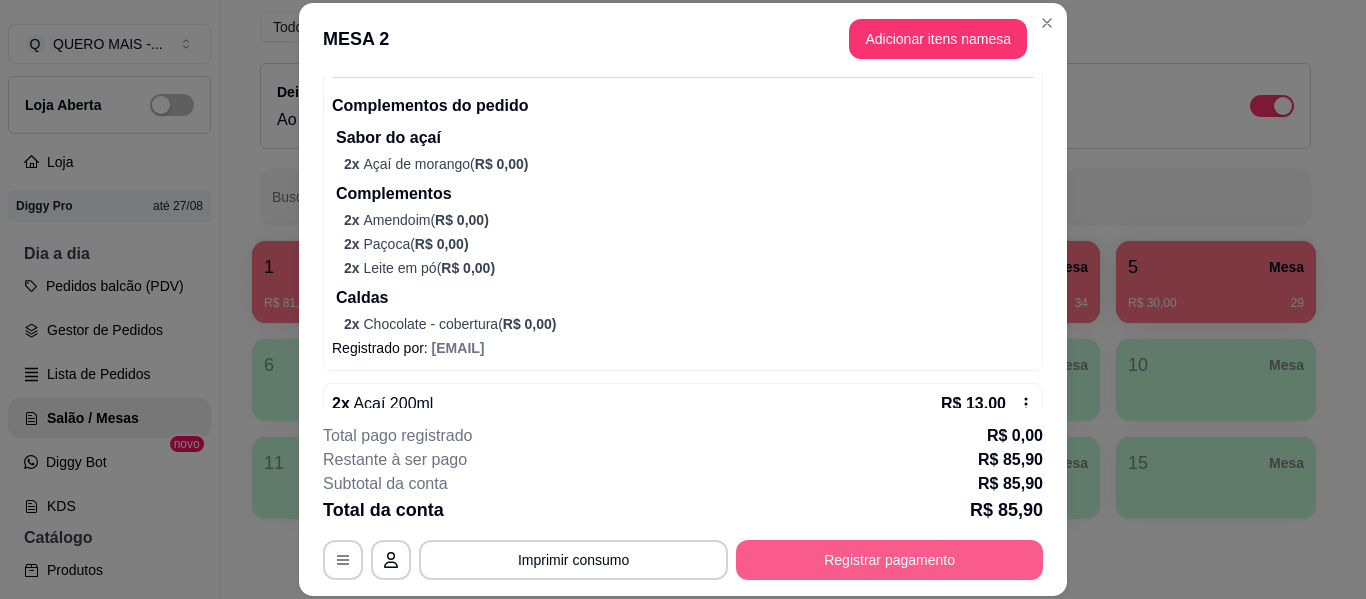 click on "Registrar pagamento" at bounding box center [889, 560] 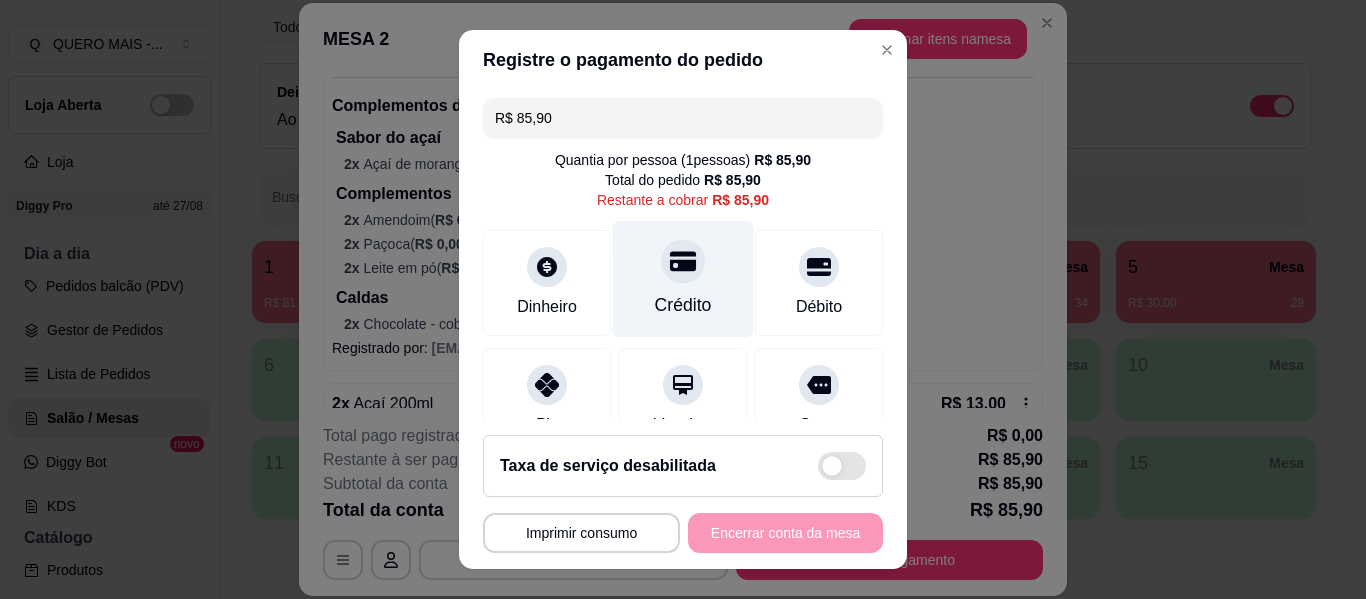 click on "Crédito" at bounding box center [683, 279] 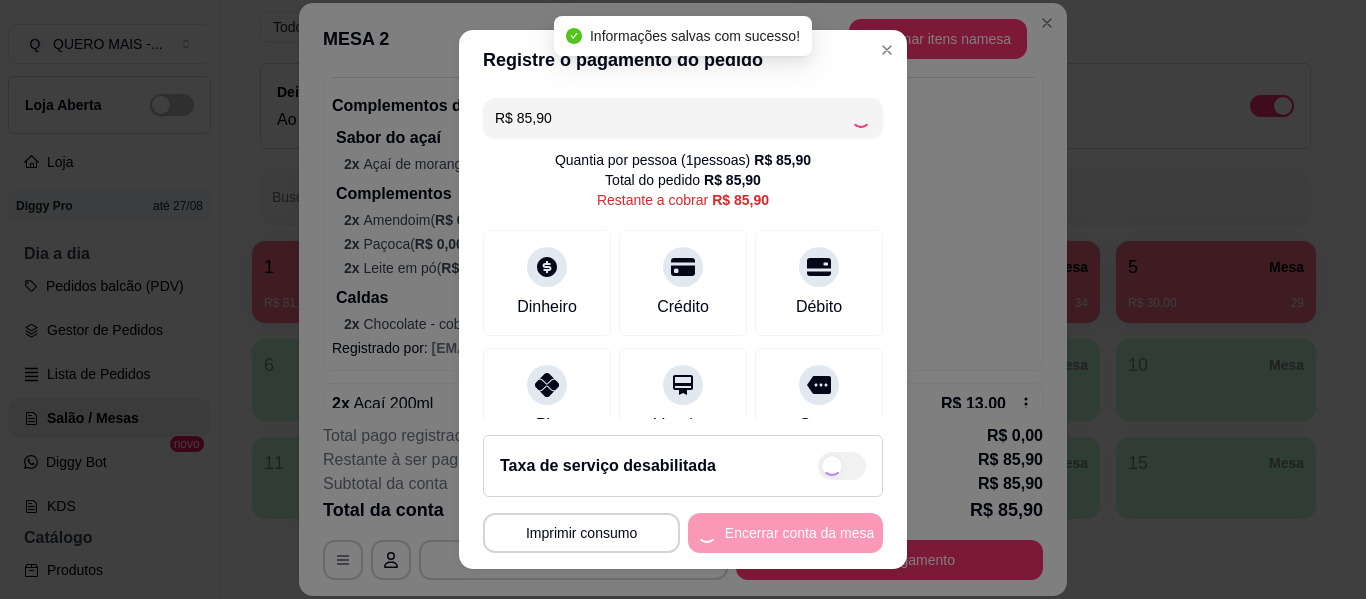 type on "R$ 0,00" 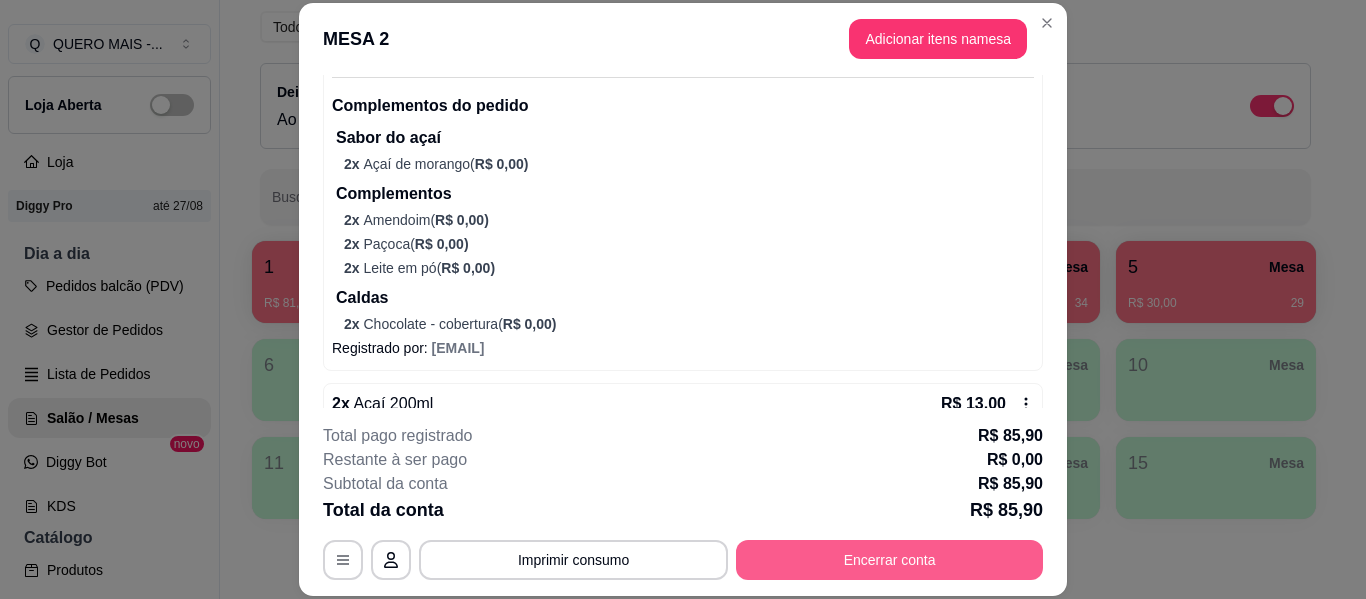 click on "Encerrar conta" at bounding box center [889, 560] 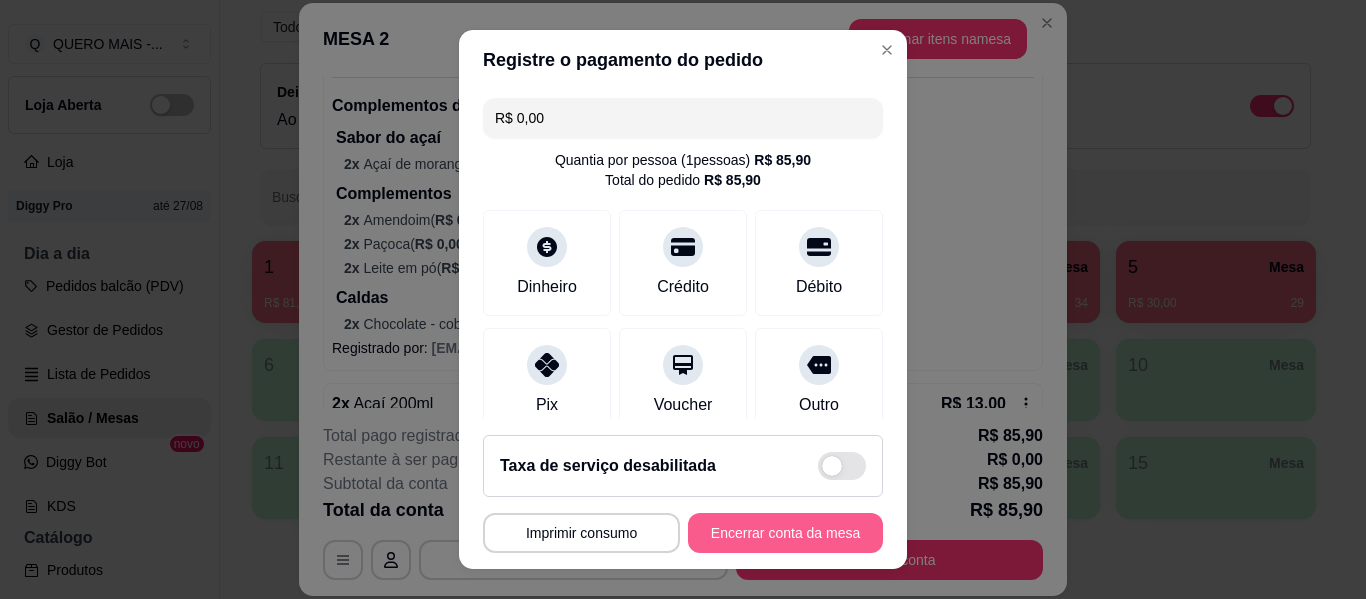 click on "Encerrar conta da mesa" at bounding box center (785, 533) 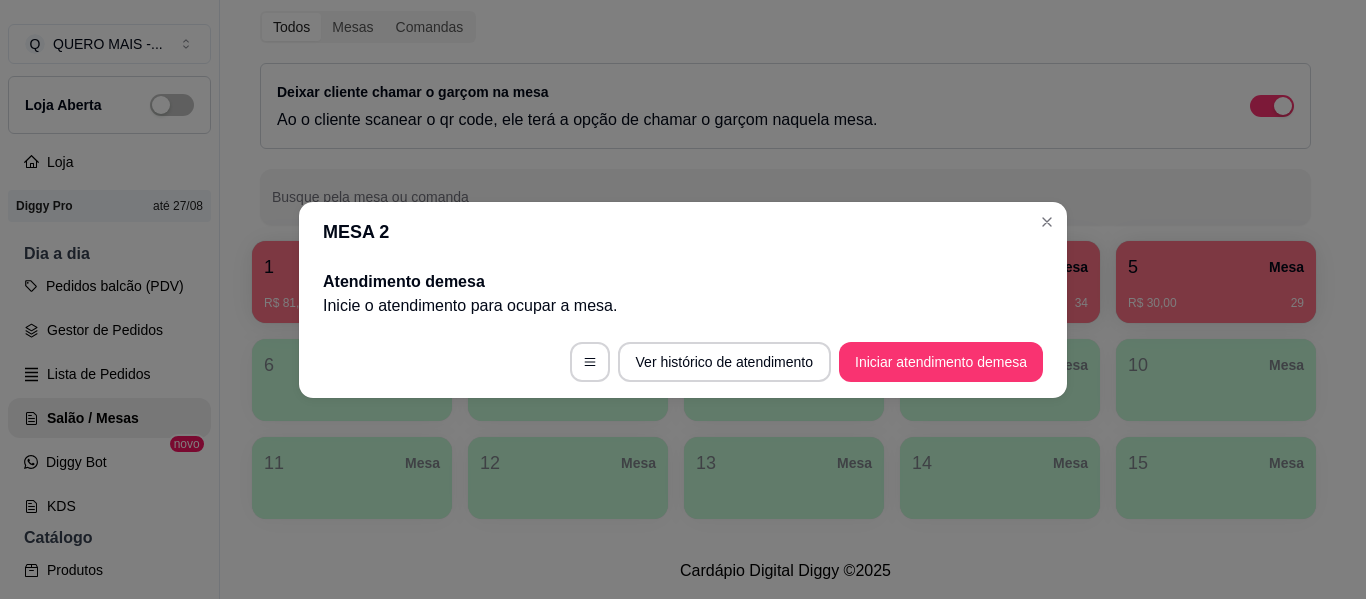 scroll, scrollTop: 0, scrollLeft: 0, axis: both 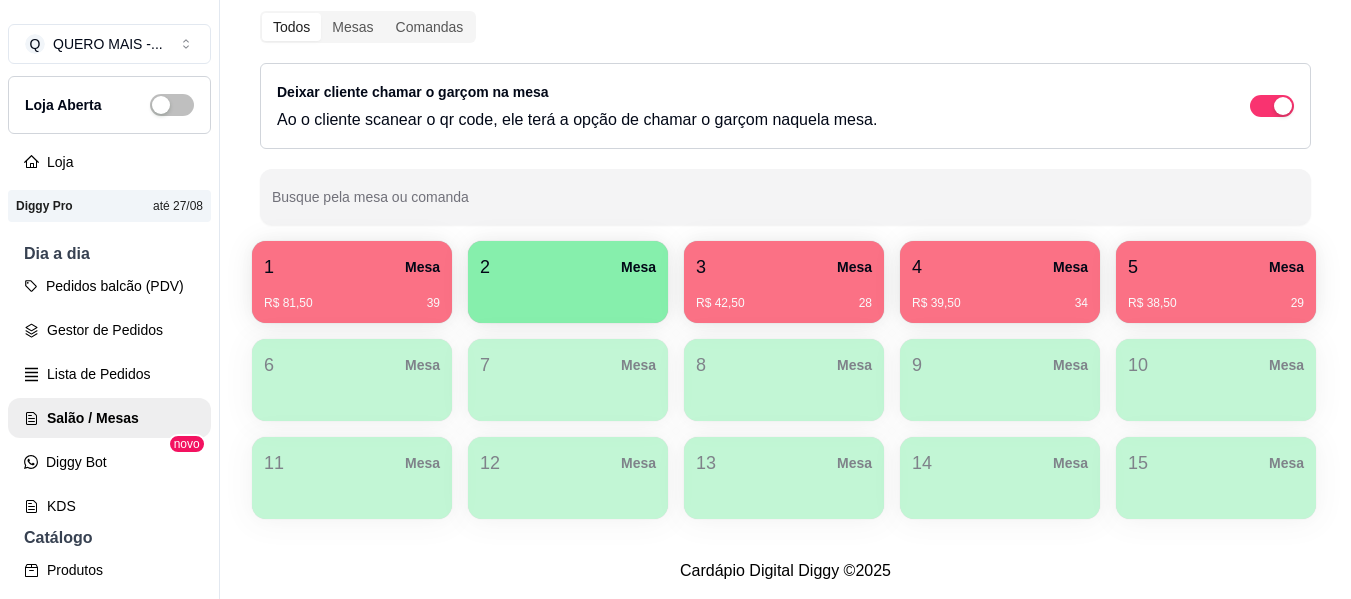 click on "R$ 42,50 28" at bounding box center (784, 303) 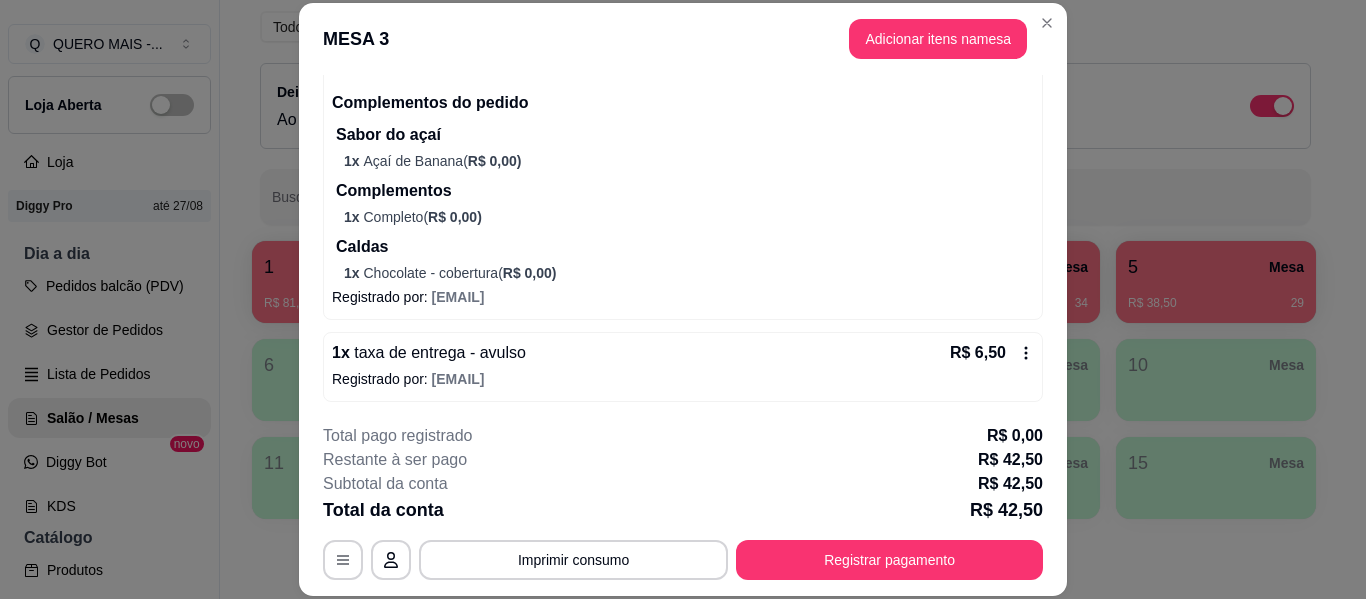 scroll, scrollTop: 548, scrollLeft: 0, axis: vertical 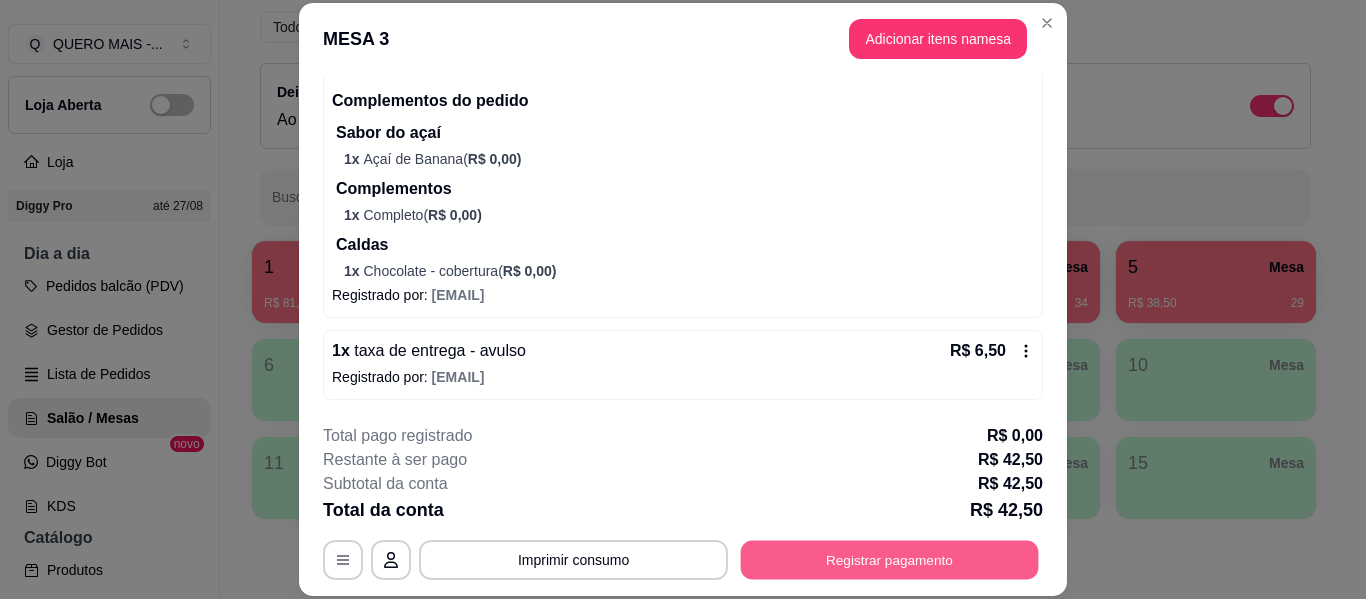 click on "Registrar pagamento" at bounding box center (890, 560) 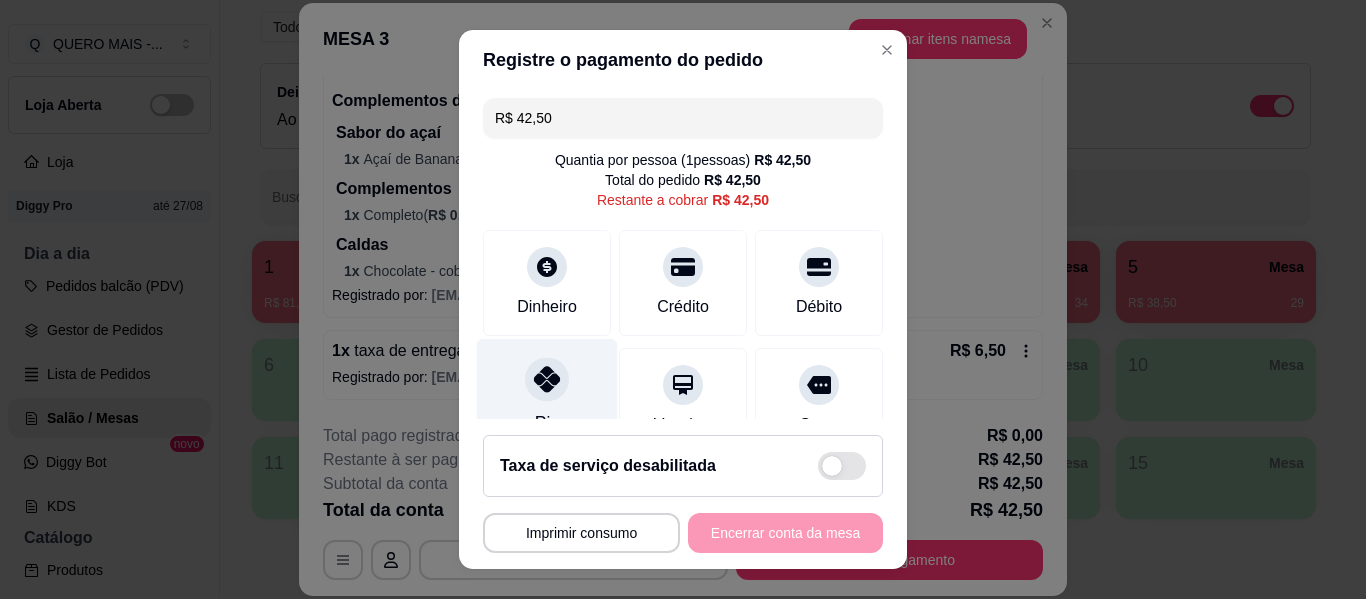 click 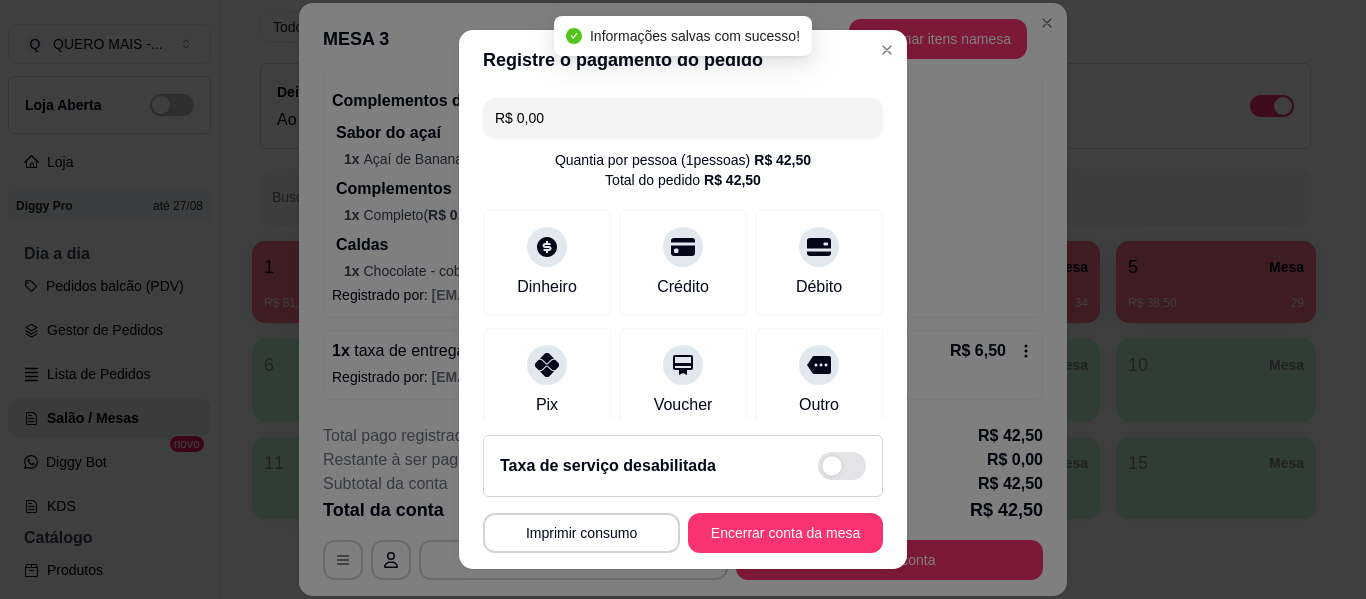 type on "R$ 0,00" 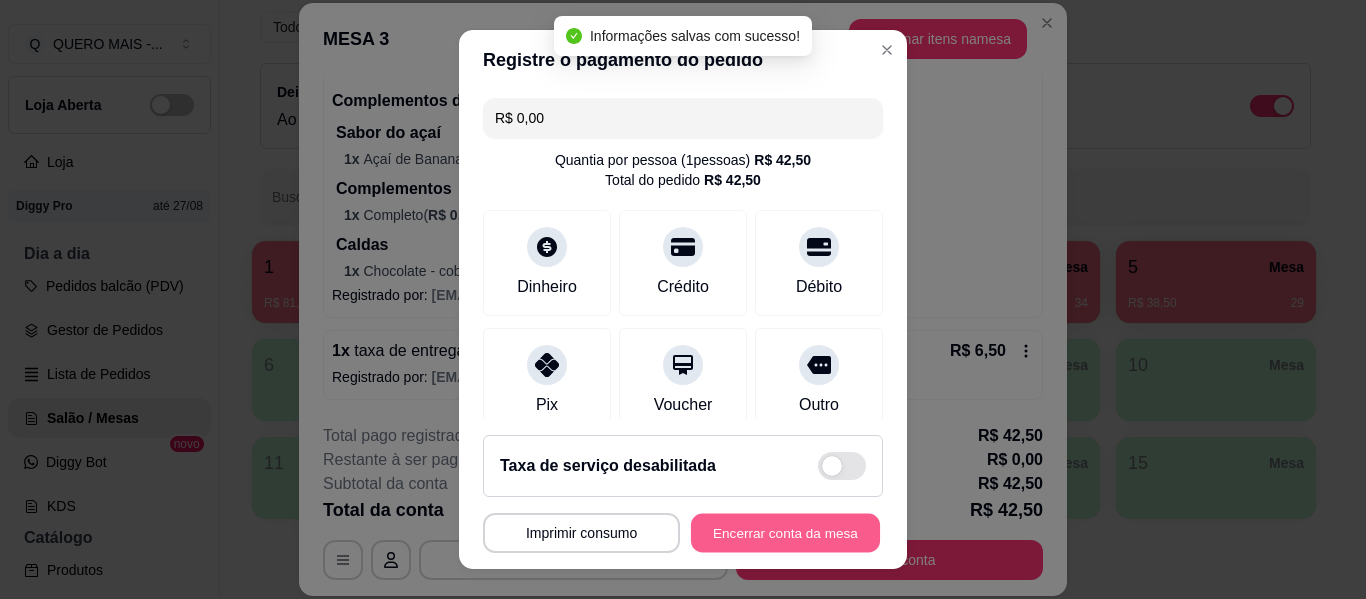 click on "Encerrar conta da mesa" at bounding box center (785, 533) 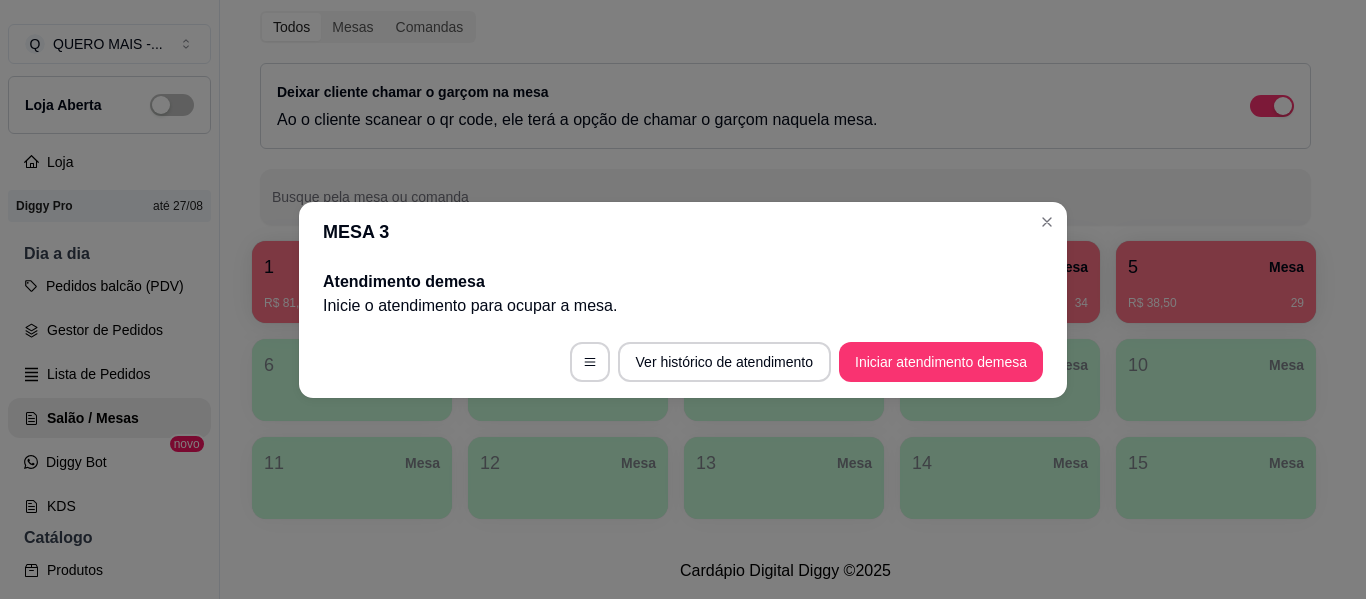 scroll, scrollTop: 0, scrollLeft: 0, axis: both 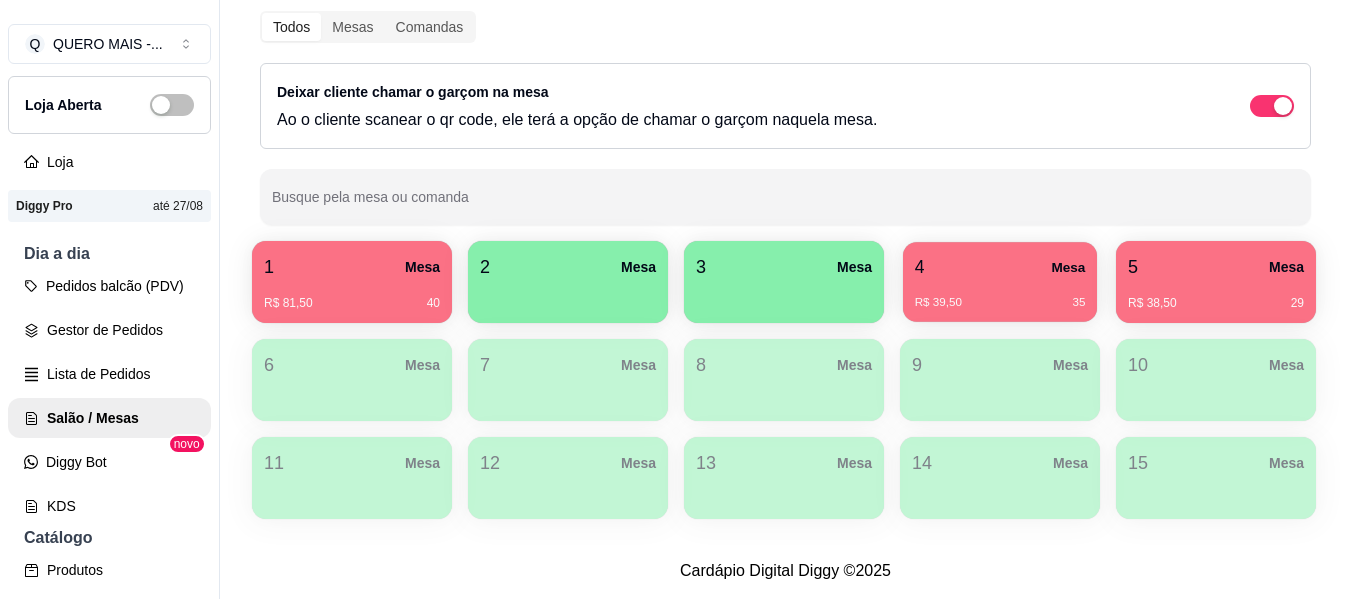 click on "R$ 39,50 35" at bounding box center [1000, 303] 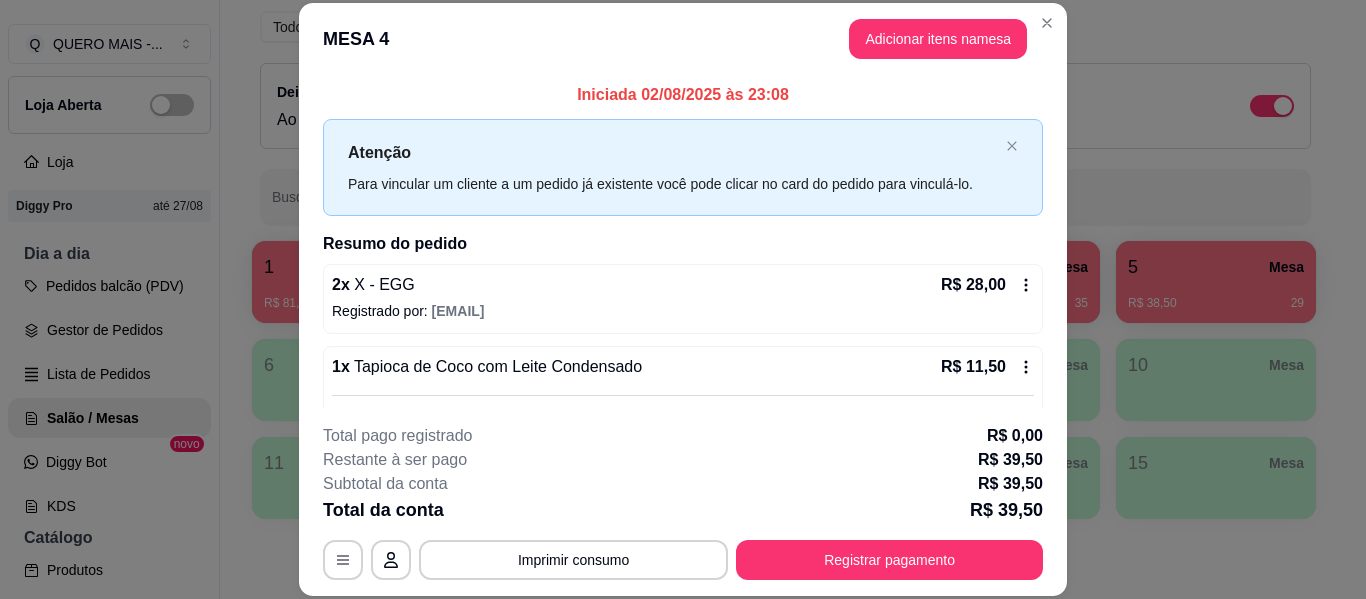 scroll, scrollTop: 129, scrollLeft: 0, axis: vertical 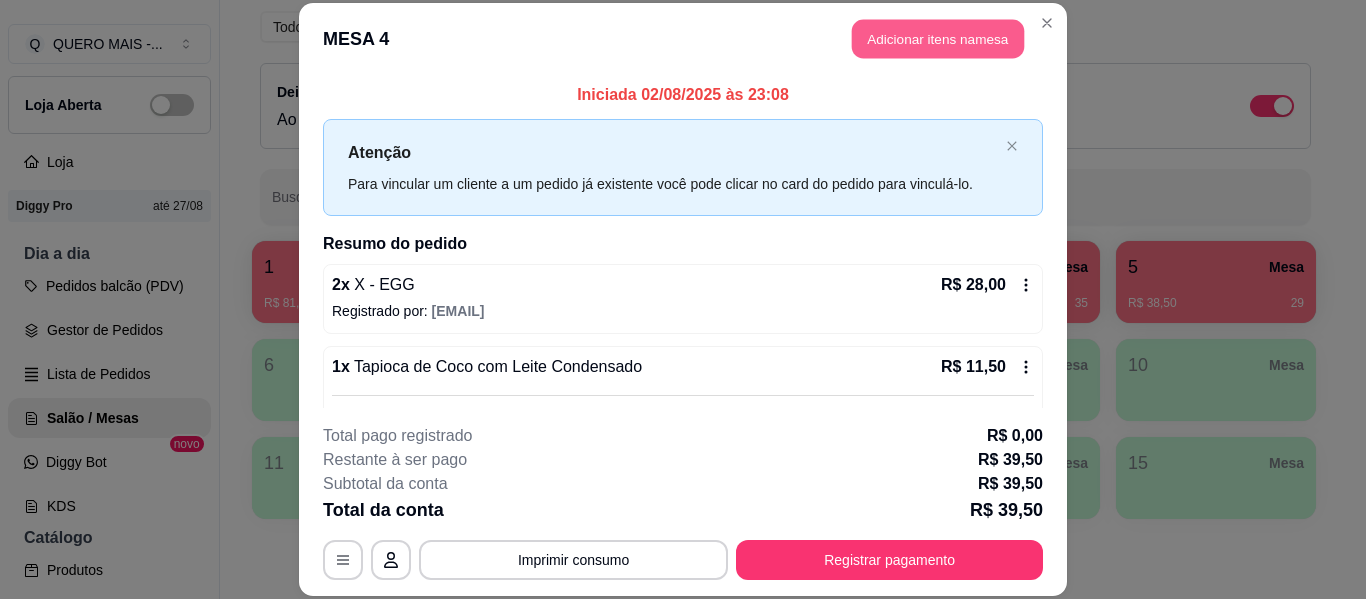 click on "Adicionar itens na  mesa" at bounding box center [938, 39] 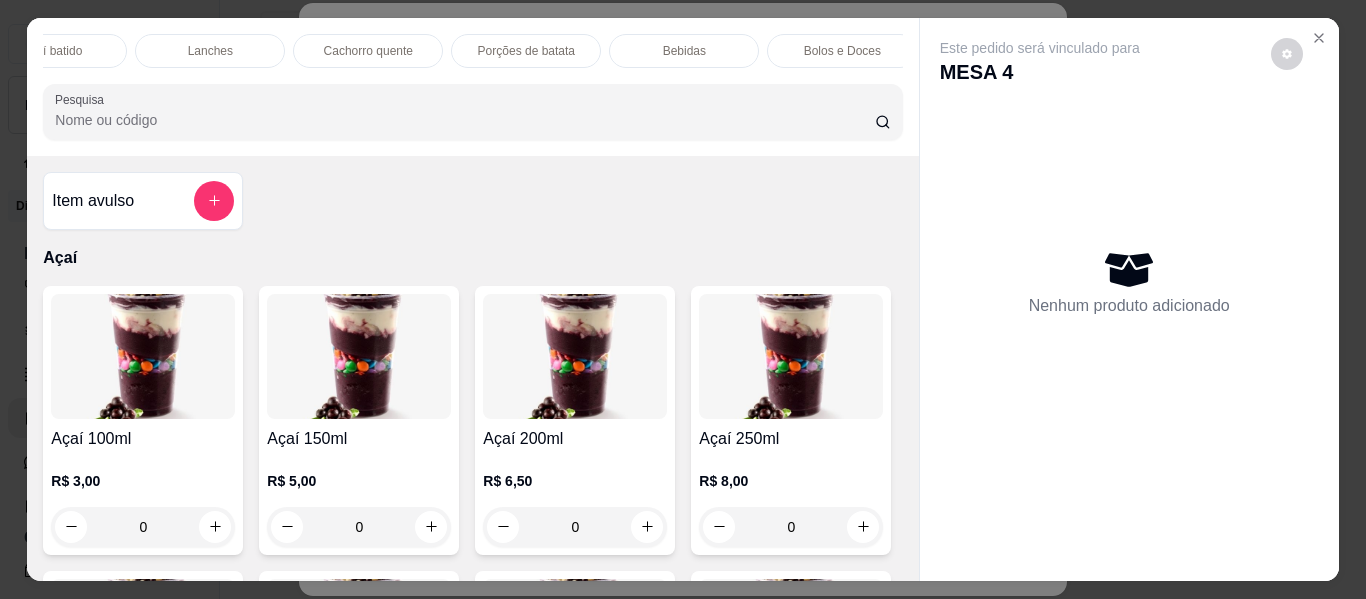 scroll, scrollTop: 0, scrollLeft: 871, axis: horizontal 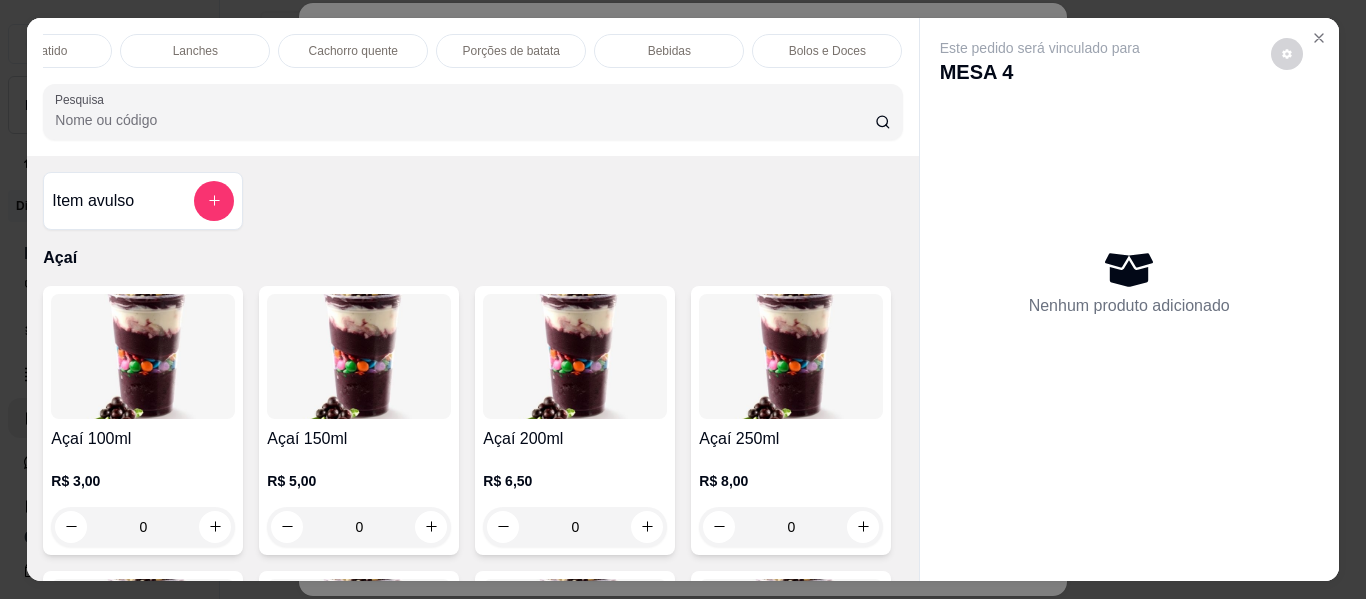click on "Bebidas" at bounding box center [669, 51] 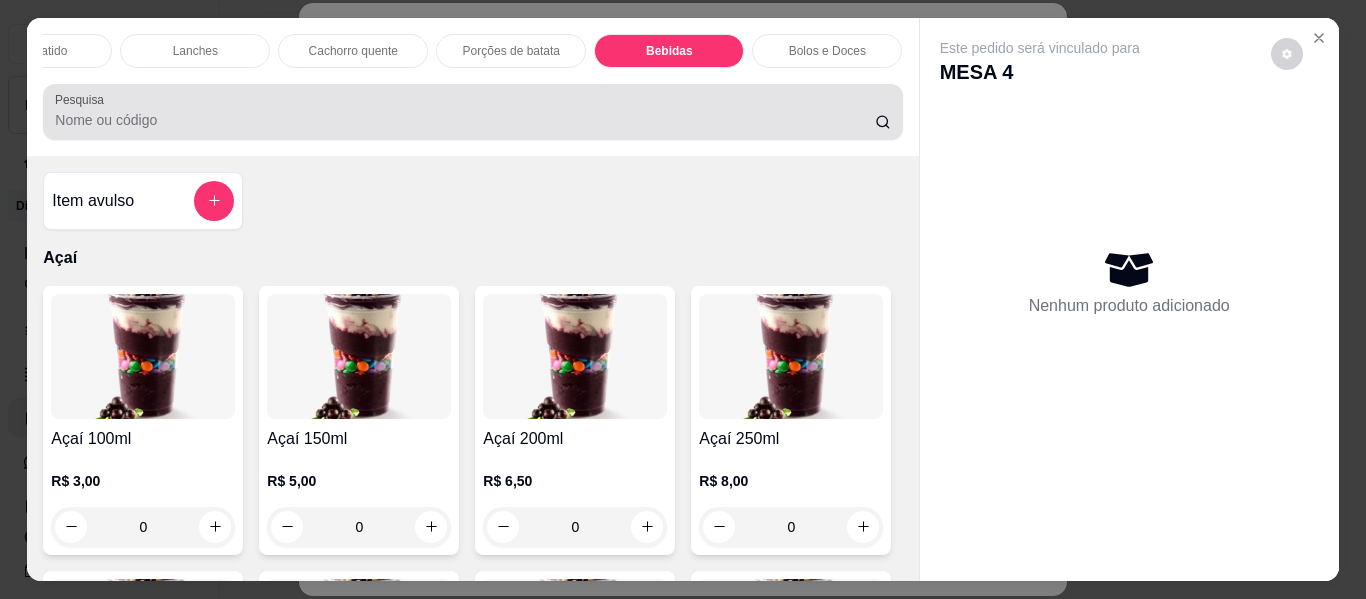 scroll, scrollTop: 5391, scrollLeft: 0, axis: vertical 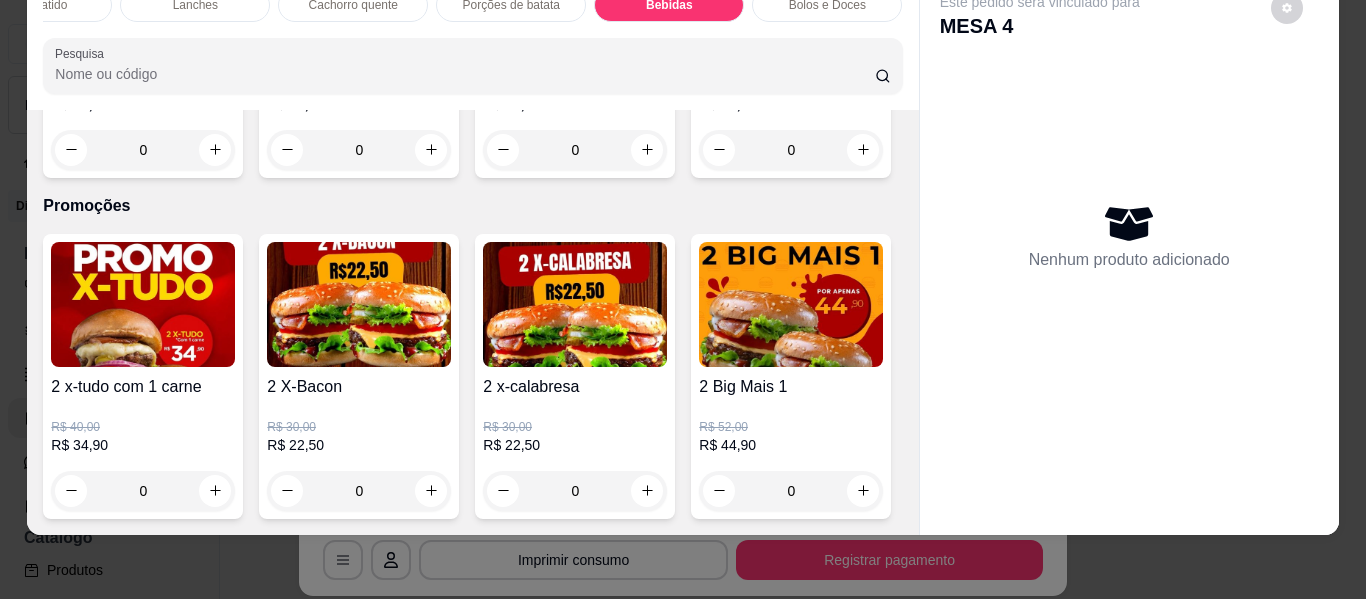 click 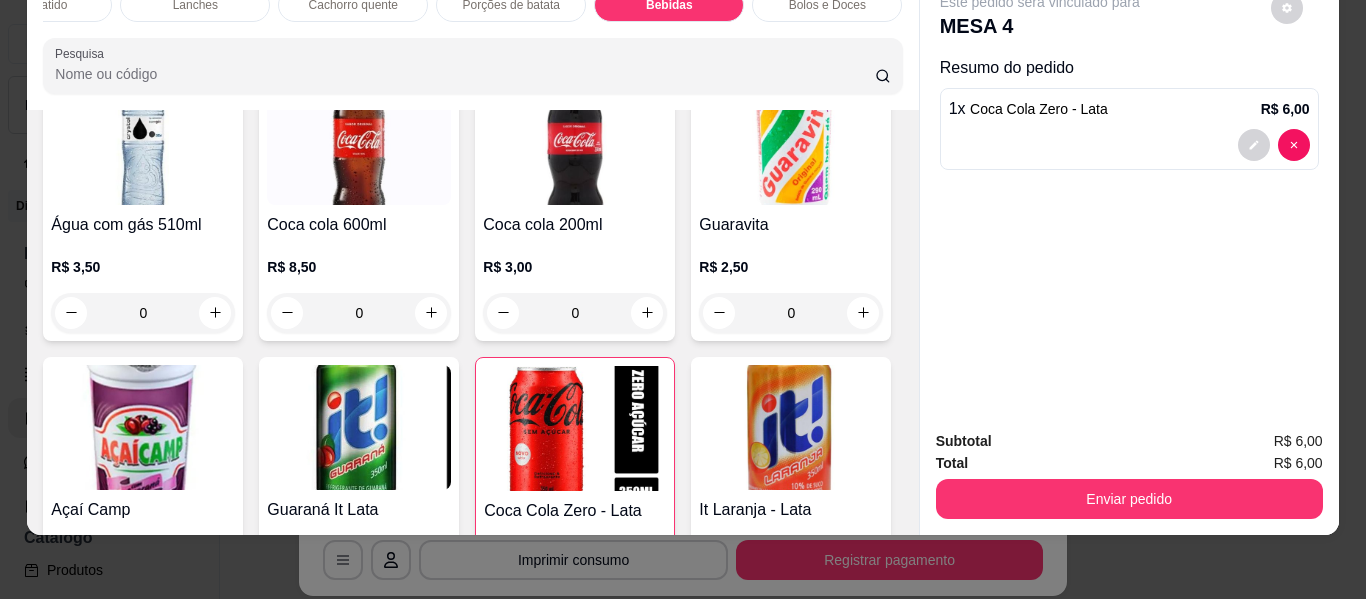 scroll, scrollTop: 4291, scrollLeft: 0, axis: vertical 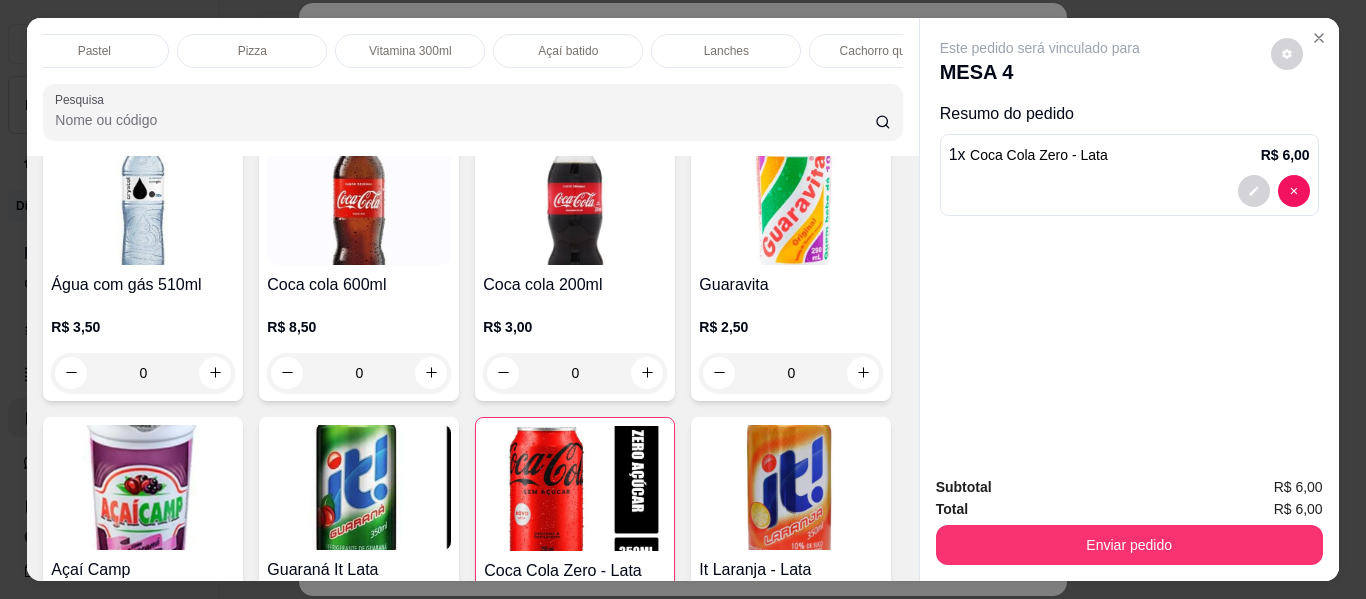 click on "Pastel" at bounding box center (94, 51) 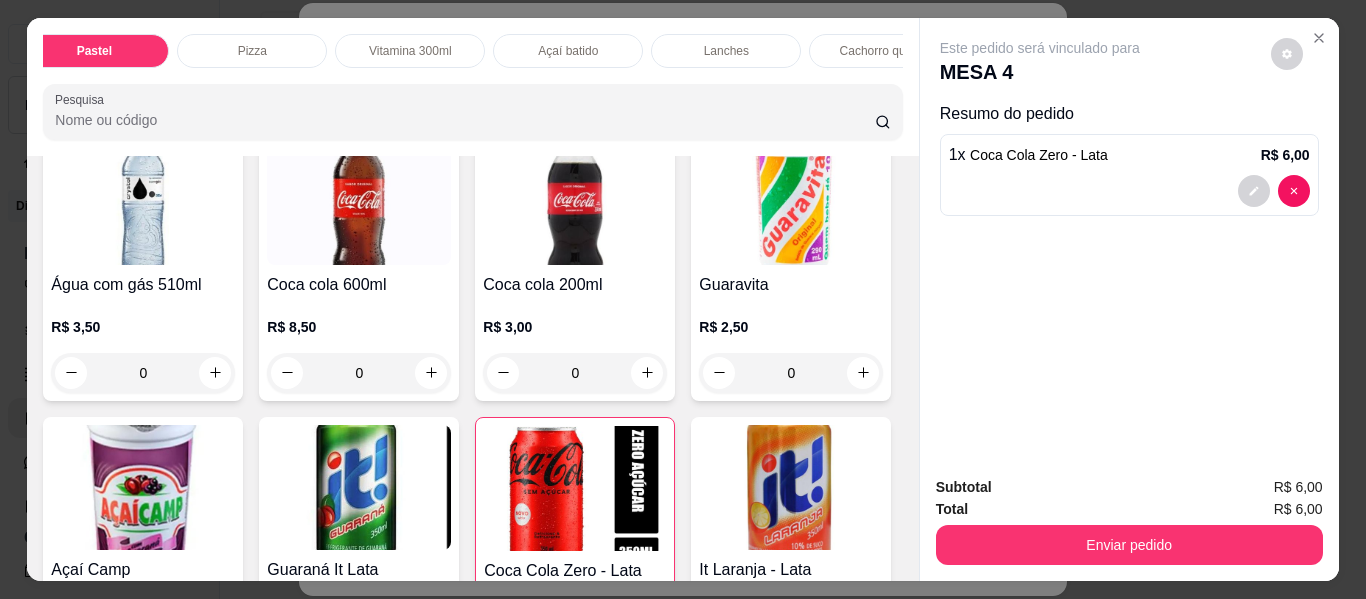 scroll, scrollTop: 1643, scrollLeft: 0, axis: vertical 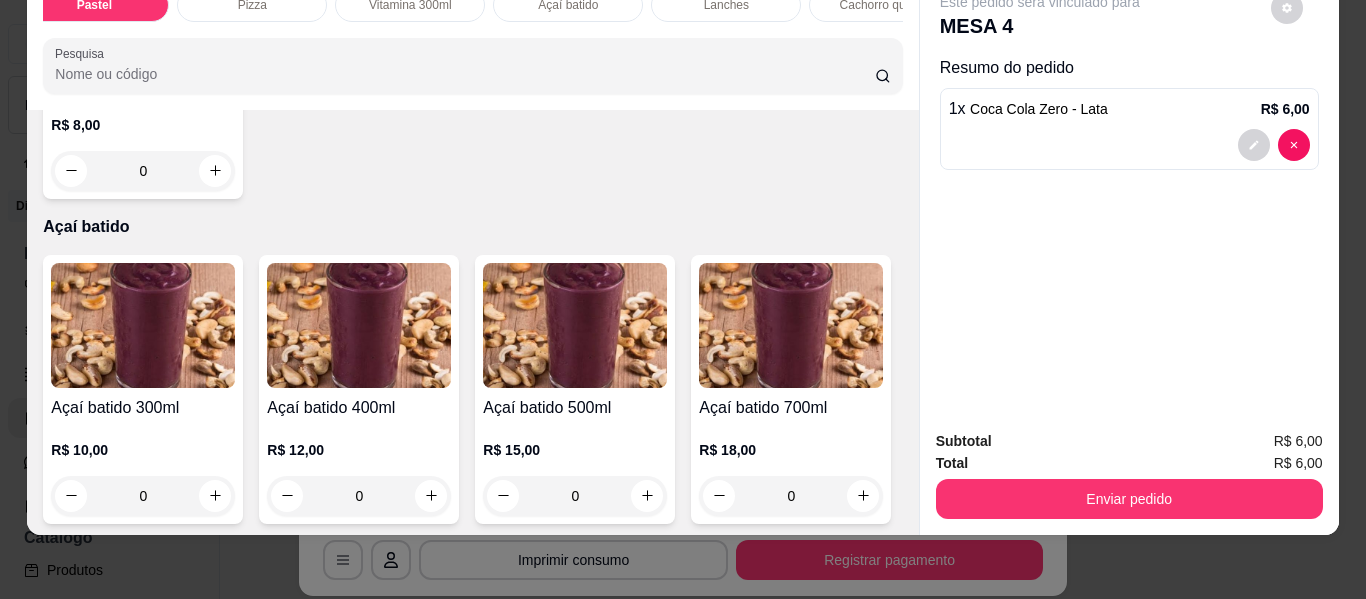 click on "0" at bounding box center [791, -479] 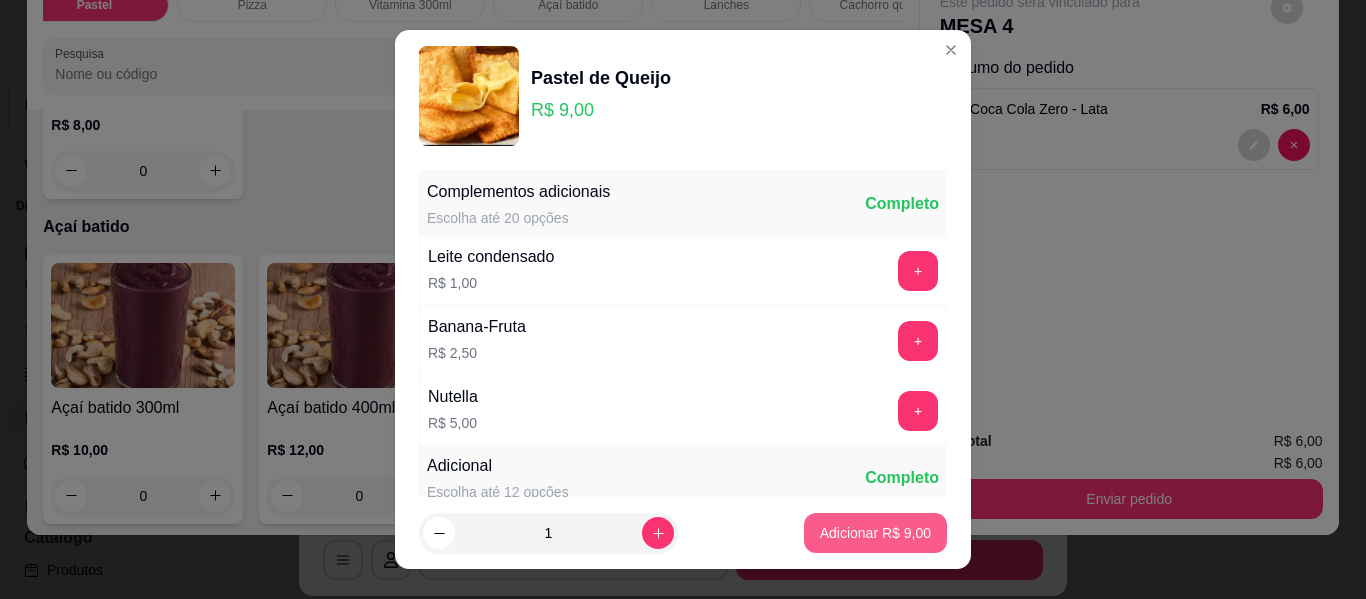 click on "Adicionar   R$ 9,00" at bounding box center (875, 533) 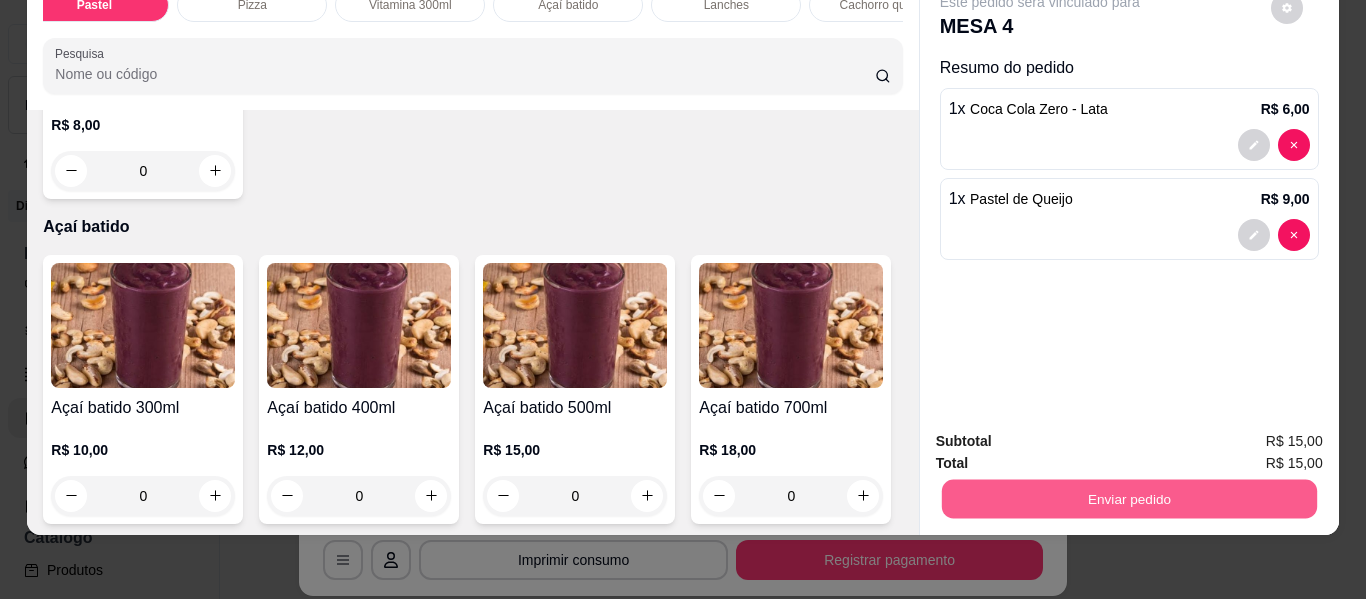 click on "Enviar pedido" at bounding box center [1128, 499] 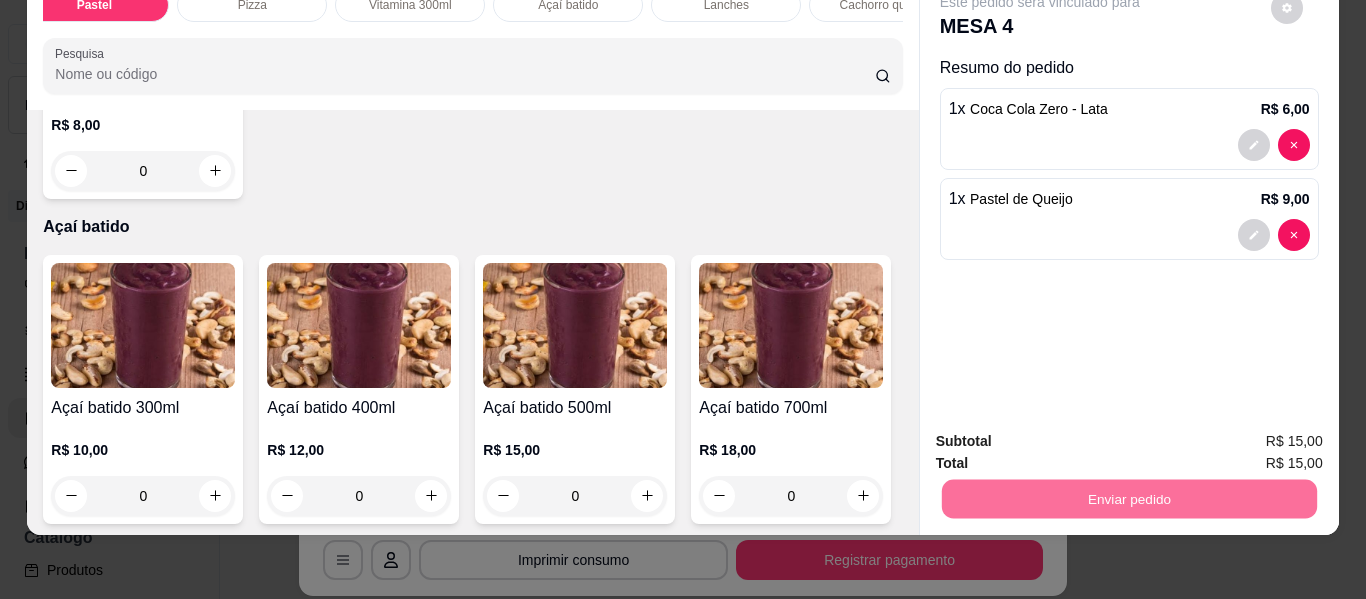 click on "Não registrar e enviar pedido" at bounding box center [1063, 434] 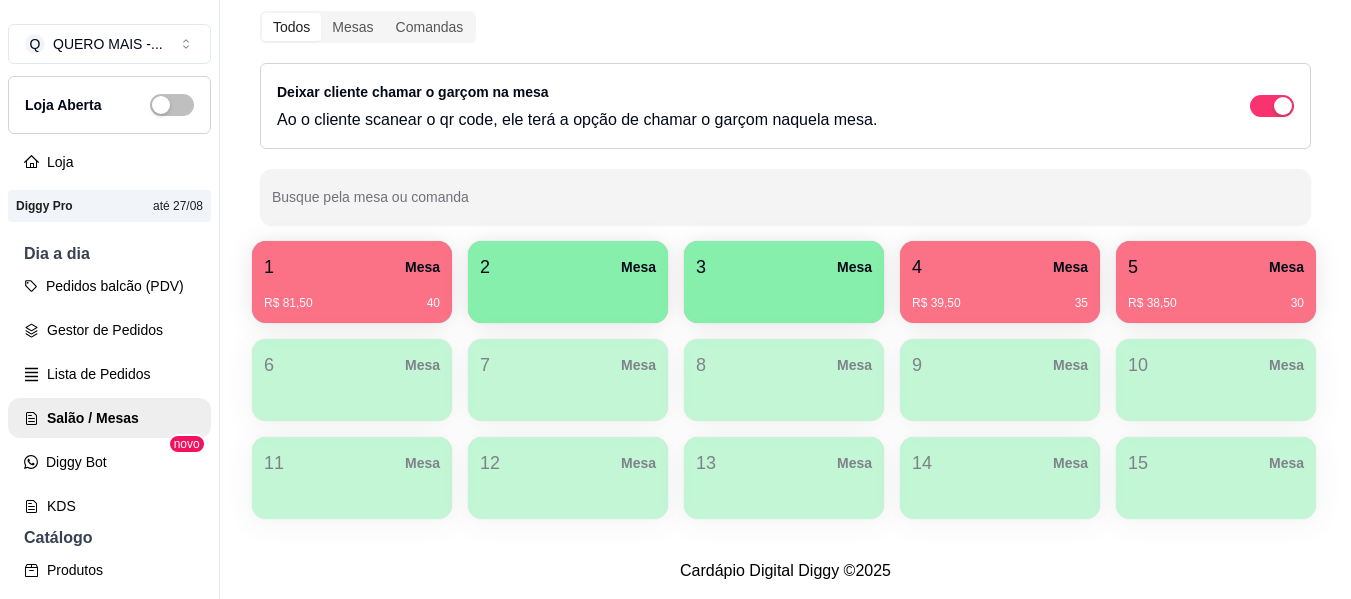 click on "R$ 81,50 40" at bounding box center (352, 296) 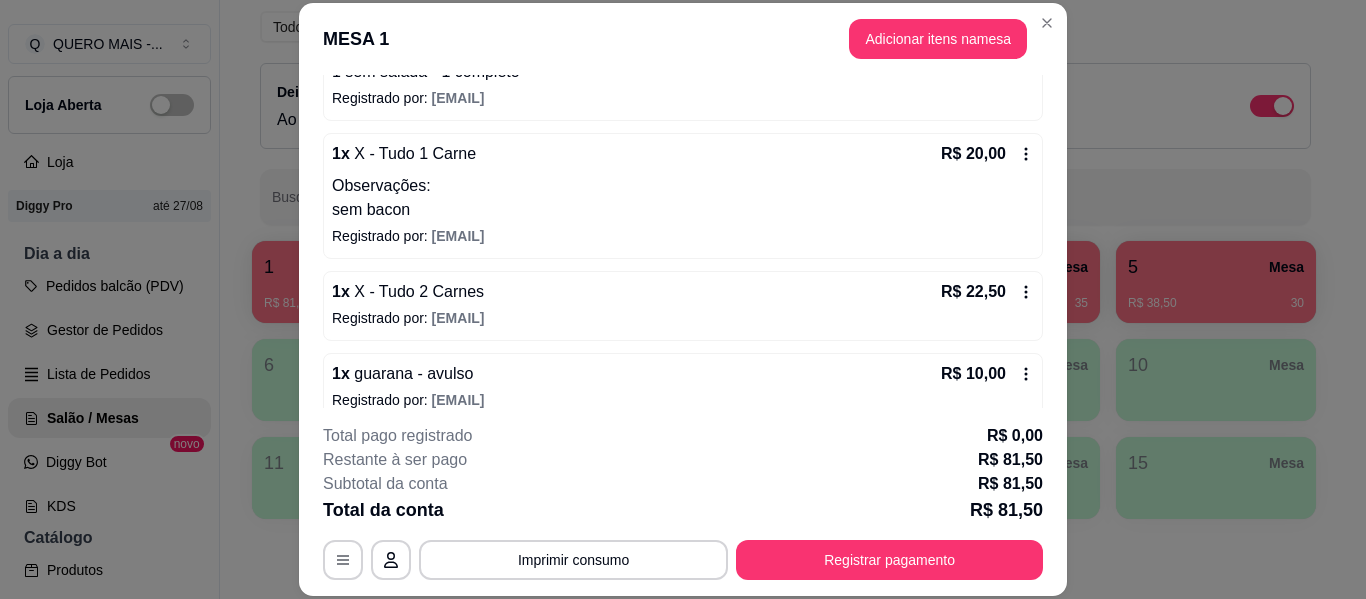 scroll, scrollTop: 374, scrollLeft: 0, axis: vertical 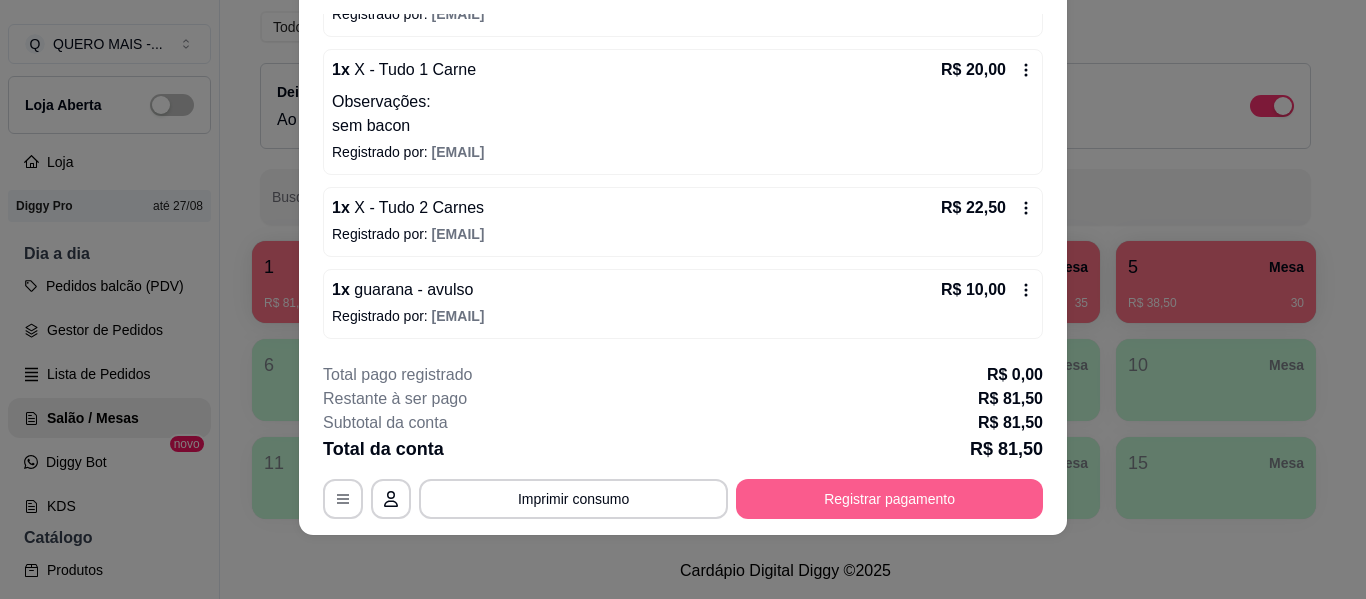 click on "Registrar pagamento" at bounding box center (889, 499) 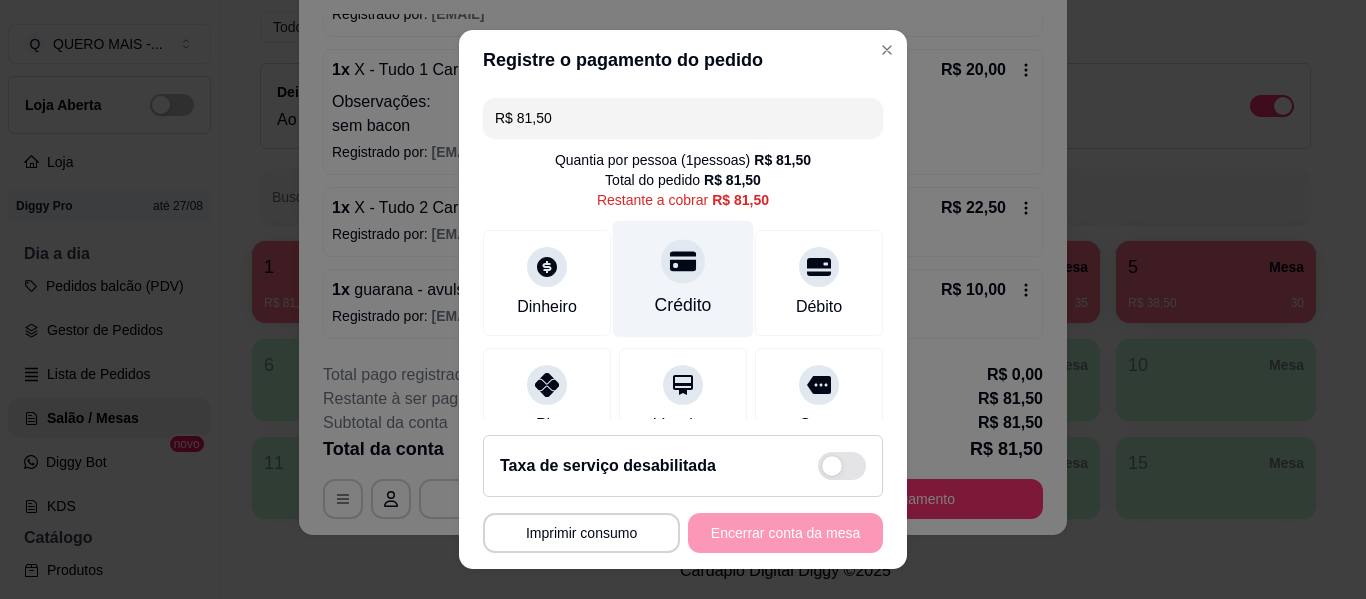 click at bounding box center (683, 261) 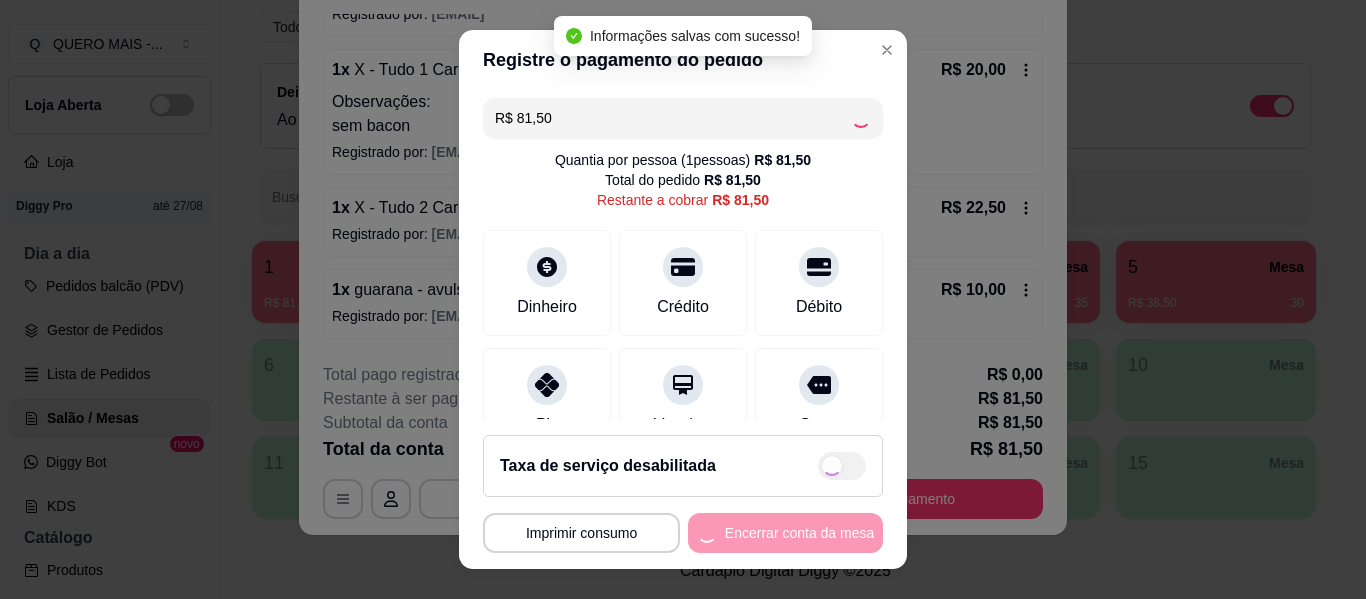 type on "R$ 0,00" 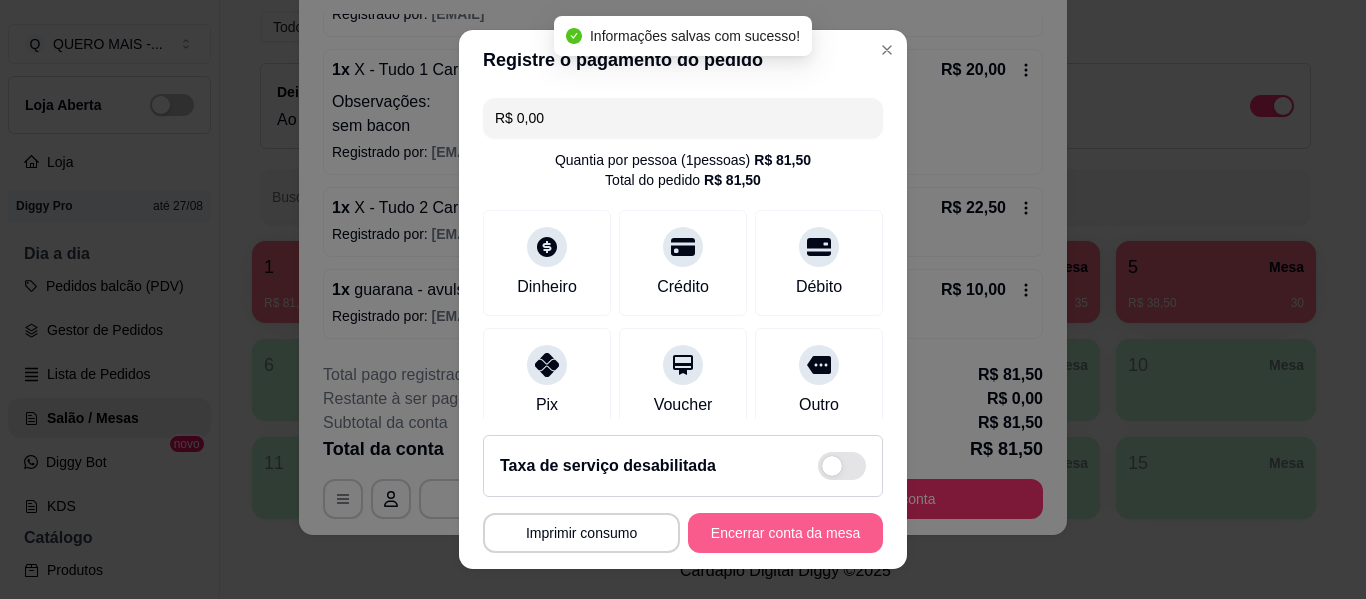 click on "Encerrar conta da mesa" at bounding box center [785, 533] 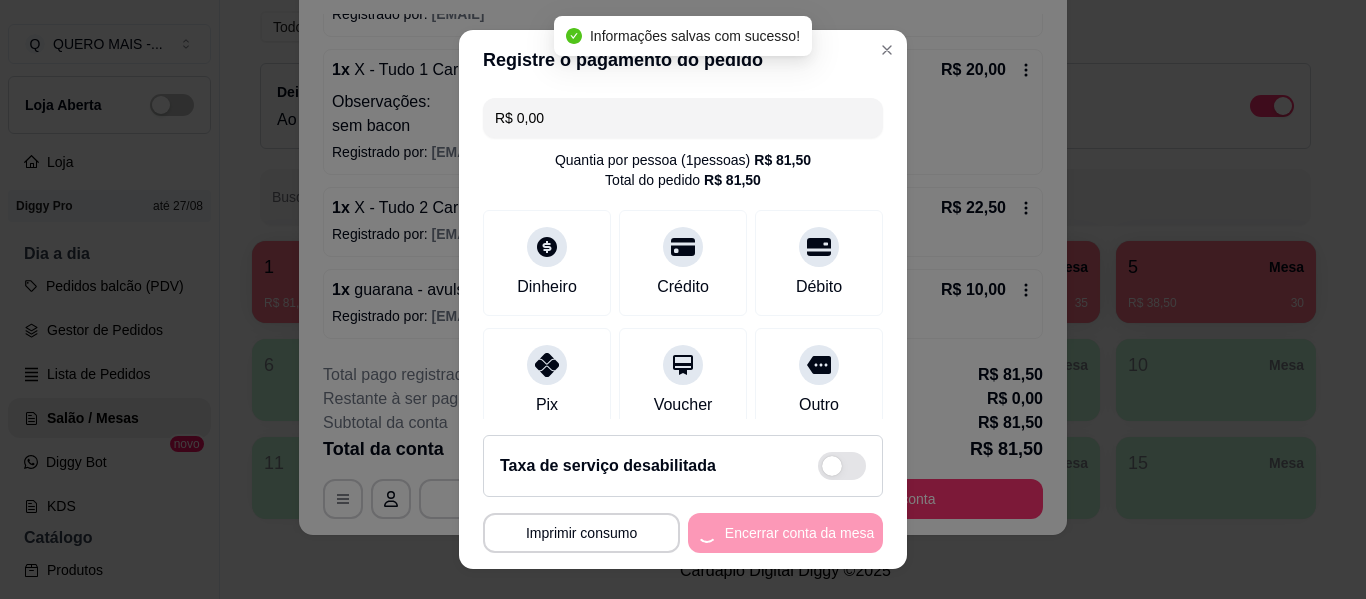 scroll, scrollTop: 0, scrollLeft: 0, axis: both 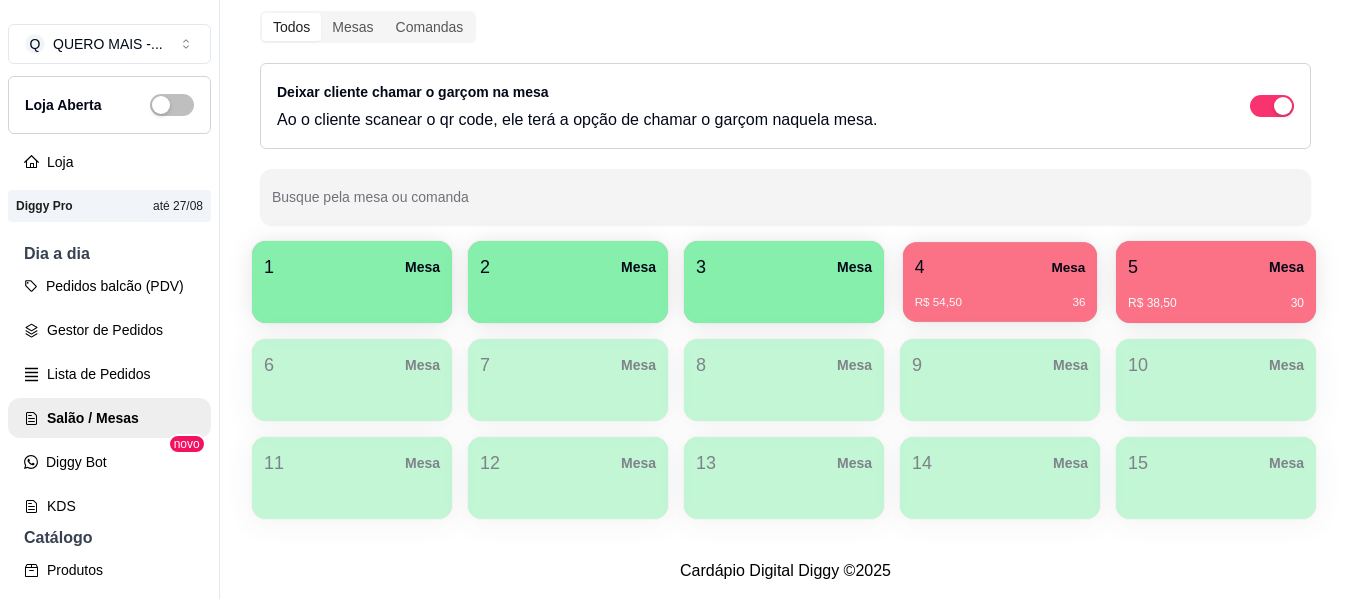 click on "R$ 54,50 36" at bounding box center (1000, 295) 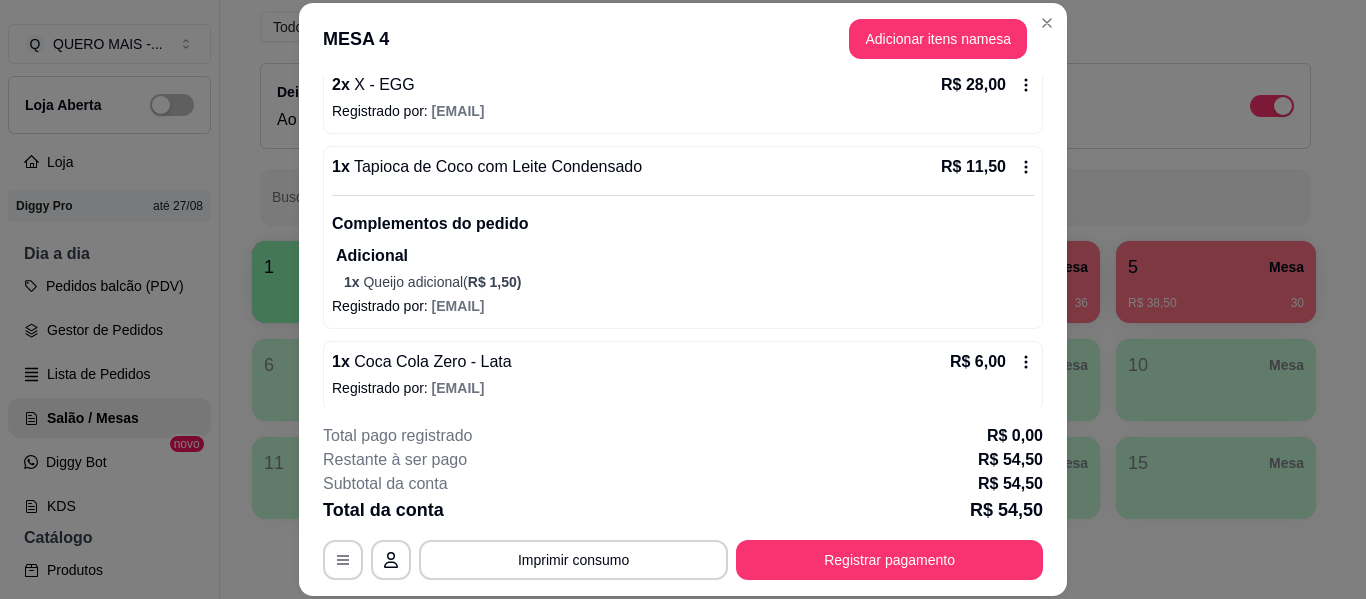 scroll, scrollTop: 293, scrollLeft: 0, axis: vertical 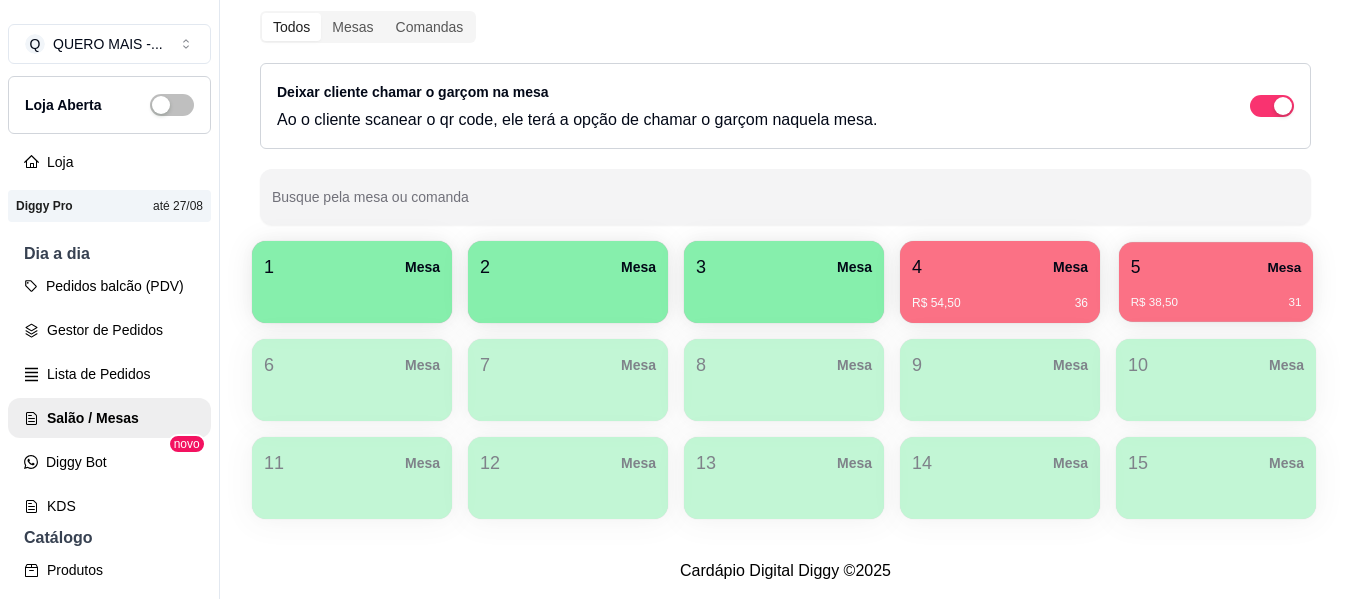 click on "R$ 38,50 31" at bounding box center [1216, 303] 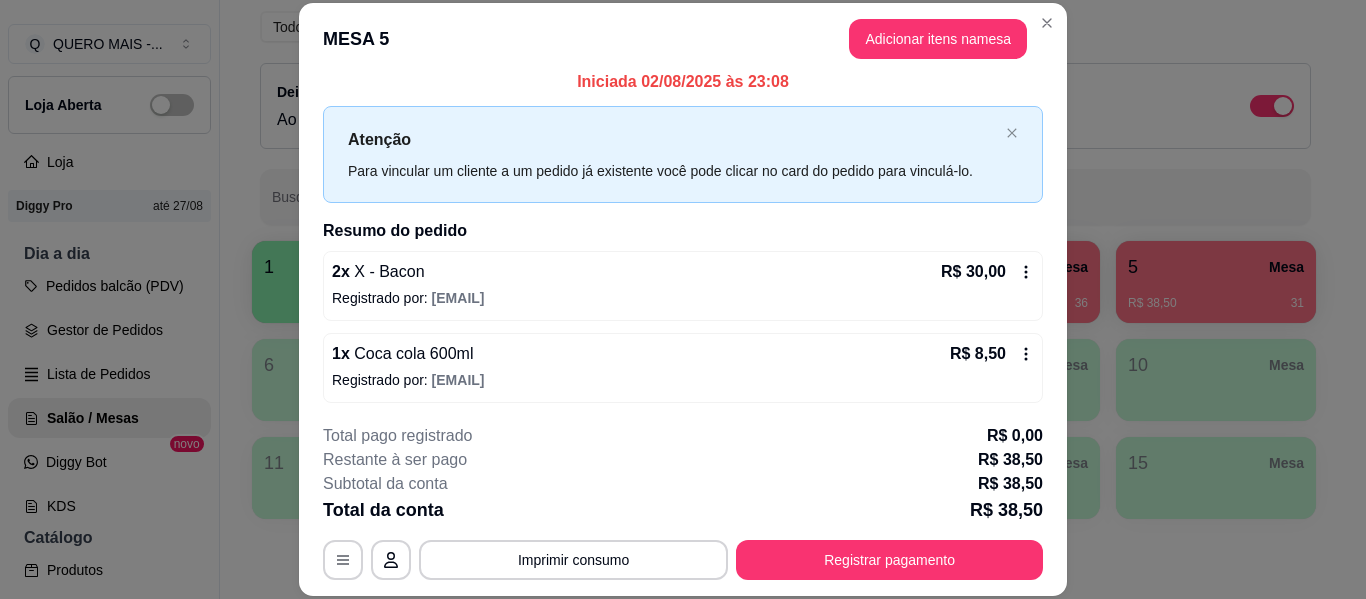 scroll, scrollTop: 16, scrollLeft: 0, axis: vertical 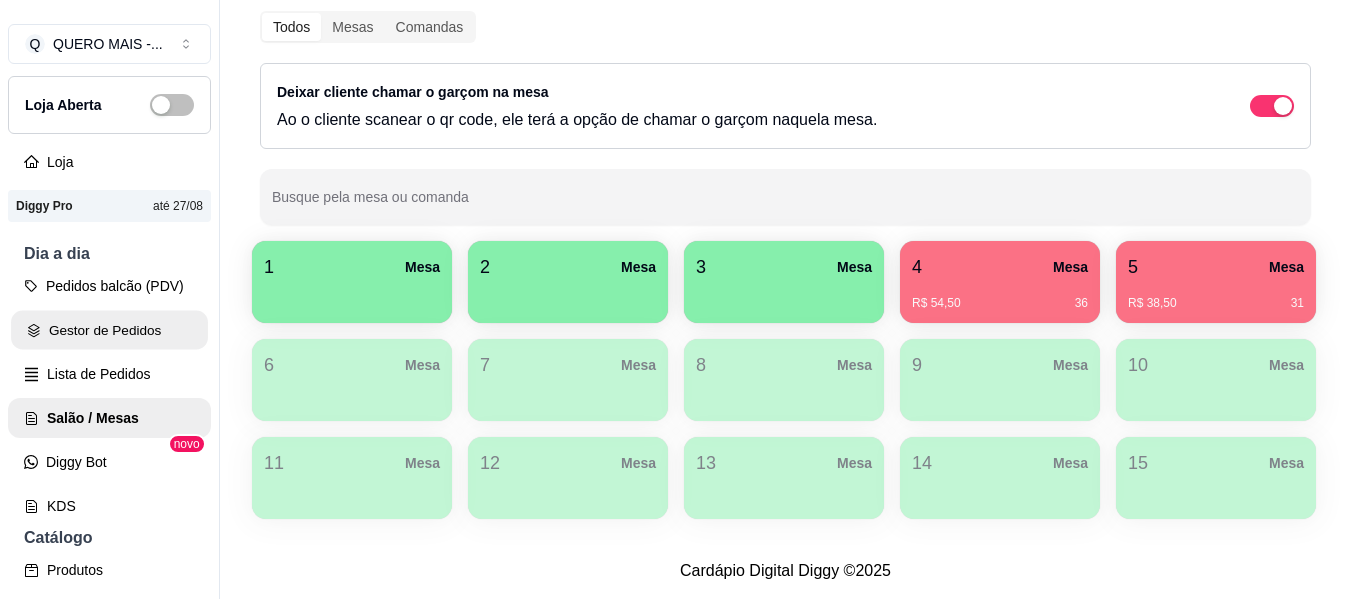click on "Gestor de Pedidos" at bounding box center [109, 330] 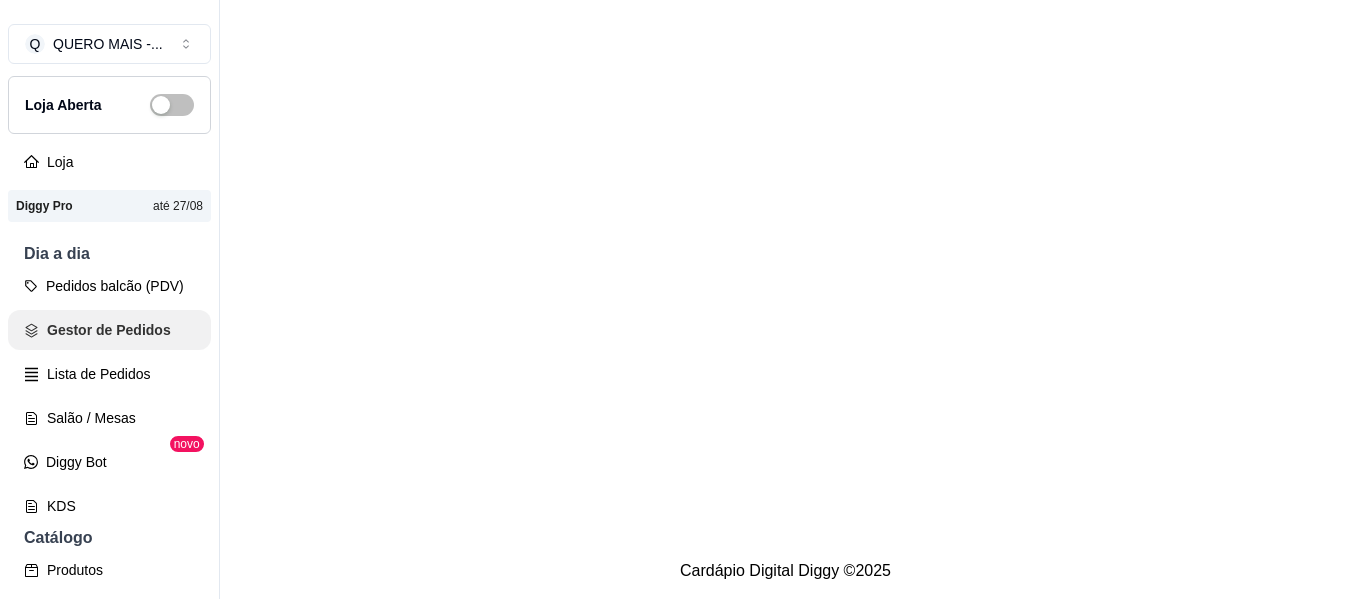 scroll, scrollTop: 0, scrollLeft: 0, axis: both 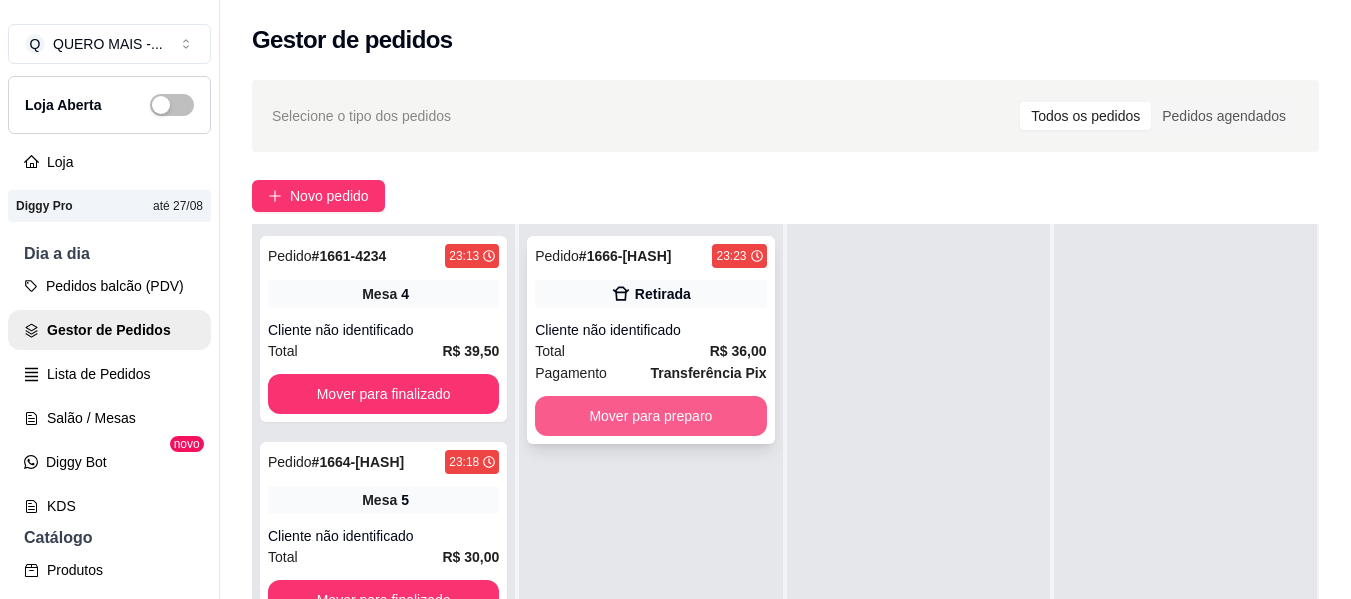 click on "Mover para preparo" at bounding box center (650, 416) 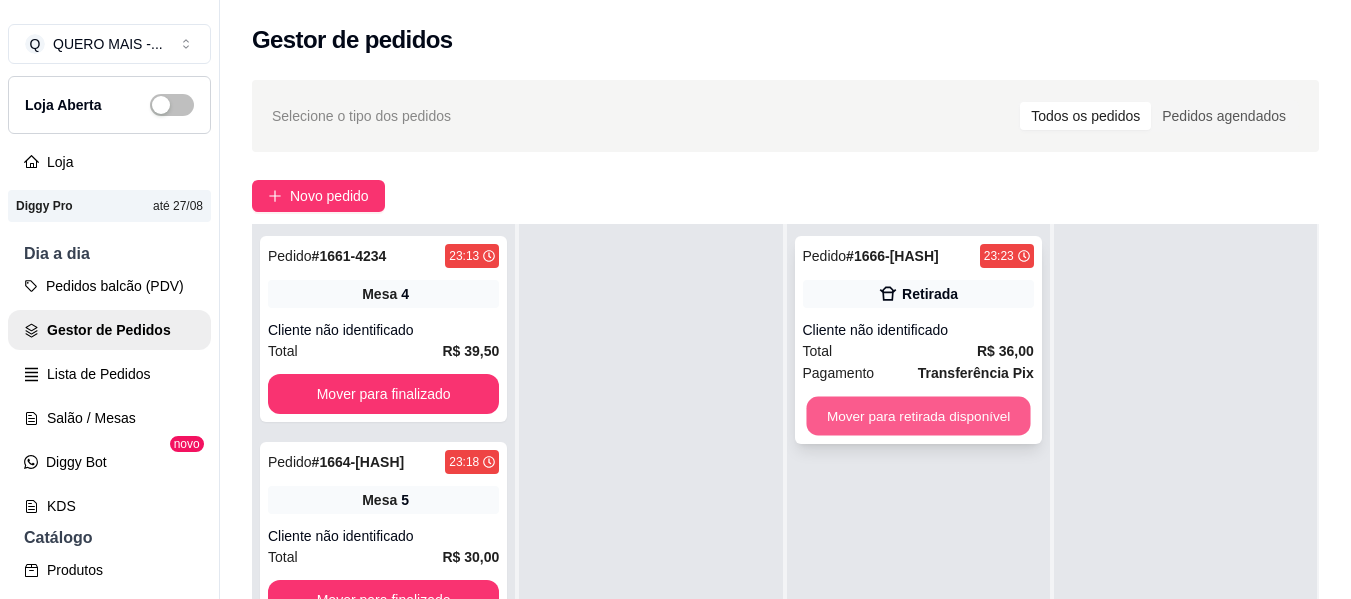 click on "Mover para retirada disponível" at bounding box center (918, 416) 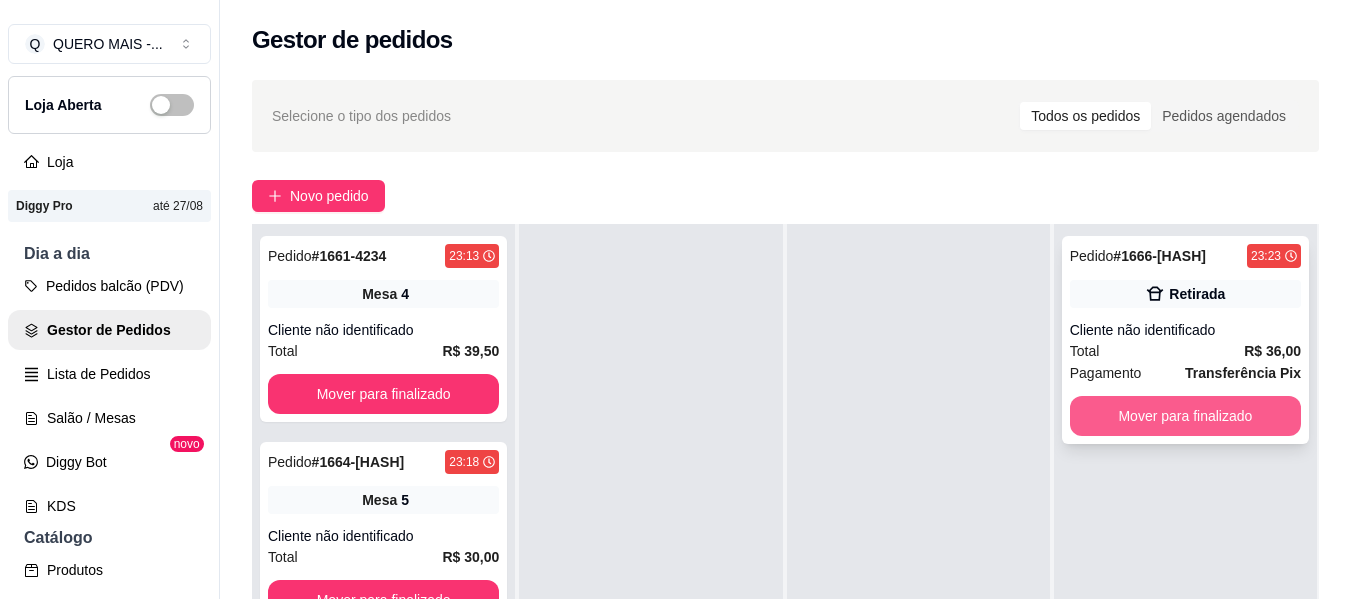 click on "Mover para finalizado" at bounding box center [1185, 416] 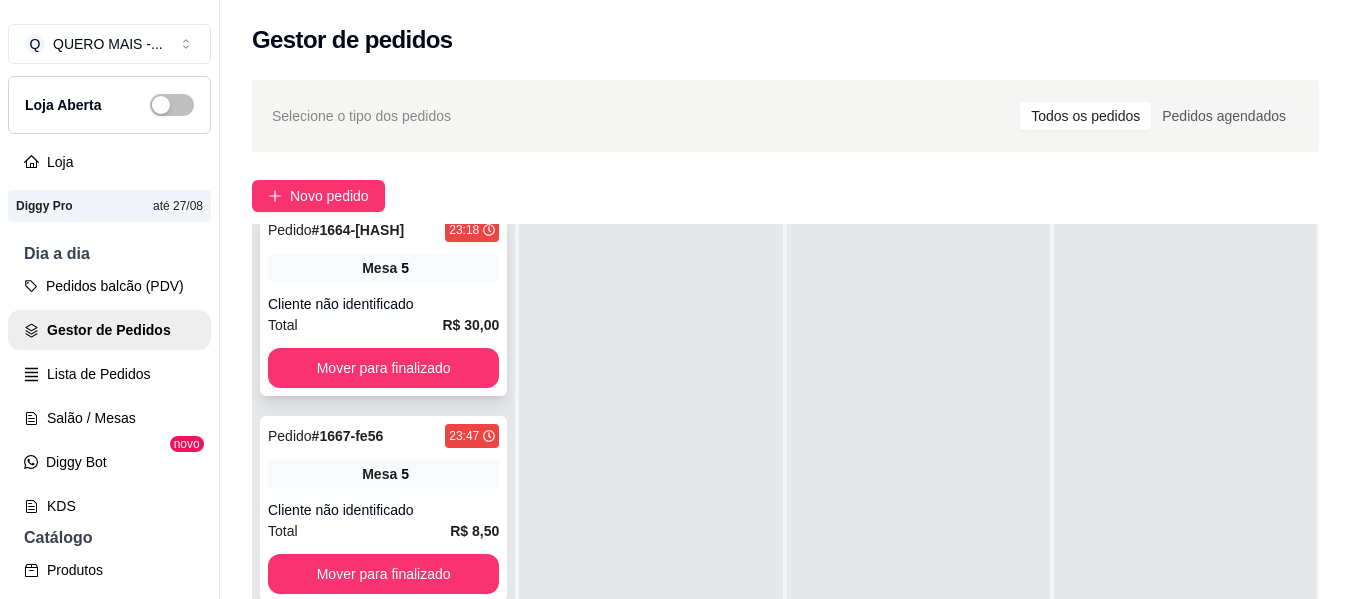 scroll, scrollTop: 245, scrollLeft: 0, axis: vertical 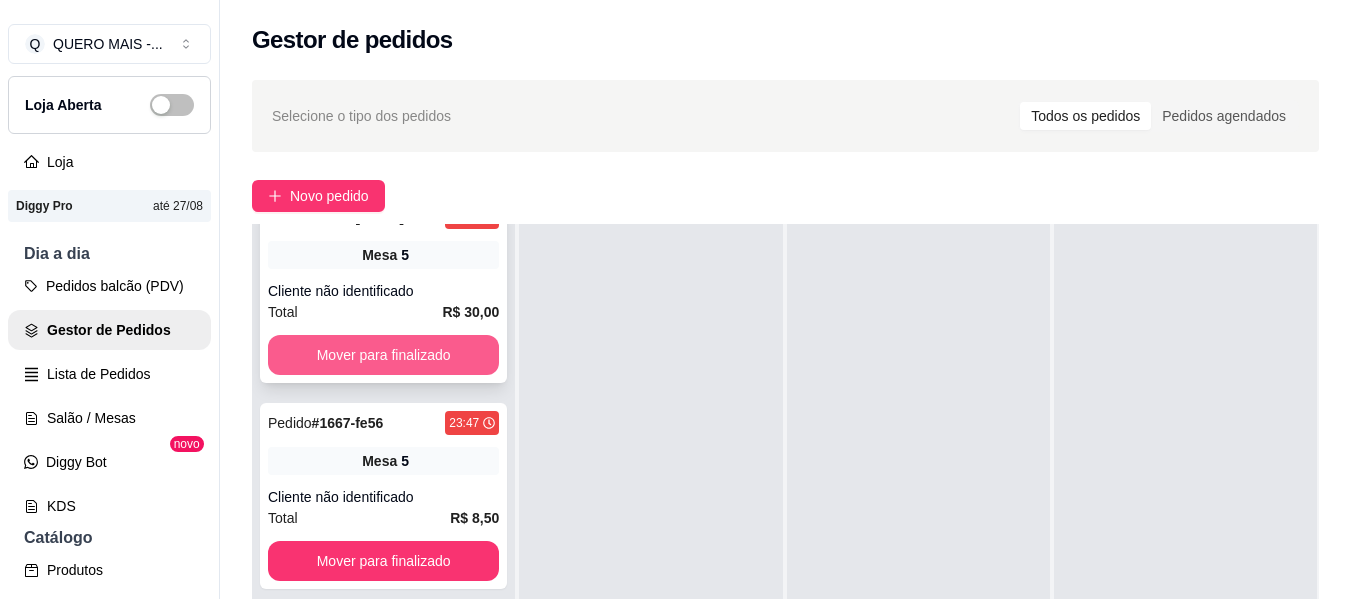click on "Mover para finalizado" at bounding box center (383, 355) 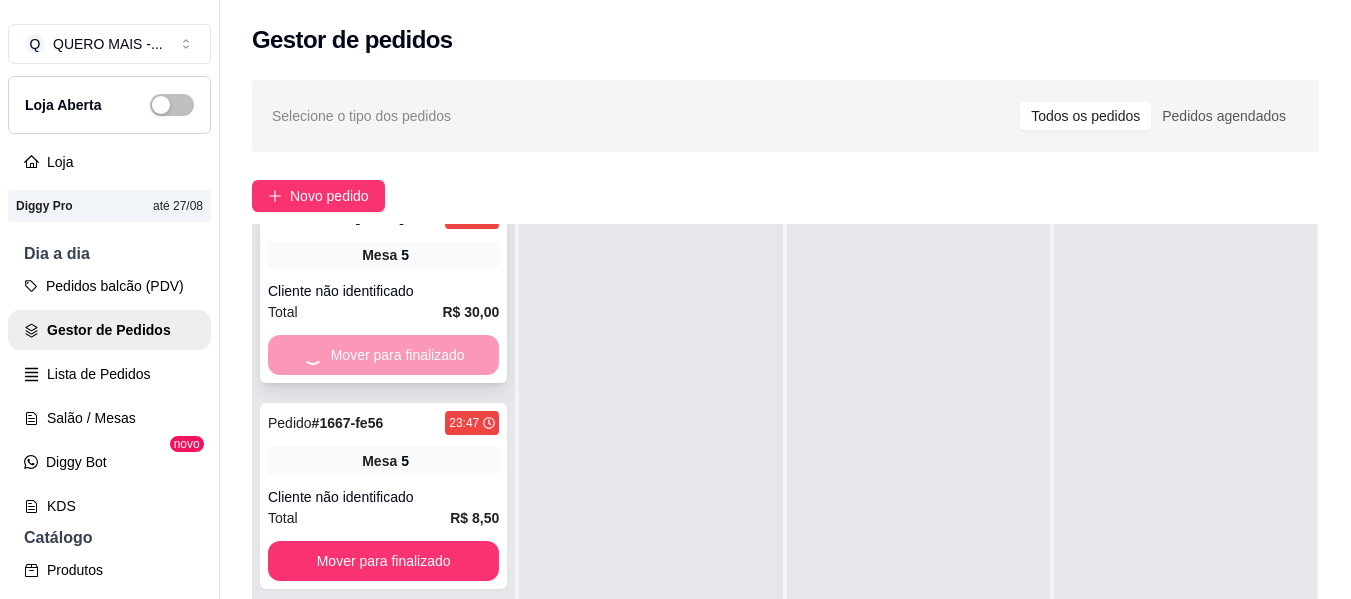 scroll, scrollTop: 39, scrollLeft: 0, axis: vertical 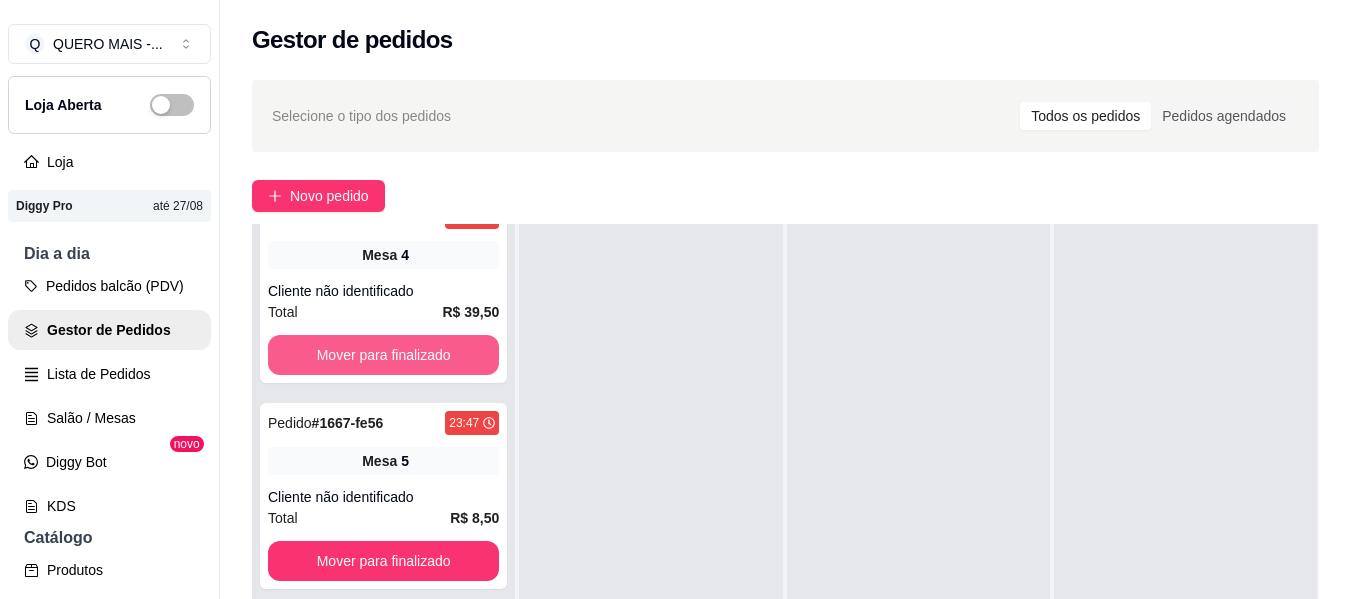 click on "Mover para finalizado" at bounding box center (383, 355) 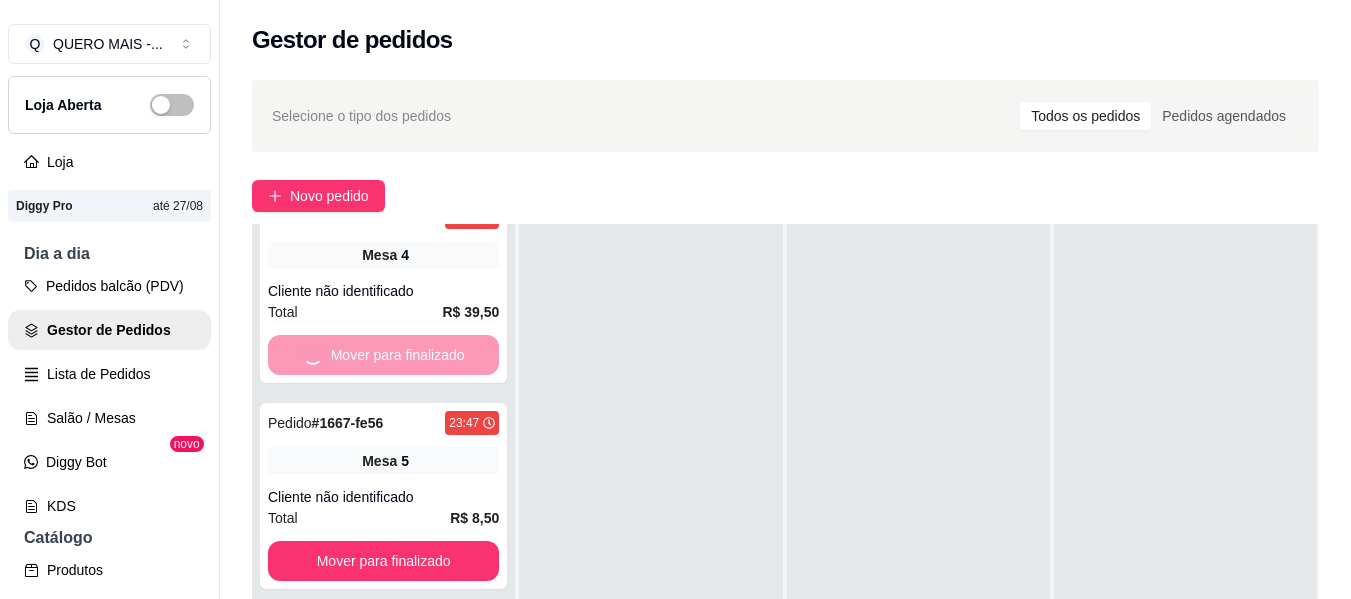 scroll, scrollTop: 0, scrollLeft: 0, axis: both 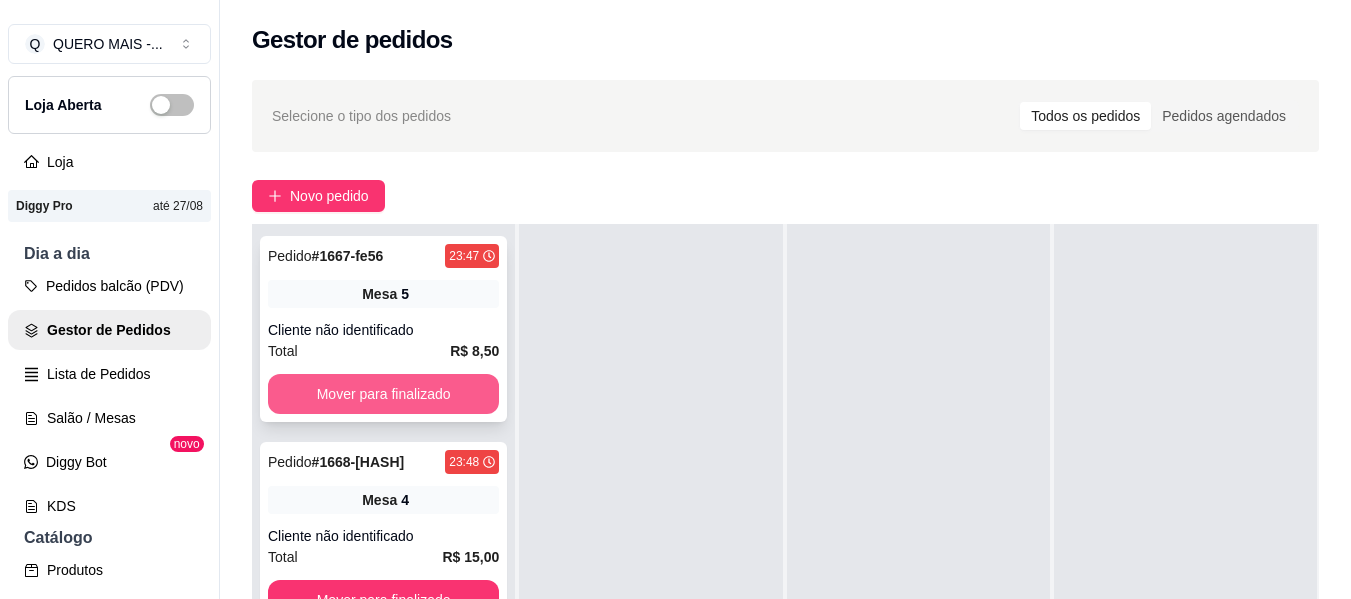 click on "Mover para finalizado" at bounding box center [383, 394] 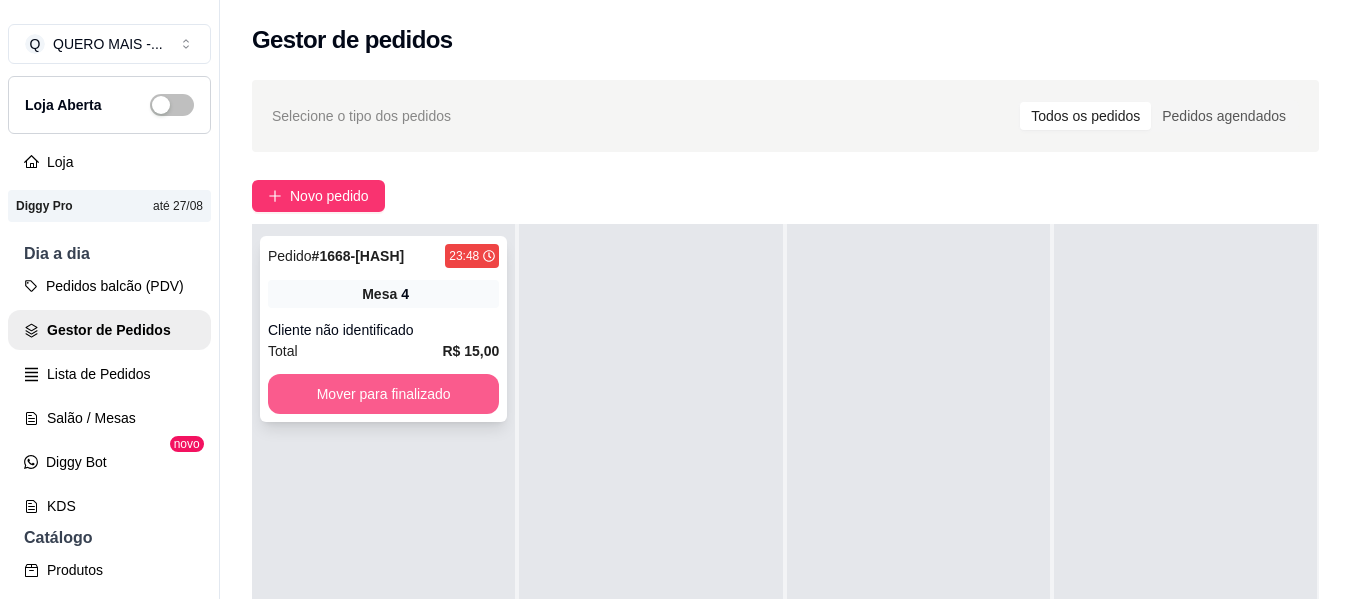 click on "Mover para finalizado" at bounding box center (383, 394) 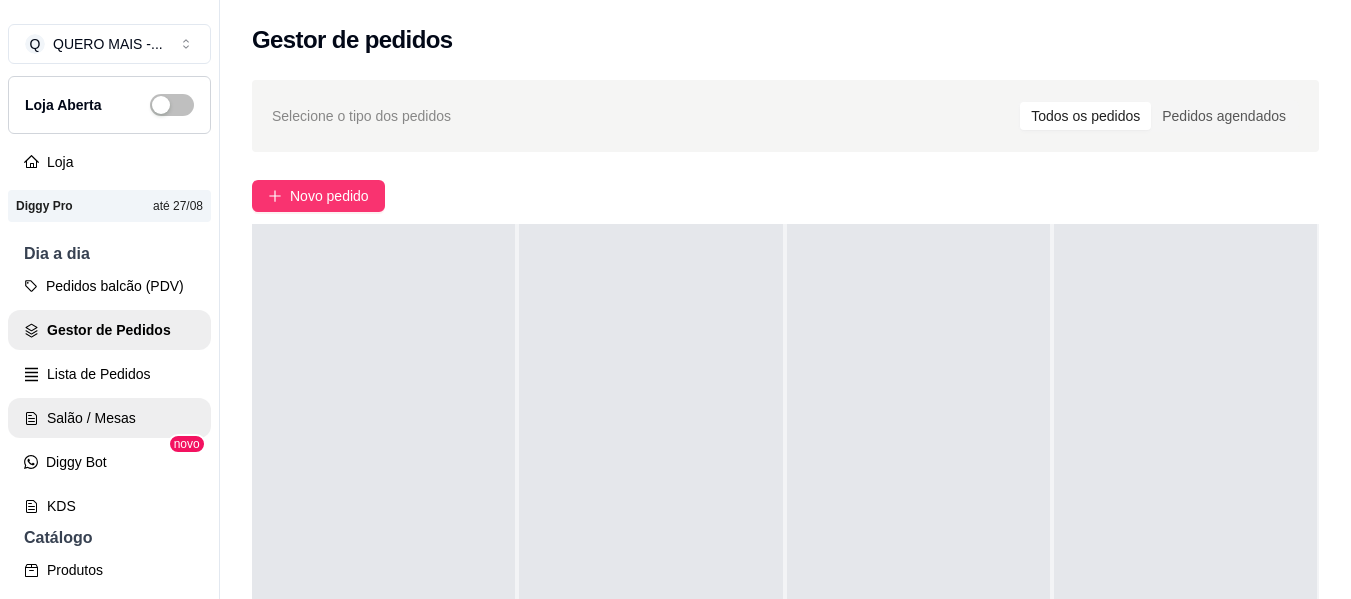 click on "Salão / Mesas" at bounding box center [109, 418] 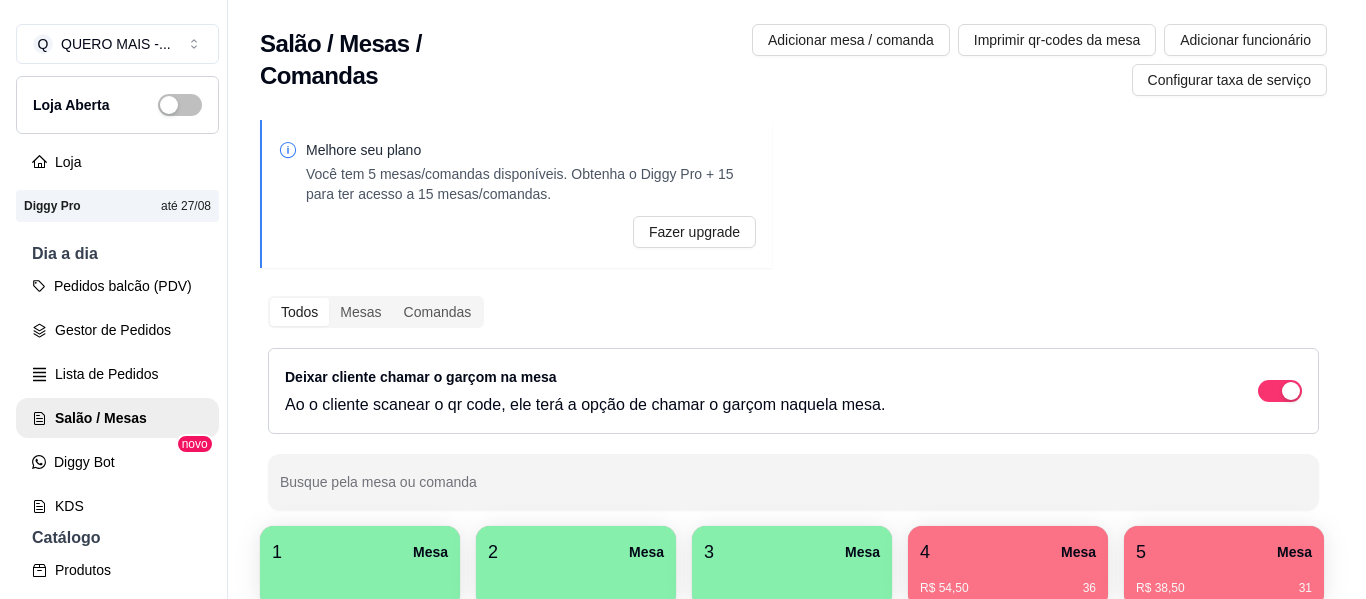 scroll, scrollTop: 398, scrollLeft: 0, axis: vertical 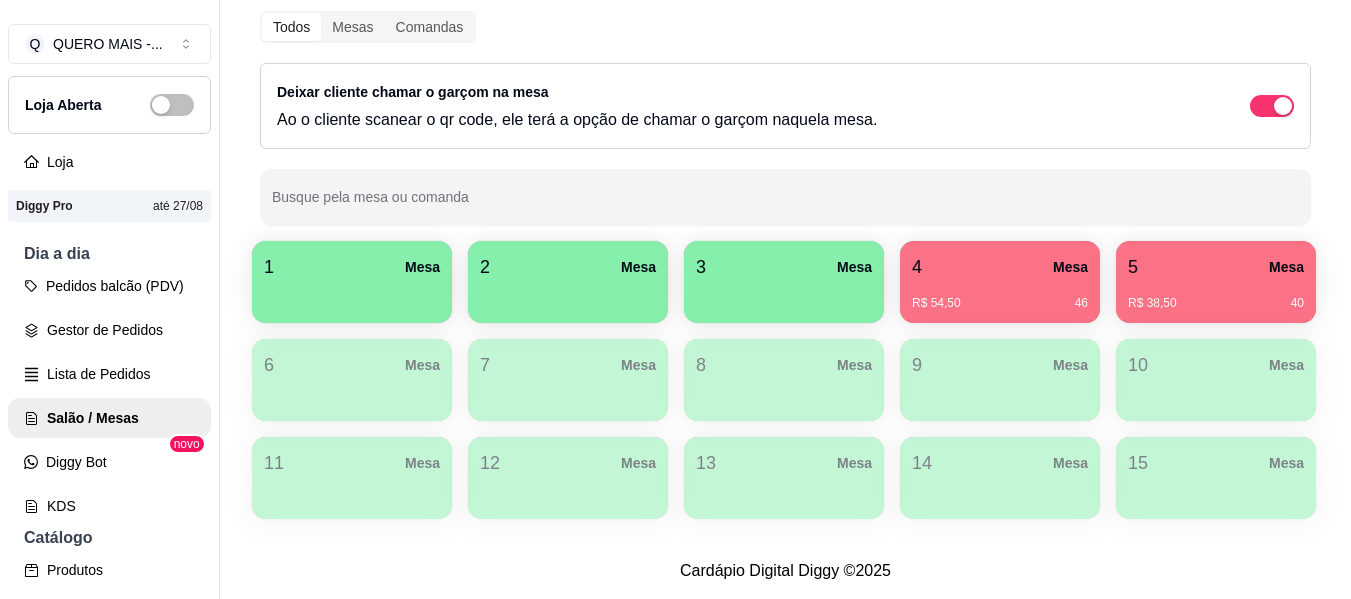 click on "R$ 38,50" at bounding box center (1152, 303) 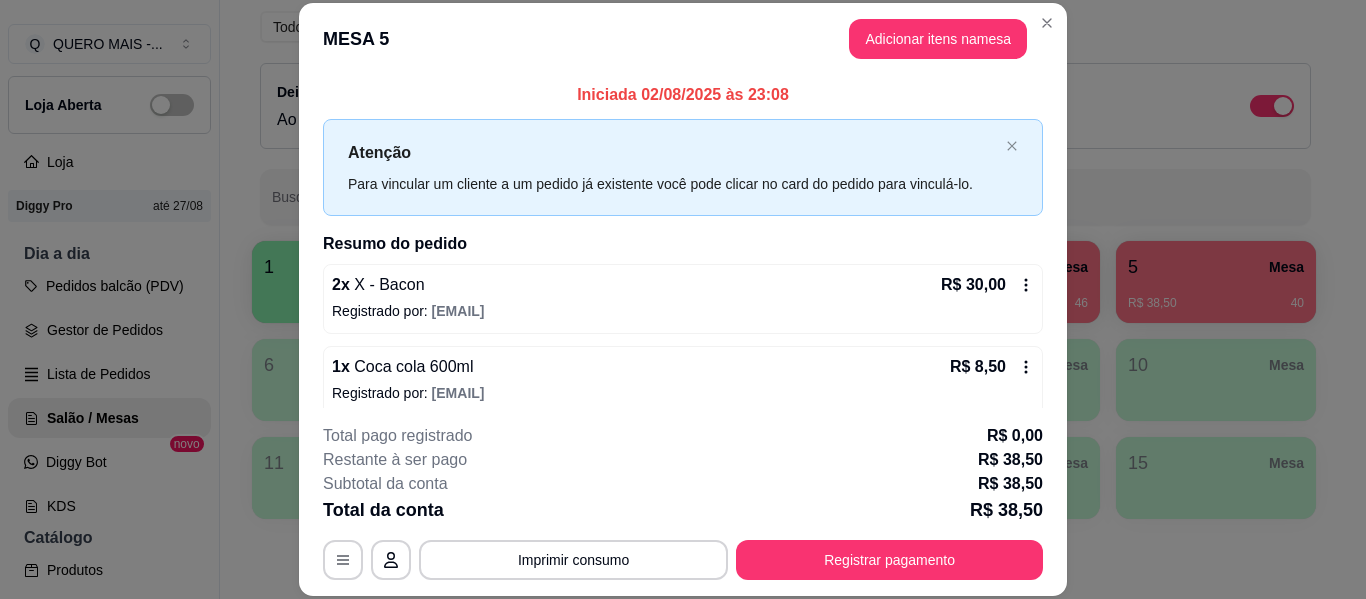 scroll, scrollTop: 16, scrollLeft: 0, axis: vertical 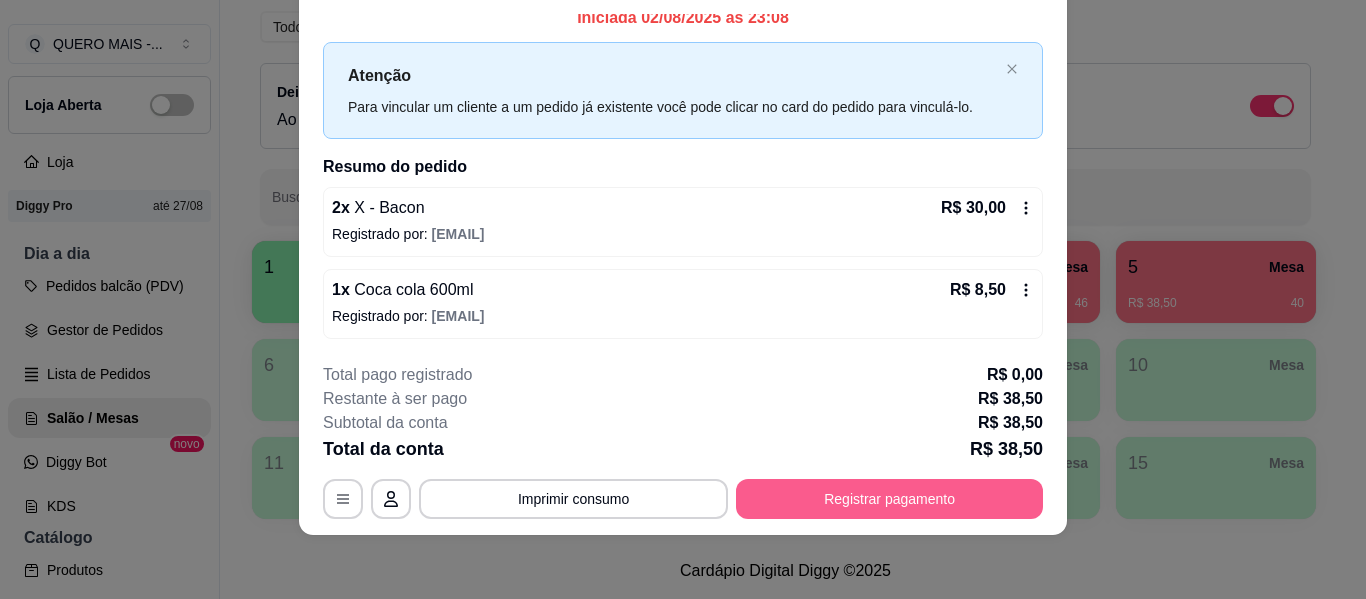 click on "Registrar pagamento" at bounding box center [889, 499] 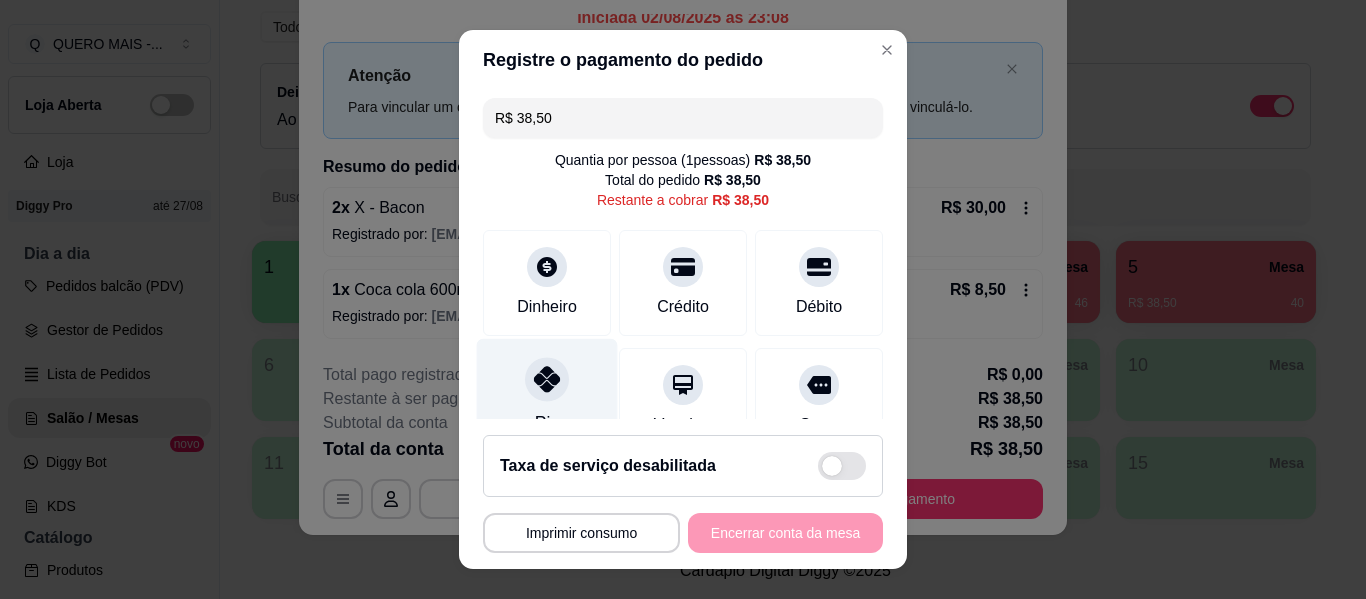 click at bounding box center (547, 379) 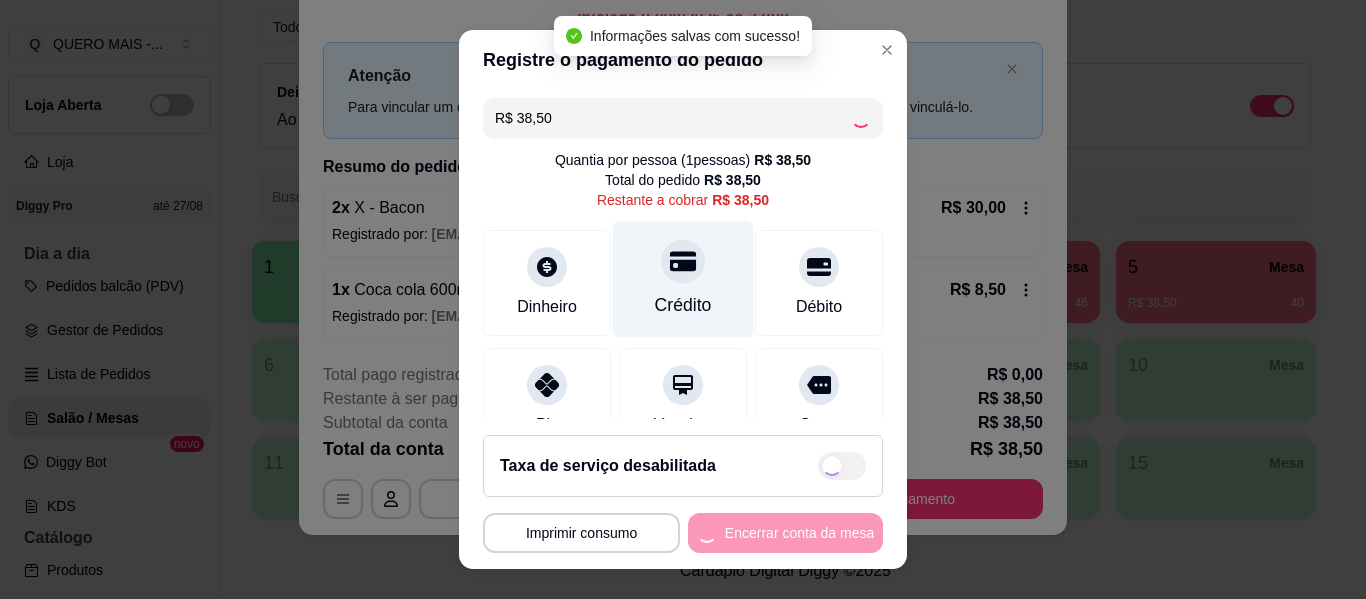 type on "R$ 0,00" 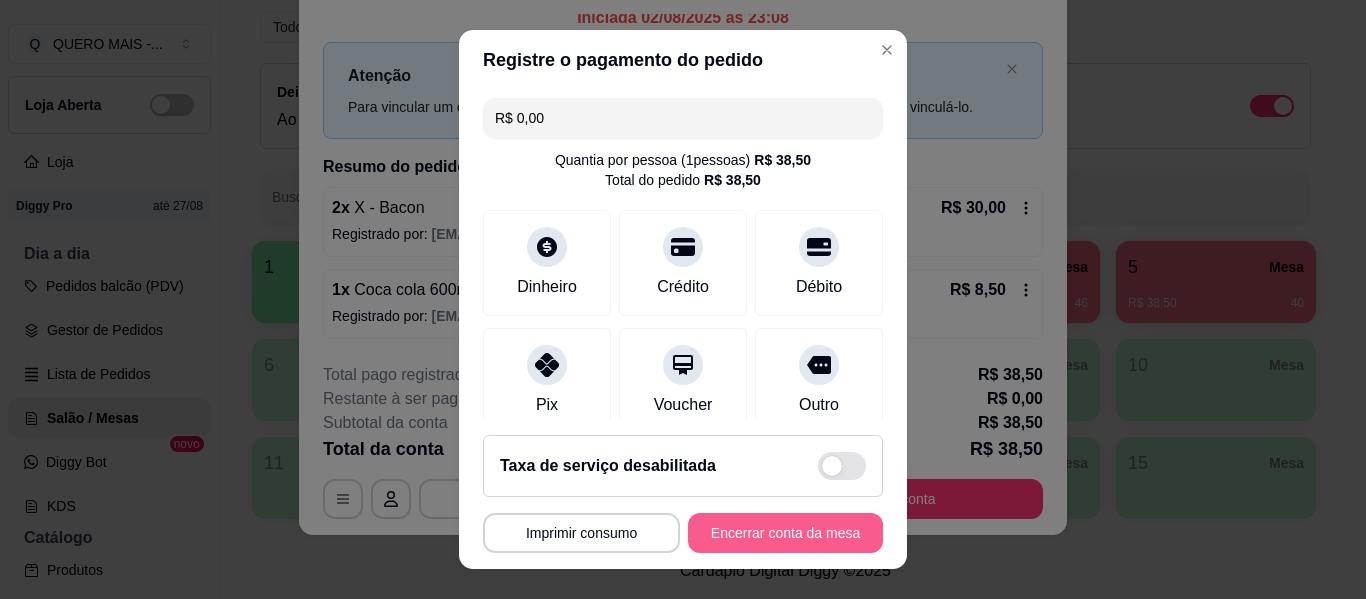 click on "Encerrar conta da mesa" at bounding box center (785, 533) 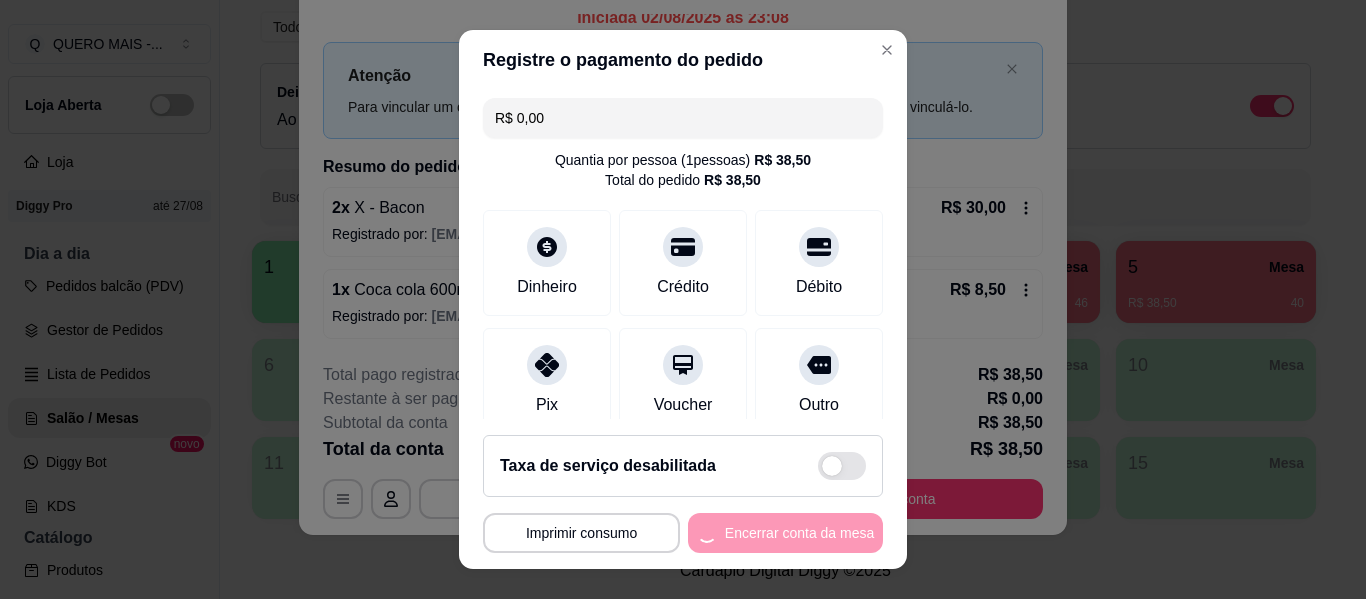 scroll, scrollTop: 0, scrollLeft: 0, axis: both 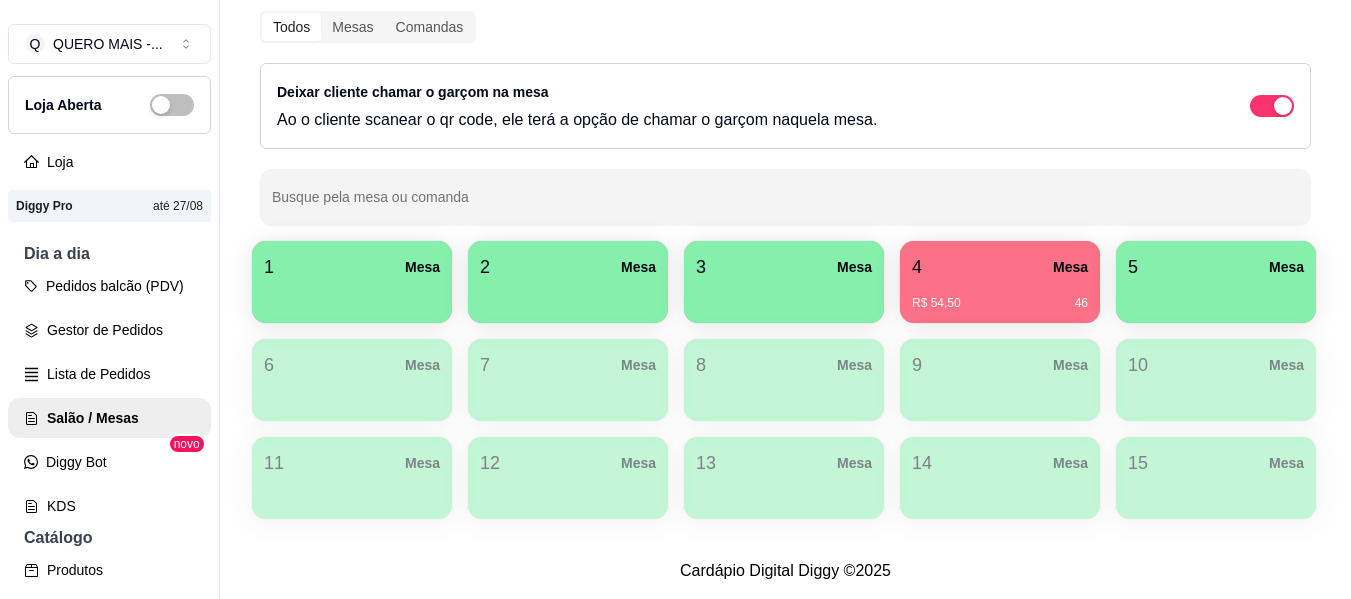 click on "4 Mesa" at bounding box center (1000, 267) 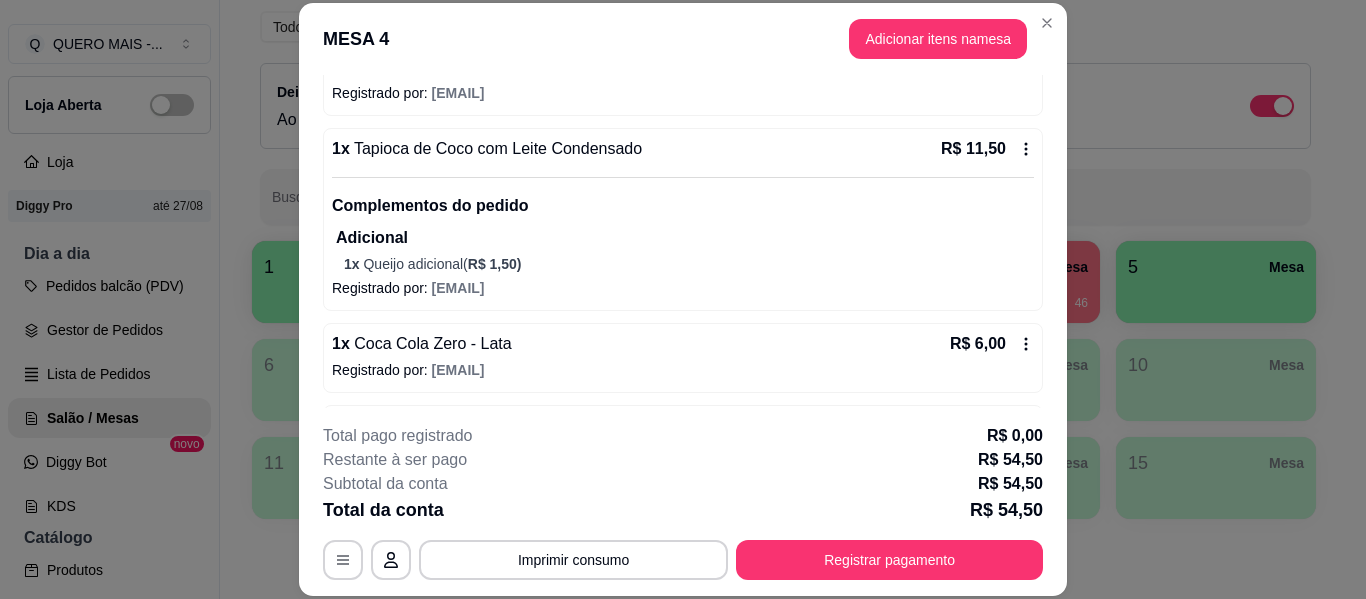 scroll, scrollTop: 293, scrollLeft: 0, axis: vertical 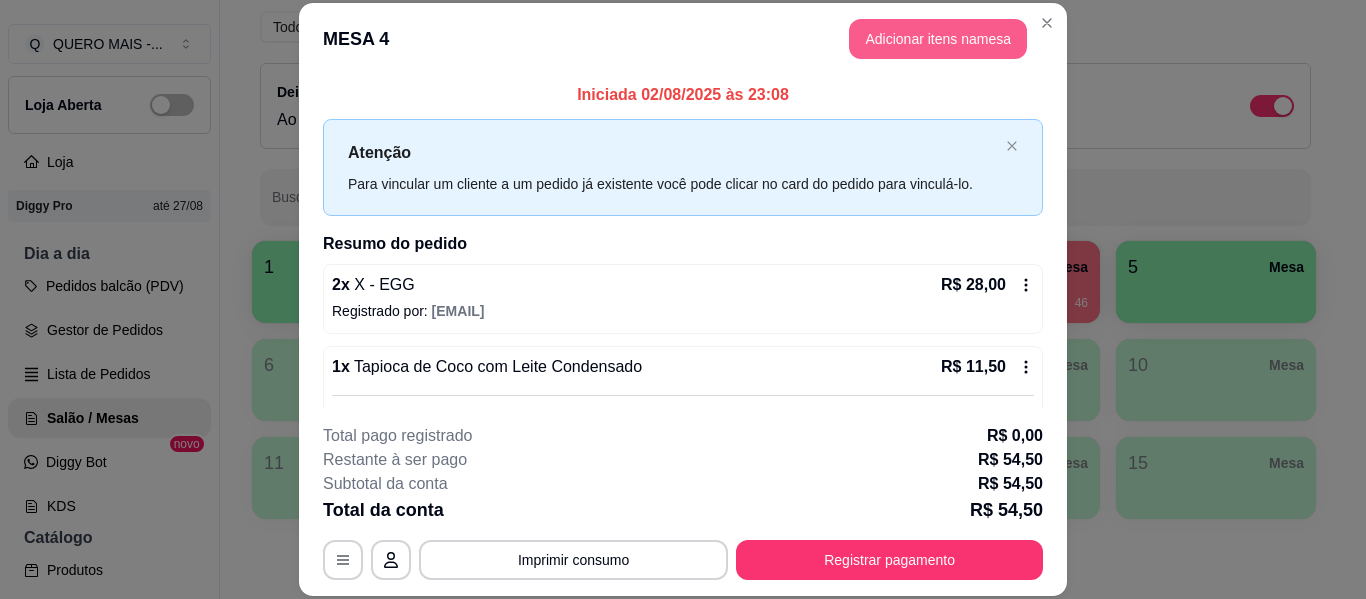 click on "Adicionar itens na  mesa" at bounding box center [938, 39] 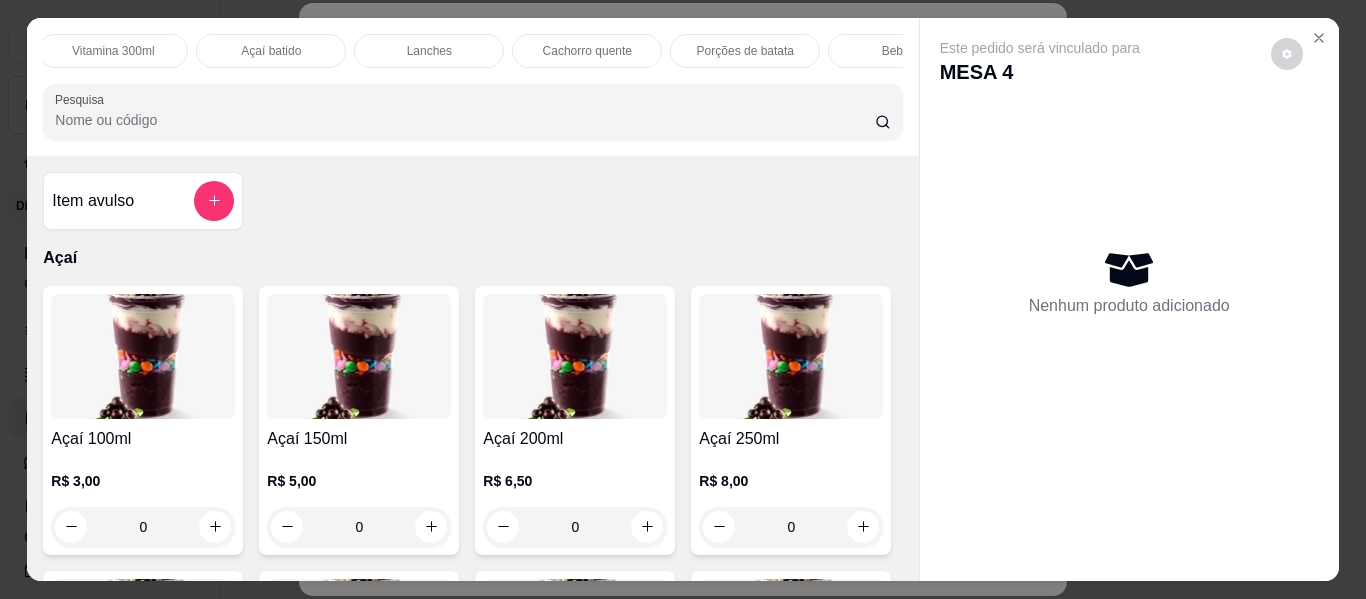scroll, scrollTop: 0, scrollLeft: 854, axis: horizontal 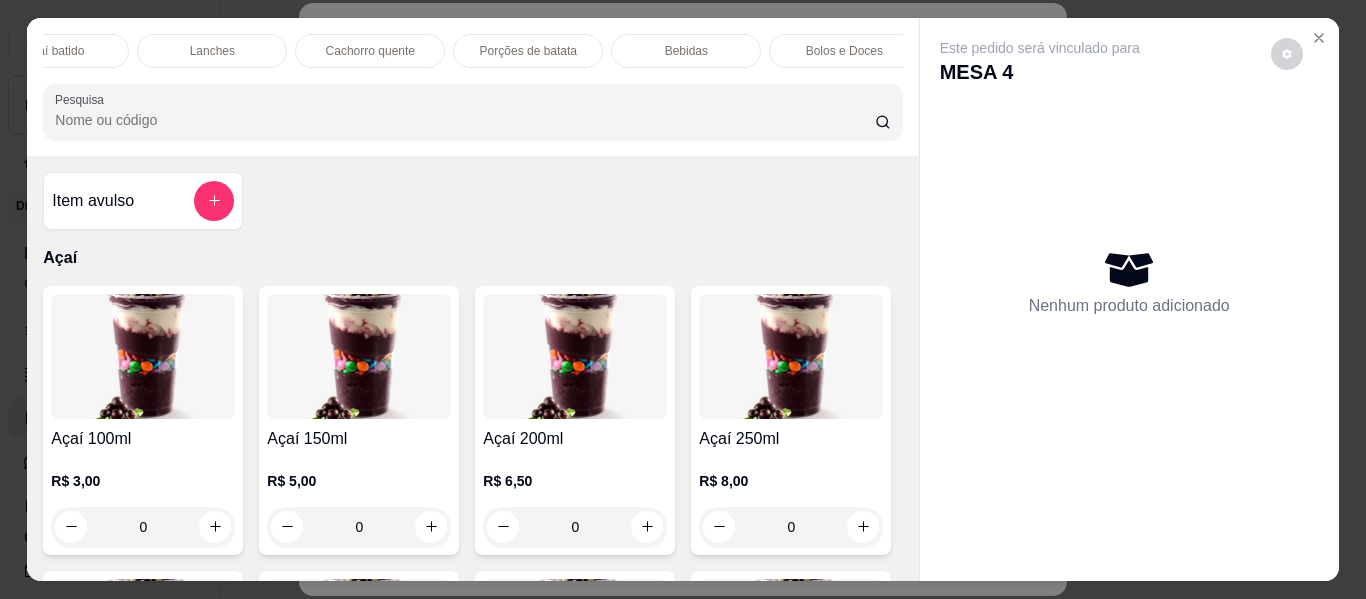 click on "Bebidas" at bounding box center (686, 51) 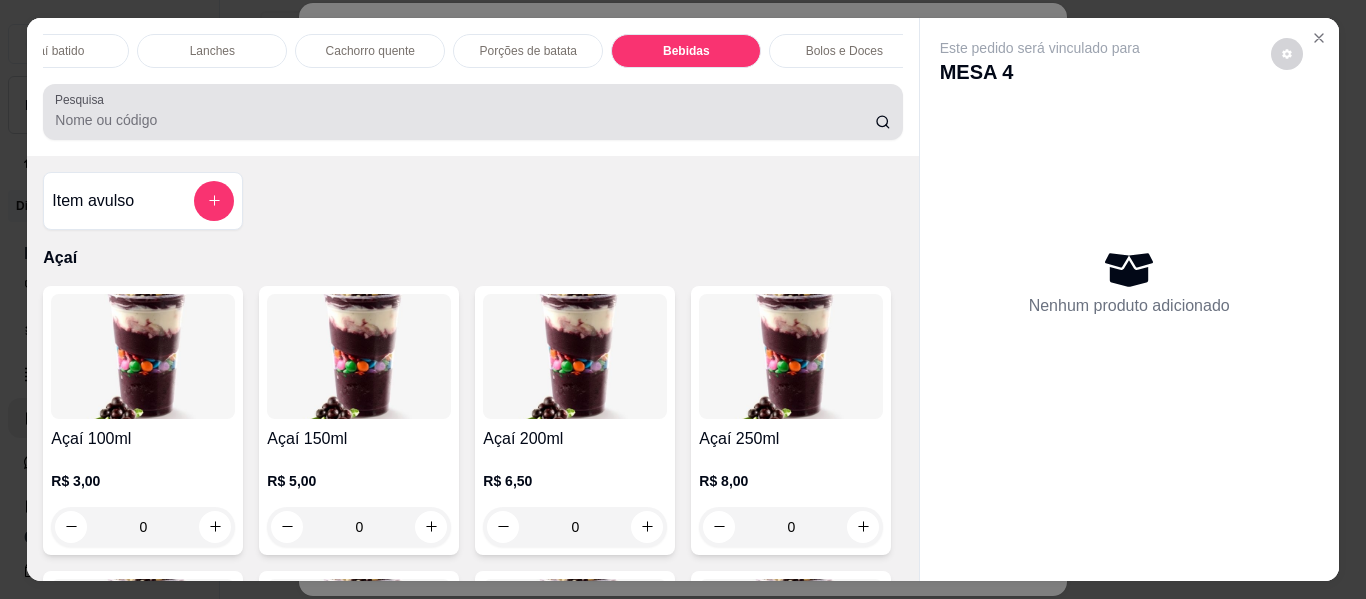 scroll, scrollTop: 5391, scrollLeft: 0, axis: vertical 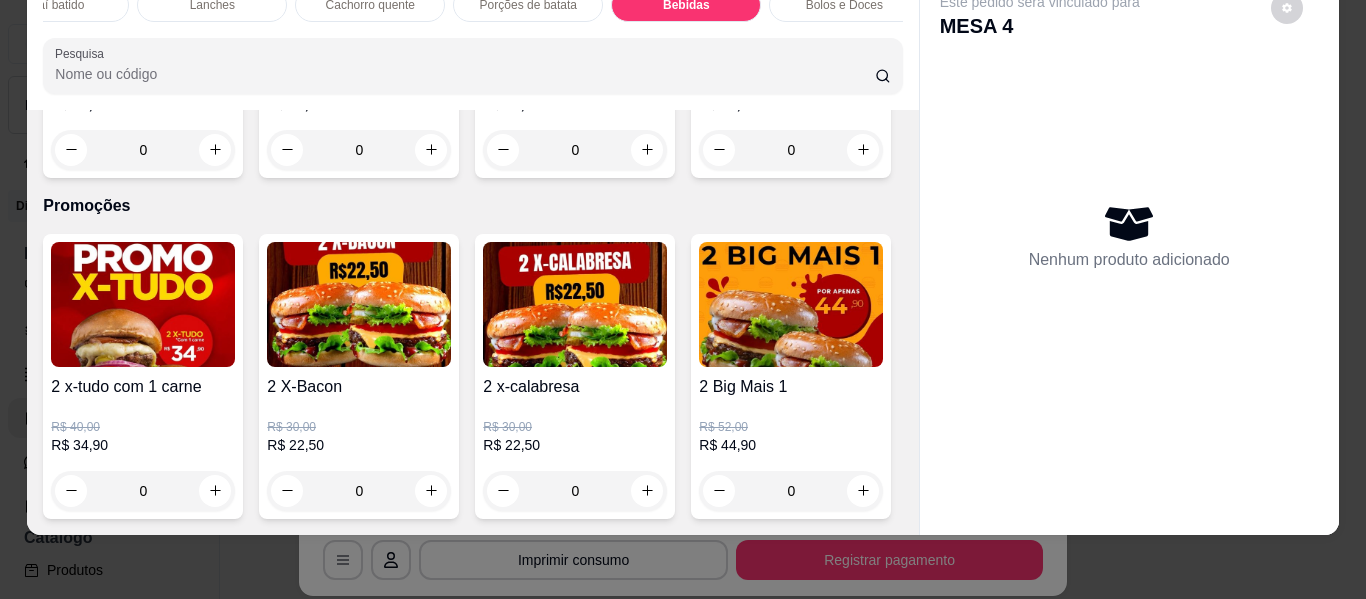 click 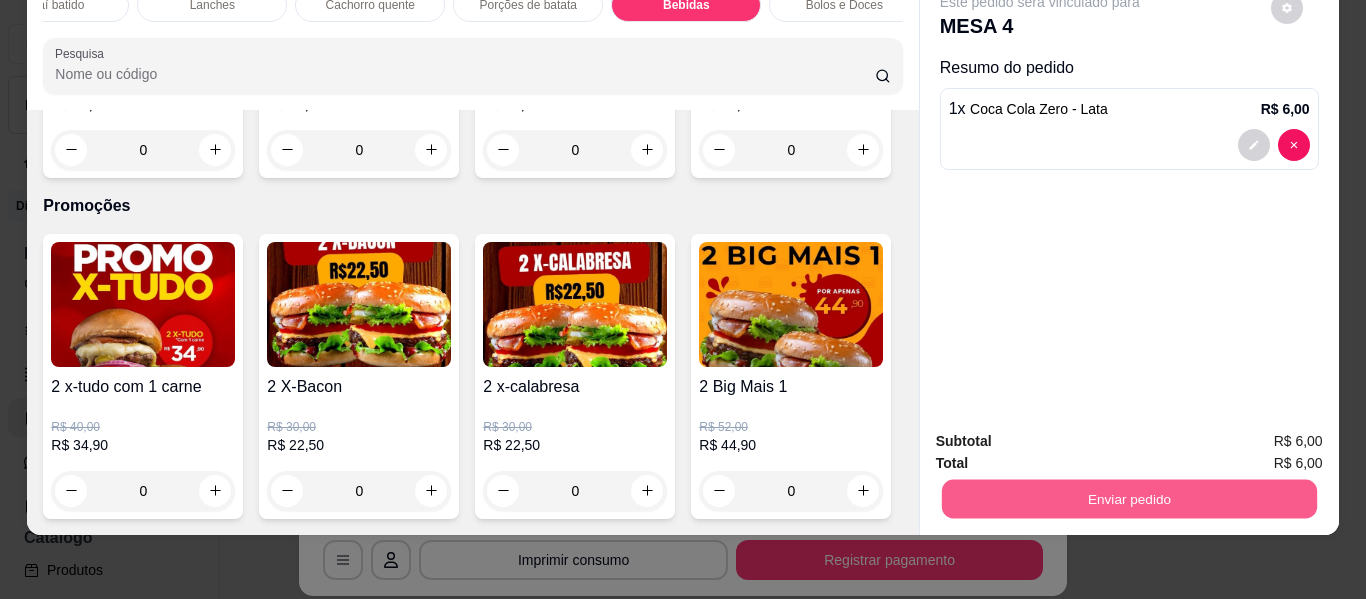 click on "Enviar pedido" at bounding box center [1128, 499] 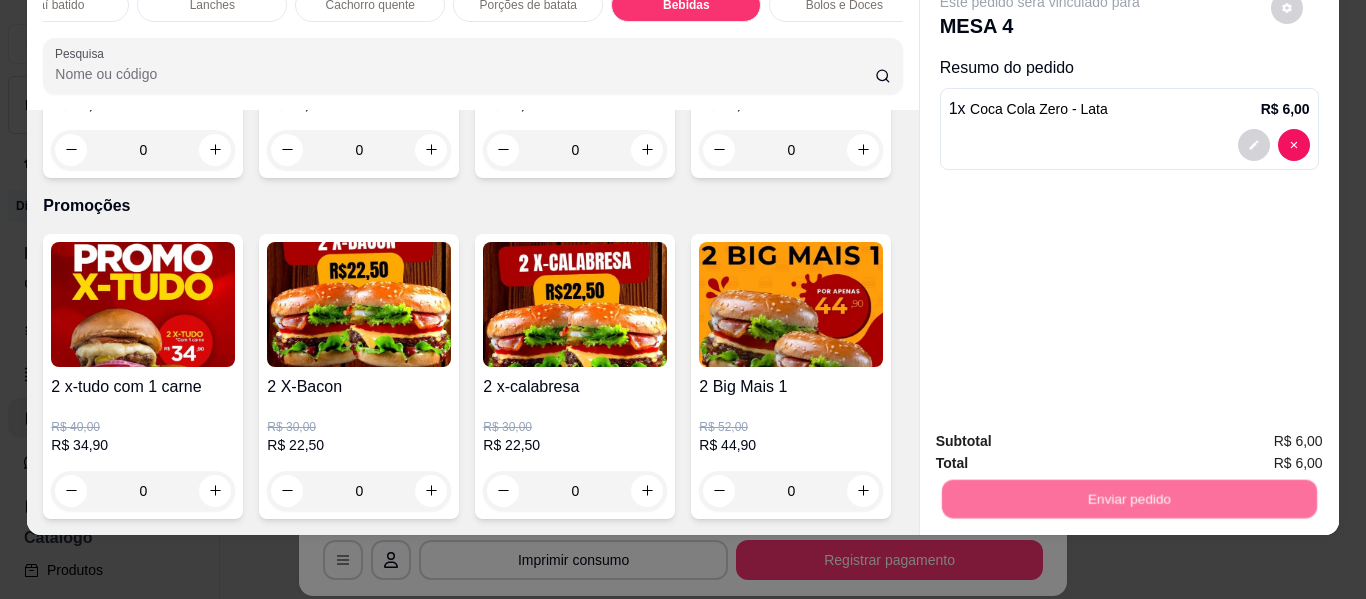 click on "Não registrar e enviar pedido" at bounding box center [1063, 434] 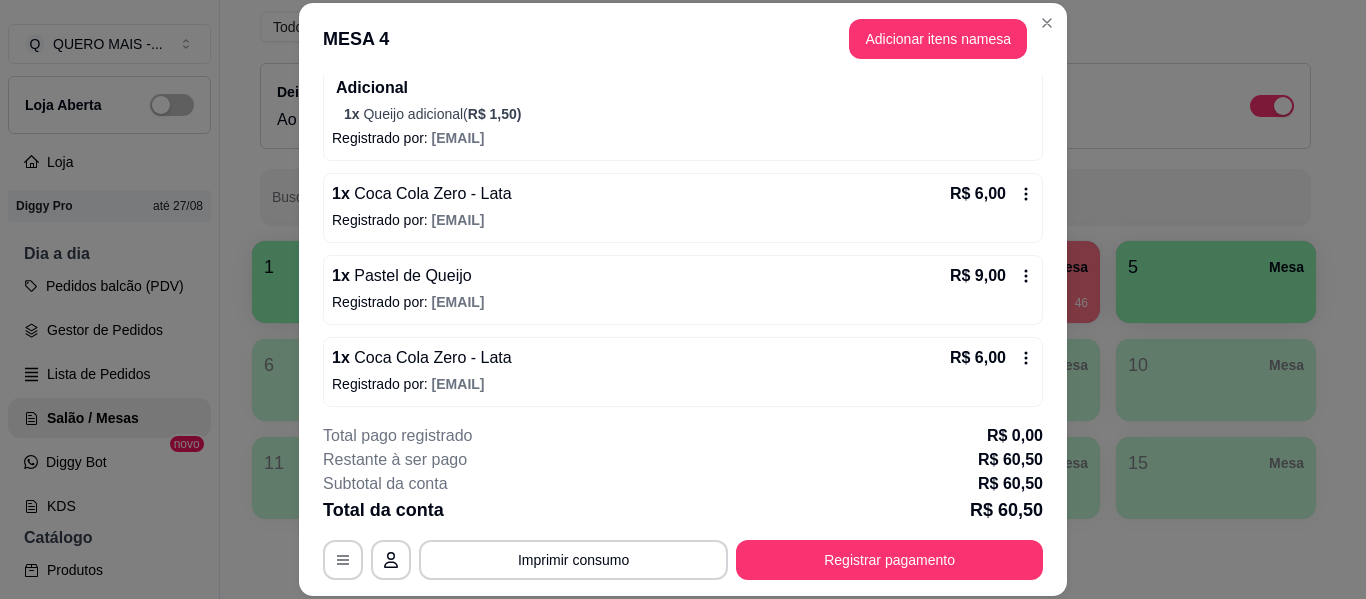 scroll, scrollTop: 375, scrollLeft: 0, axis: vertical 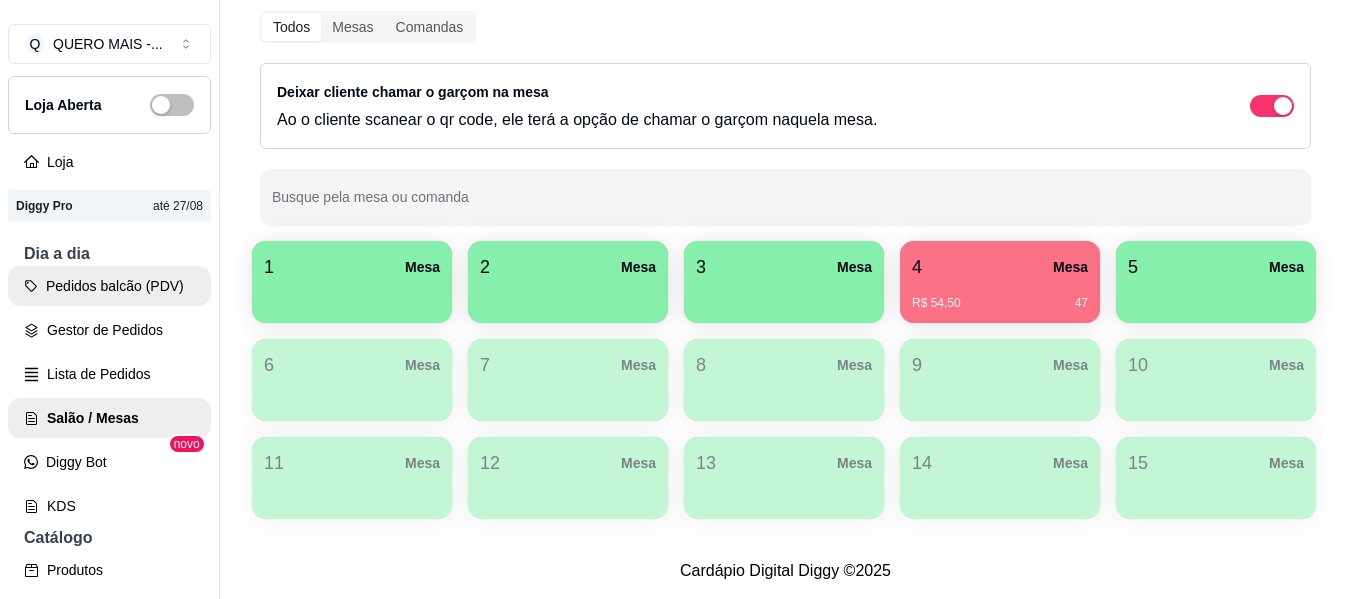 click on "Gestor de Pedidos" at bounding box center [109, 330] 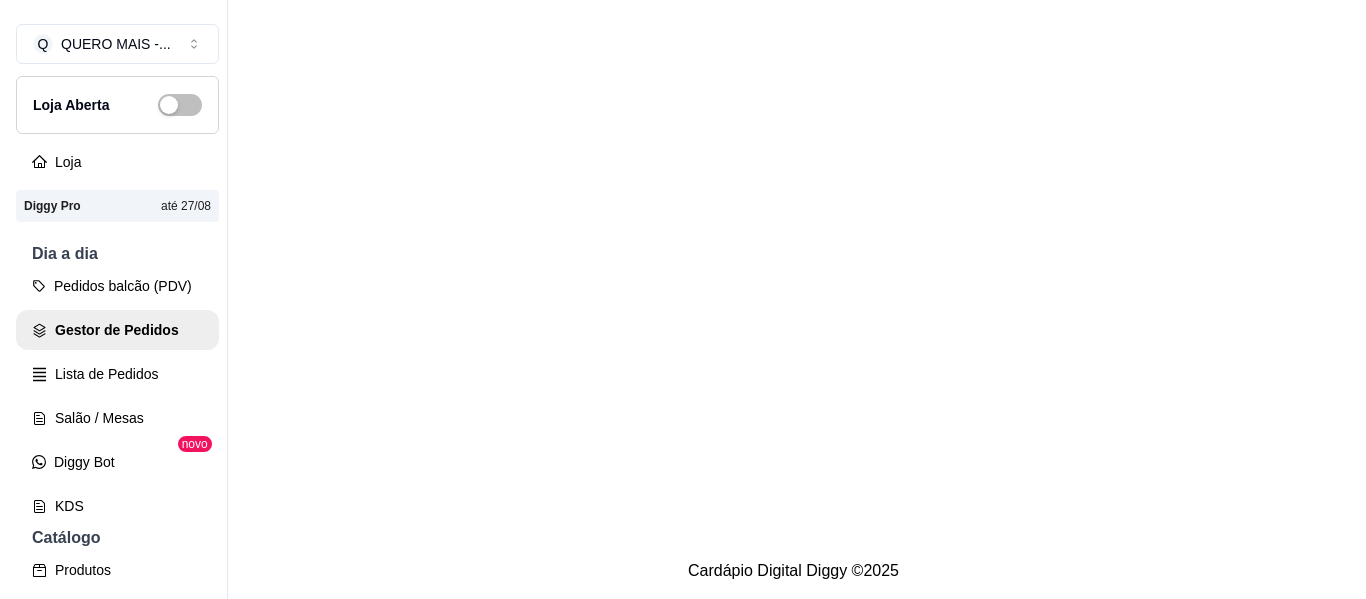 scroll, scrollTop: 0, scrollLeft: 0, axis: both 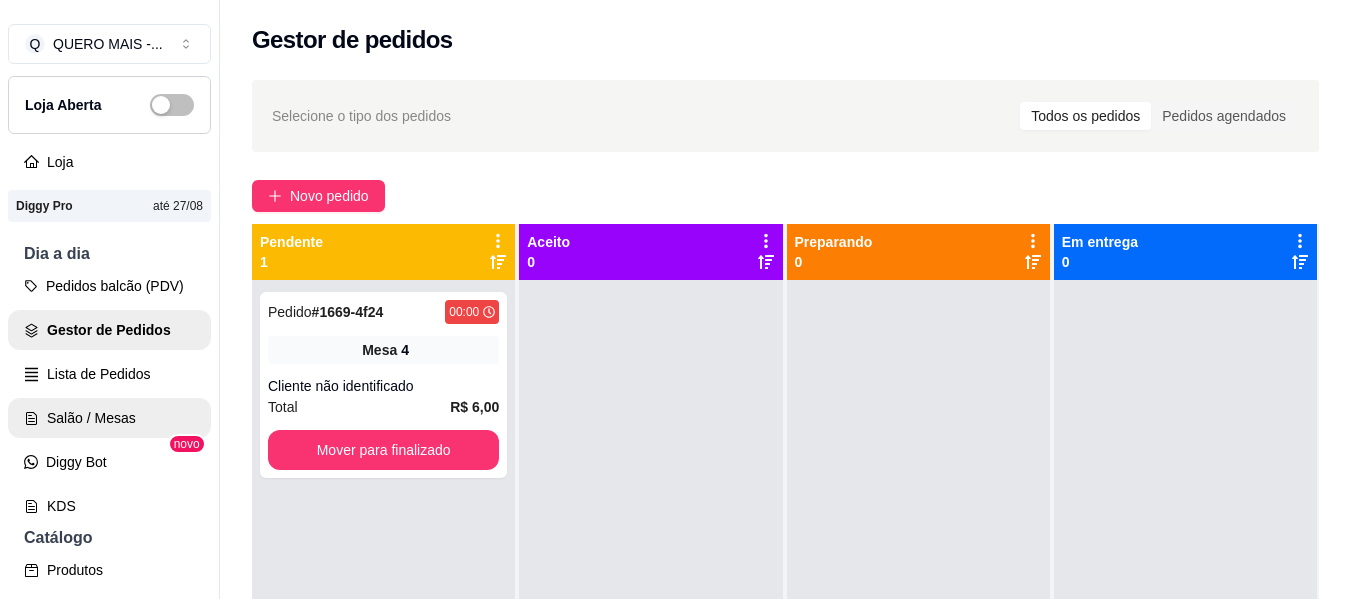 click on "Salão / Mesas" at bounding box center [109, 418] 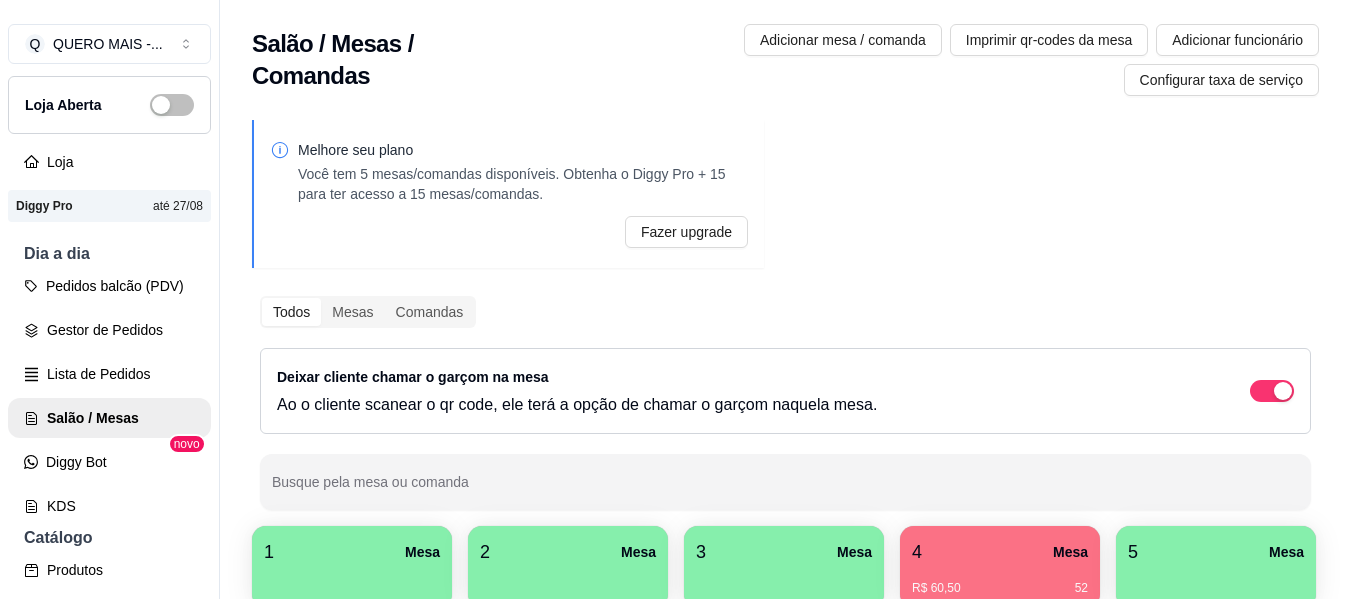 click on "Mesa" at bounding box center (1070, 552) 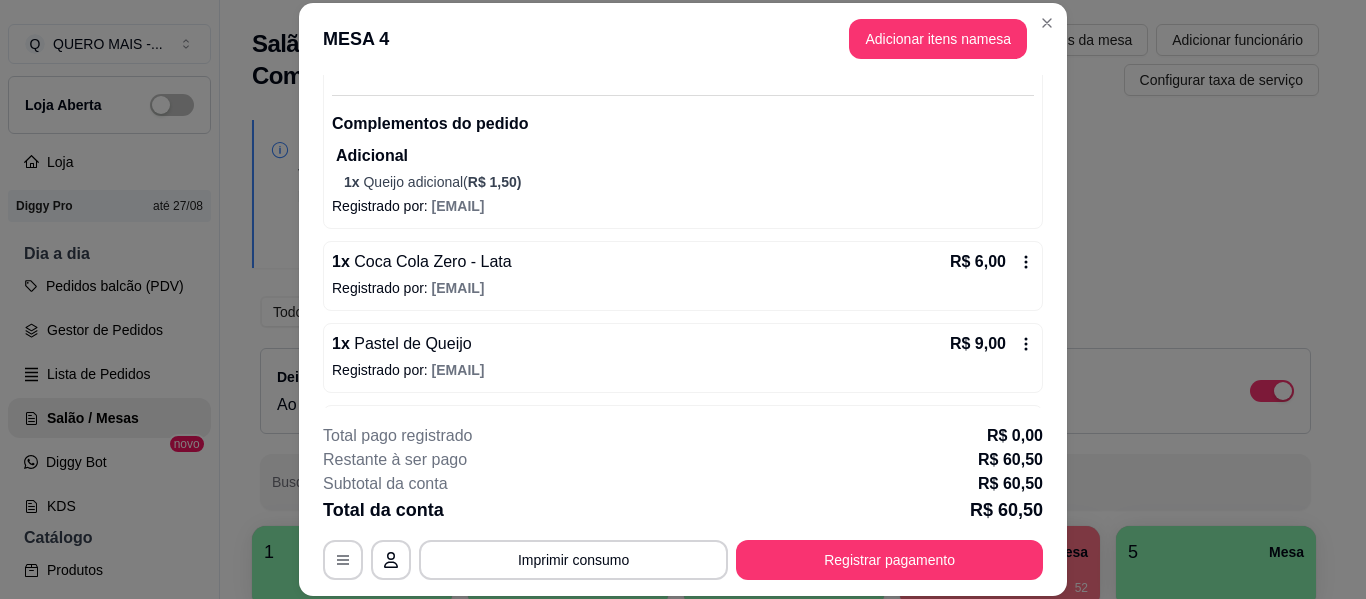 scroll, scrollTop: 375, scrollLeft: 0, axis: vertical 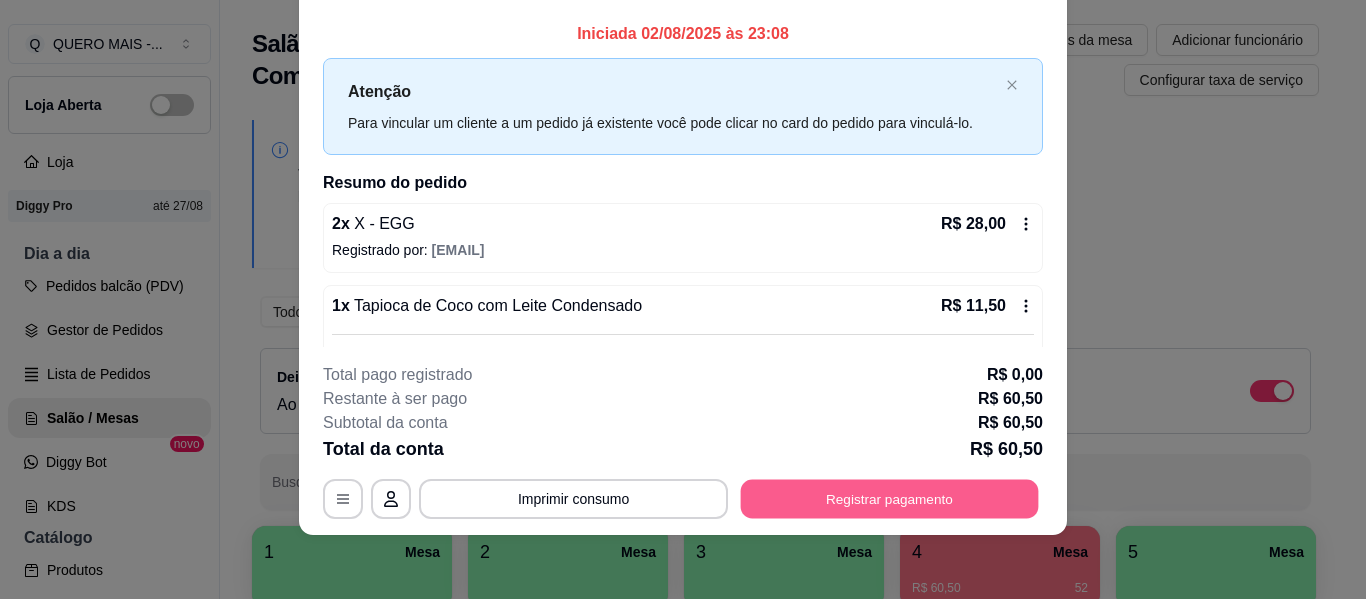 click on "Registrar pagamento" at bounding box center [890, 499] 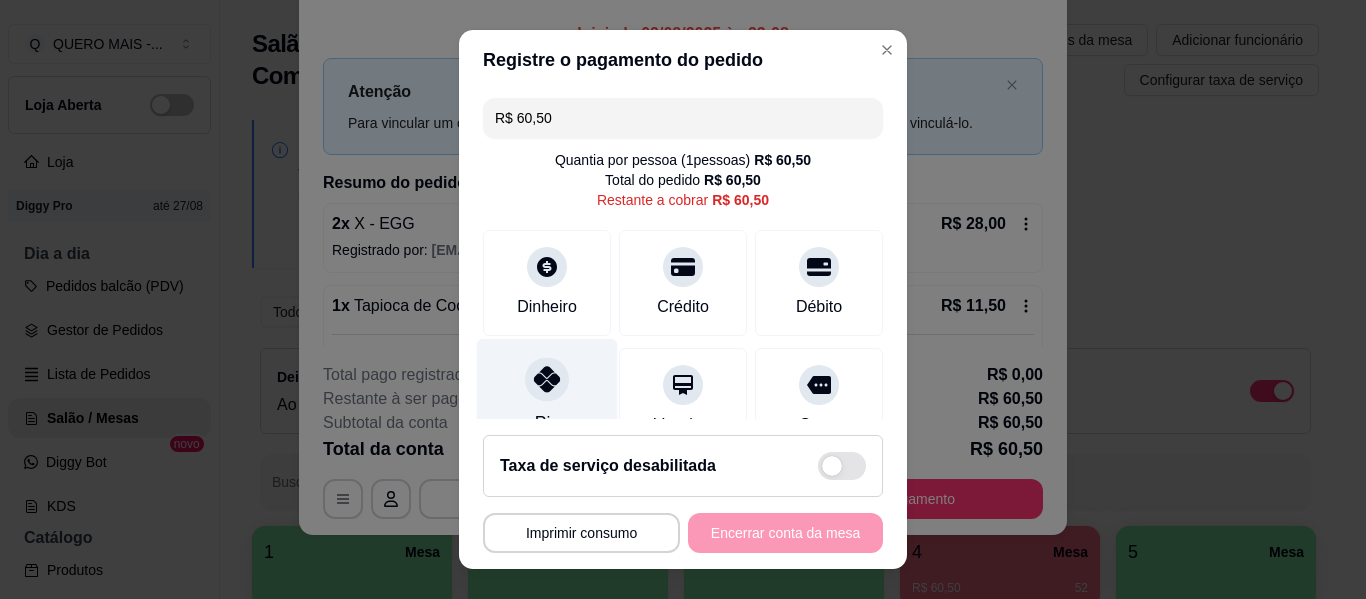 click 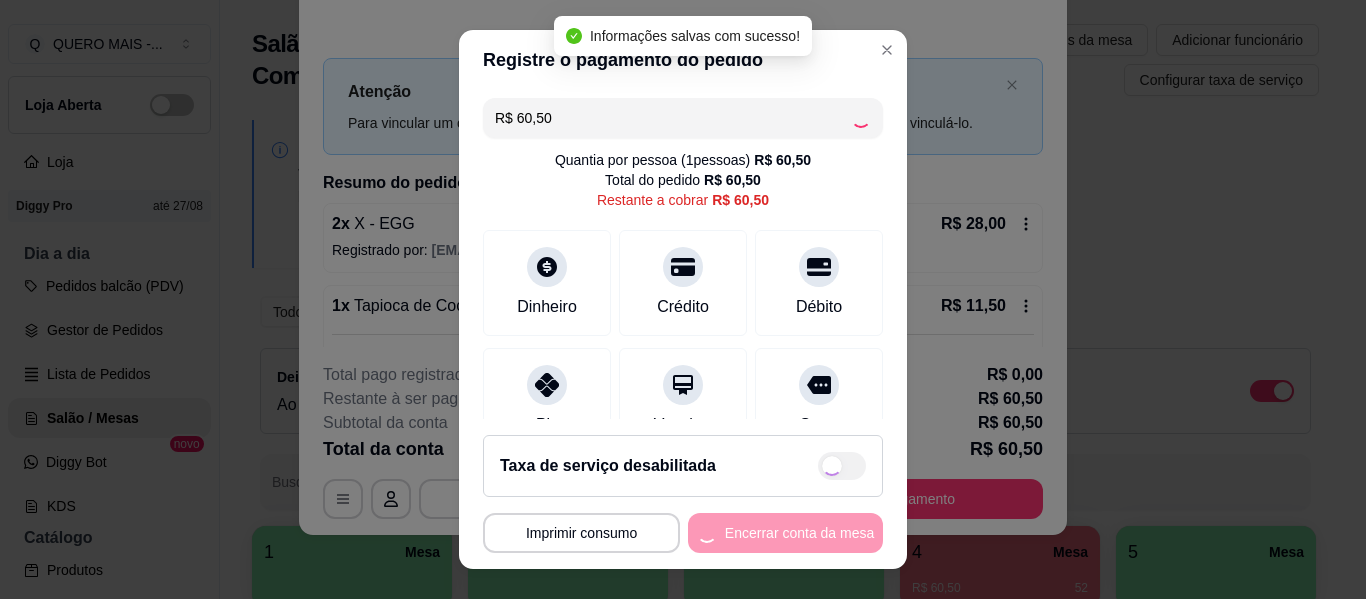 type on "R$ 0,00" 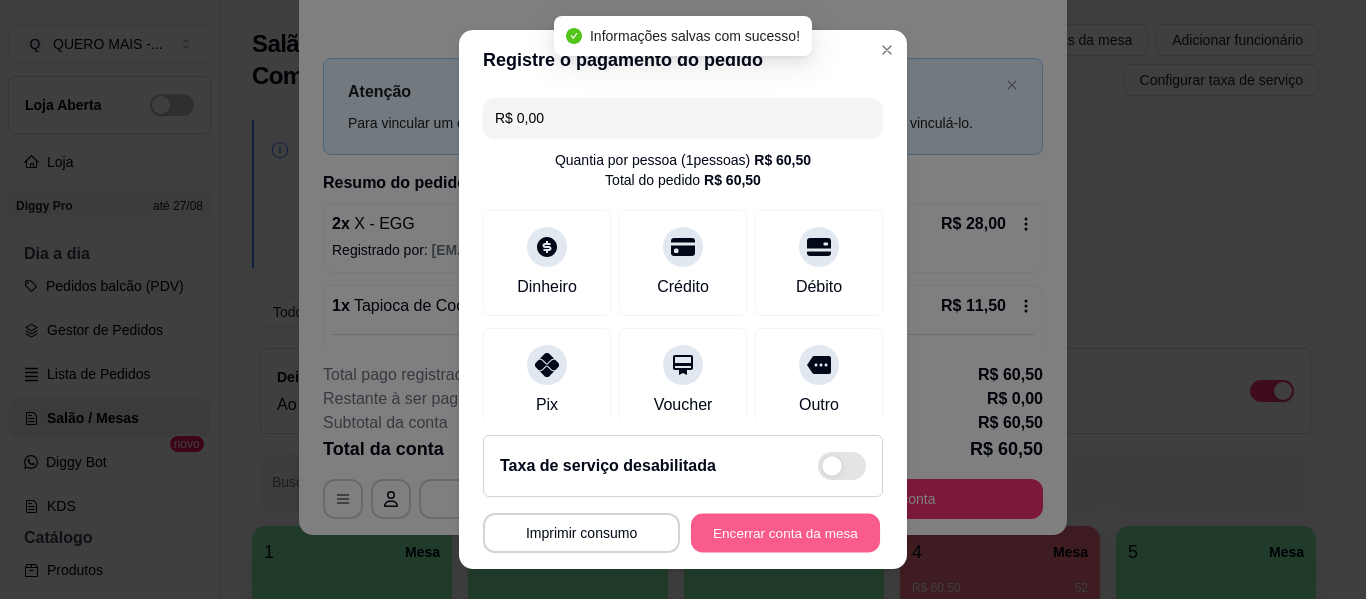 click on "Encerrar conta da mesa" at bounding box center (785, 533) 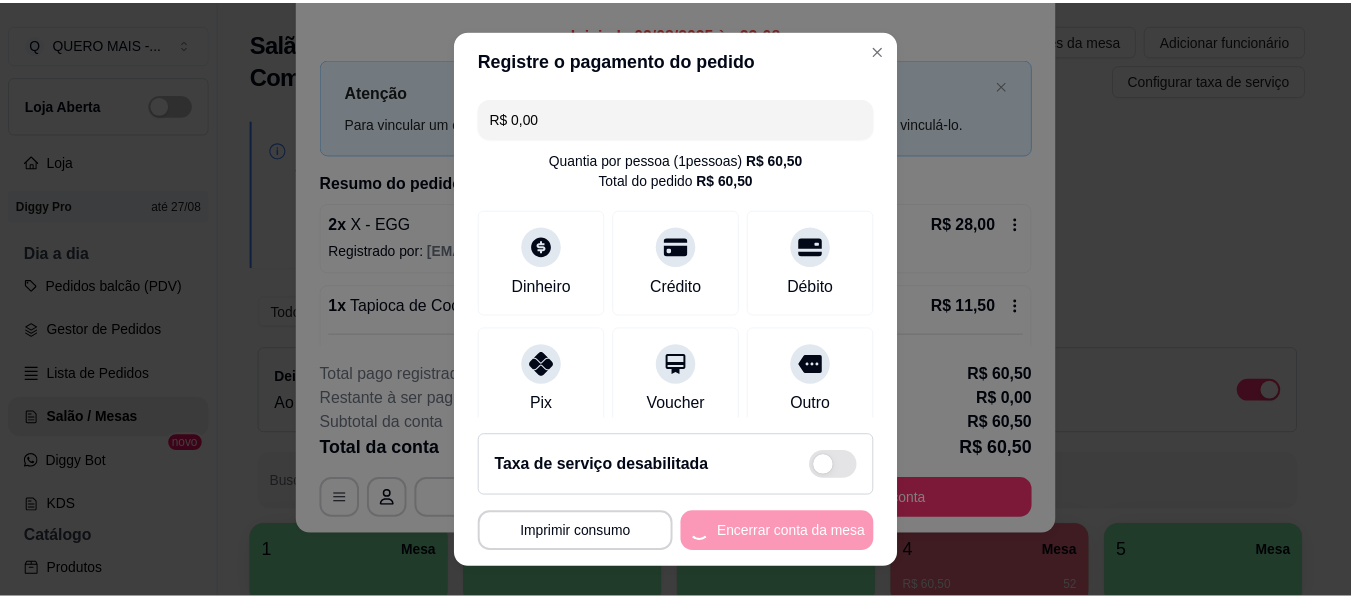 scroll, scrollTop: 0, scrollLeft: 0, axis: both 